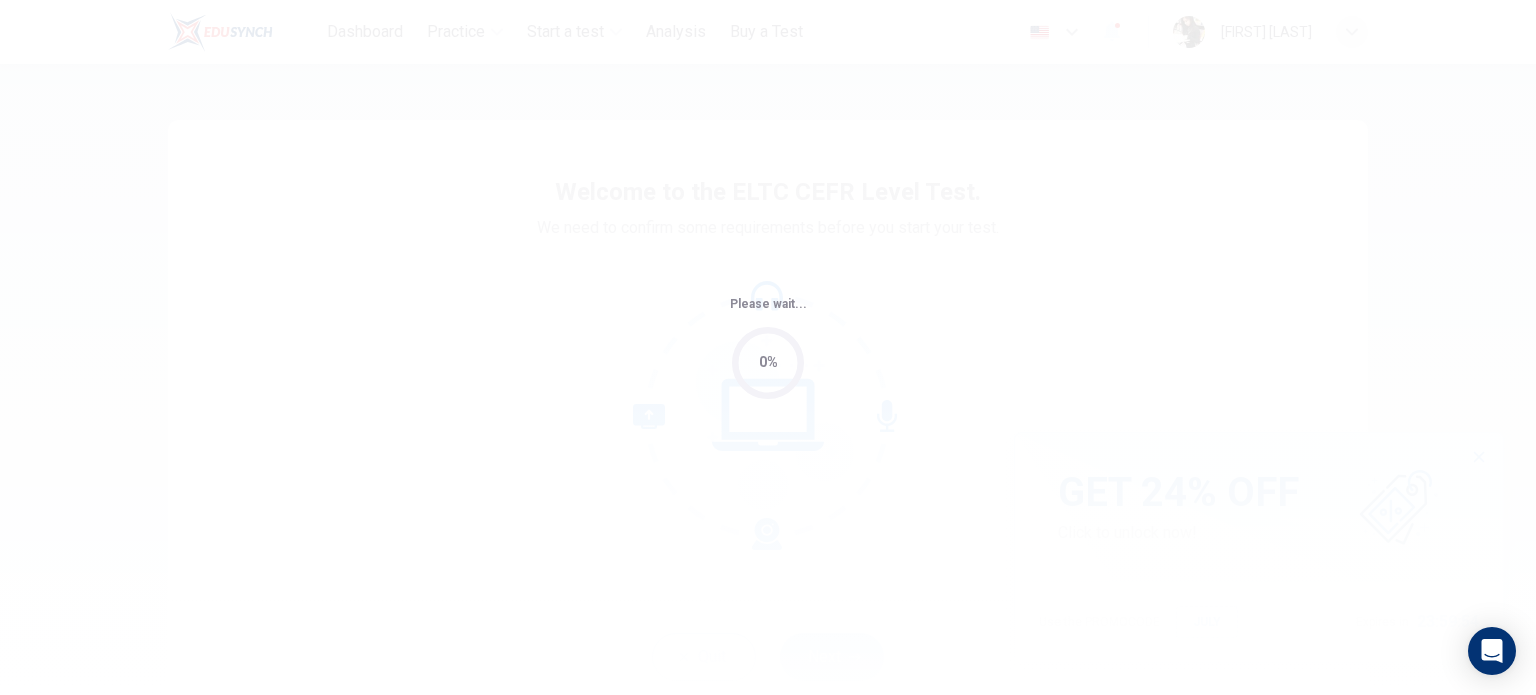 scroll, scrollTop: 0, scrollLeft: 0, axis: both 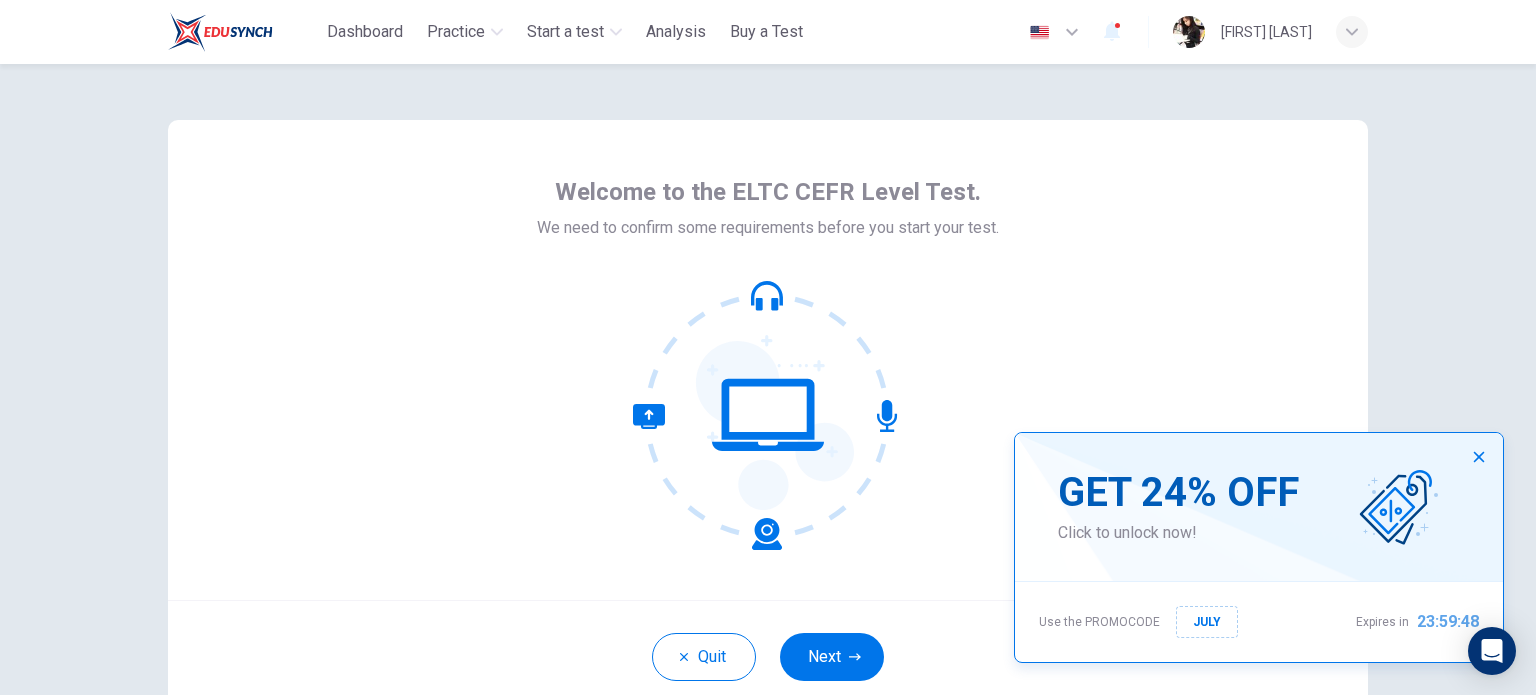 click 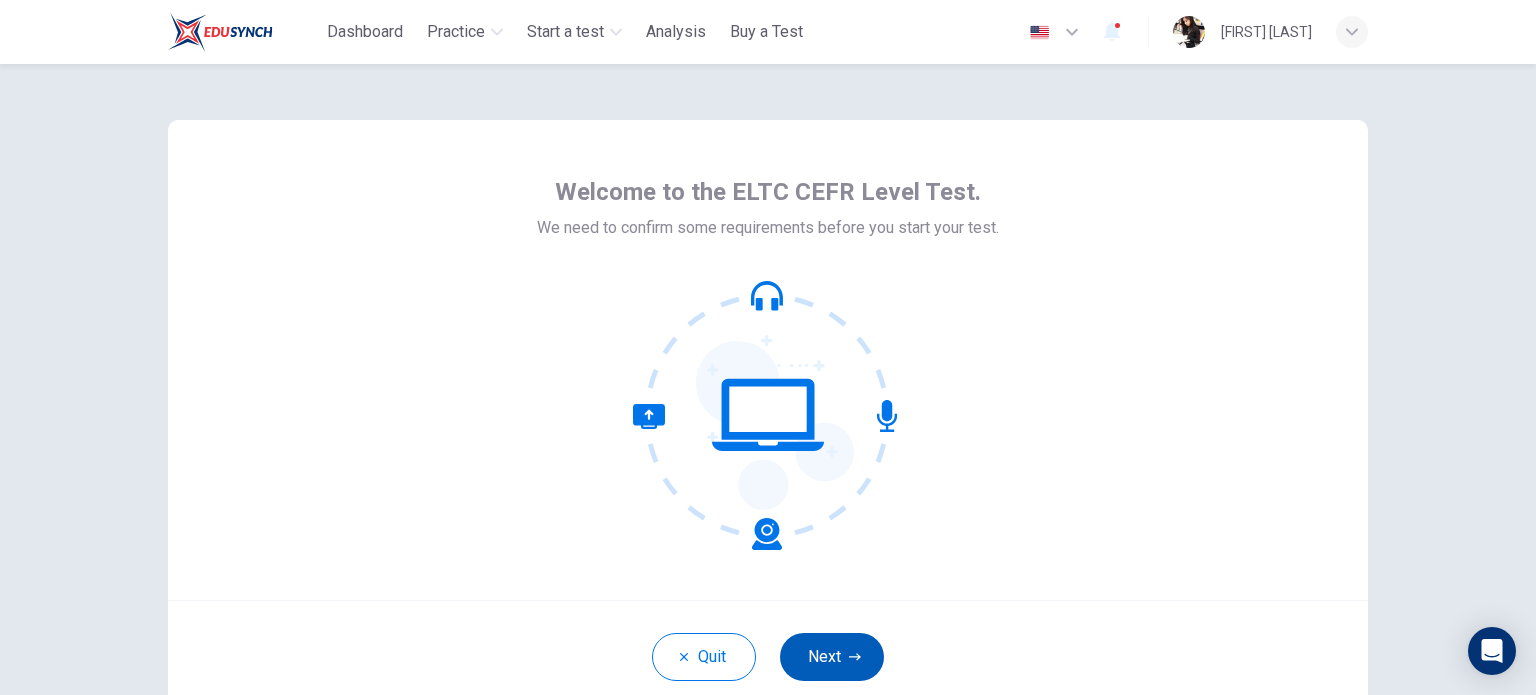 click on "Next" at bounding box center (832, 657) 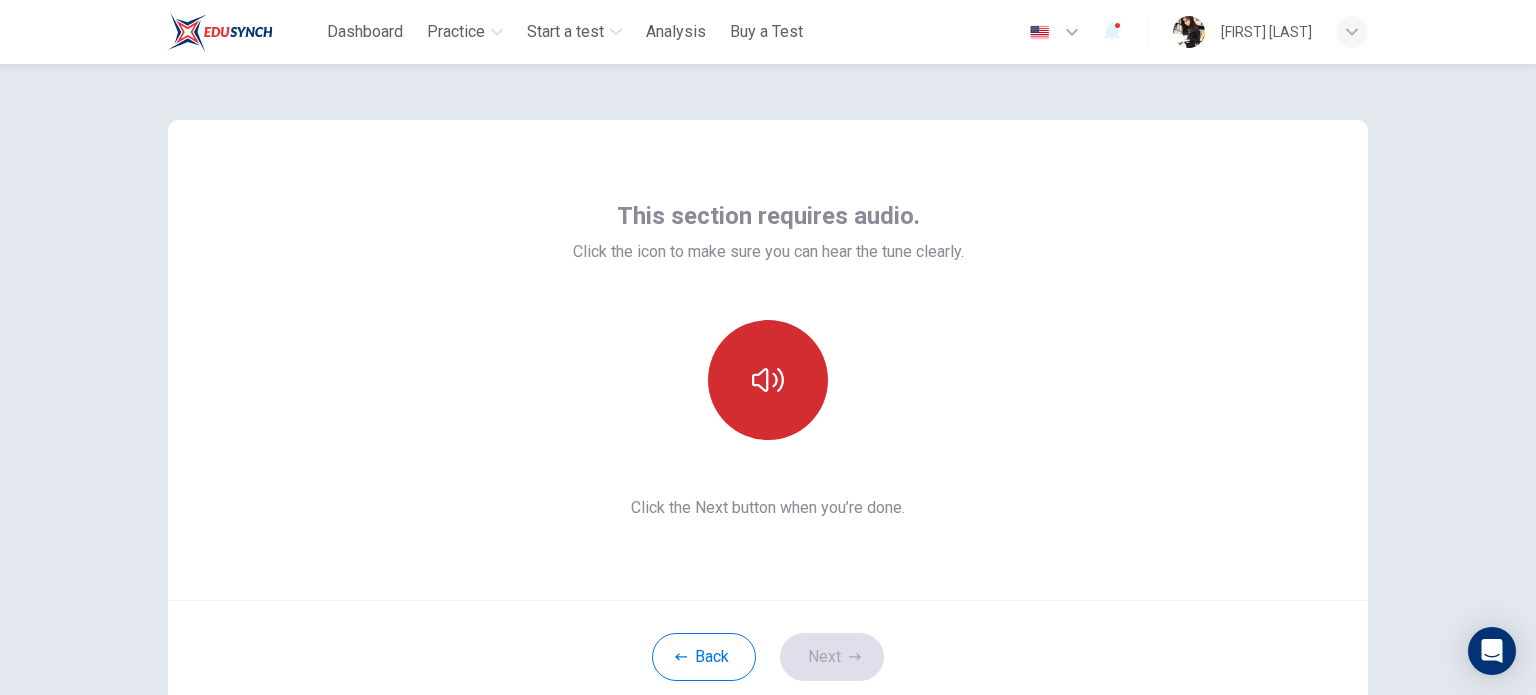 click 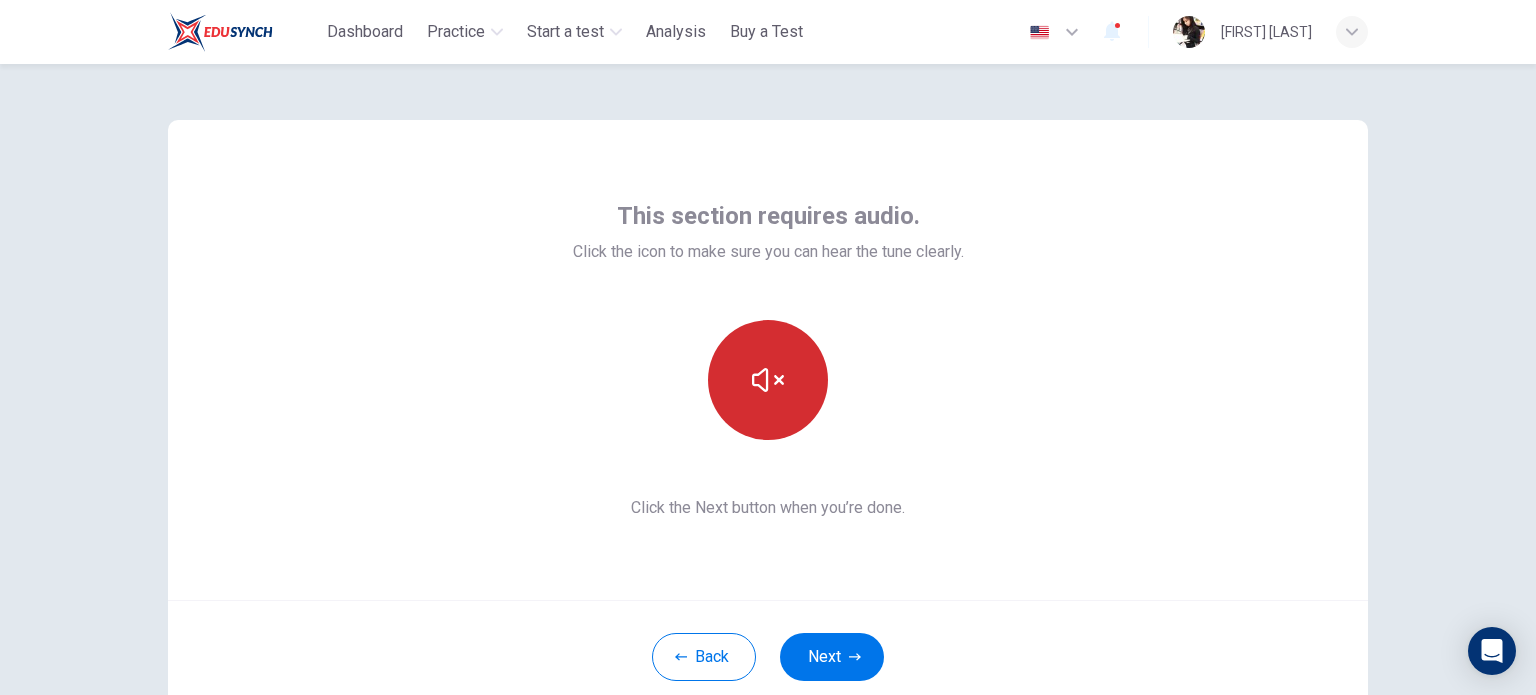 click on "Next" at bounding box center (832, 657) 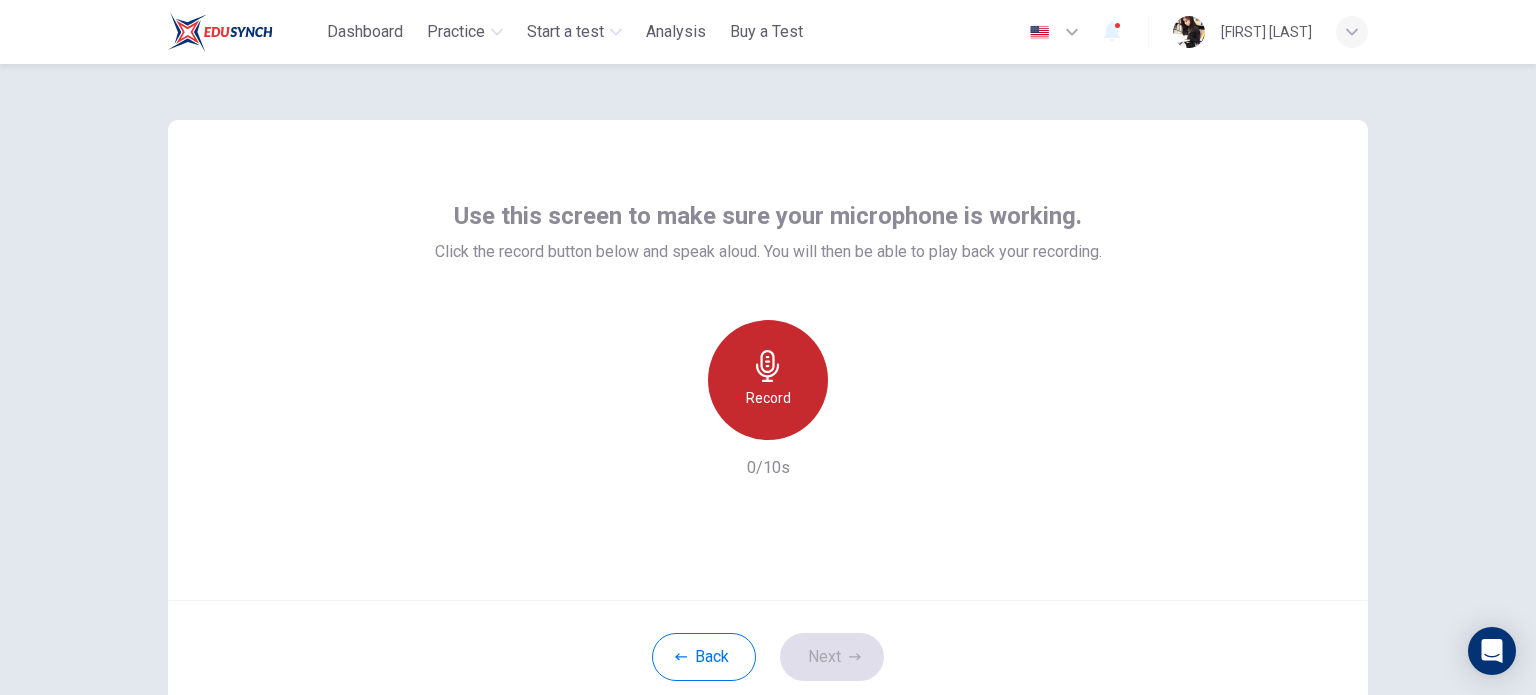 click on "Record" at bounding box center [768, 380] 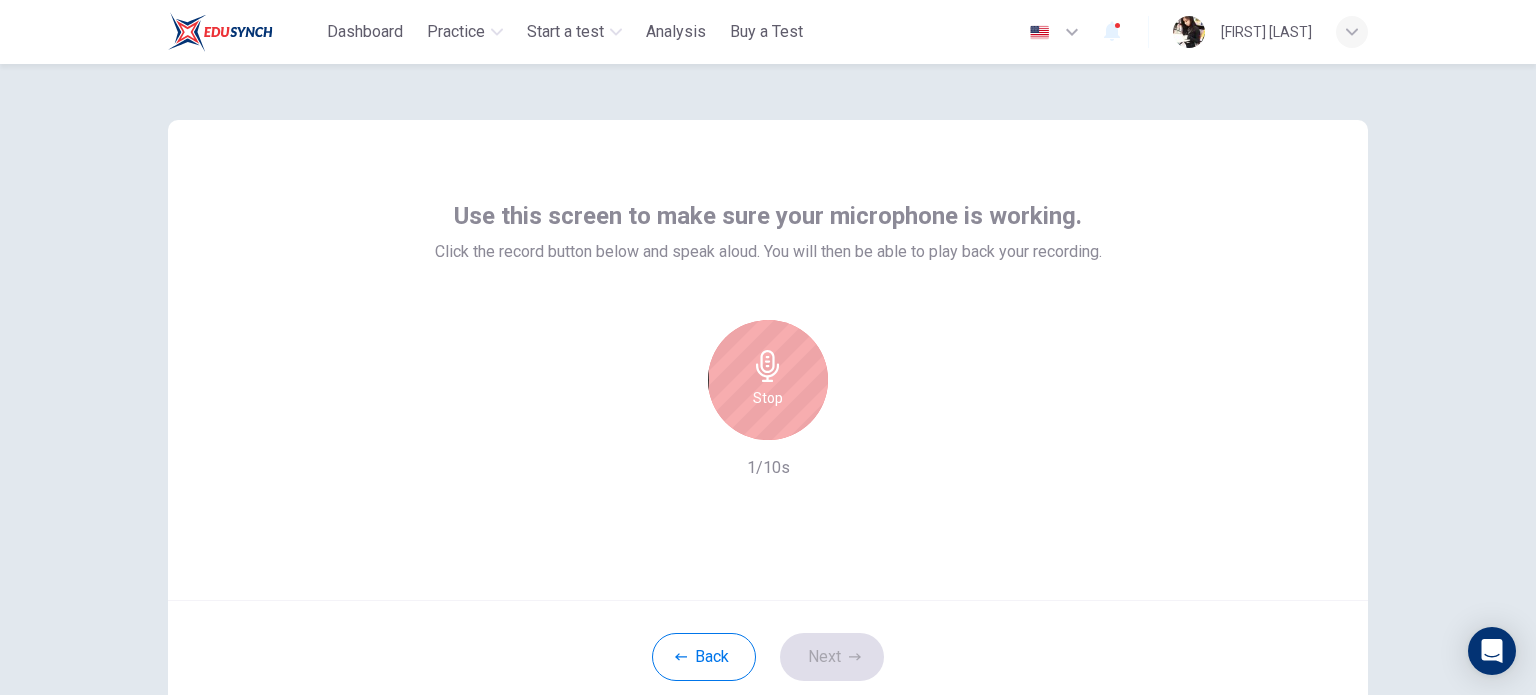click 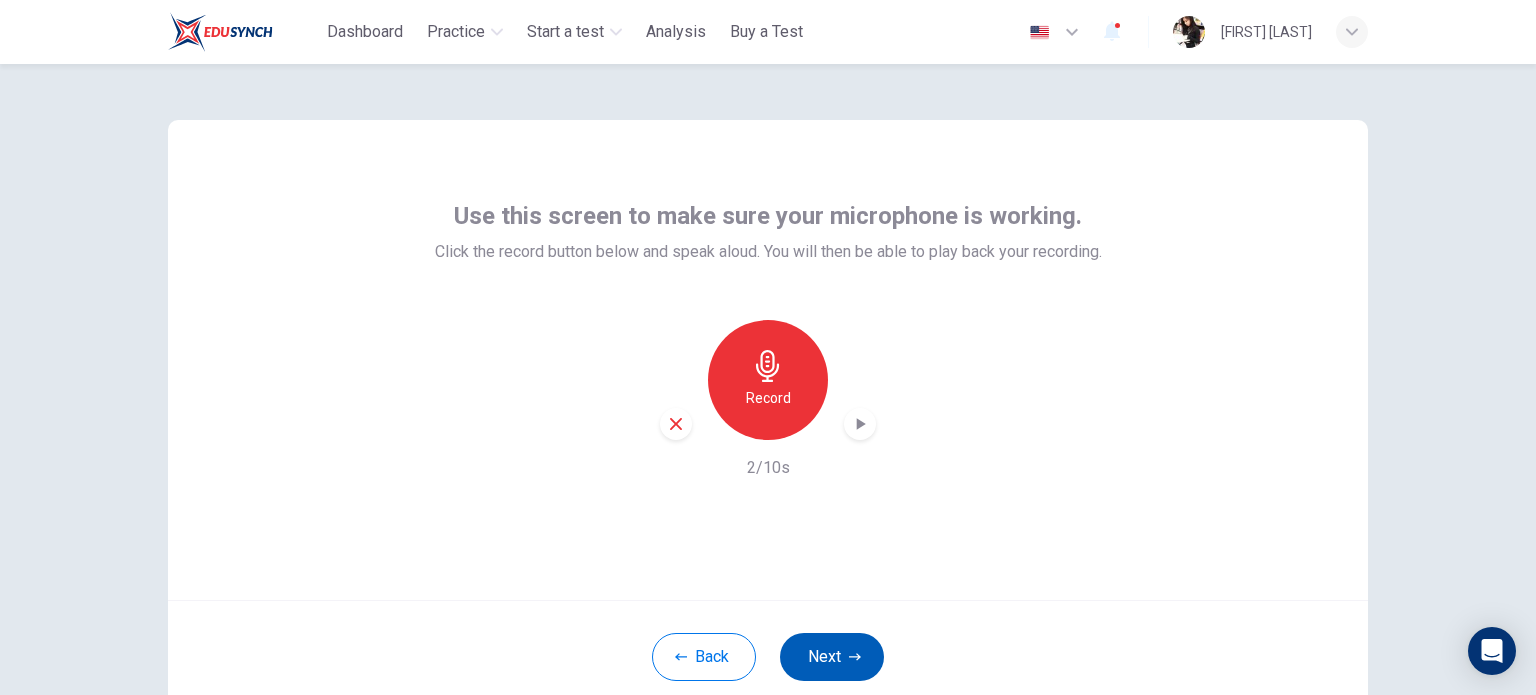 click on "Next" at bounding box center (832, 657) 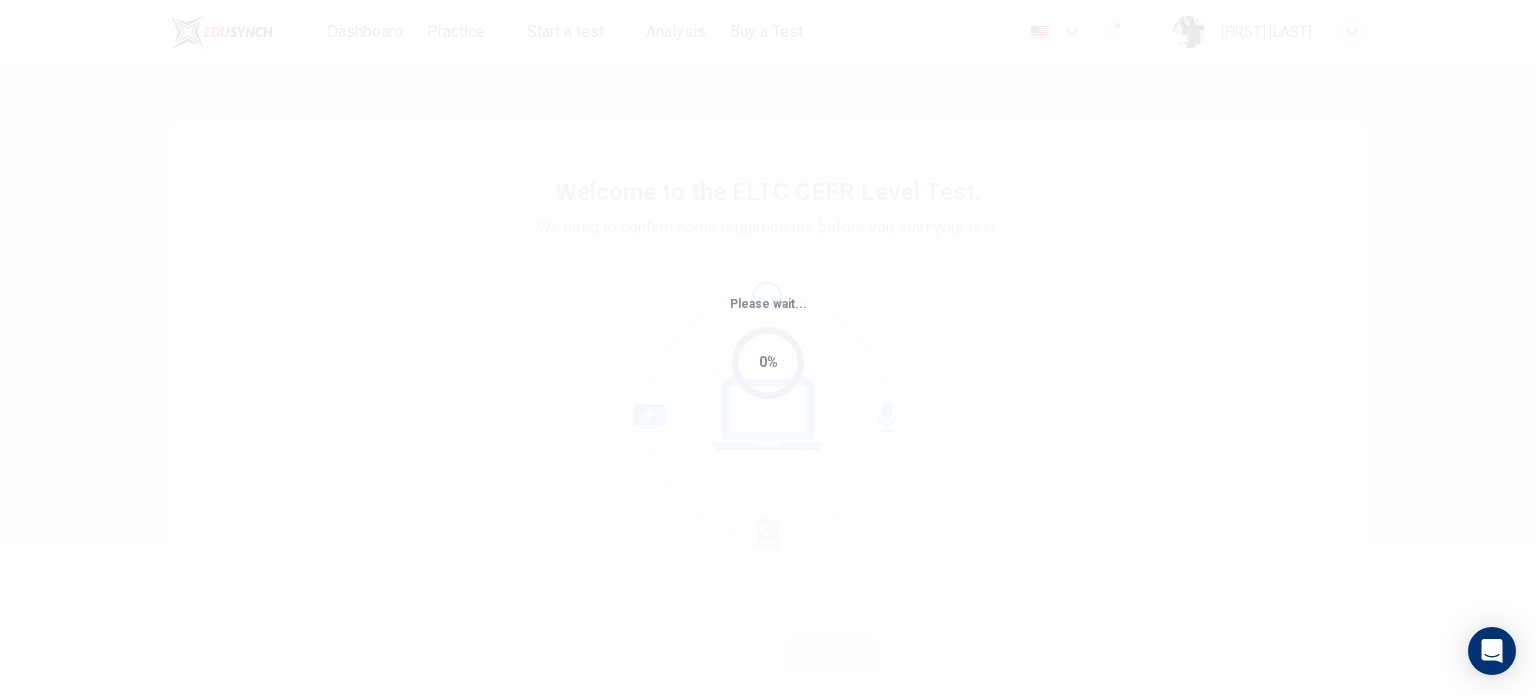 scroll, scrollTop: 0, scrollLeft: 0, axis: both 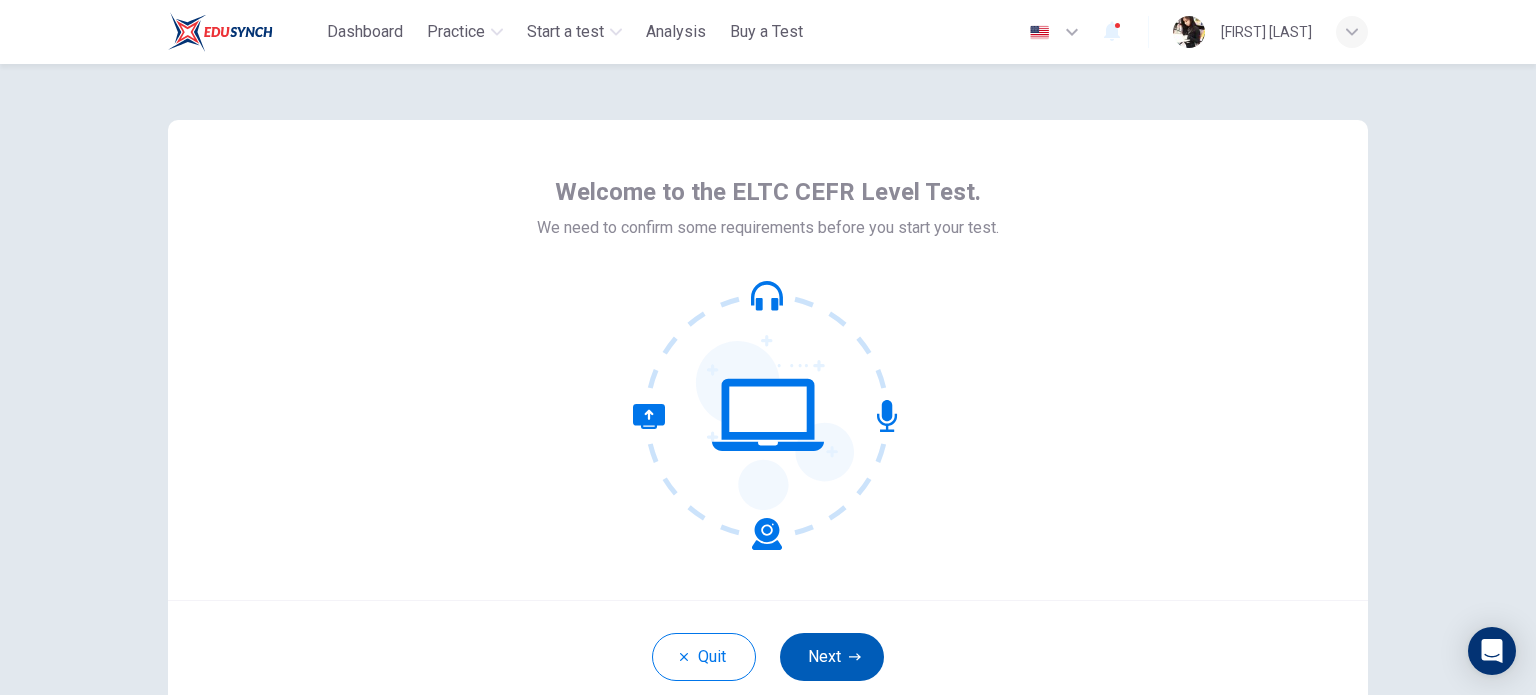 click on "Next" at bounding box center (832, 657) 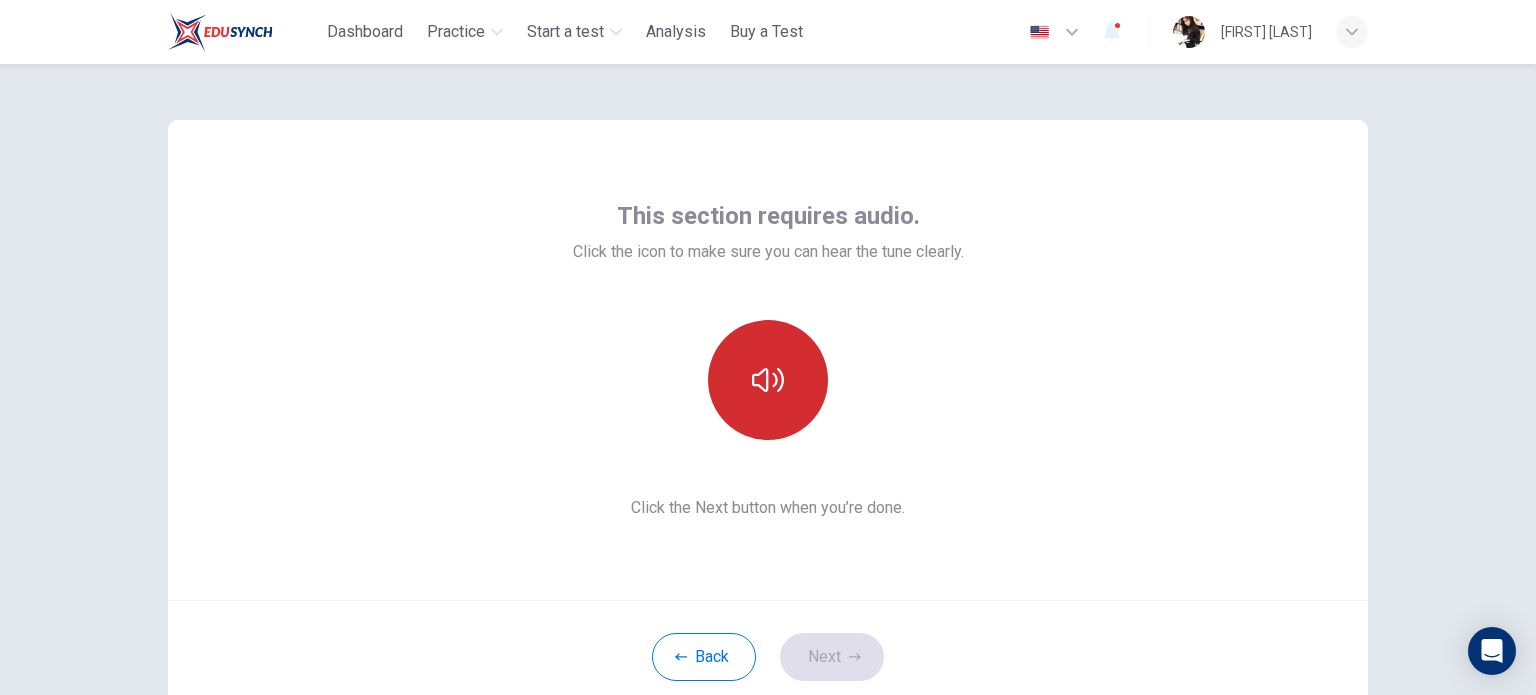 click 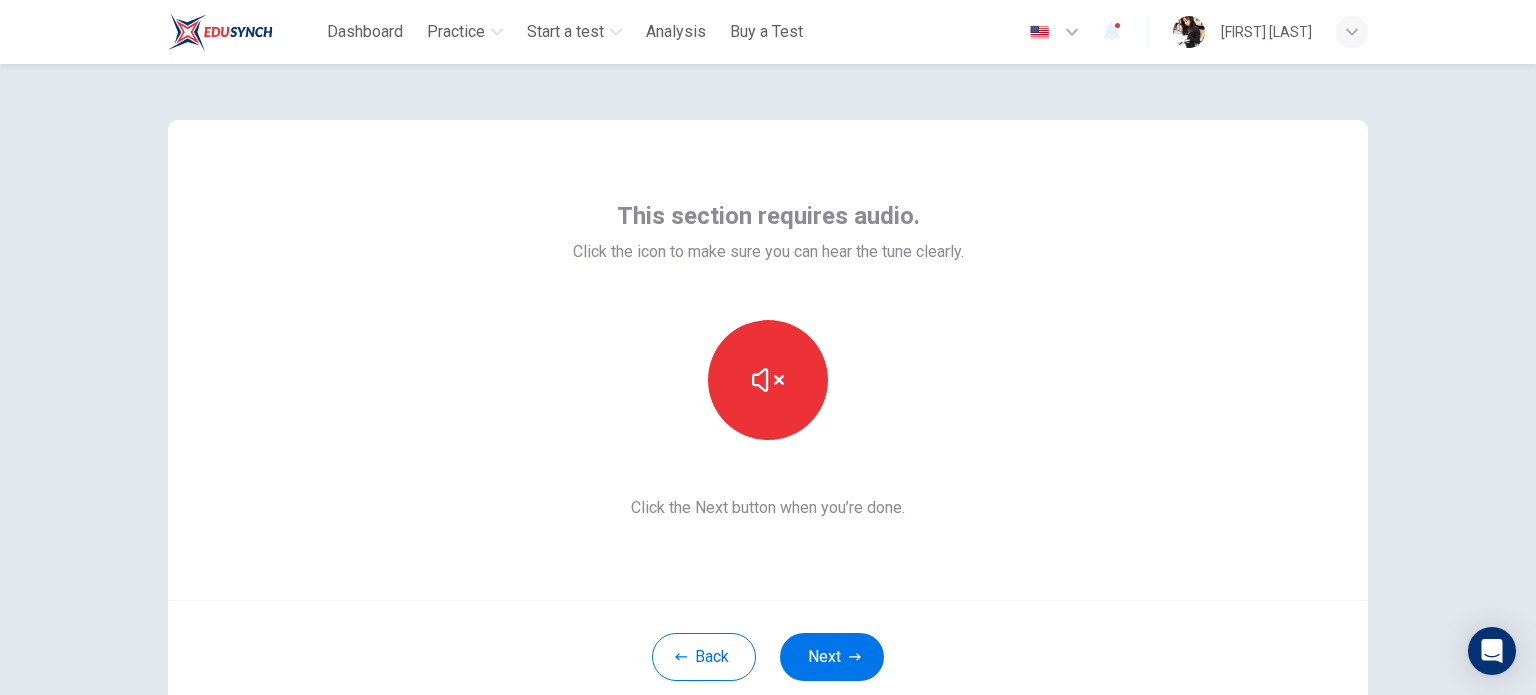 click on "Next" at bounding box center (832, 657) 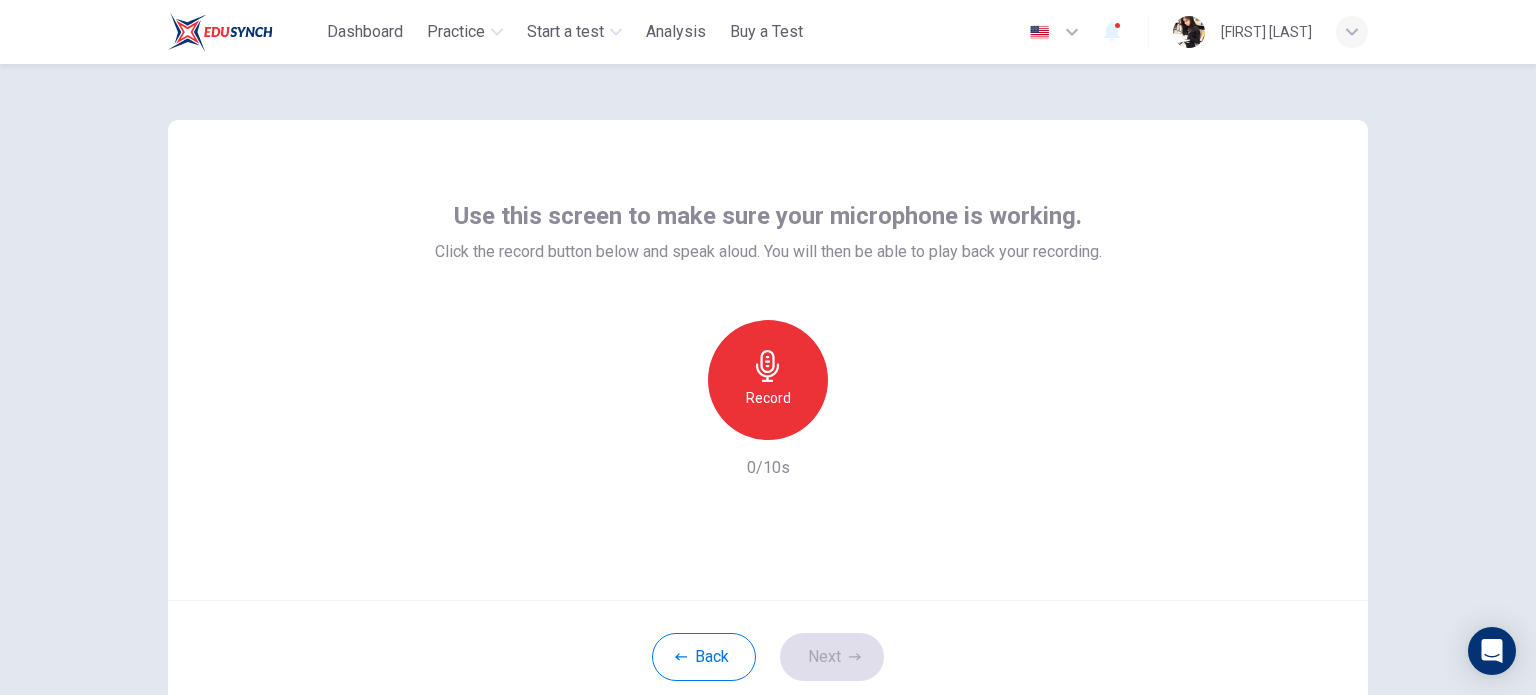 click on "Record" at bounding box center [768, 380] 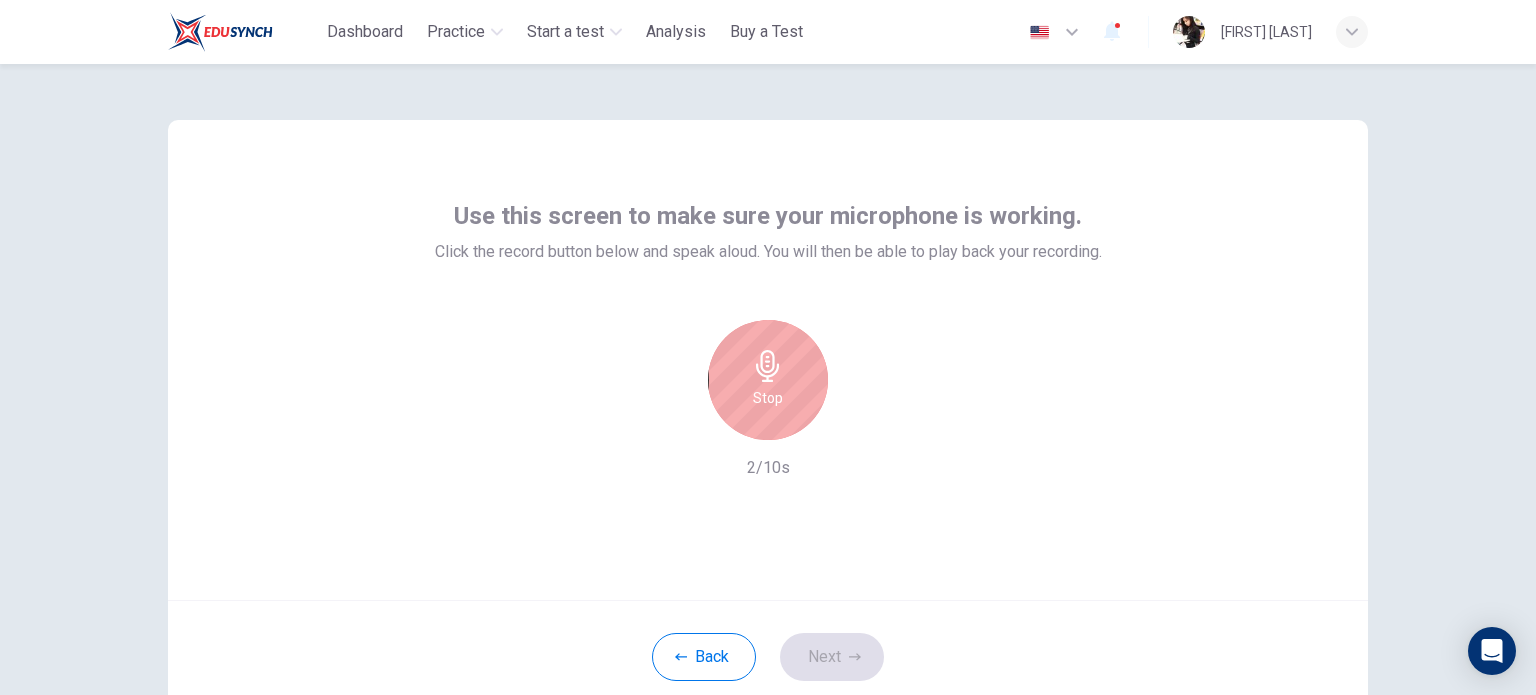 click on "Stop" at bounding box center [768, 380] 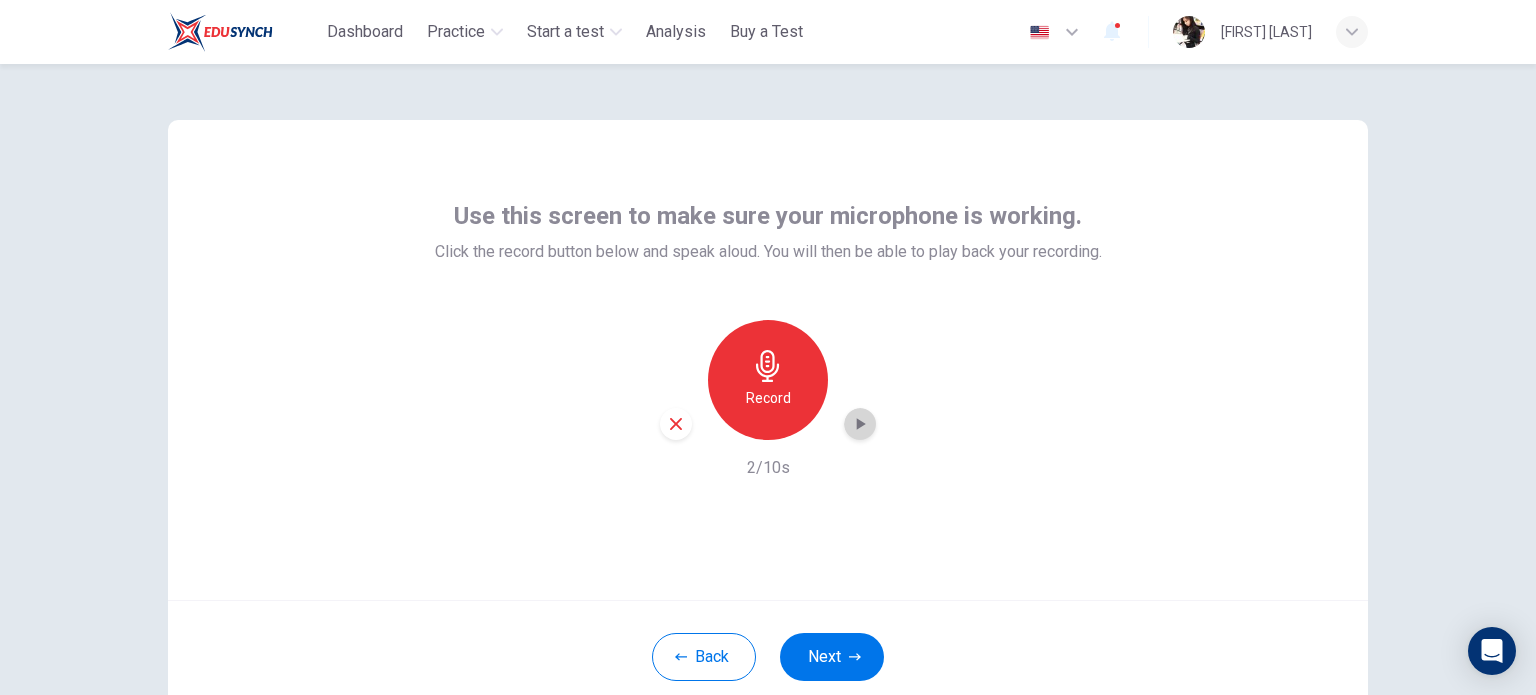 click 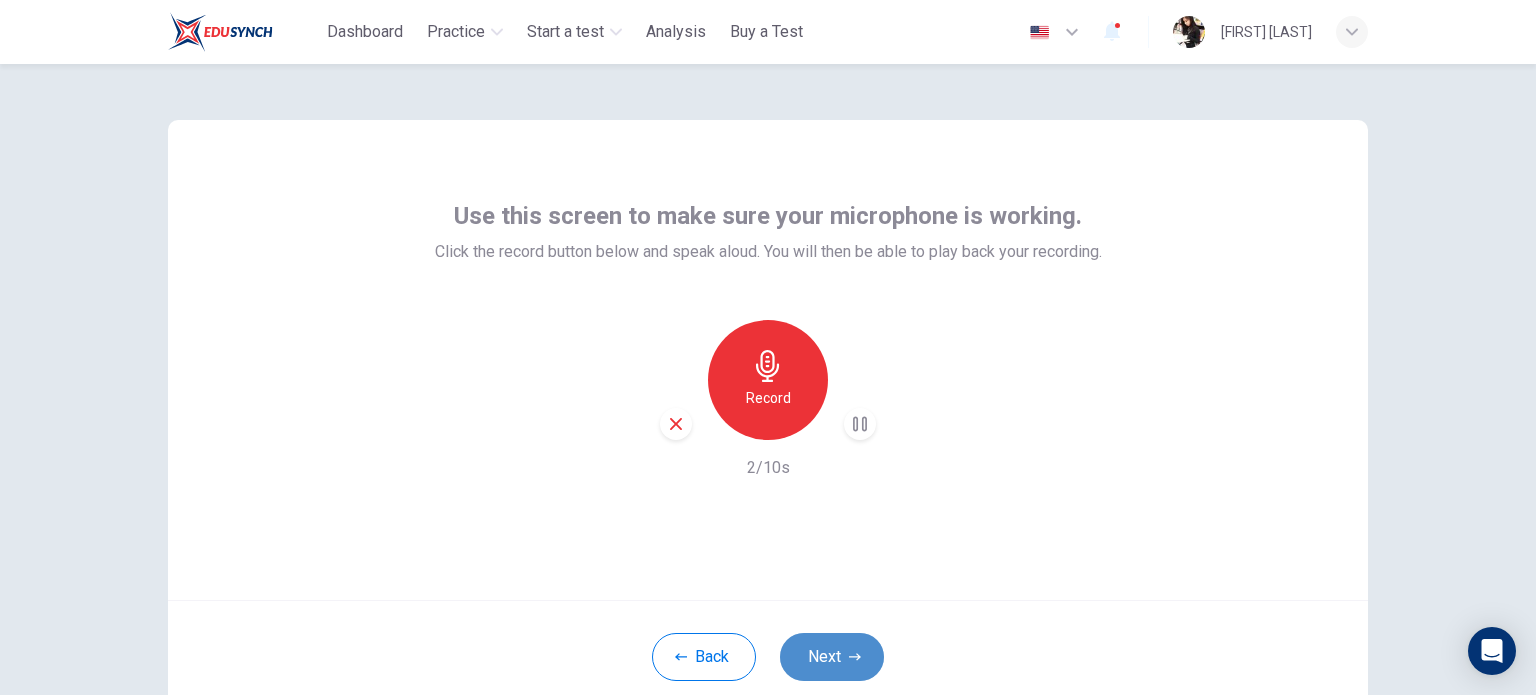 click on "Next" at bounding box center [832, 657] 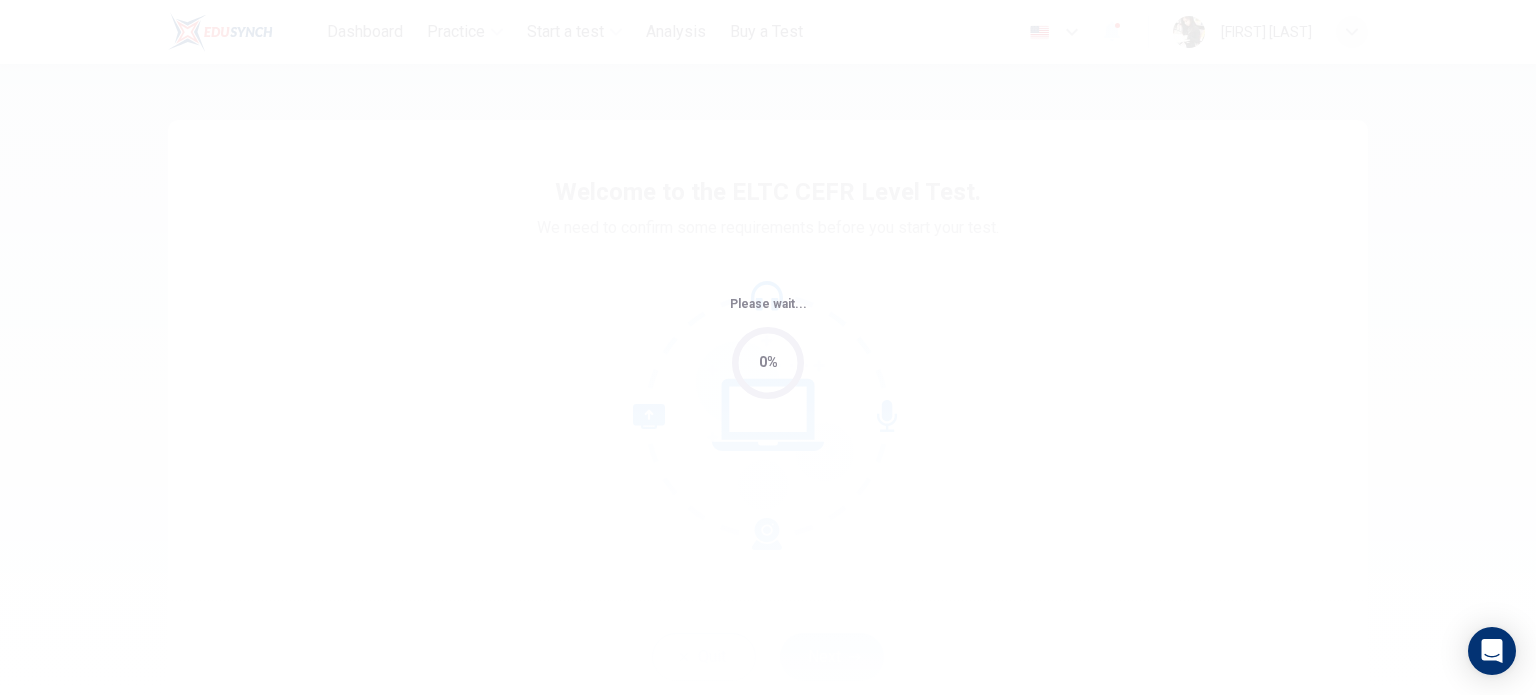 scroll, scrollTop: 0, scrollLeft: 0, axis: both 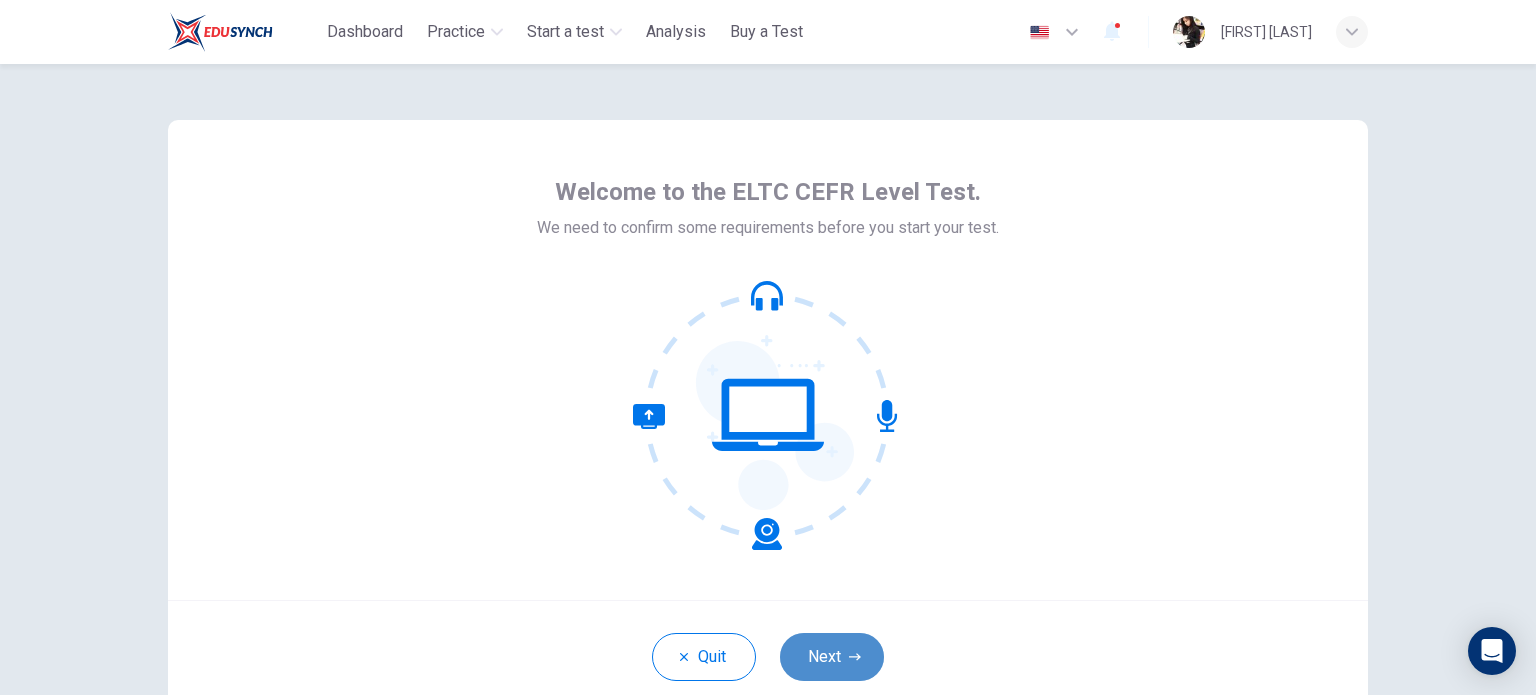 click on "Next" at bounding box center (832, 657) 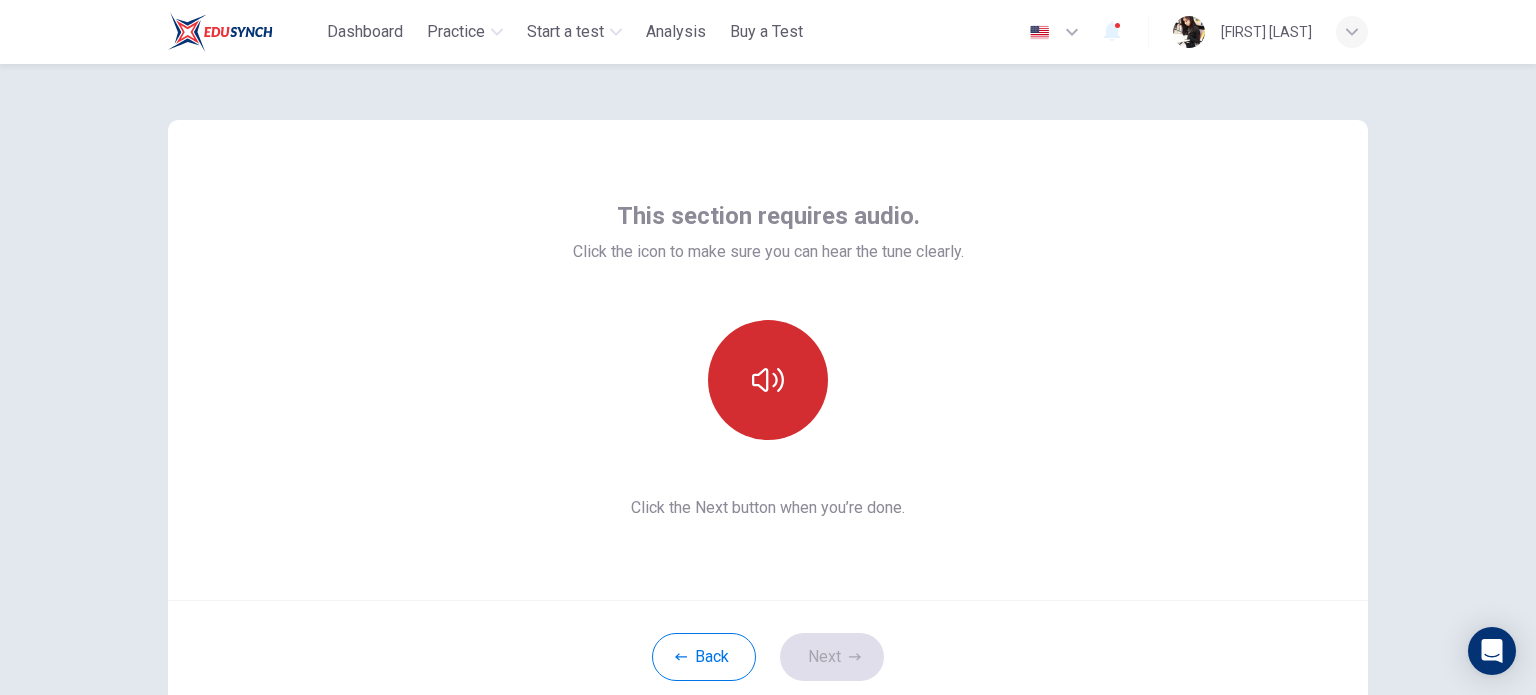 click at bounding box center [768, 380] 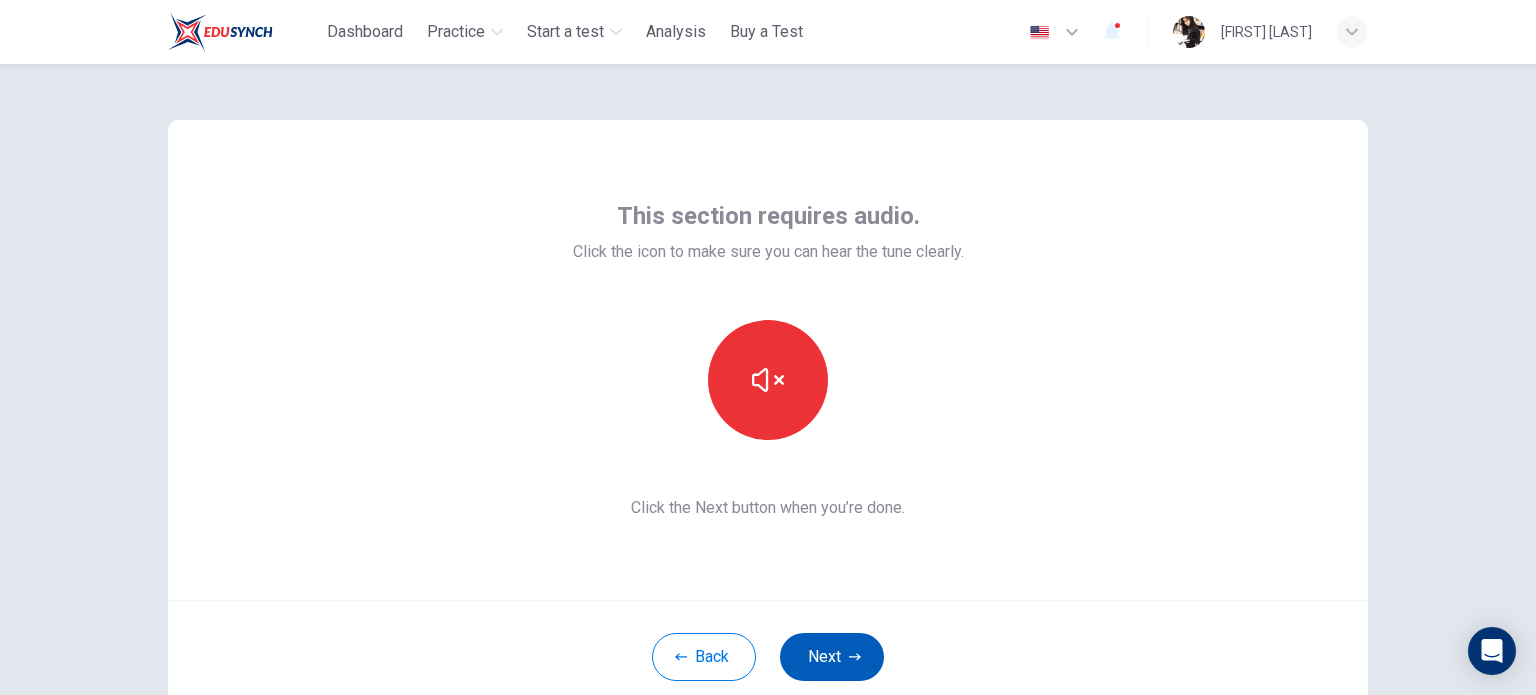 click on "Next" at bounding box center (832, 657) 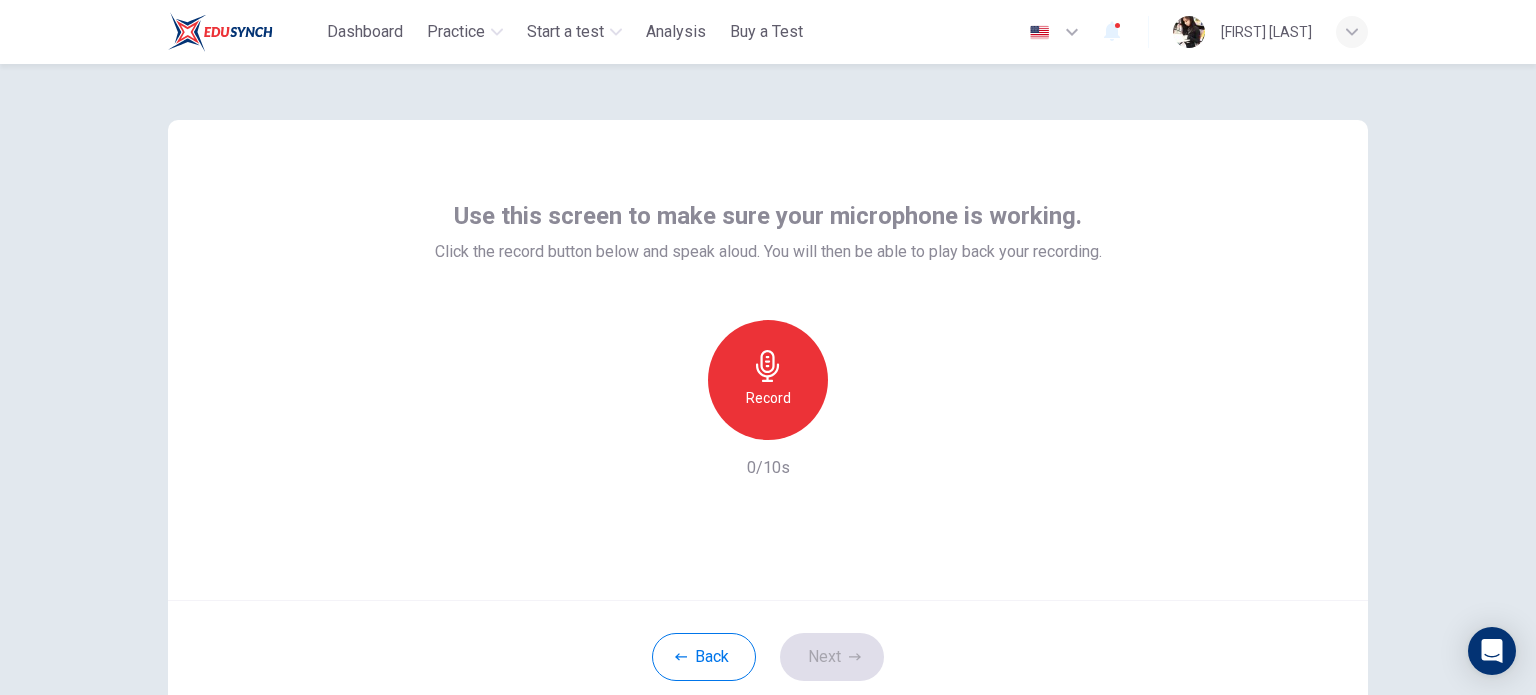 click on "Record" at bounding box center [768, 398] 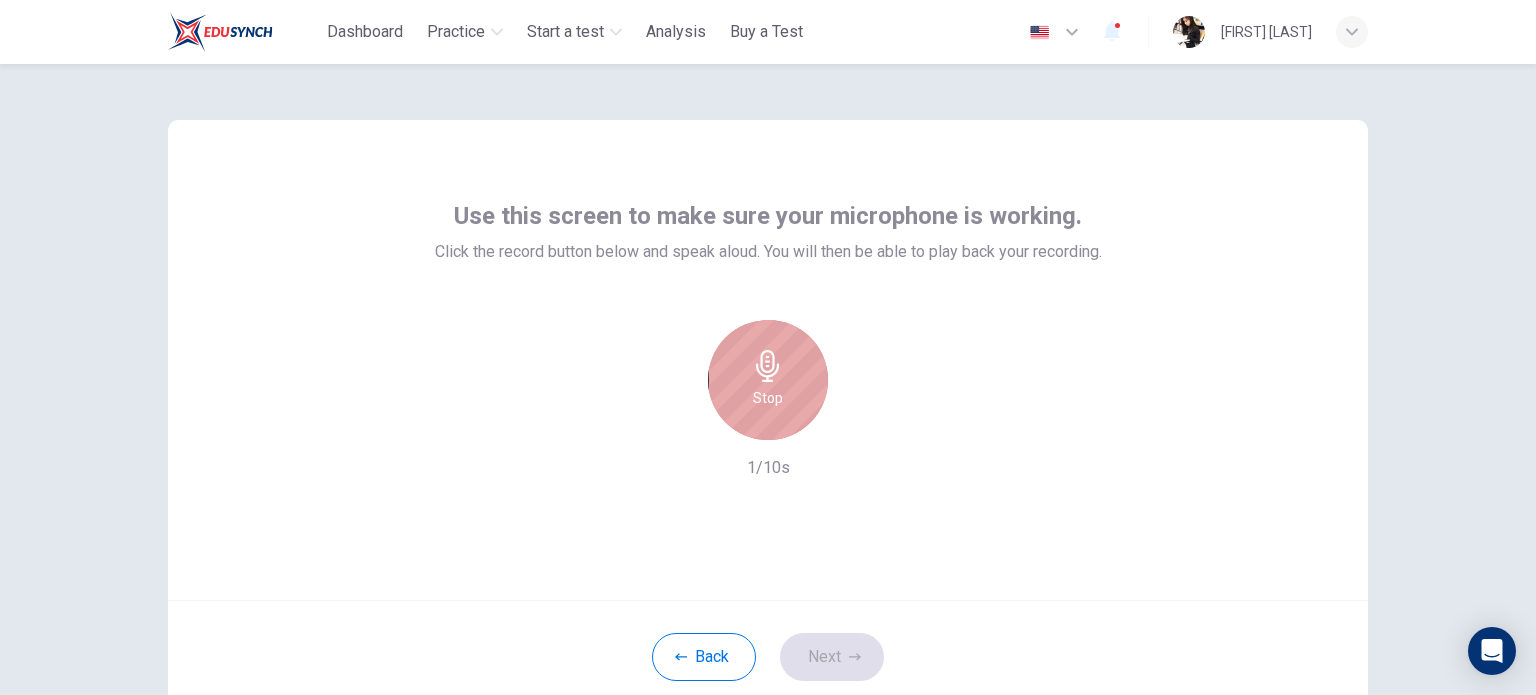 click on "Stop" at bounding box center [768, 380] 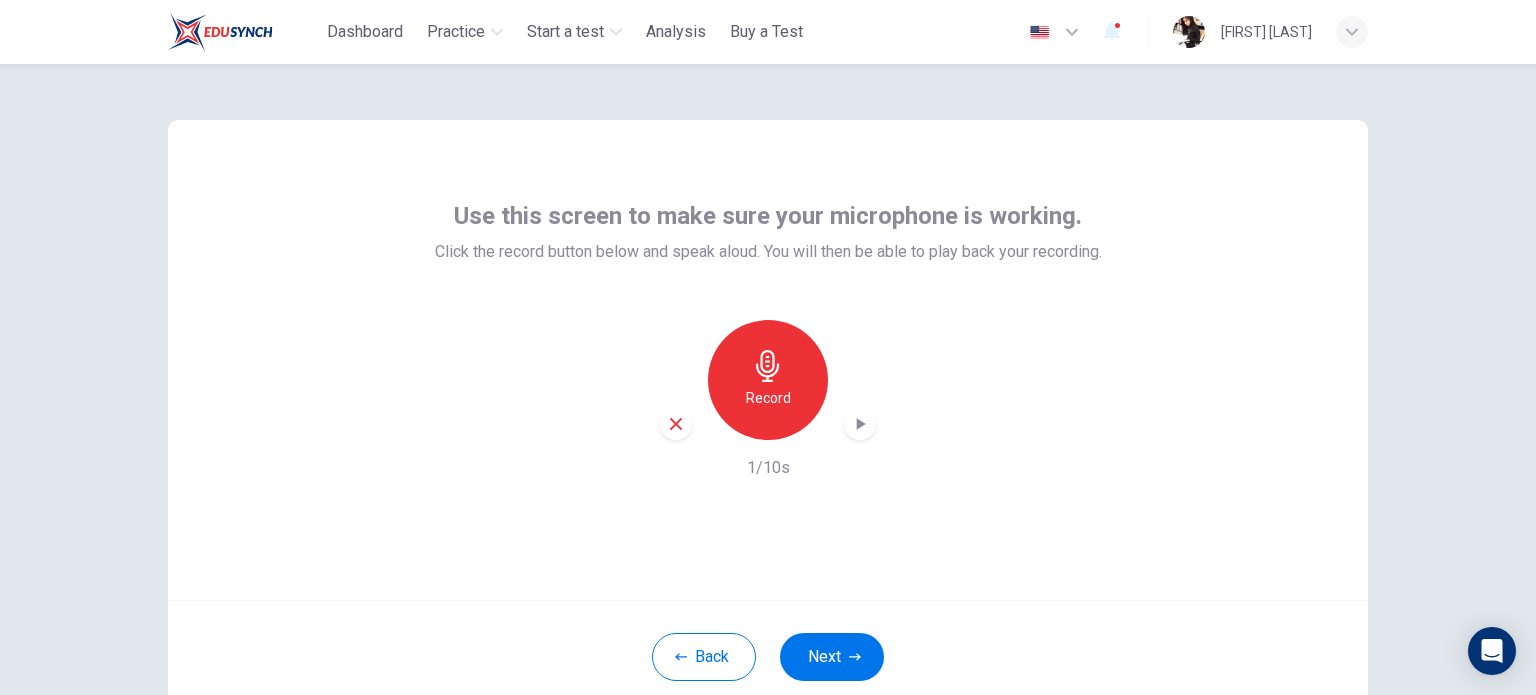click at bounding box center (860, 424) 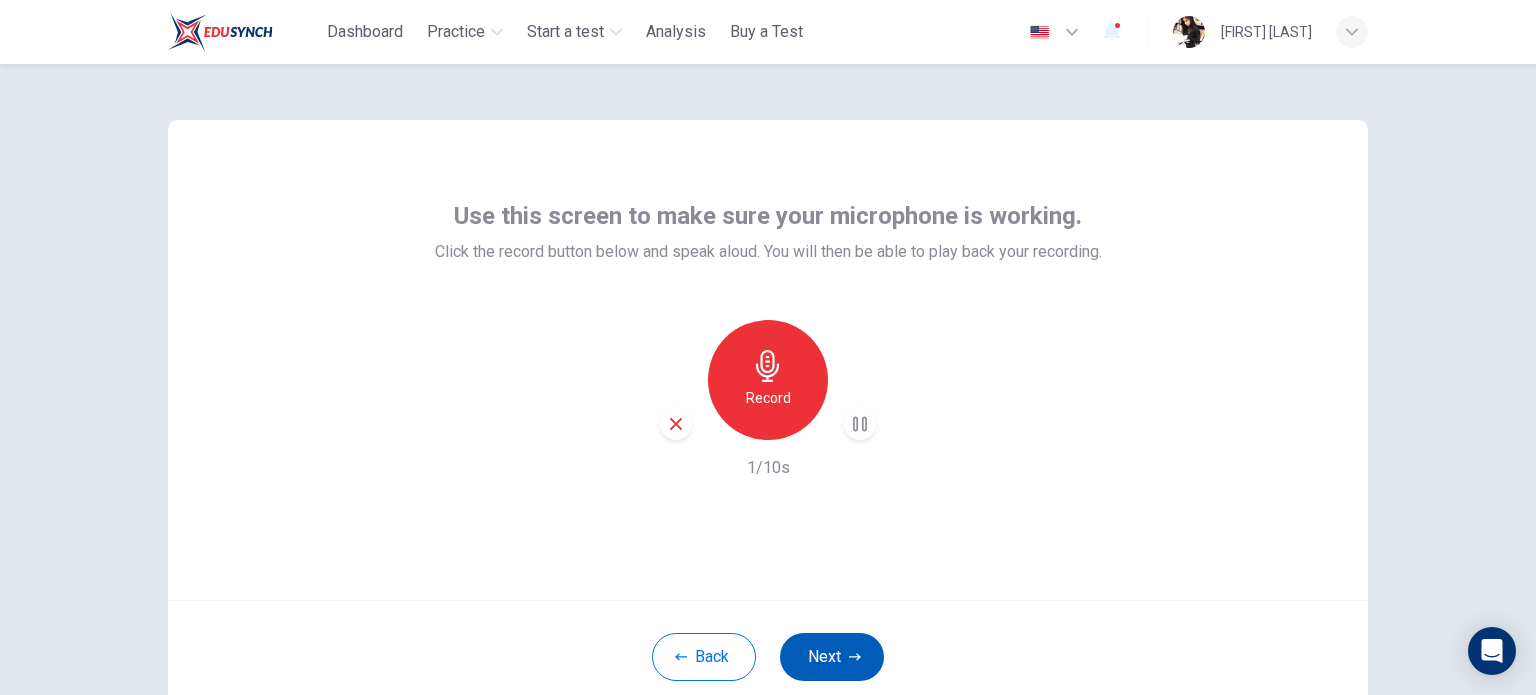 click on "Next" at bounding box center [832, 657] 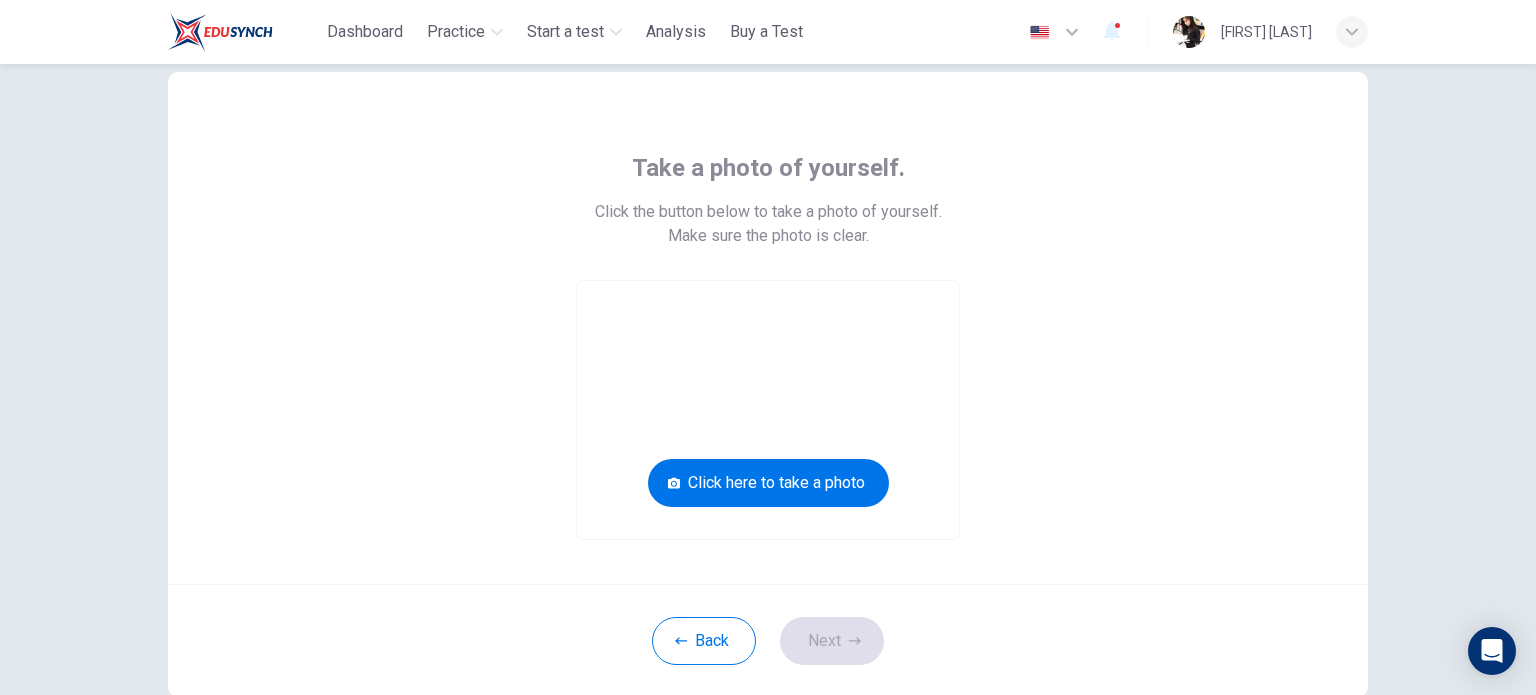 scroll, scrollTop: 53, scrollLeft: 0, axis: vertical 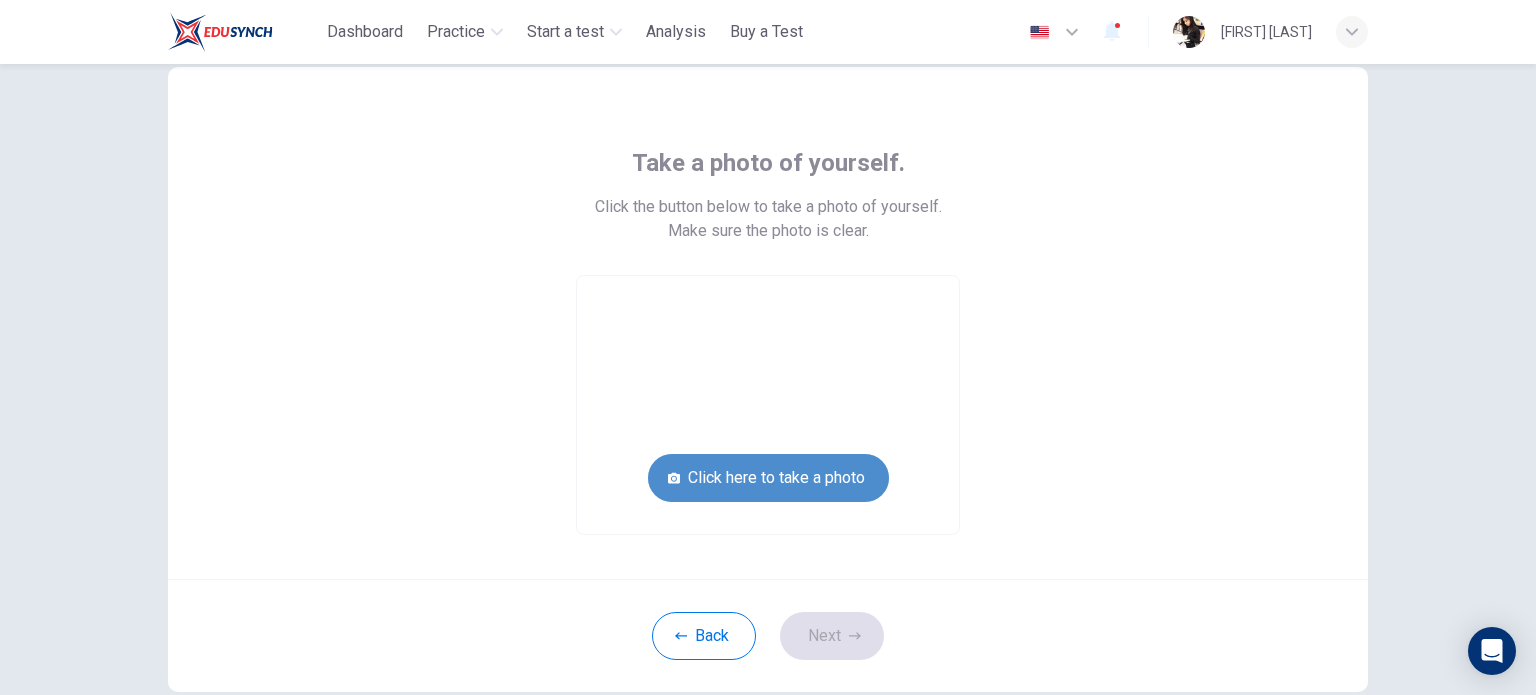 click on "Click here to take a photo" at bounding box center (768, 478) 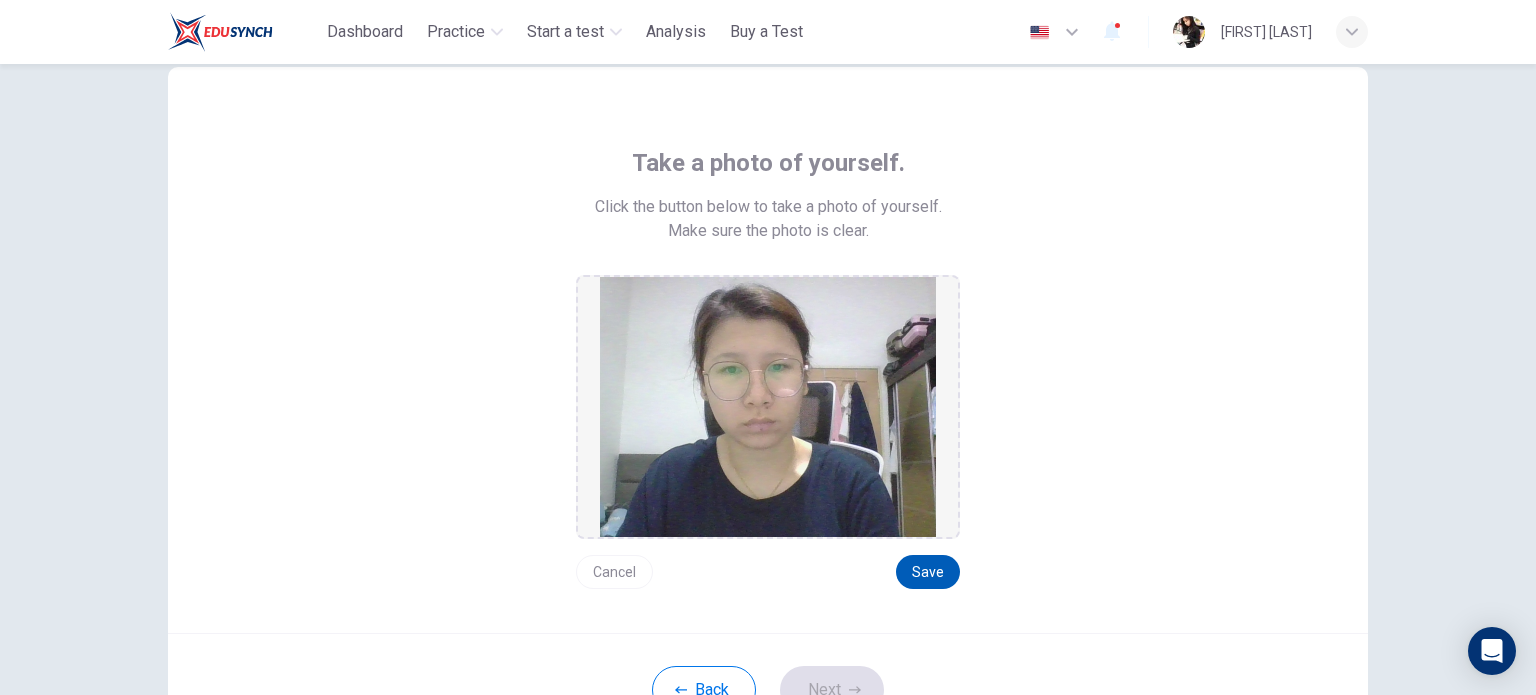 click on "Save" at bounding box center (928, 572) 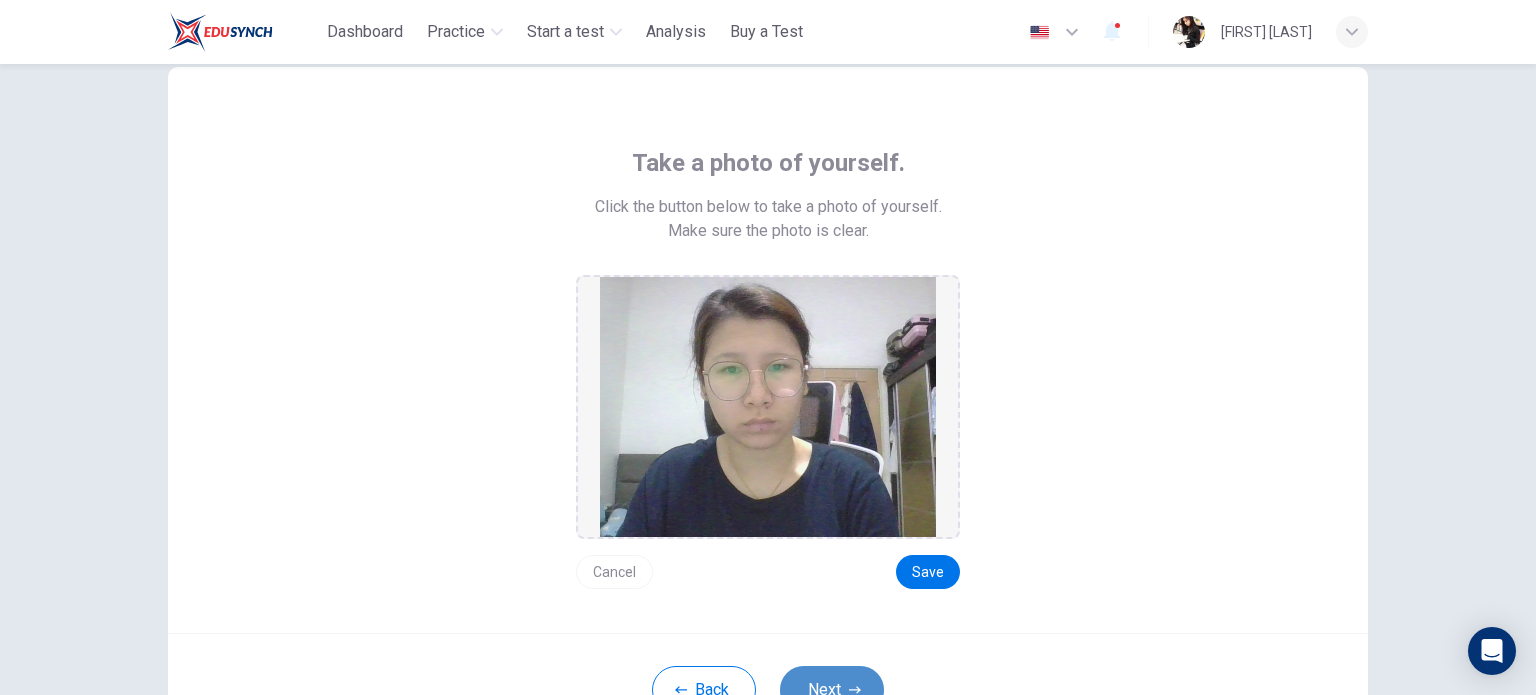 click on "Next" at bounding box center (832, 690) 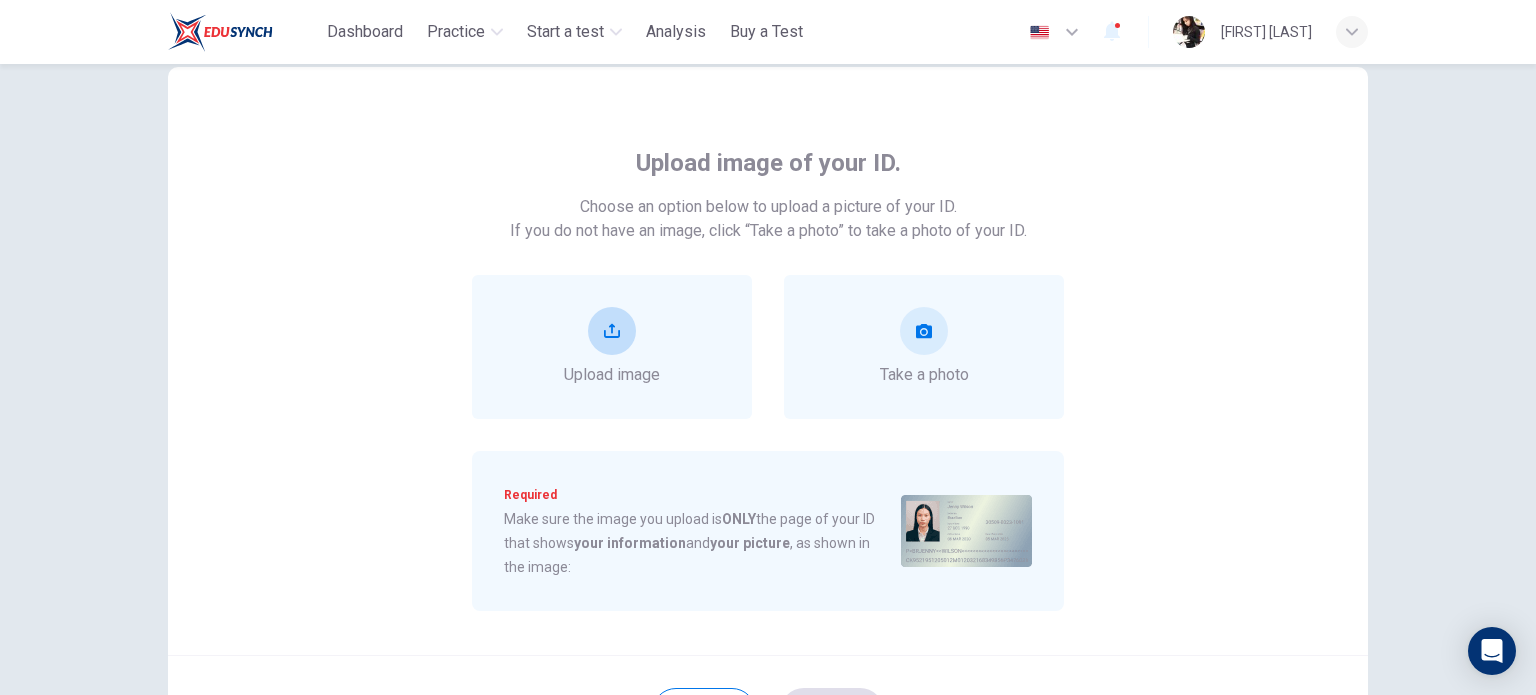 click at bounding box center [612, 331] 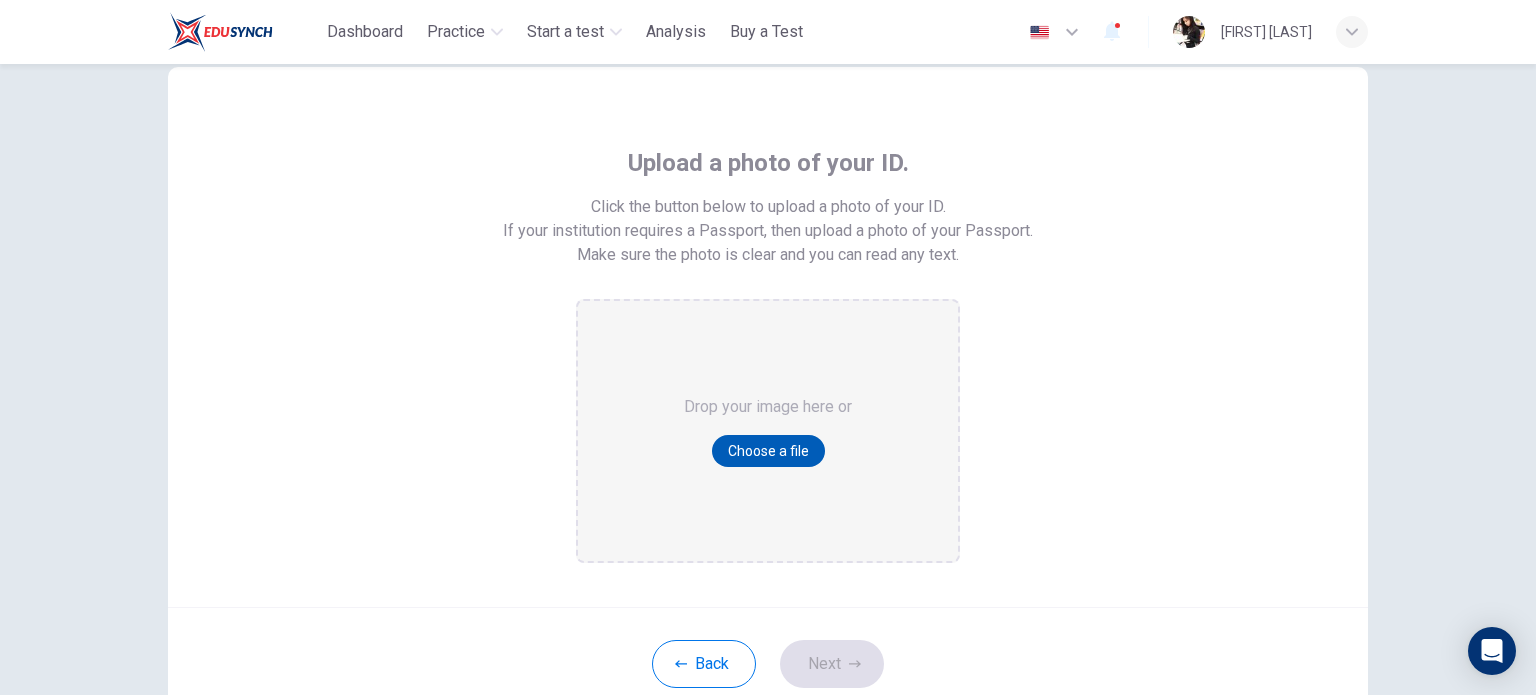 click on "Choose a file" at bounding box center (768, 451) 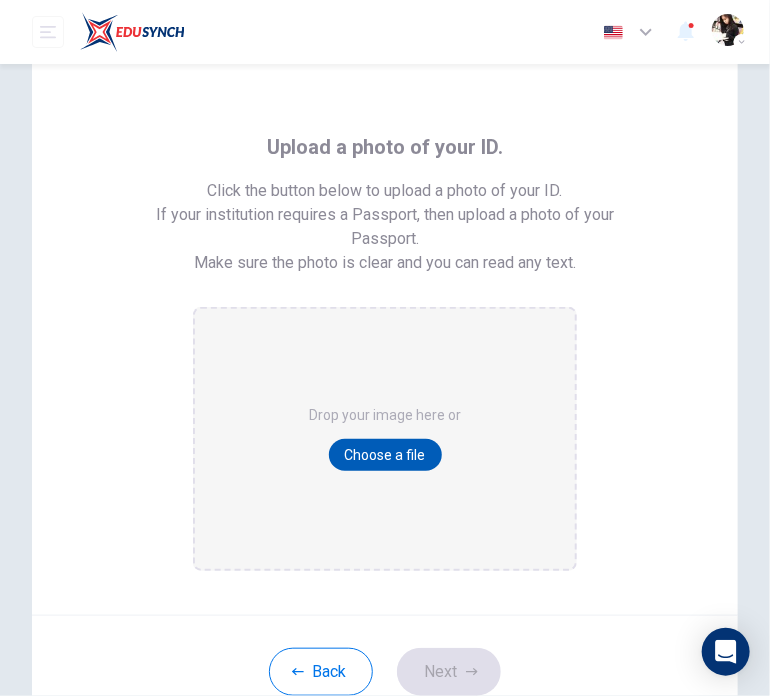 click on "Choose a file" at bounding box center [385, 455] 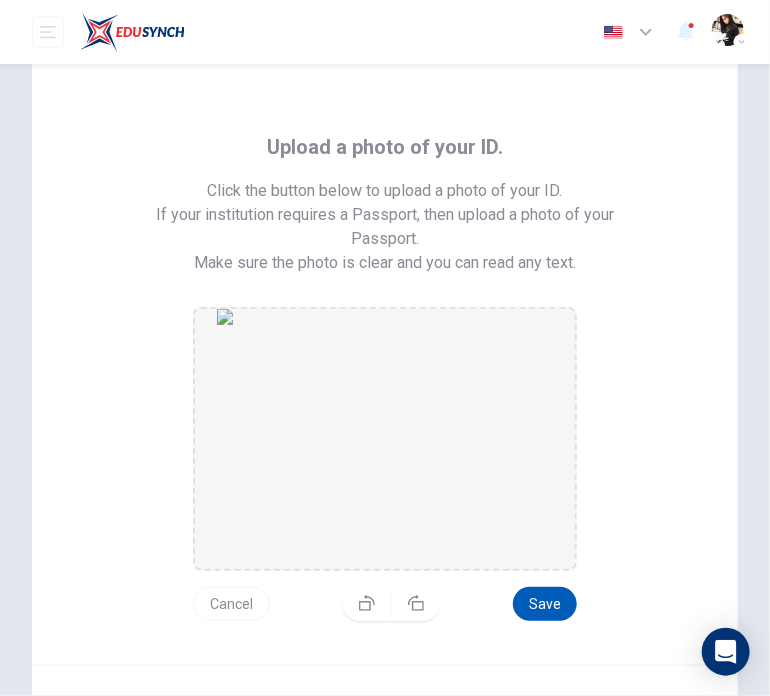 click on "Save" at bounding box center (545, 604) 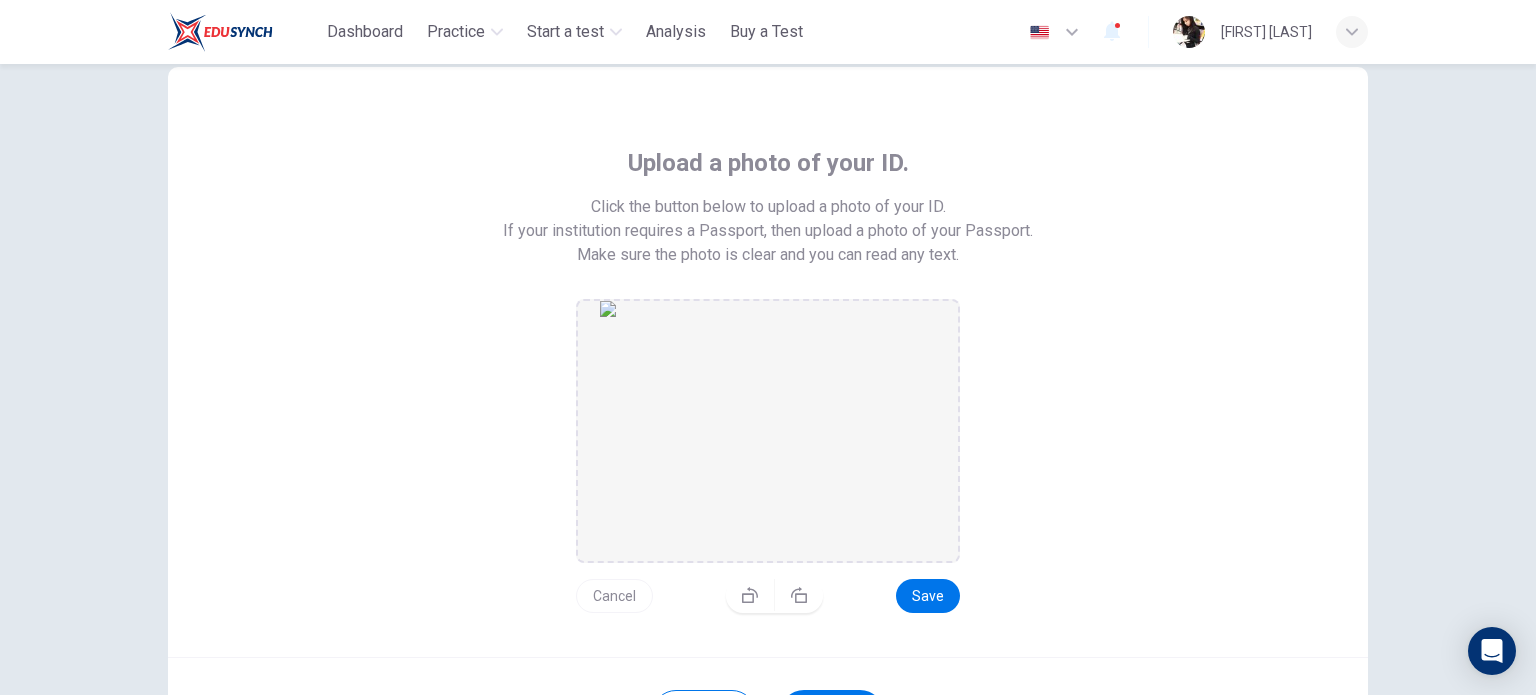 click on "Next" at bounding box center (832, 714) 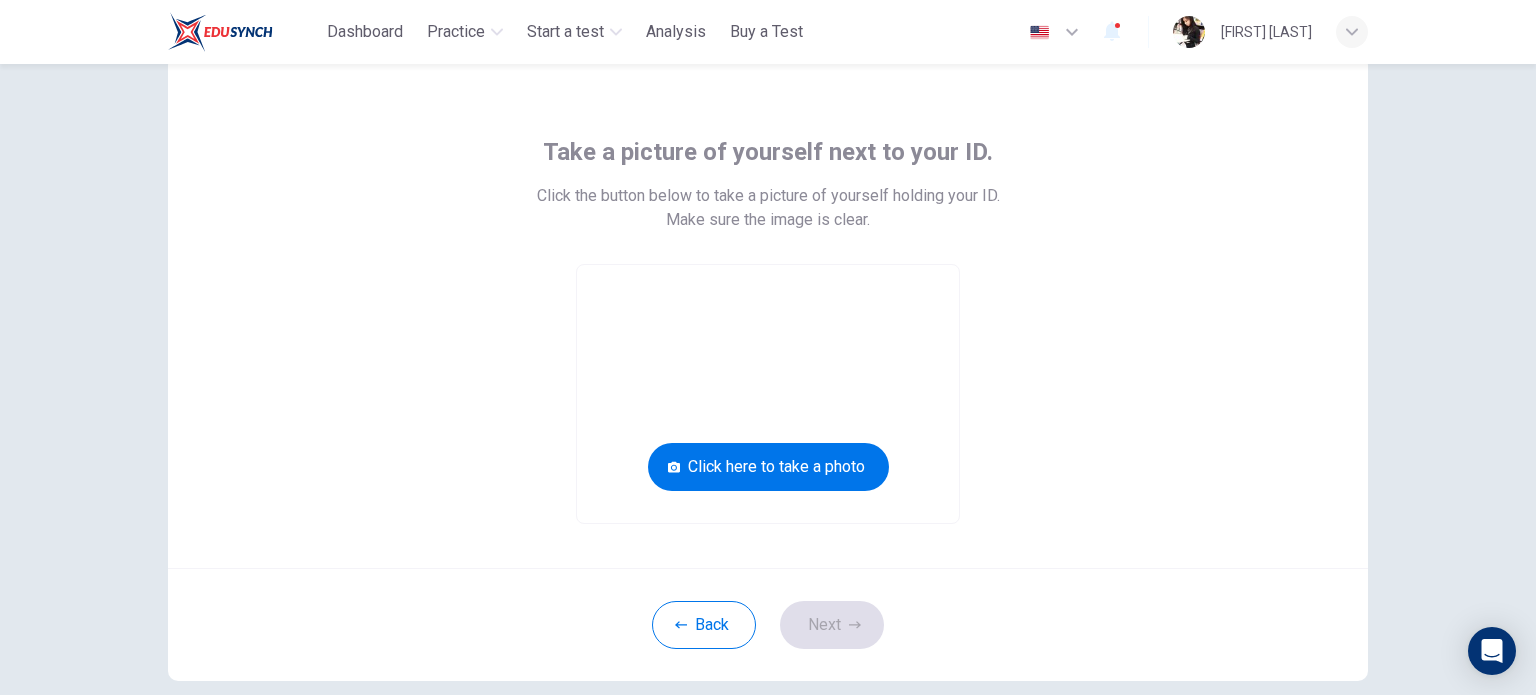 scroll, scrollTop: 73, scrollLeft: 0, axis: vertical 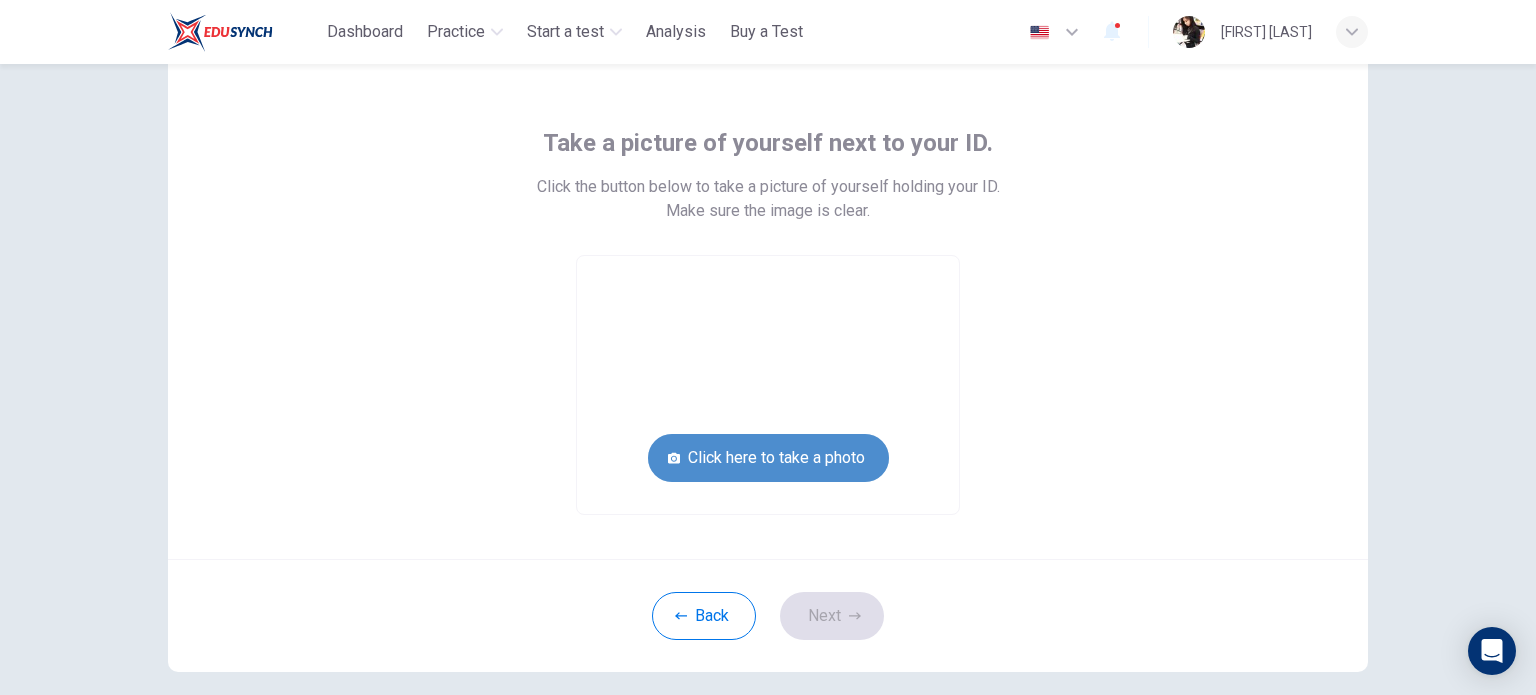 click on "Click here to take a photo" at bounding box center (768, 458) 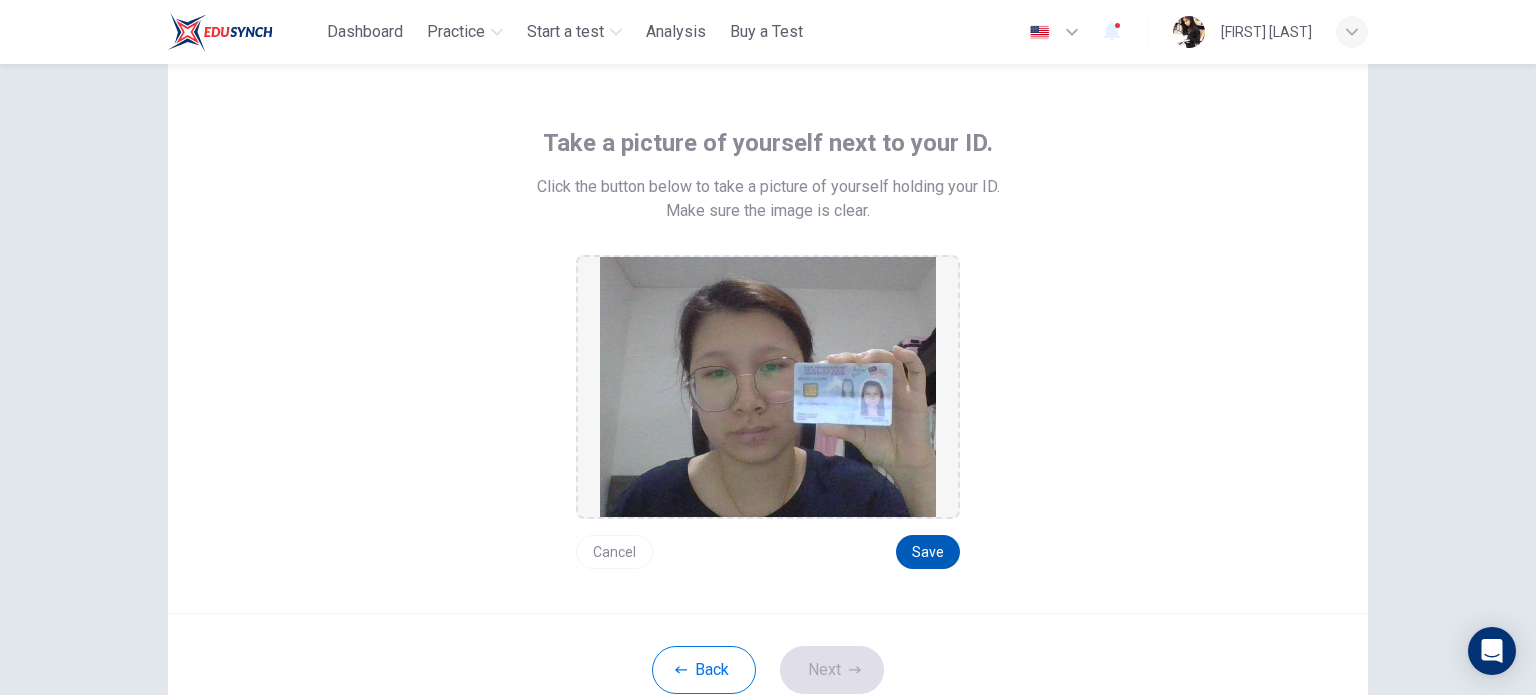 click on "Save" at bounding box center (928, 552) 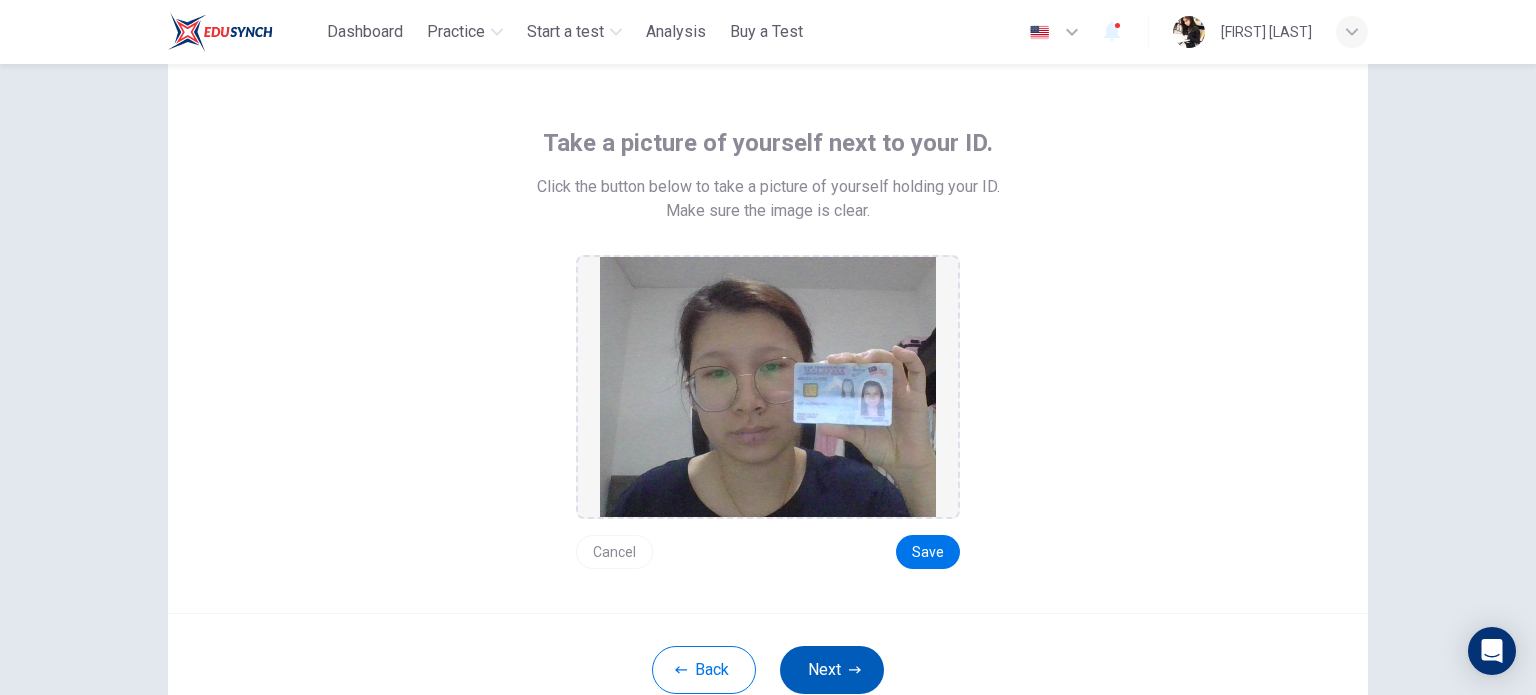 click on "Next" at bounding box center (832, 670) 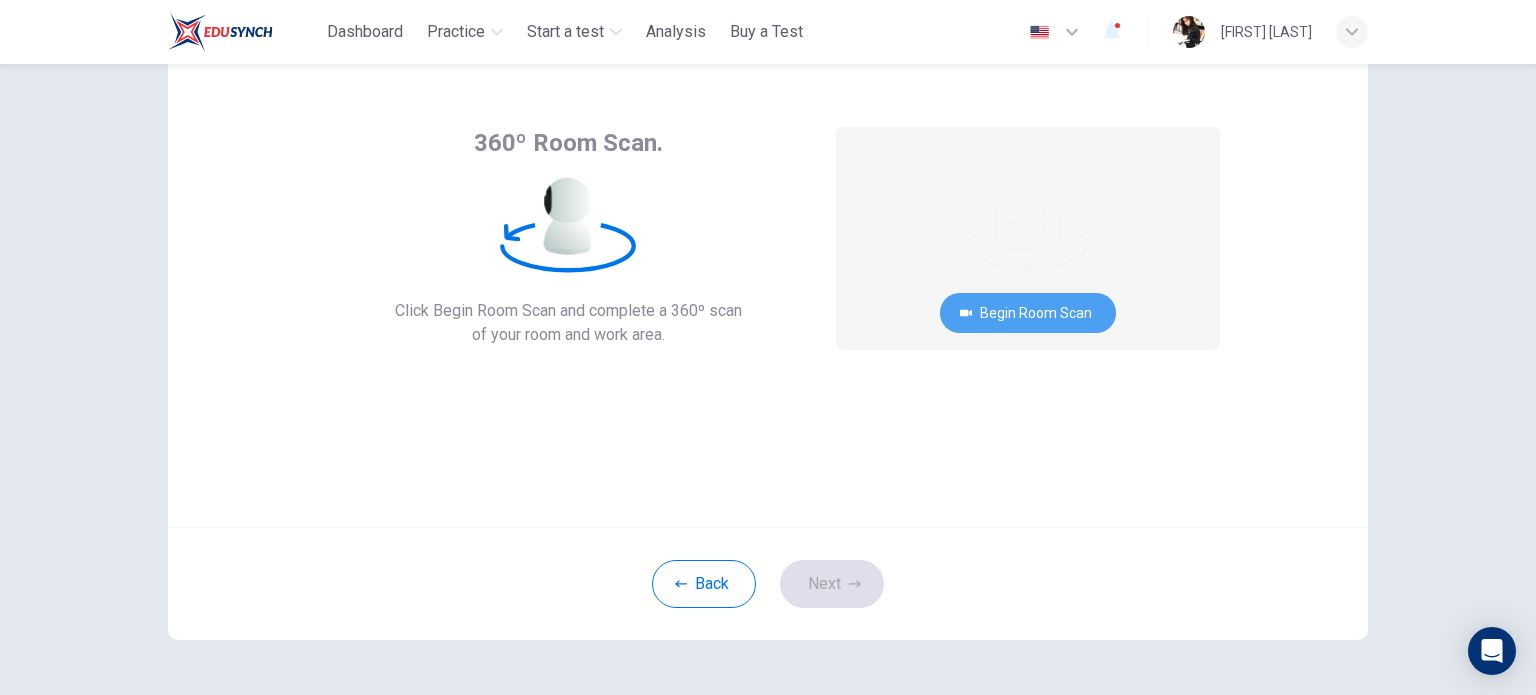 click on "Begin Room Scan" at bounding box center (1028, 313) 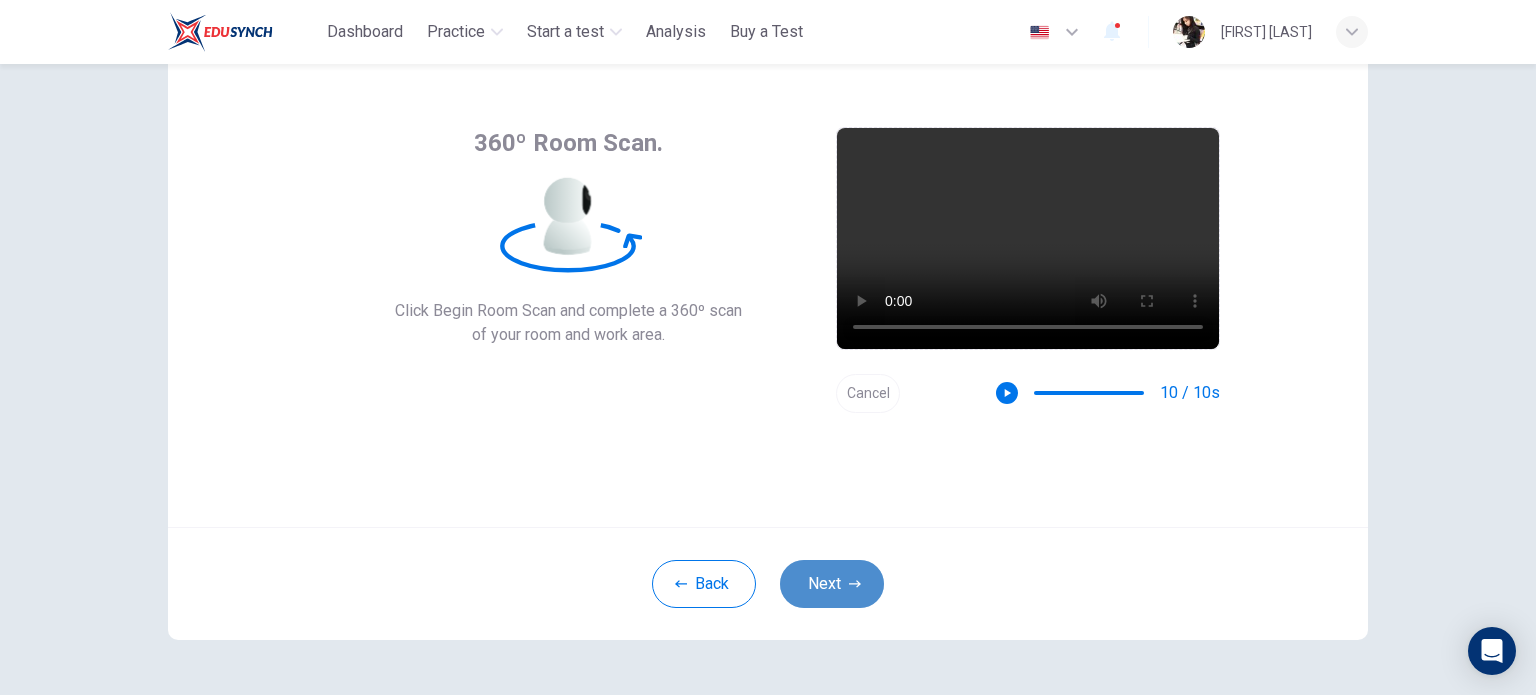 click on "Next" at bounding box center (832, 584) 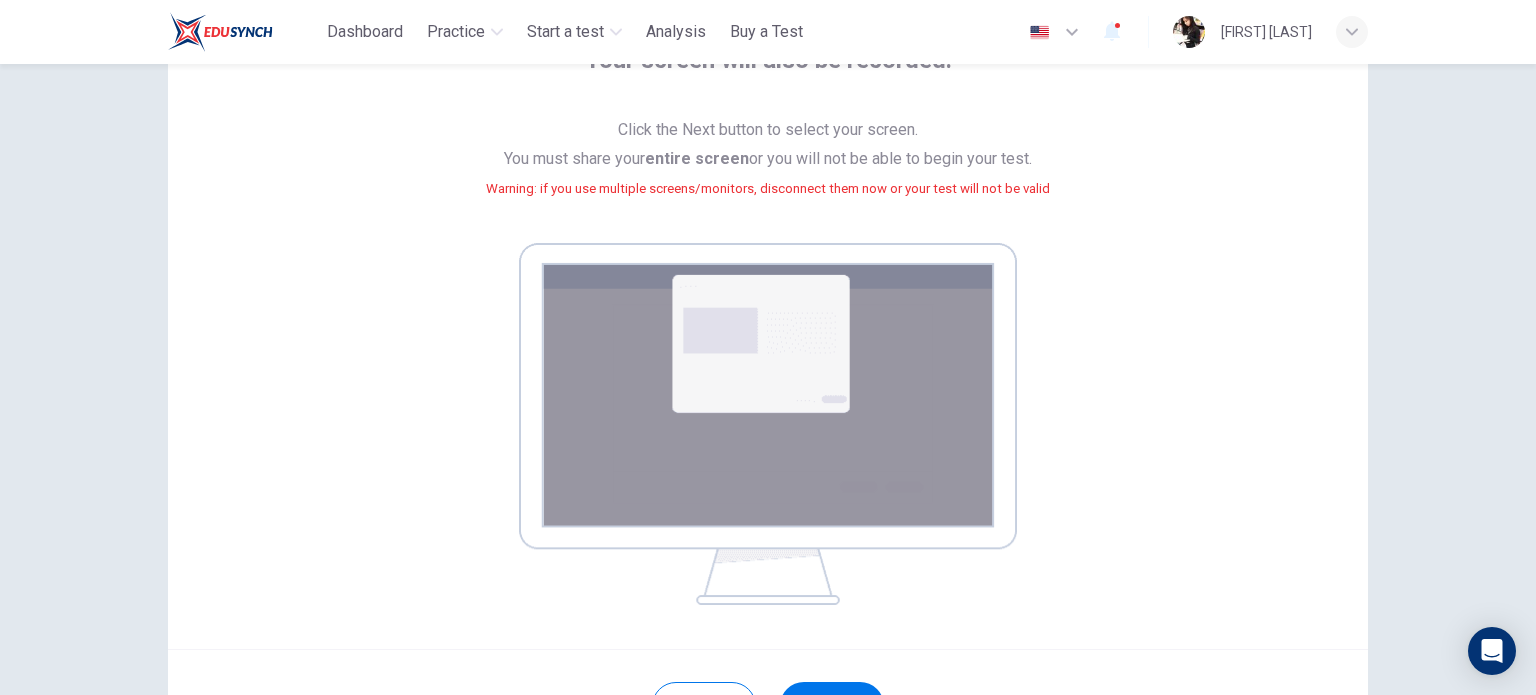 scroll, scrollTop: 160, scrollLeft: 0, axis: vertical 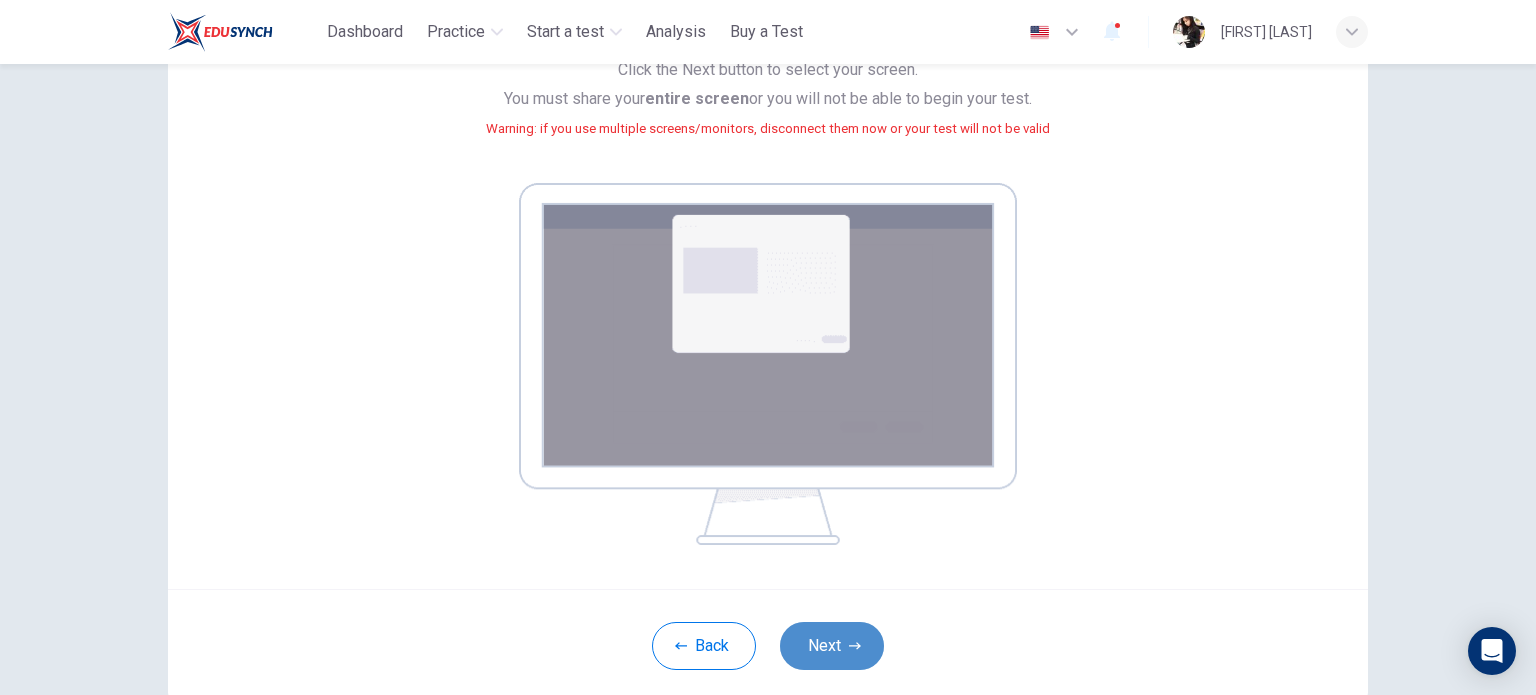 click on "Next" at bounding box center [832, 646] 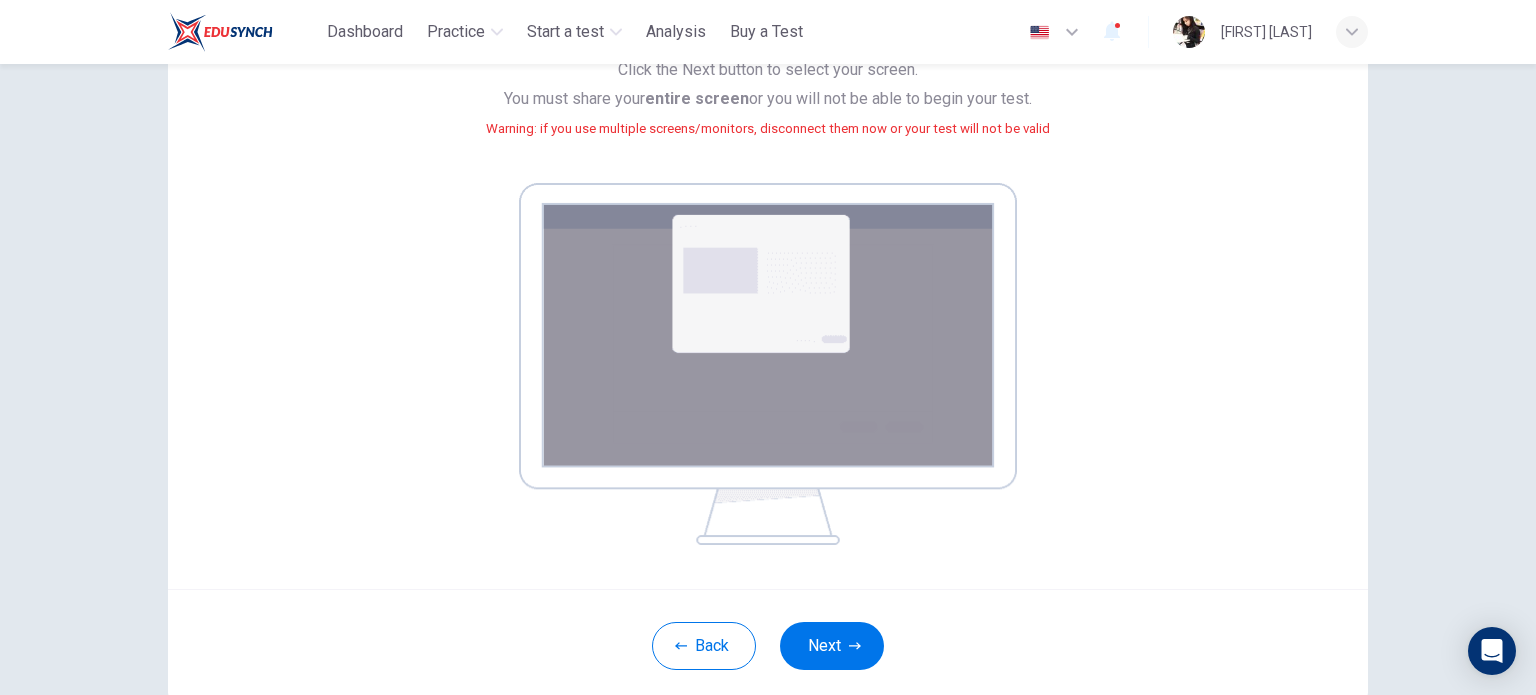 scroll, scrollTop: 137, scrollLeft: 0, axis: vertical 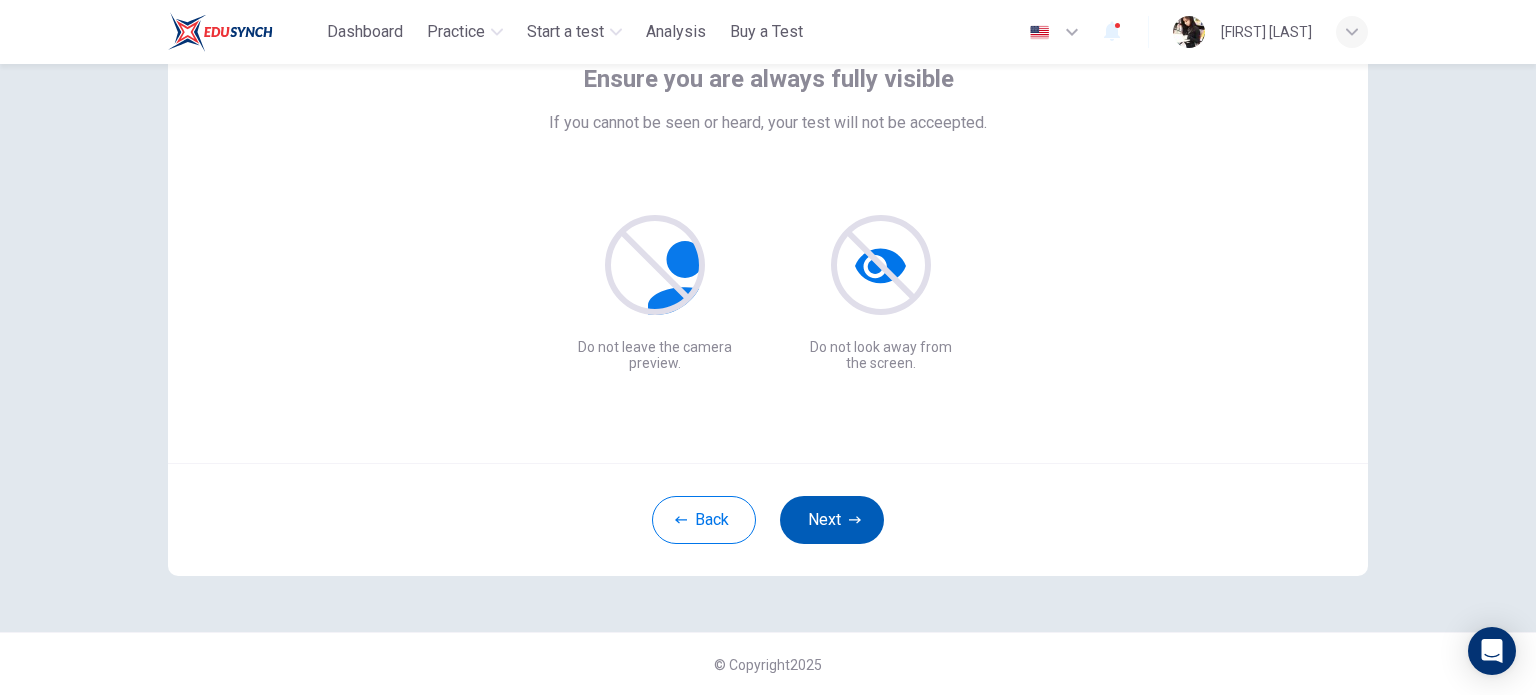 click on "Next" at bounding box center (832, 520) 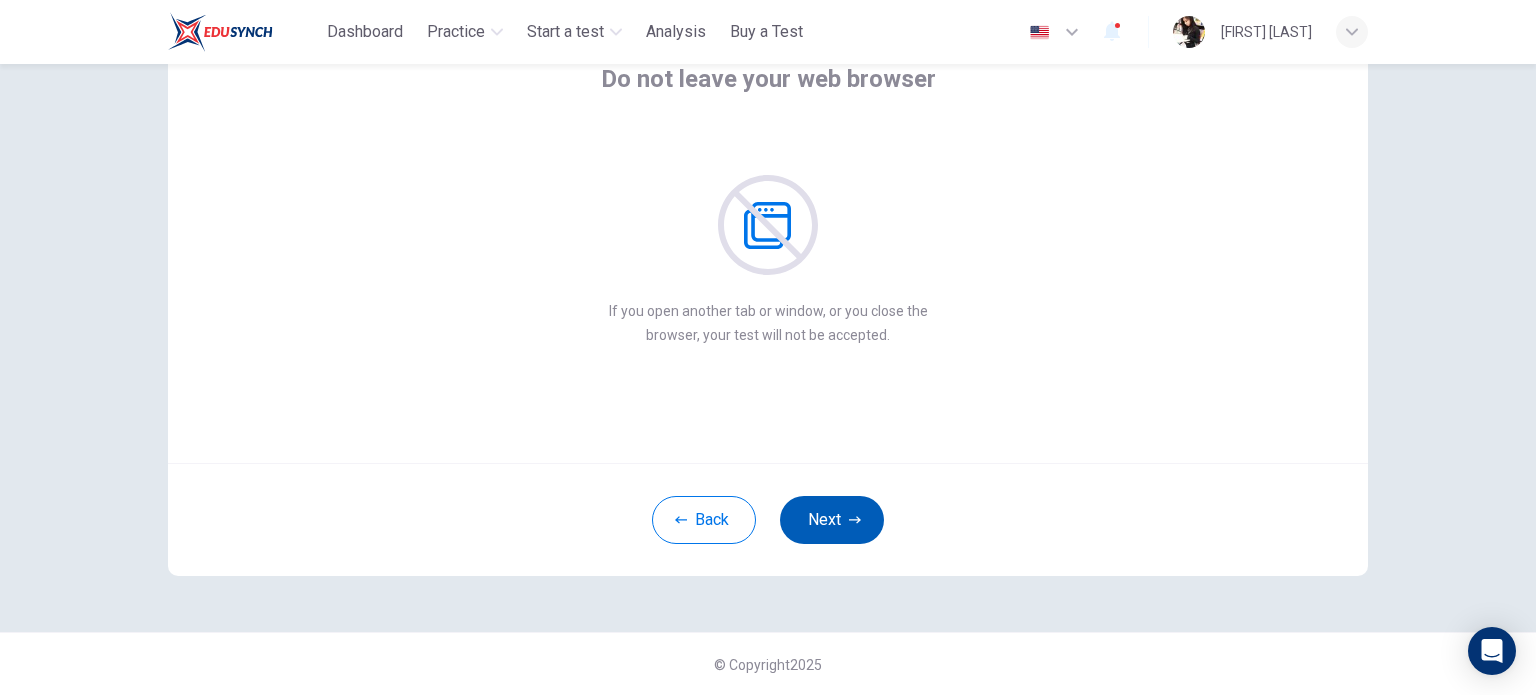 click on "Next" at bounding box center [832, 520] 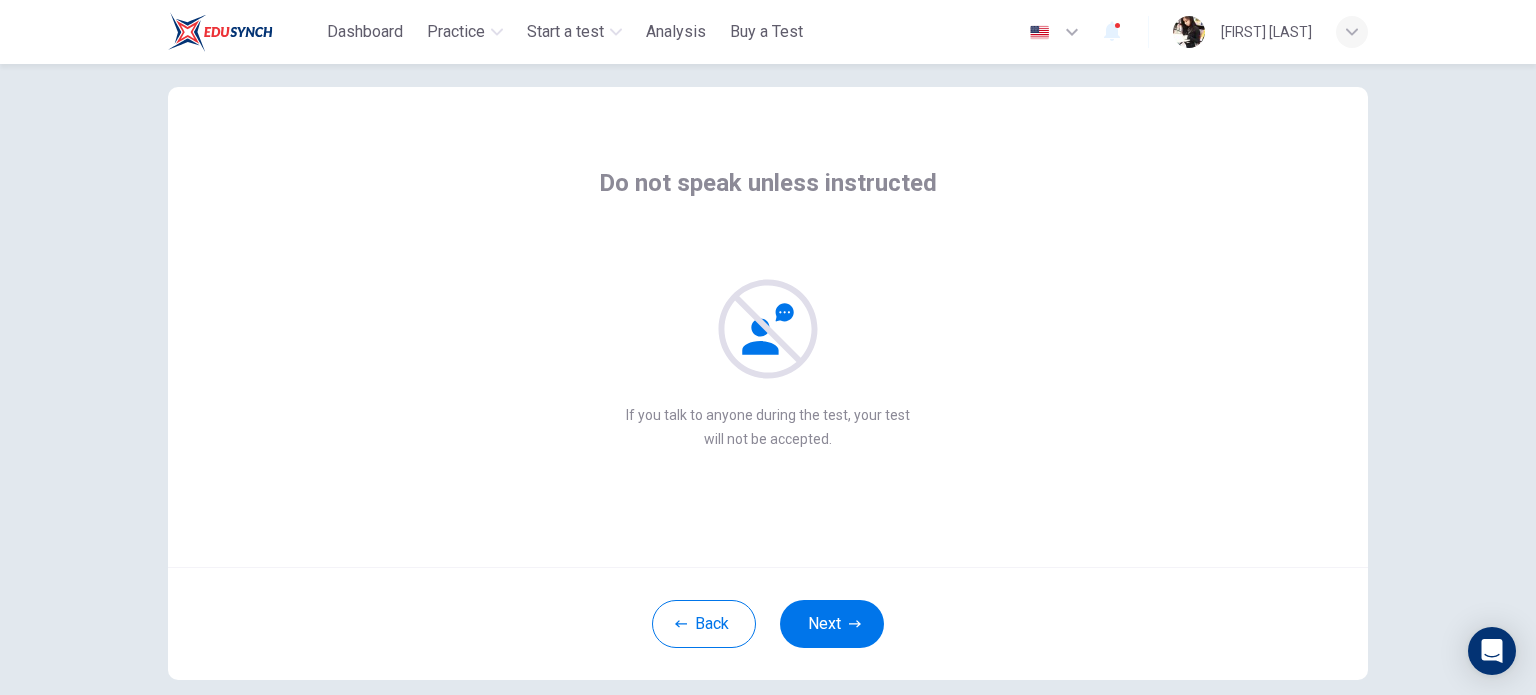 scroll, scrollTop: 32, scrollLeft: 0, axis: vertical 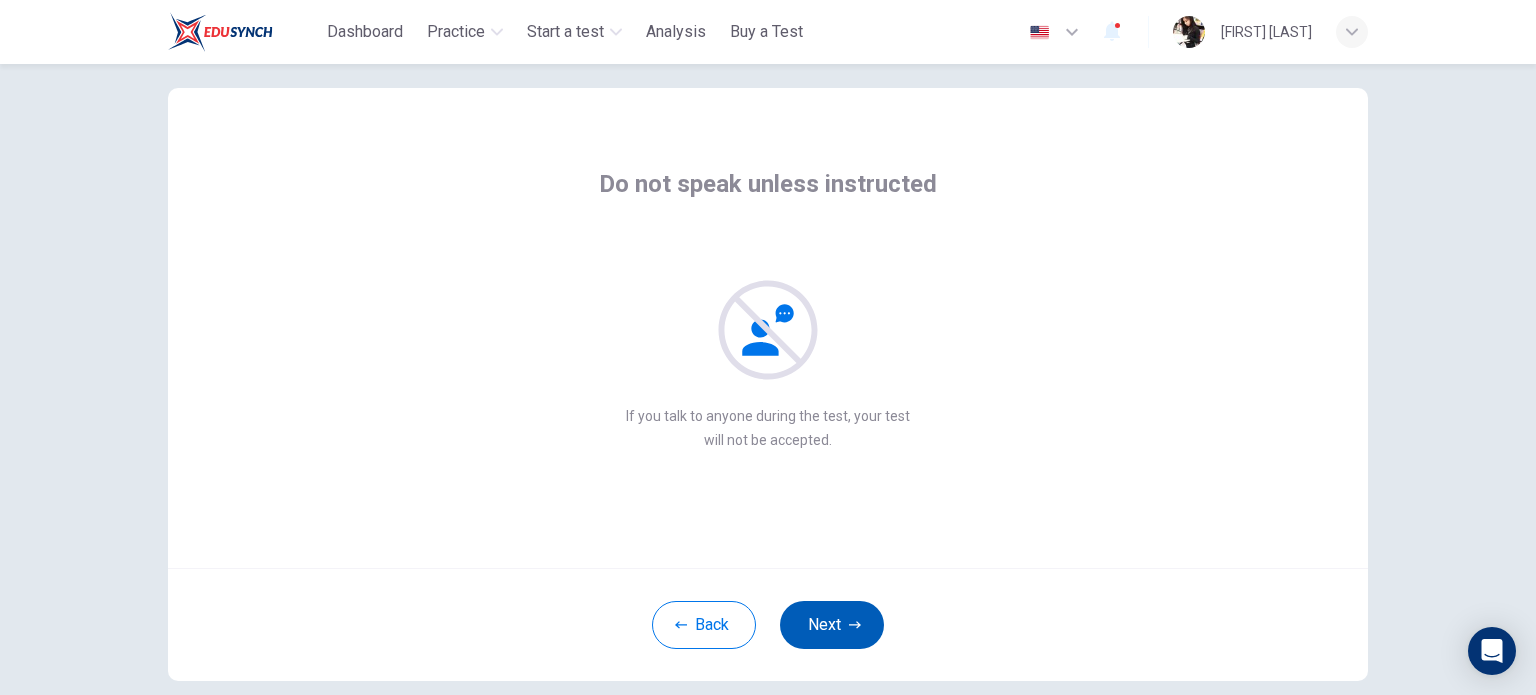 click on "Next" at bounding box center [832, 625] 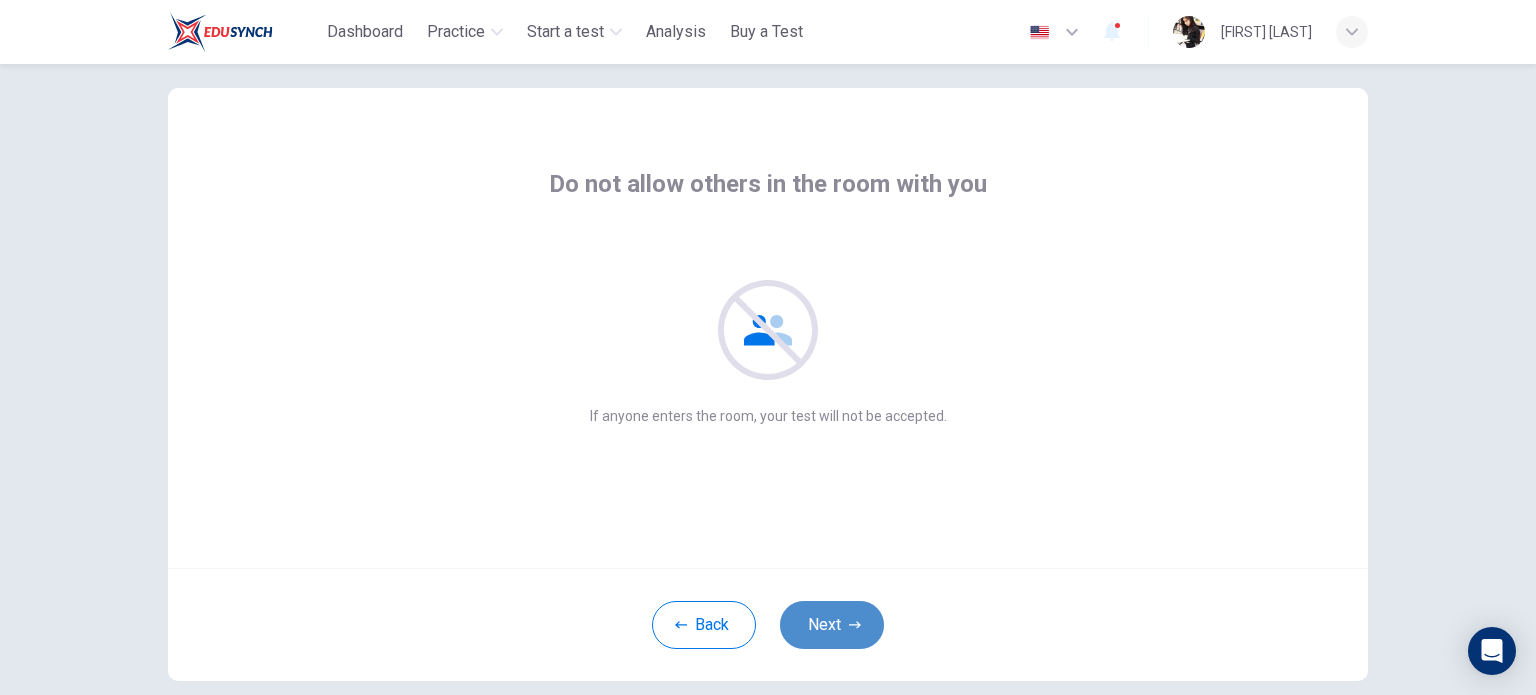 click on "Next" at bounding box center [832, 625] 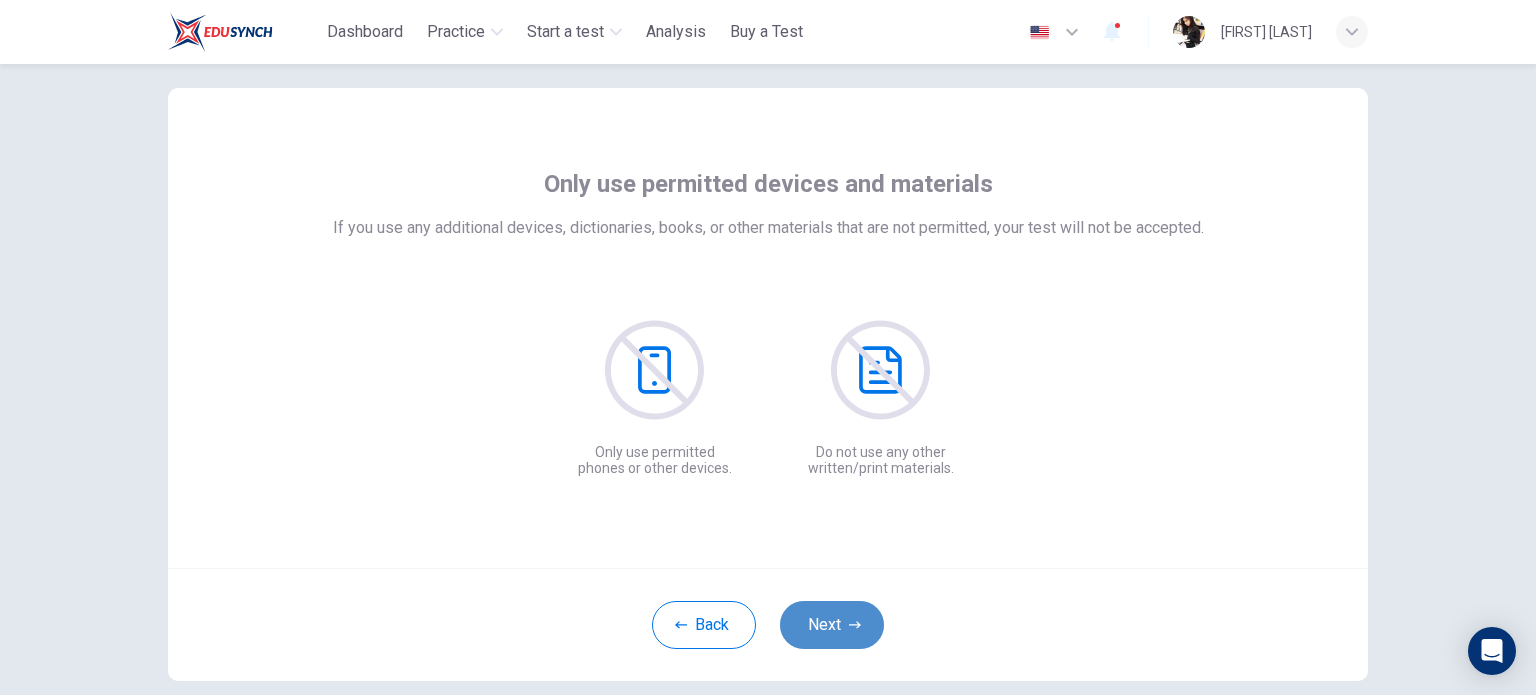 click on "Next" at bounding box center (832, 625) 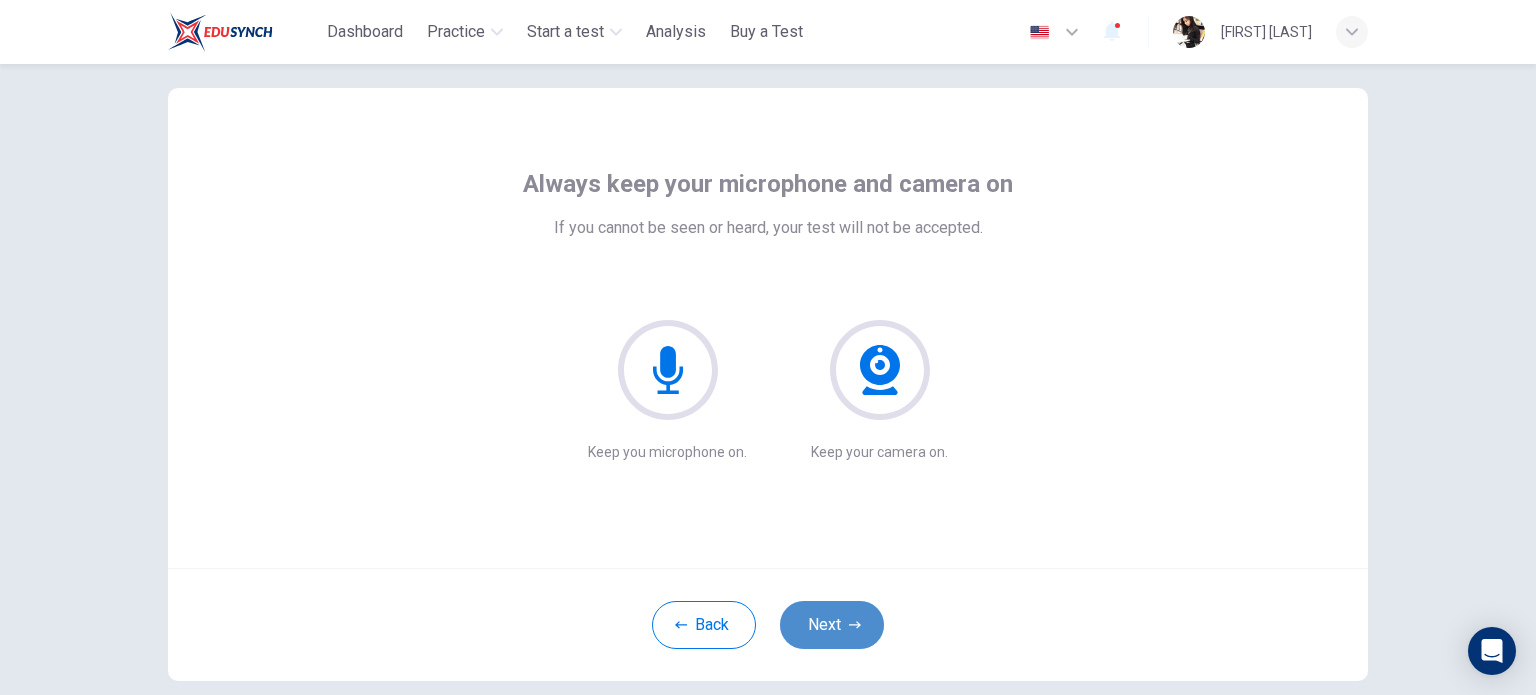 click on "Next" at bounding box center (832, 625) 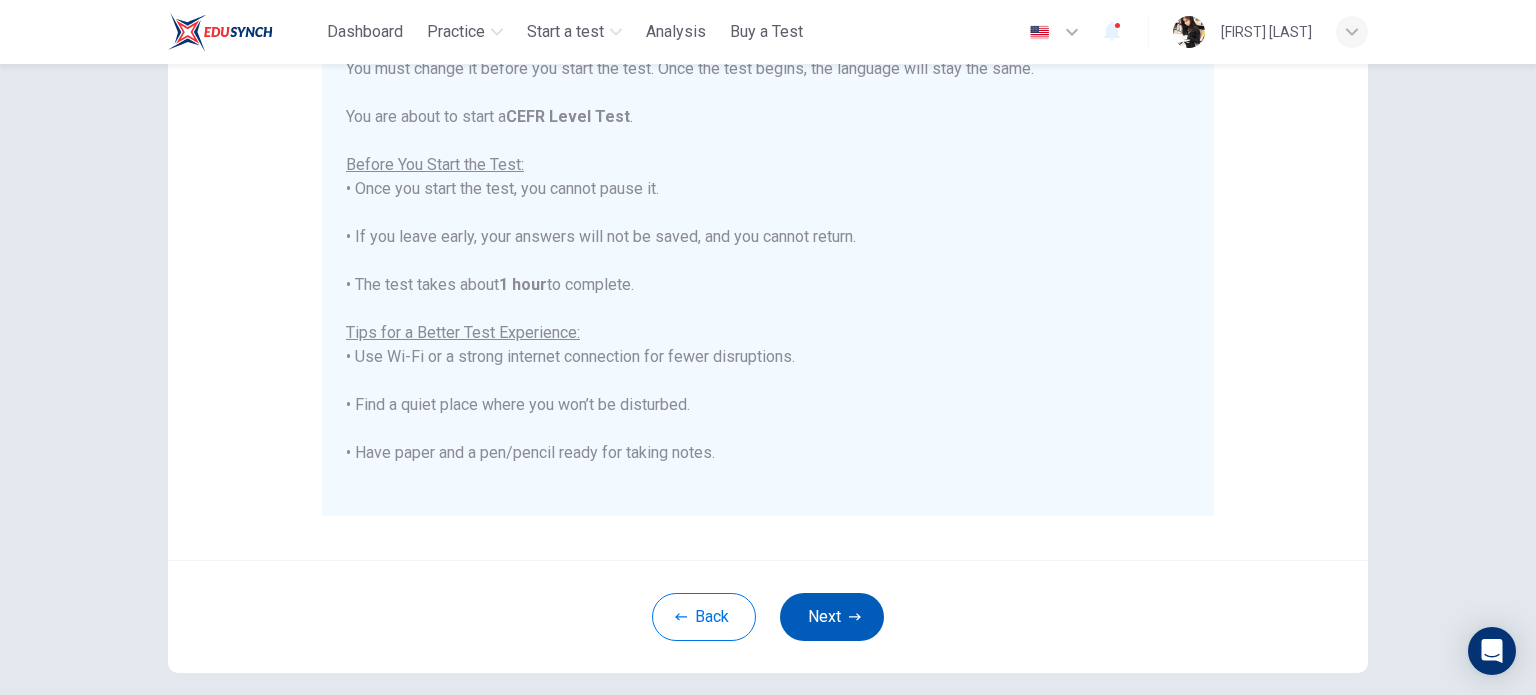 click on "Next" at bounding box center [832, 617] 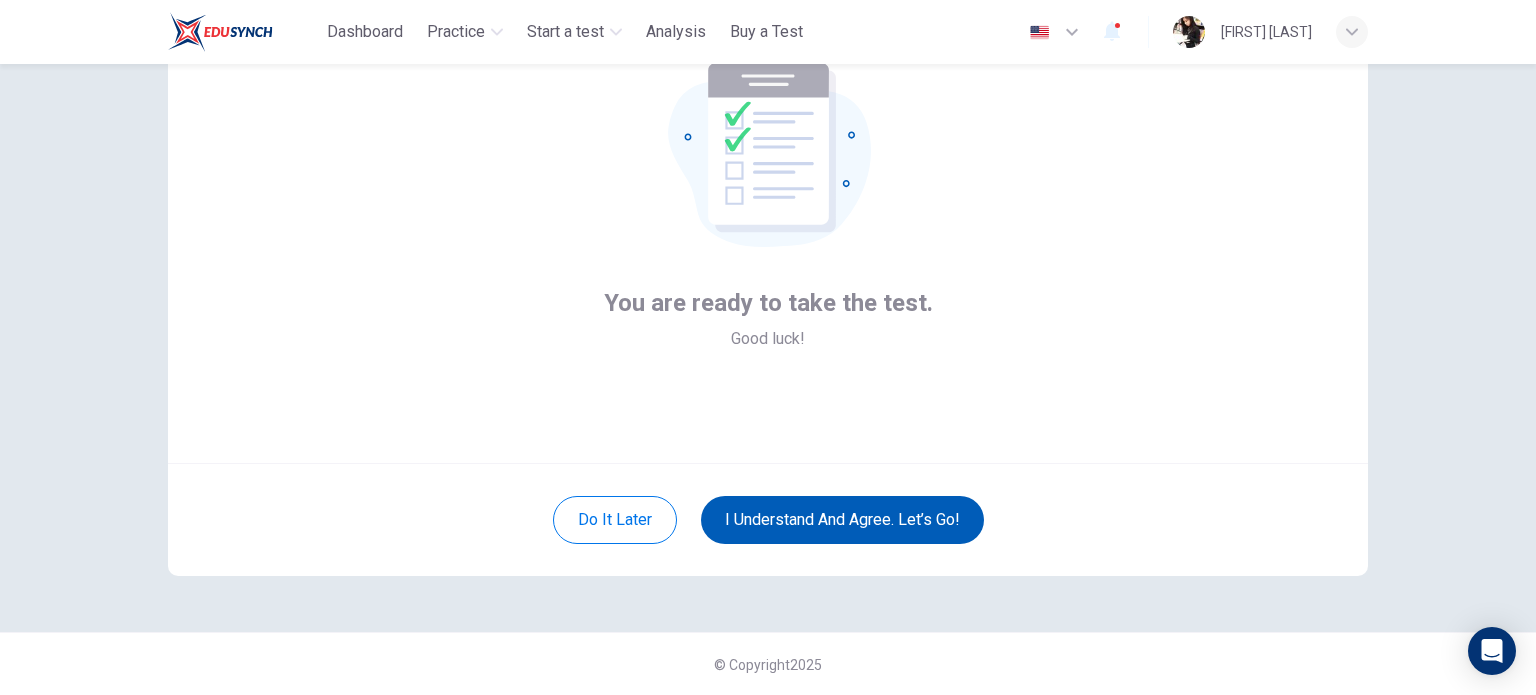 click on "I understand and agree. Let’s go!" at bounding box center (842, 520) 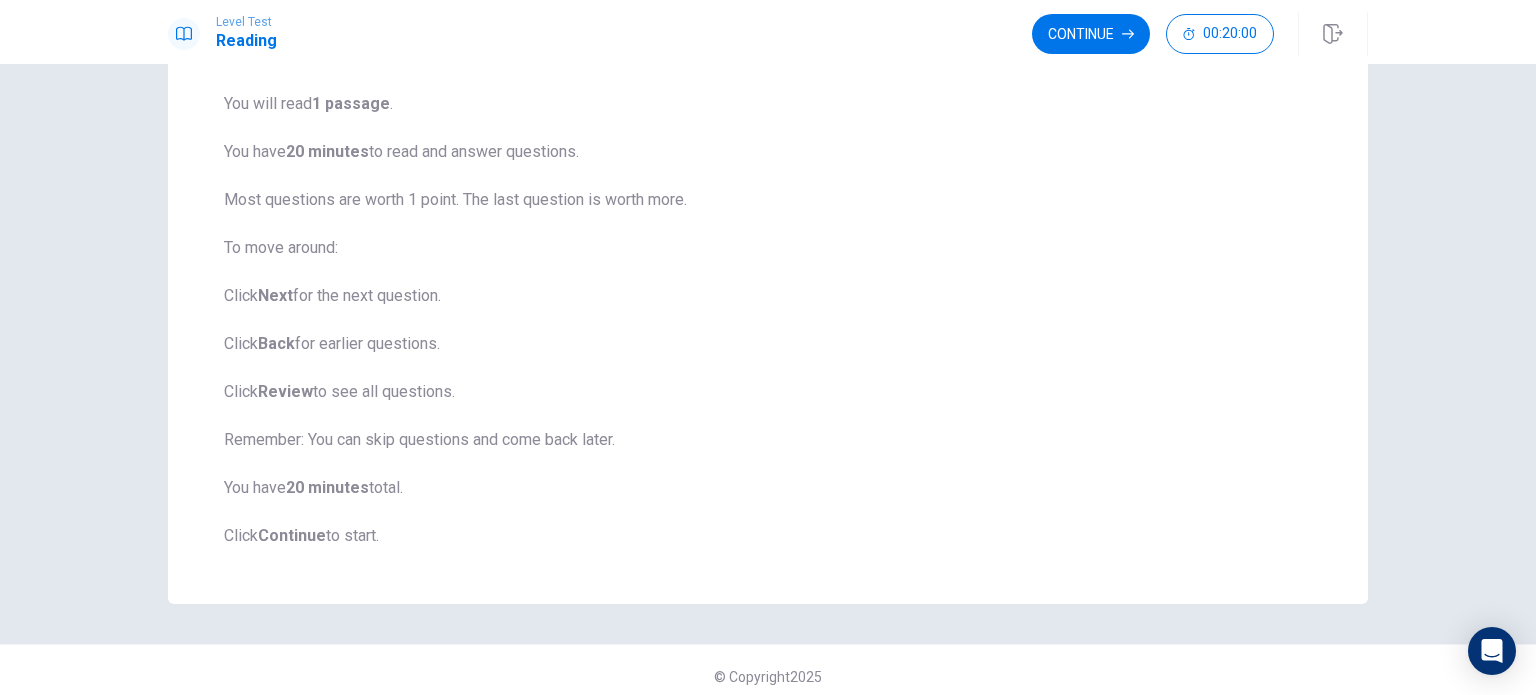 scroll, scrollTop: 160, scrollLeft: 0, axis: vertical 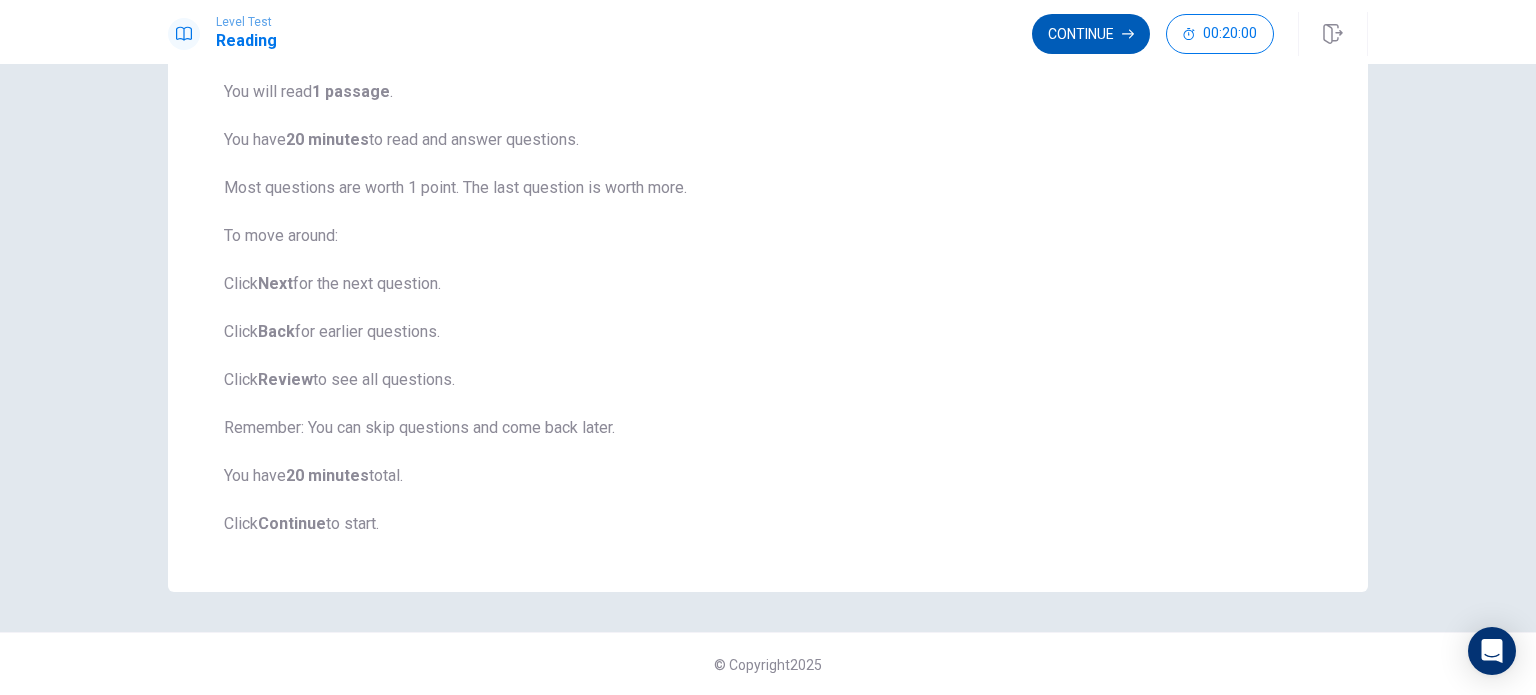 click on "Continue" at bounding box center [1091, 34] 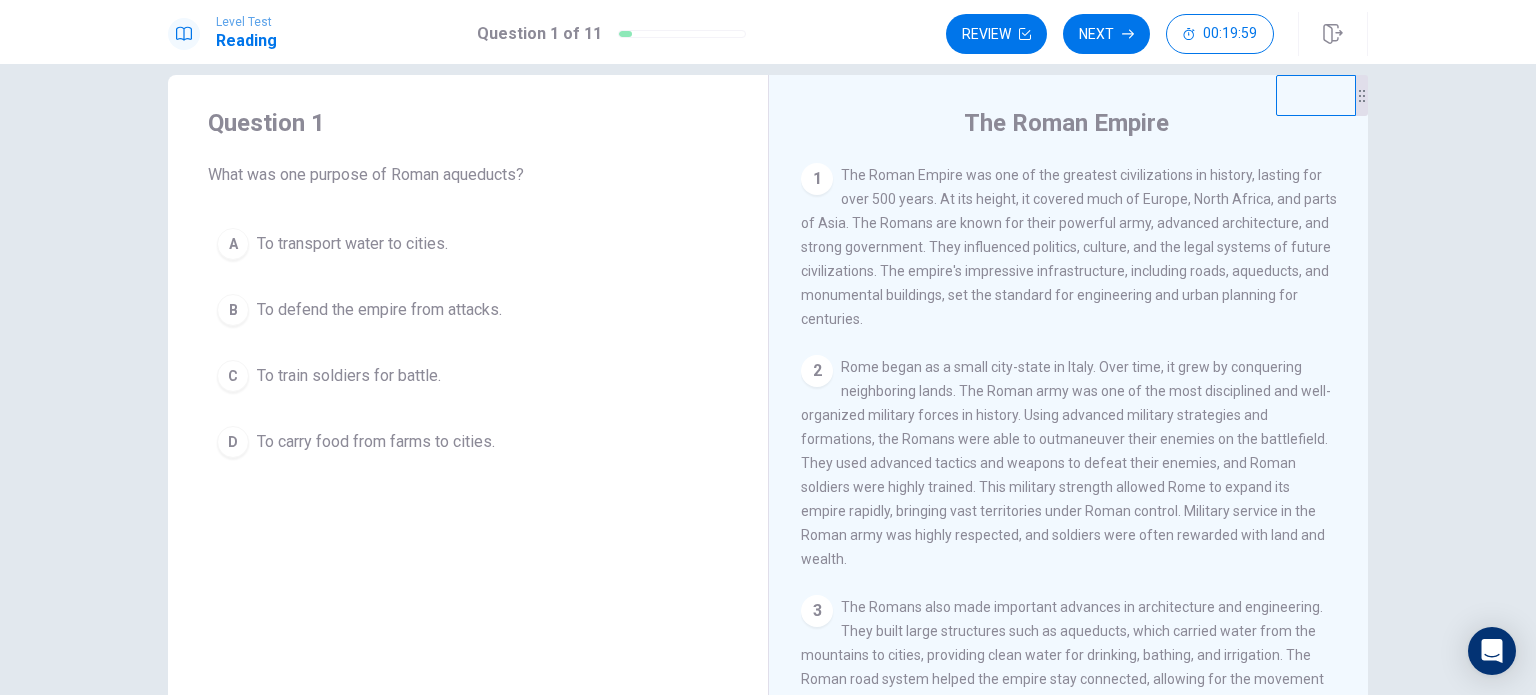 scroll, scrollTop: 26, scrollLeft: 0, axis: vertical 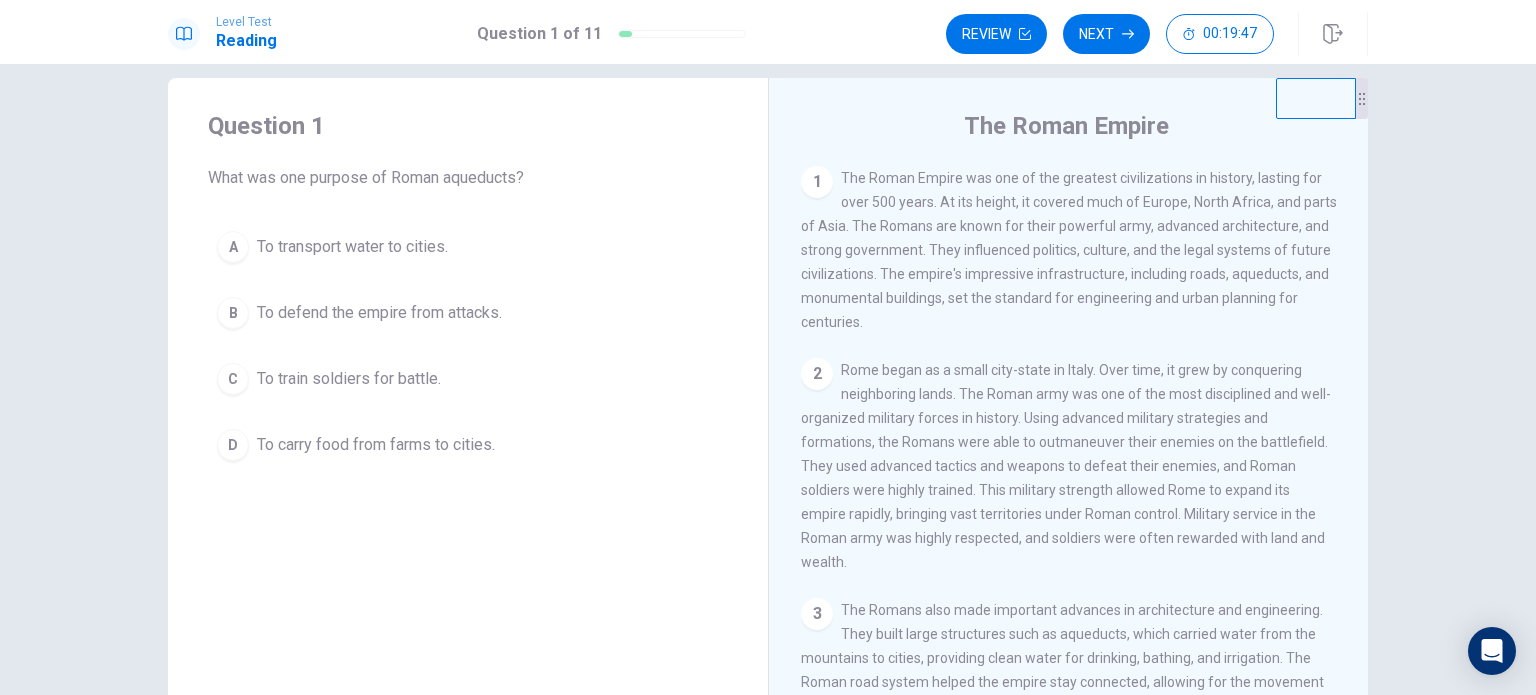 drag, startPoint x: 1177, startPoint y: 202, endPoint x: 1088, endPoint y: 202, distance: 89 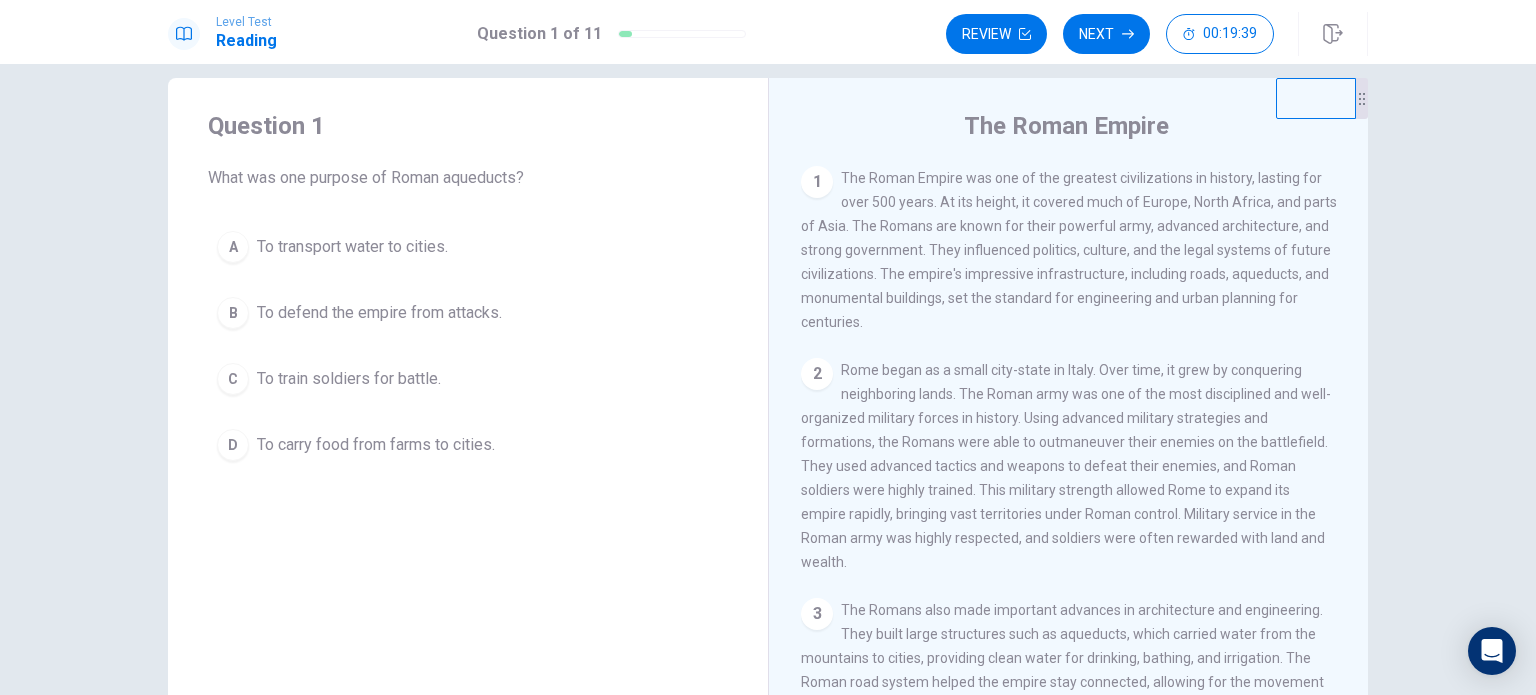 drag, startPoint x: 1192, startPoint y: 219, endPoint x: 1216, endPoint y: 219, distance: 24 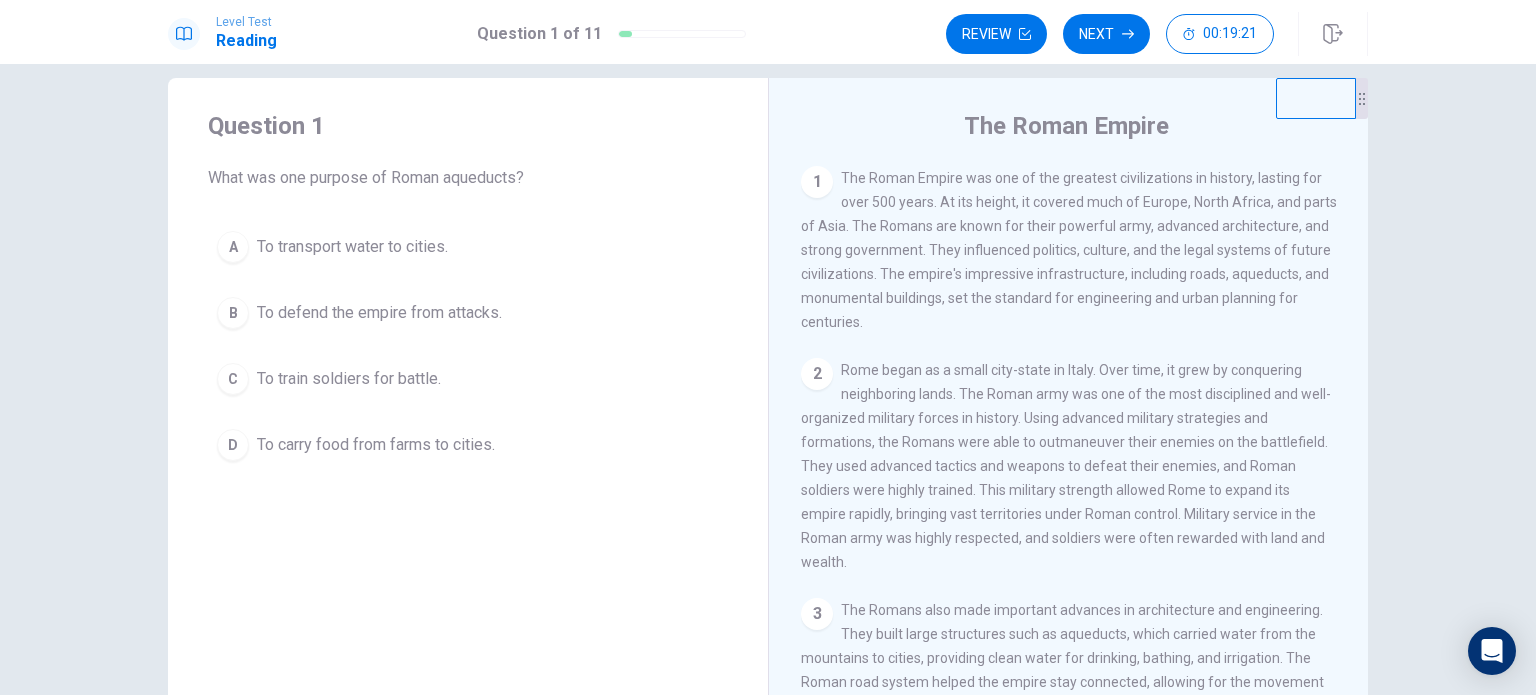 drag, startPoint x: 915, startPoint y: 299, endPoint x: 974, endPoint y: 296, distance: 59.07622 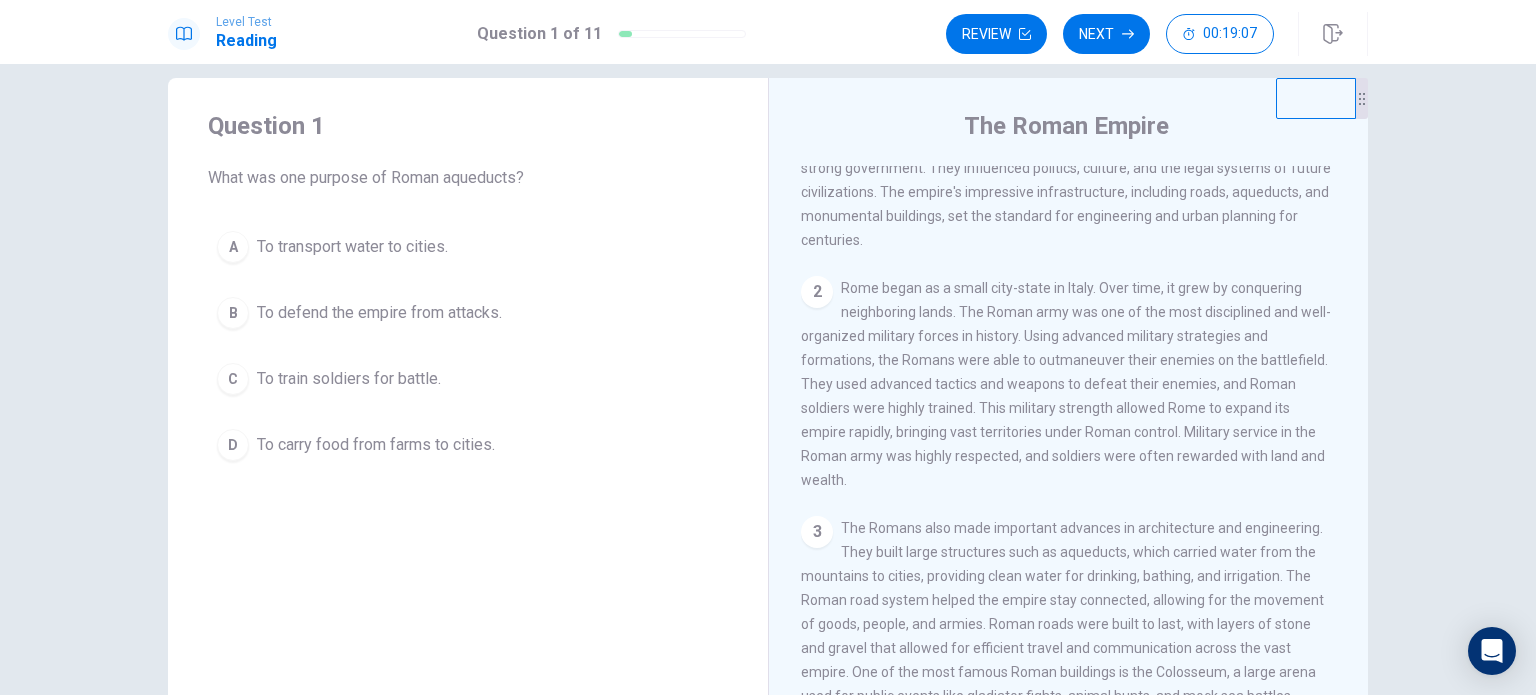 scroll, scrollTop: 95, scrollLeft: 0, axis: vertical 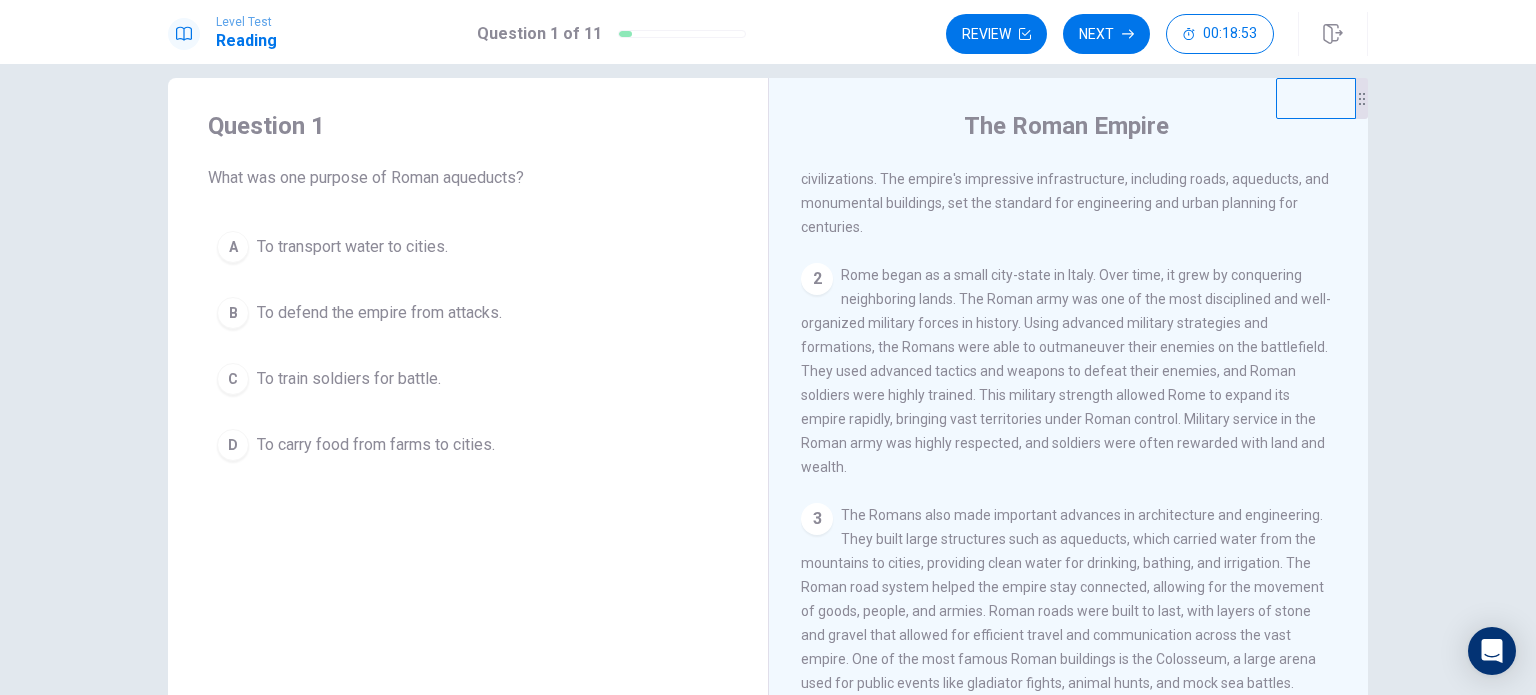 drag, startPoint x: 984, startPoint y: 353, endPoint x: 1044, endPoint y: 351, distance: 60.033325 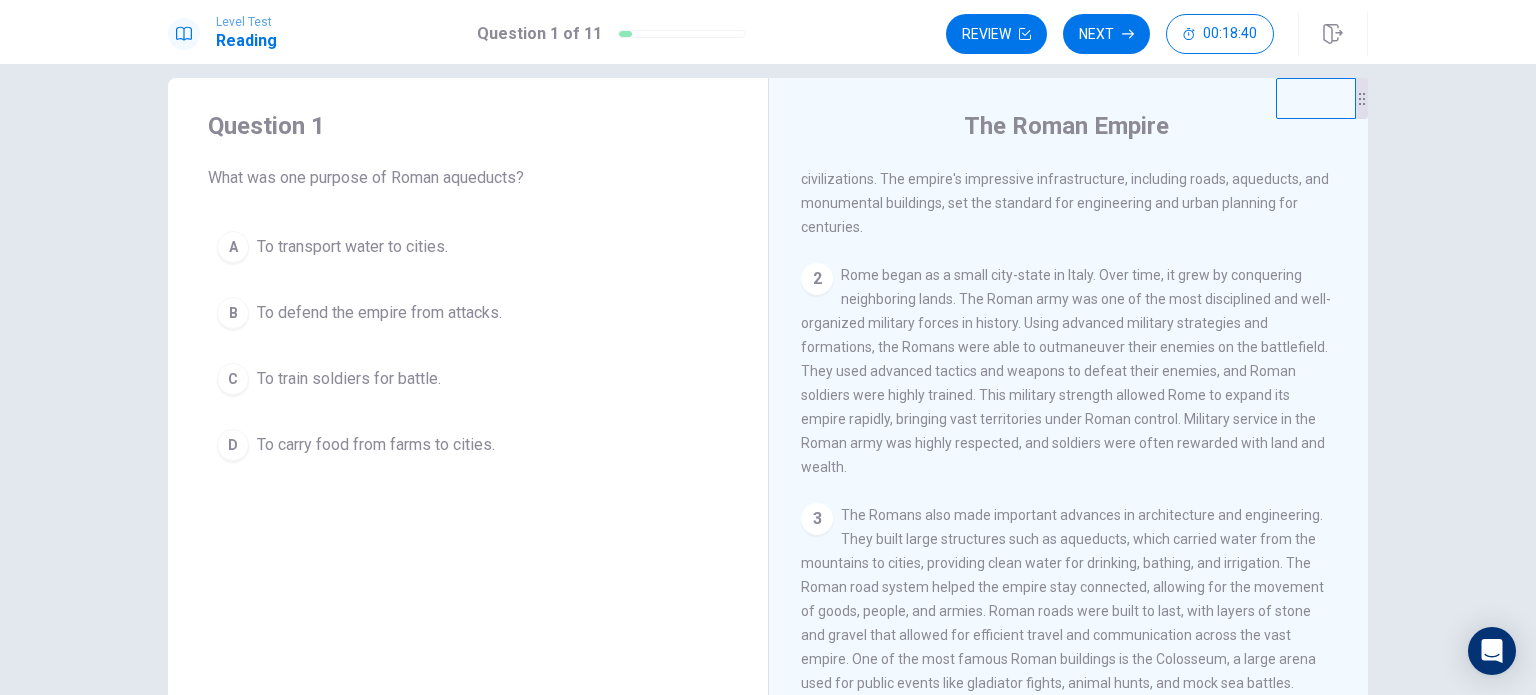 drag, startPoint x: 1360, startPoint y: 363, endPoint x: 1353, endPoint y: 381, distance: 19.313208 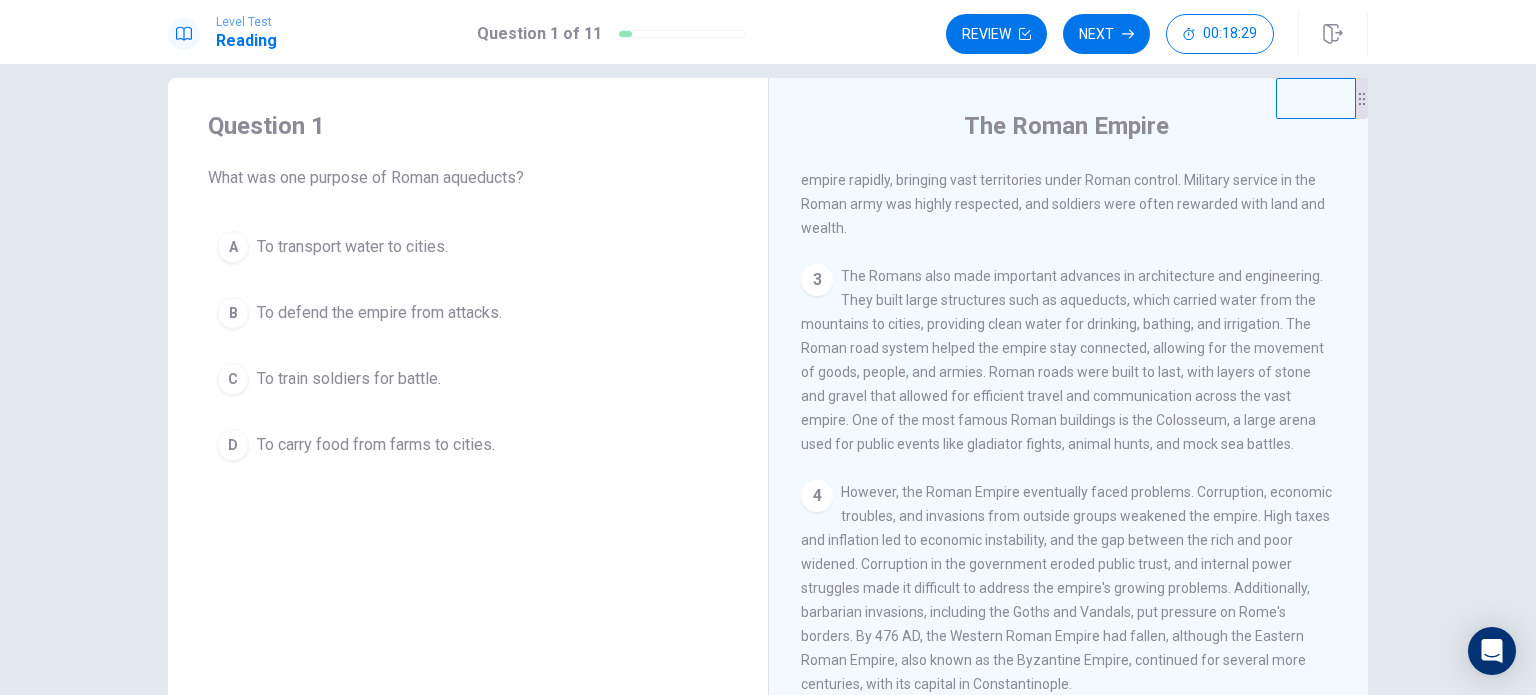 scroll, scrollTop: 328, scrollLeft: 0, axis: vertical 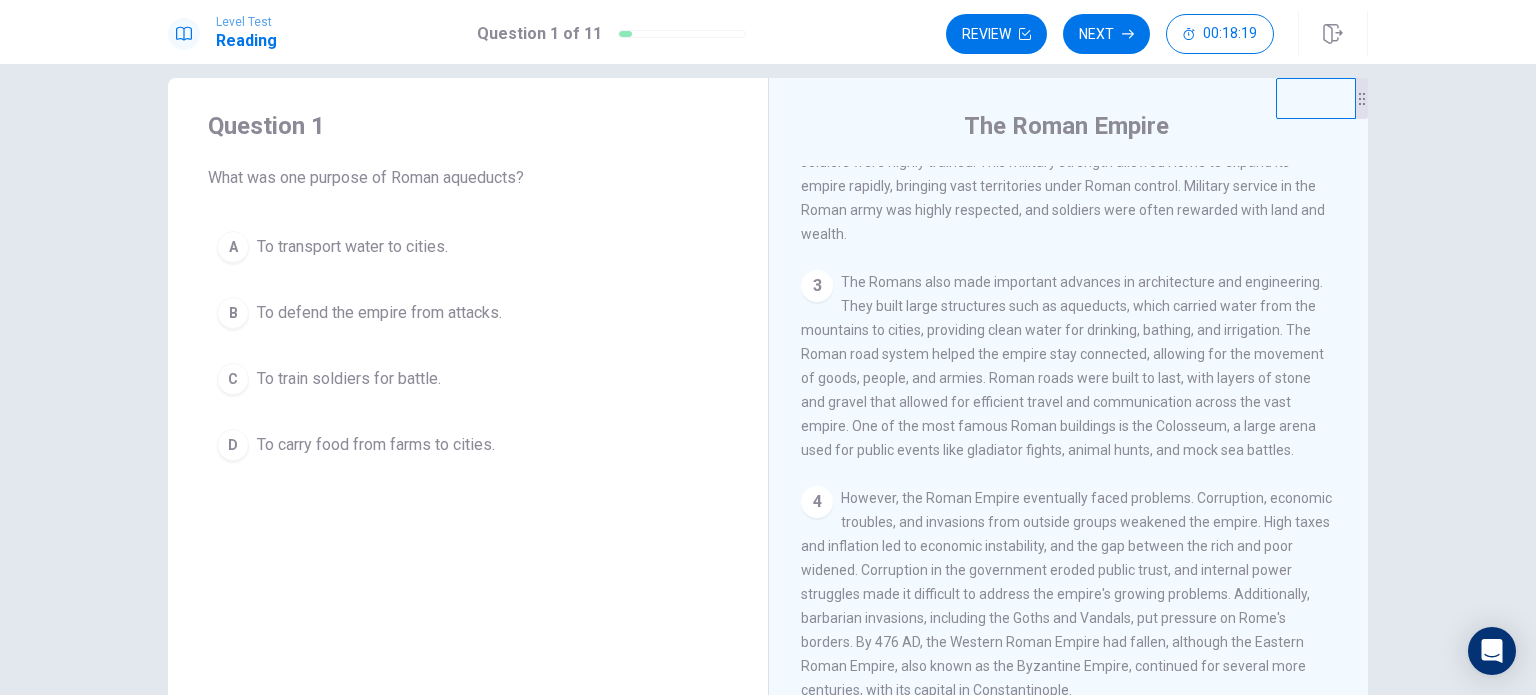 drag, startPoint x: 872, startPoint y: 298, endPoint x: 1002, endPoint y: 308, distance: 130.38405 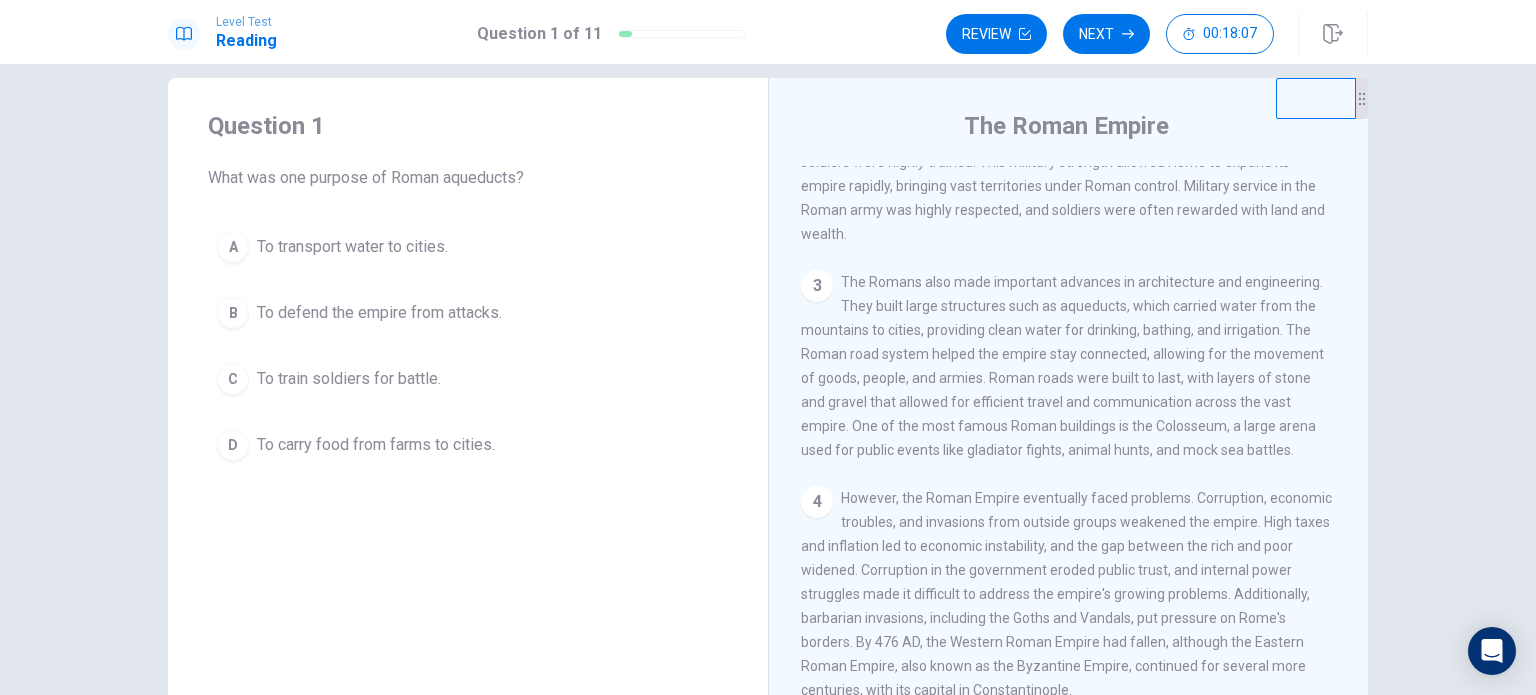 drag, startPoint x: 1129, startPoint y: 315, endPoint x: 1222, endPoint y: 325, distance: 93.53609 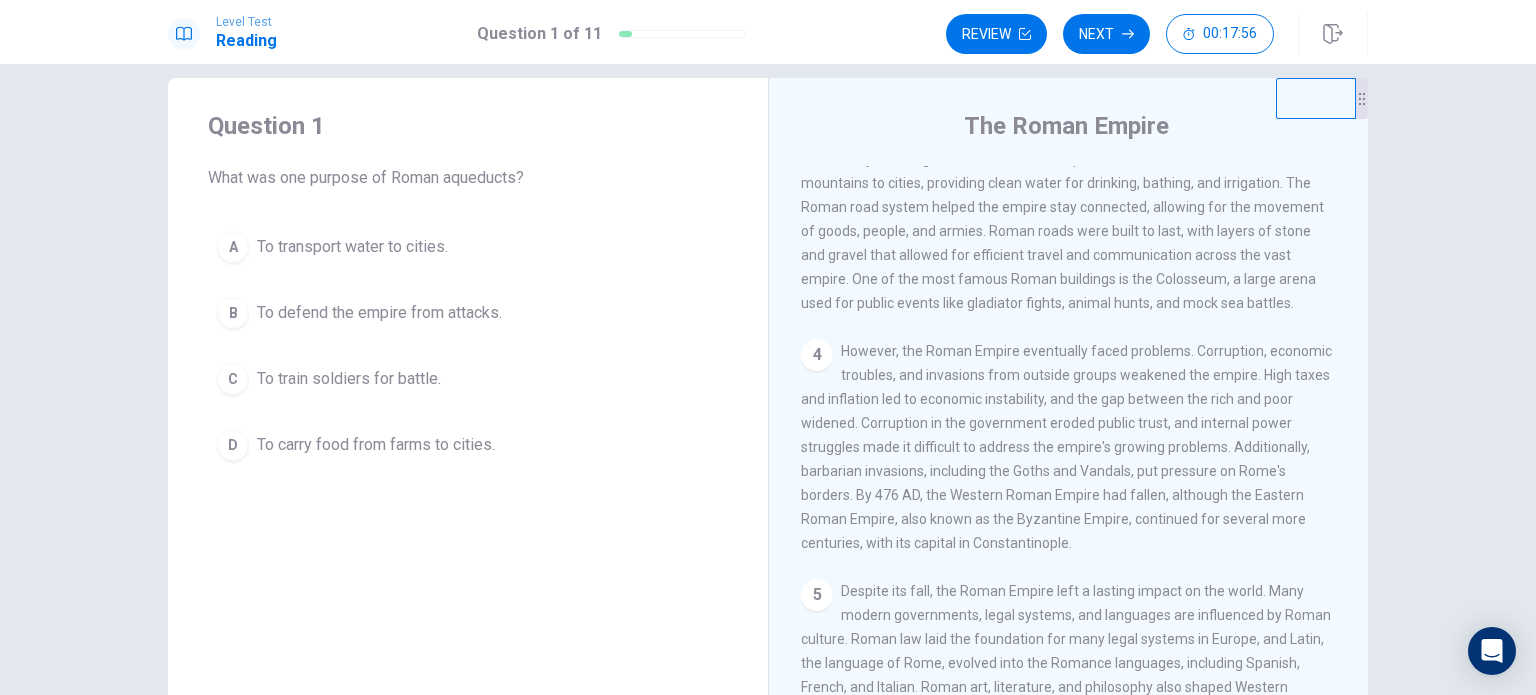 scroll, scrollTop: 478, scrollLeft: 0, axis: vertical 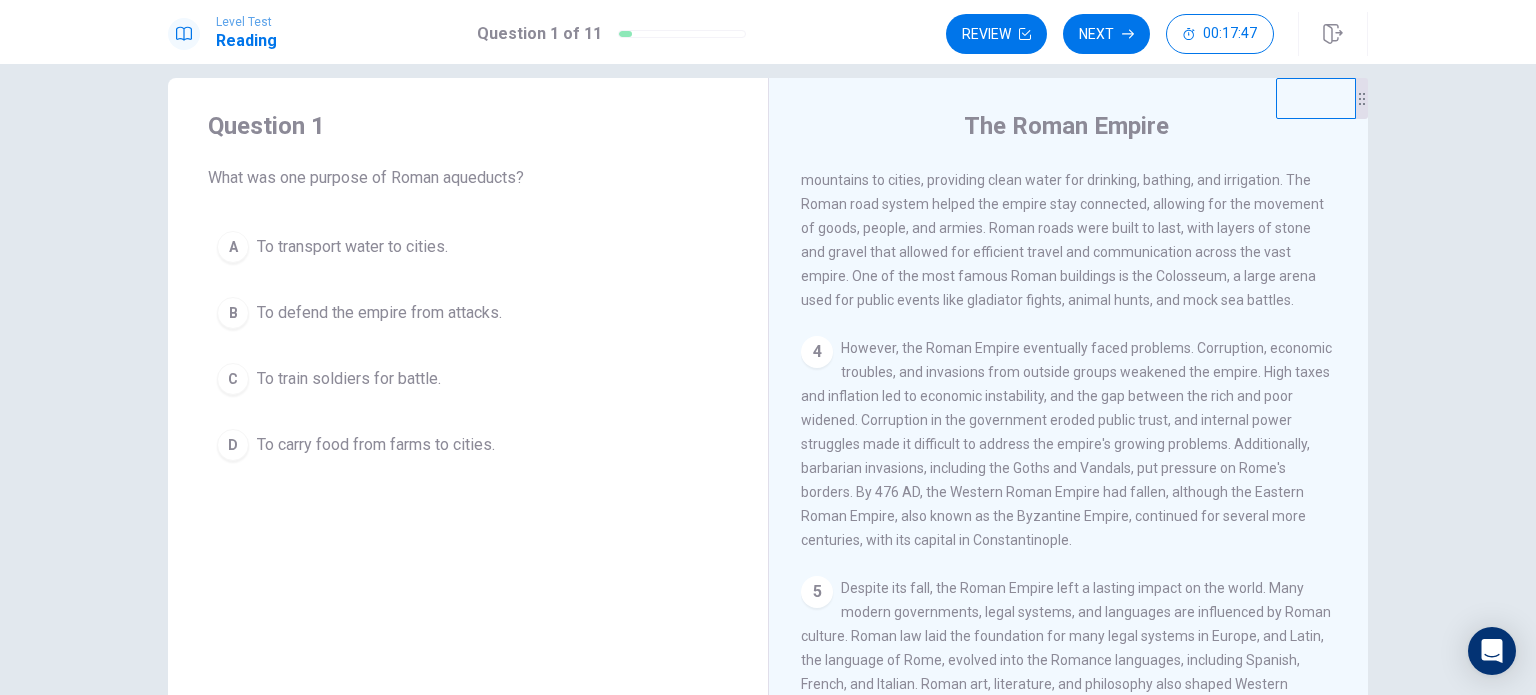 drag, startPoint x: 832, startPoint y: 270, endPoint x: 913, endPoint y: 268, distance: 81.02469 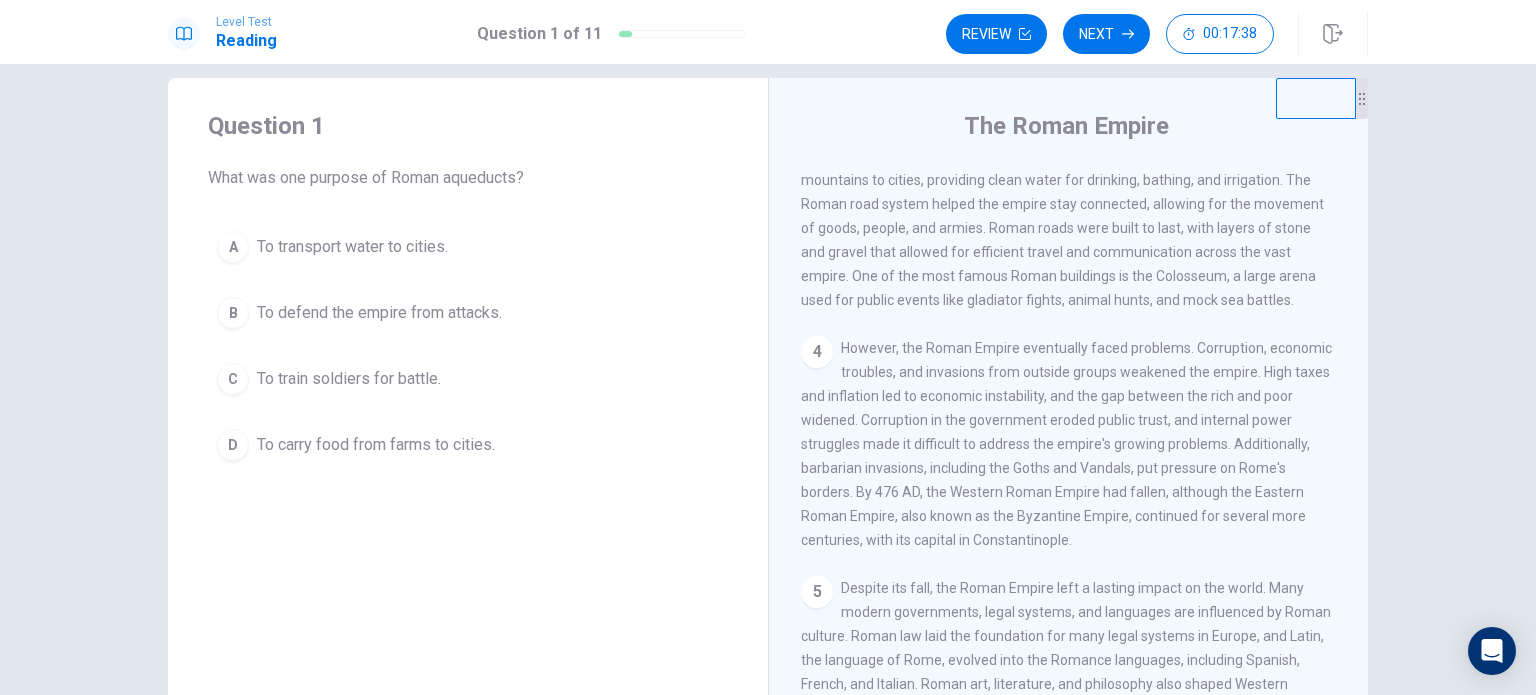 drag, startPoint x: 1051, startPoint y: 294, endPoint x: 1125, endPoint y: 293, distance: 74.00676 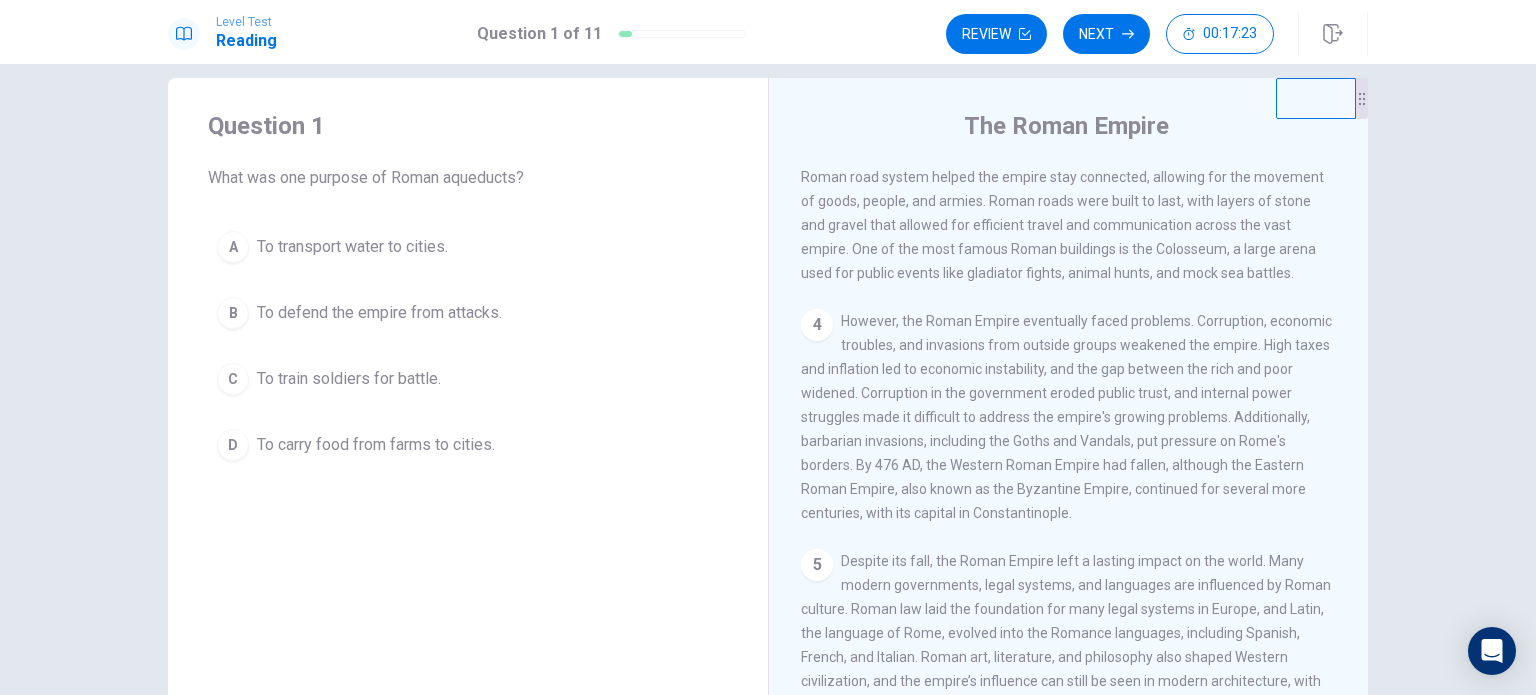 scroll, scrollTop: 536, scrollLeft: 0, axis: vertical 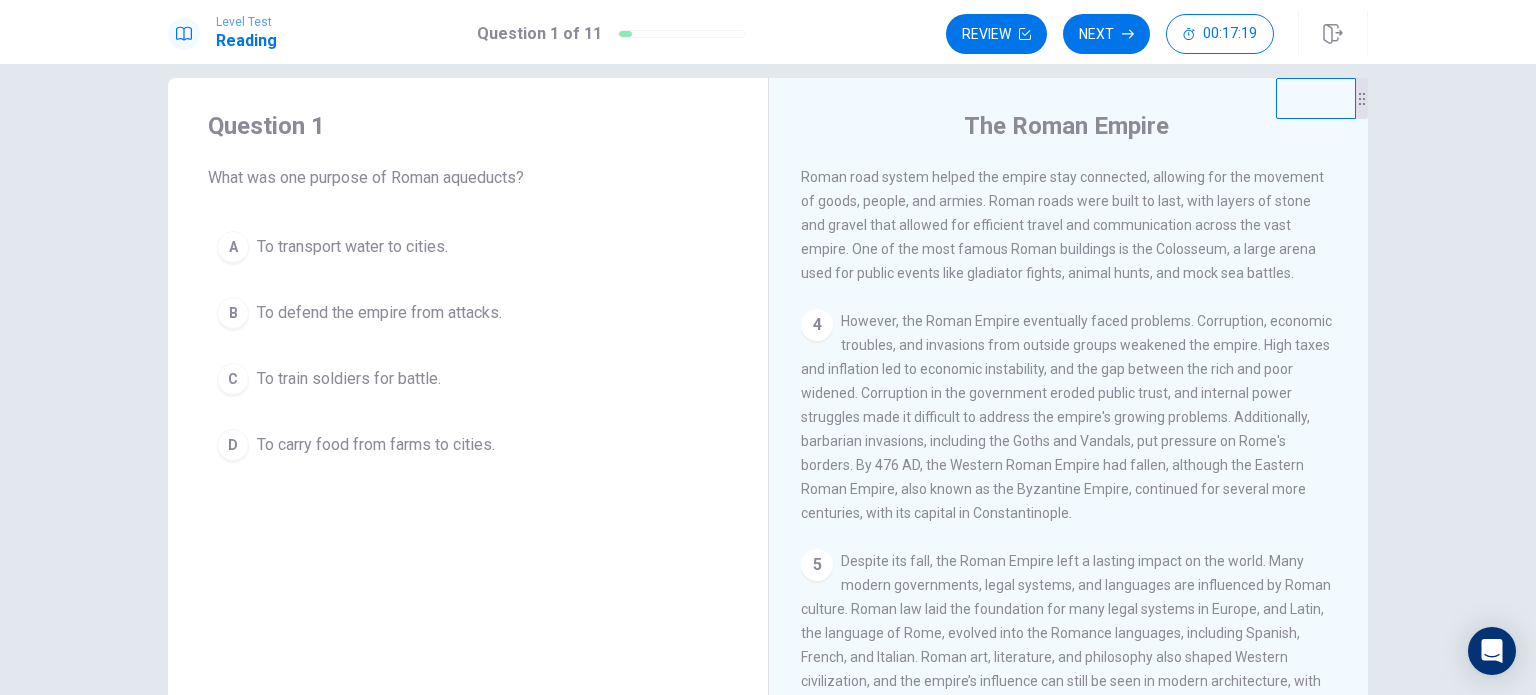 drag, startPoint x: 983, startPoint y: 335, endPoint x: 1036, endPoint y: 331, distance: 53.15073 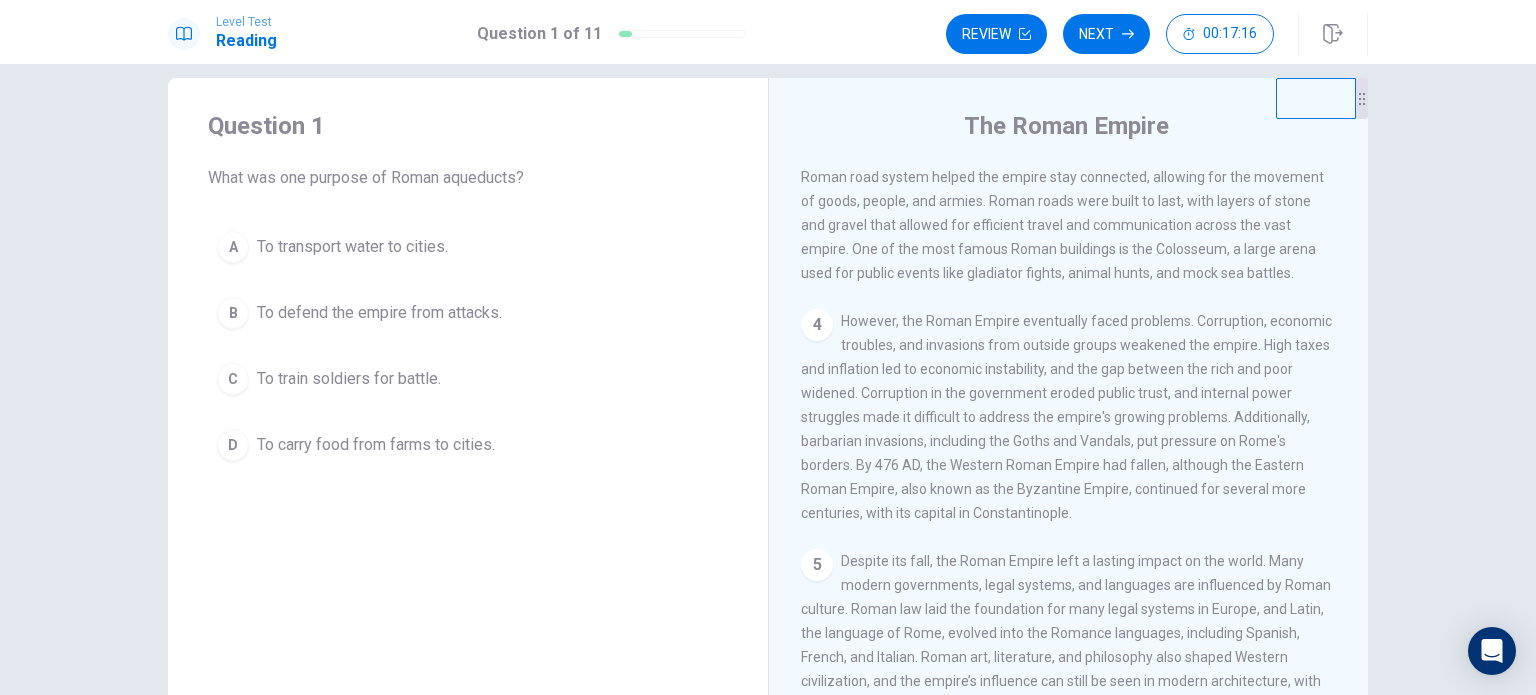 drag, startPoint x: 1215, startPoint y: 335, endPoint x: 1260, endPoint y: 335, distance: 45 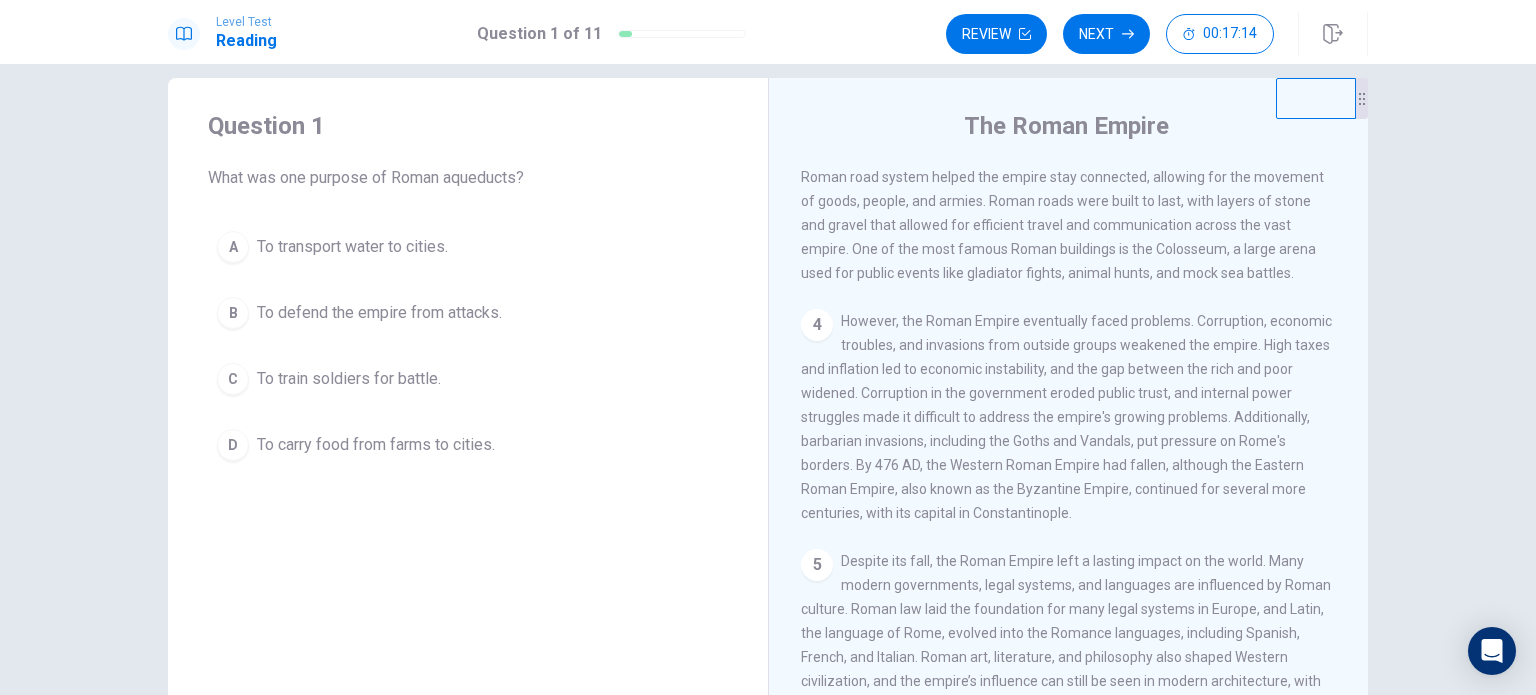 click on "However, the Roman Empire eventually faced problems. Corruption, economic troubles, and invasions from outside groups weakened the empire. High taxes and inflation led to economic instability, and the gap between the rich and poor widened. Corruption in the government eroded public trust, and internal power struggles made it difficult to address the empire's growing problems. Additionally, barbarian invasions, including the Goths and Vandals, put pressure on Rome's borders. By 476 AD, the Western Roman Empire had fallen, although the Eastern Roman Empire, also known as the Byzantine Empire, continued for several more centuries, with its capital in Constantinople." at bounding box center (1066, 417) 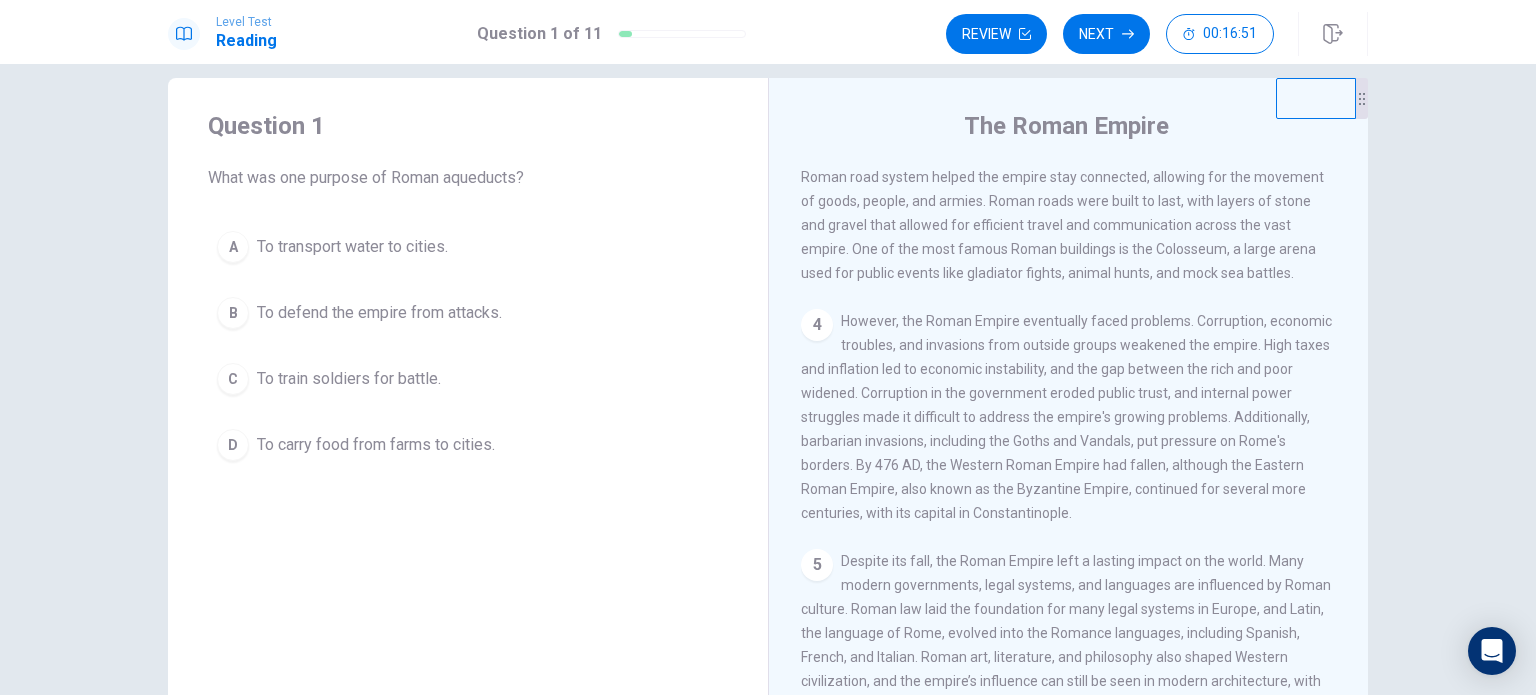 drag, startPoint x: 882, startPoint y: 435, endPoint x: 952, endPoint y: 431, distance: 70.11419 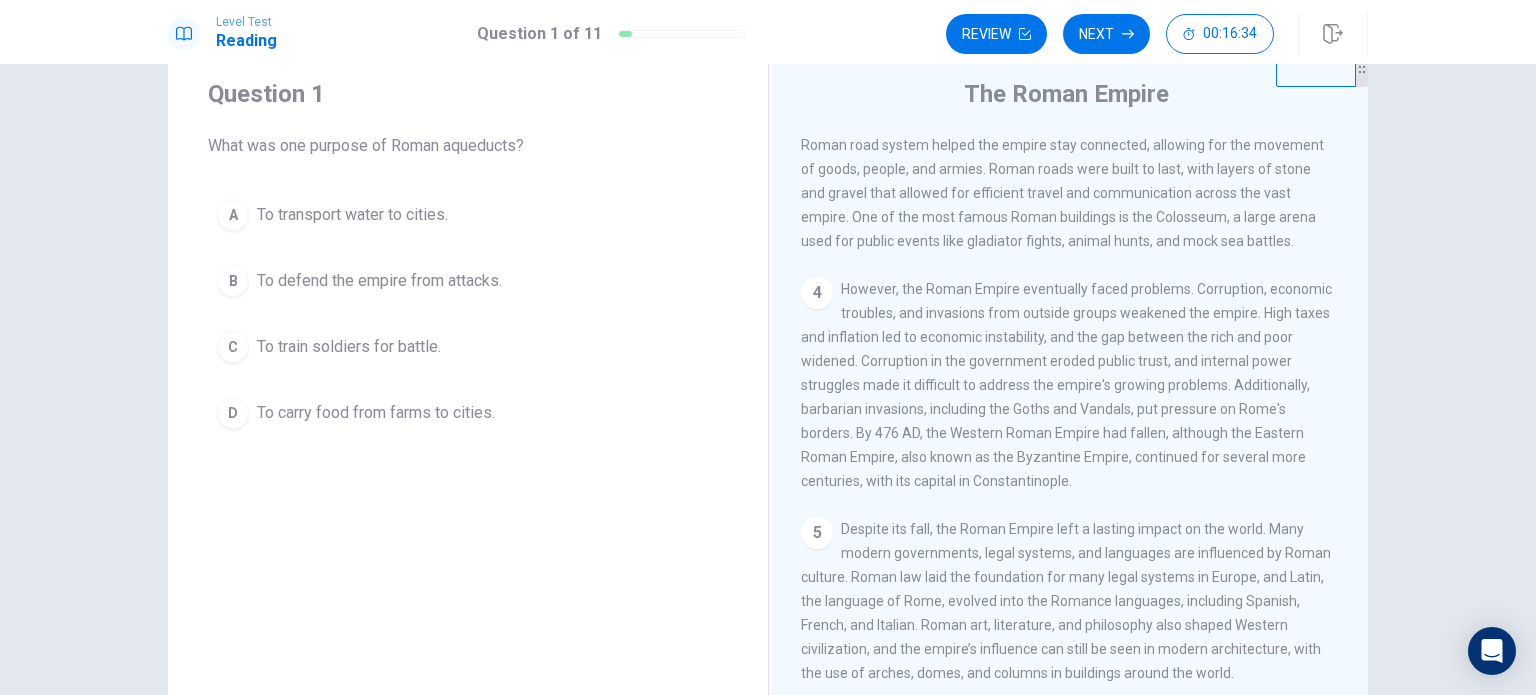 scroll, scrollTop: 59, scrollLeft: 0, axis: vertical 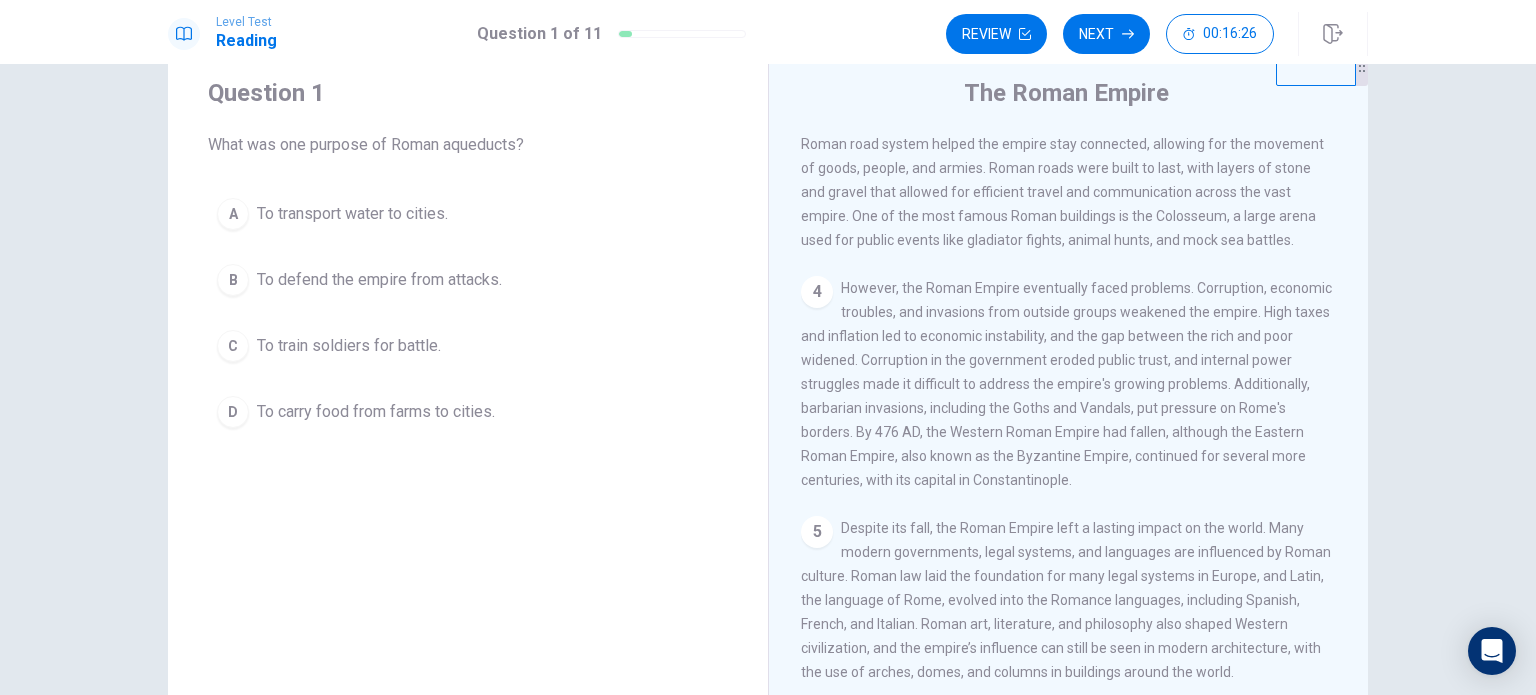 drag, startPoint x: 1060, startPoint y: 476, endPoint x: 1006, endPoint y: 476, distance: 54 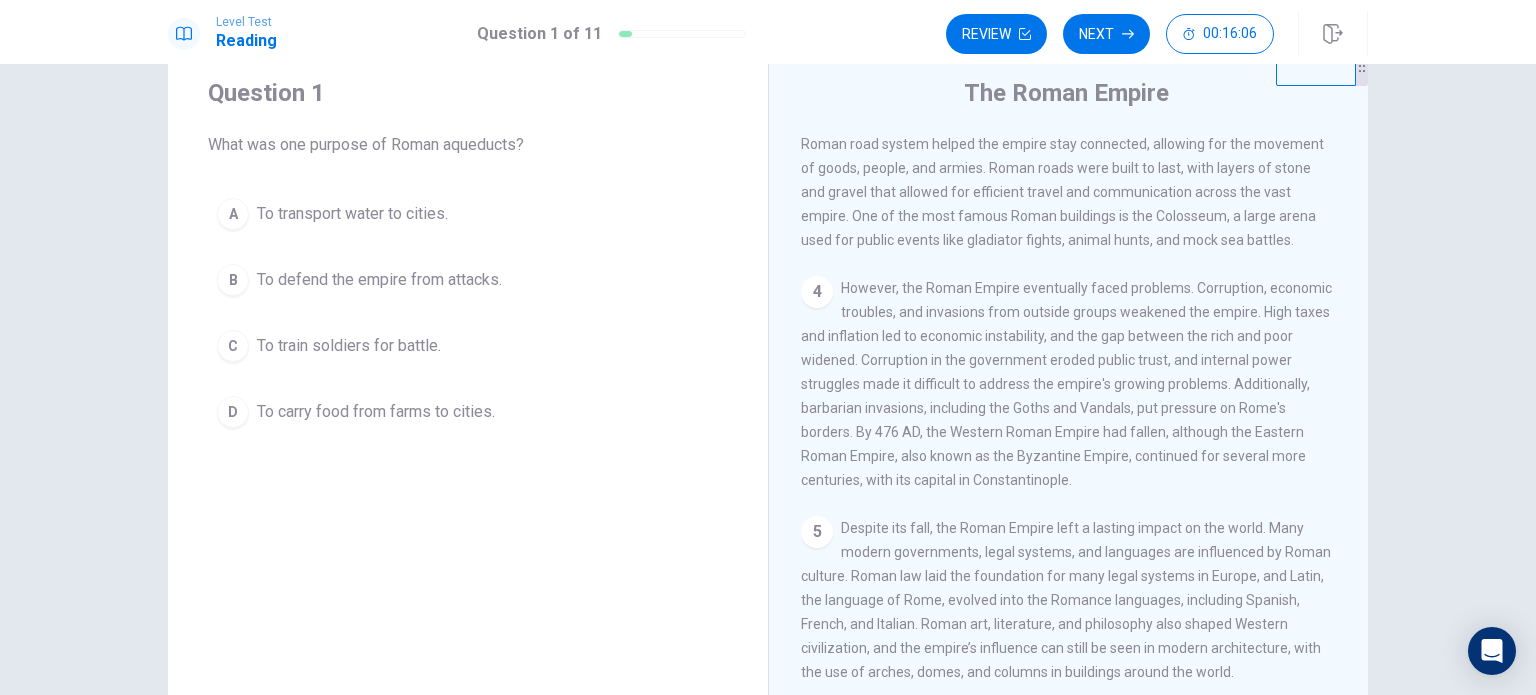 drag, startPoint x: 1361, startPoint y: 480, endPoint x: 1363, endPoint y: 497, distance: 17.117243 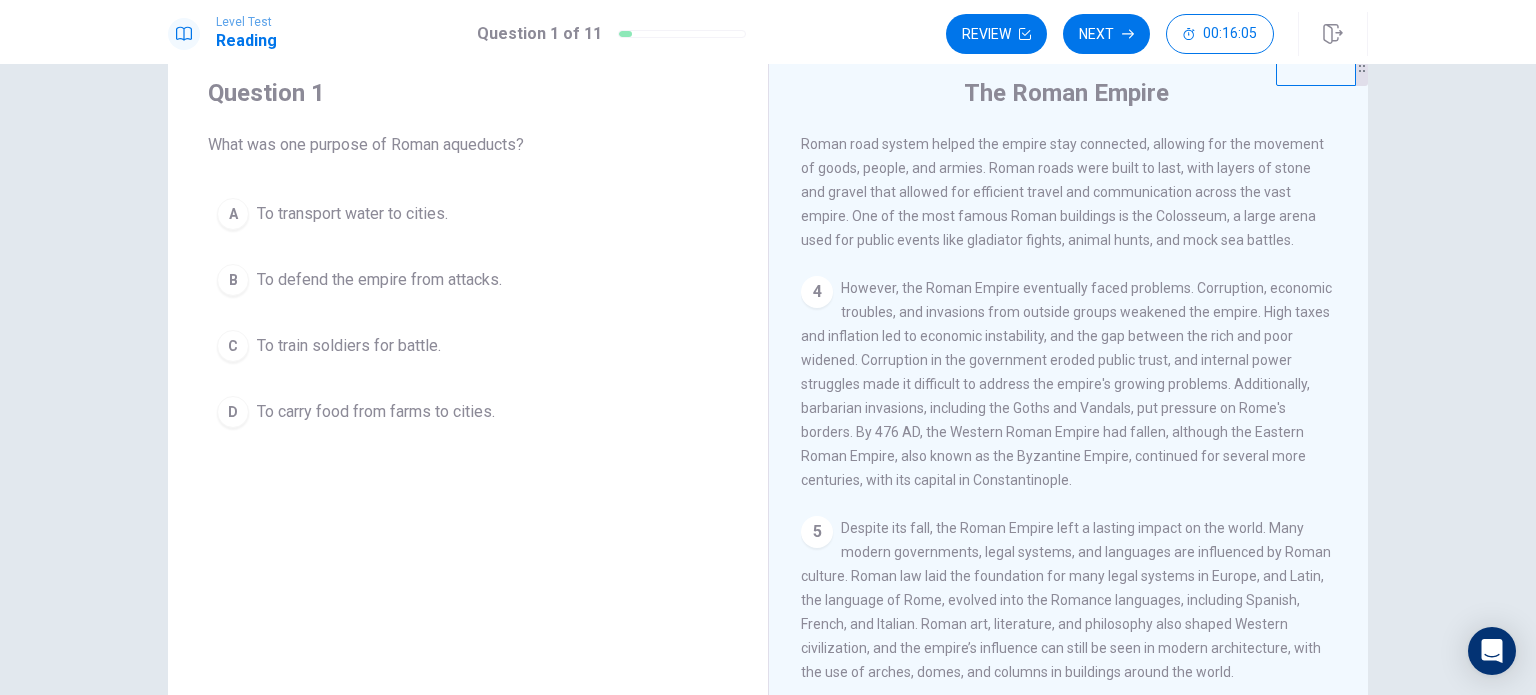 drag, startPoint x: 1529, startPoint y: 477, endPoint x: 1535, endPoint y: 504, distance: 27.658634 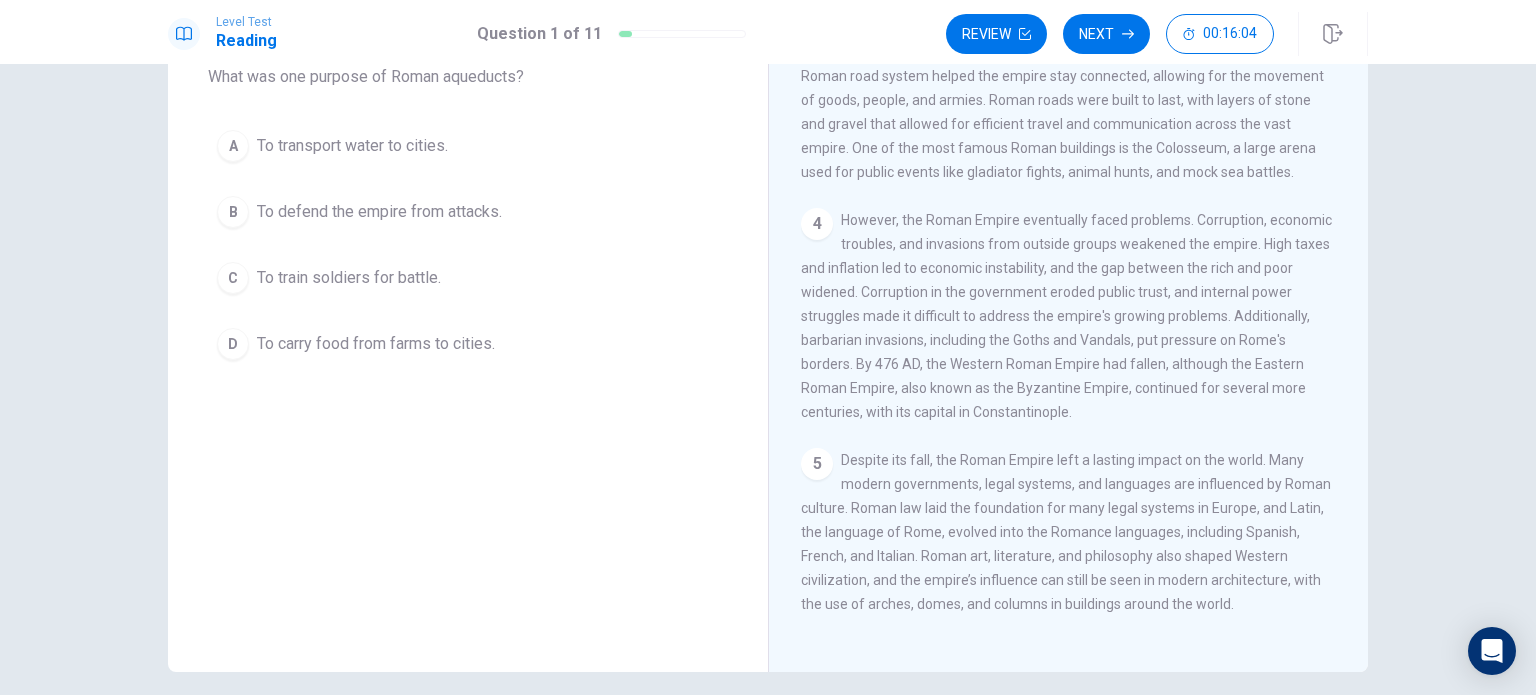 scroll, scrollTop: 132, scrollLeft: 0, axis: vertical 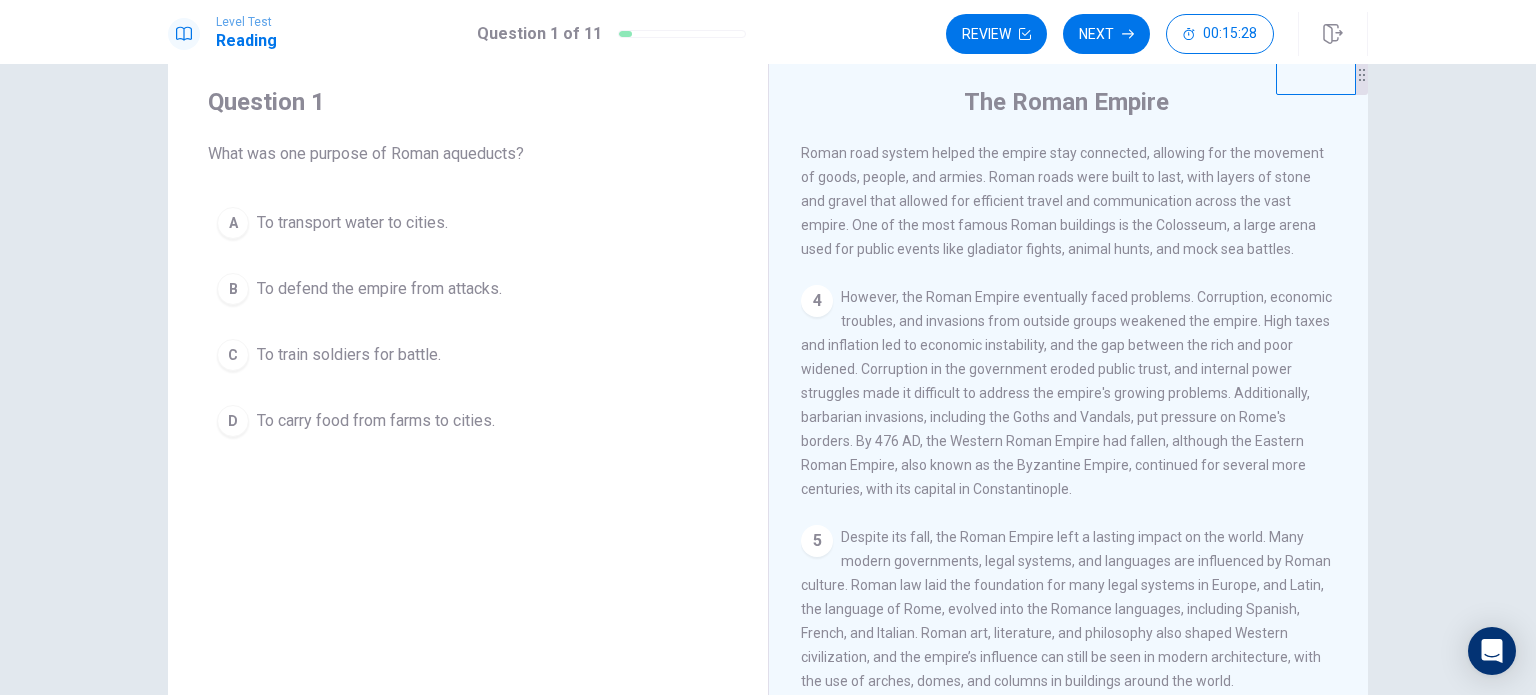 click on "To transport water to cities." at bounding box center [352, 223] 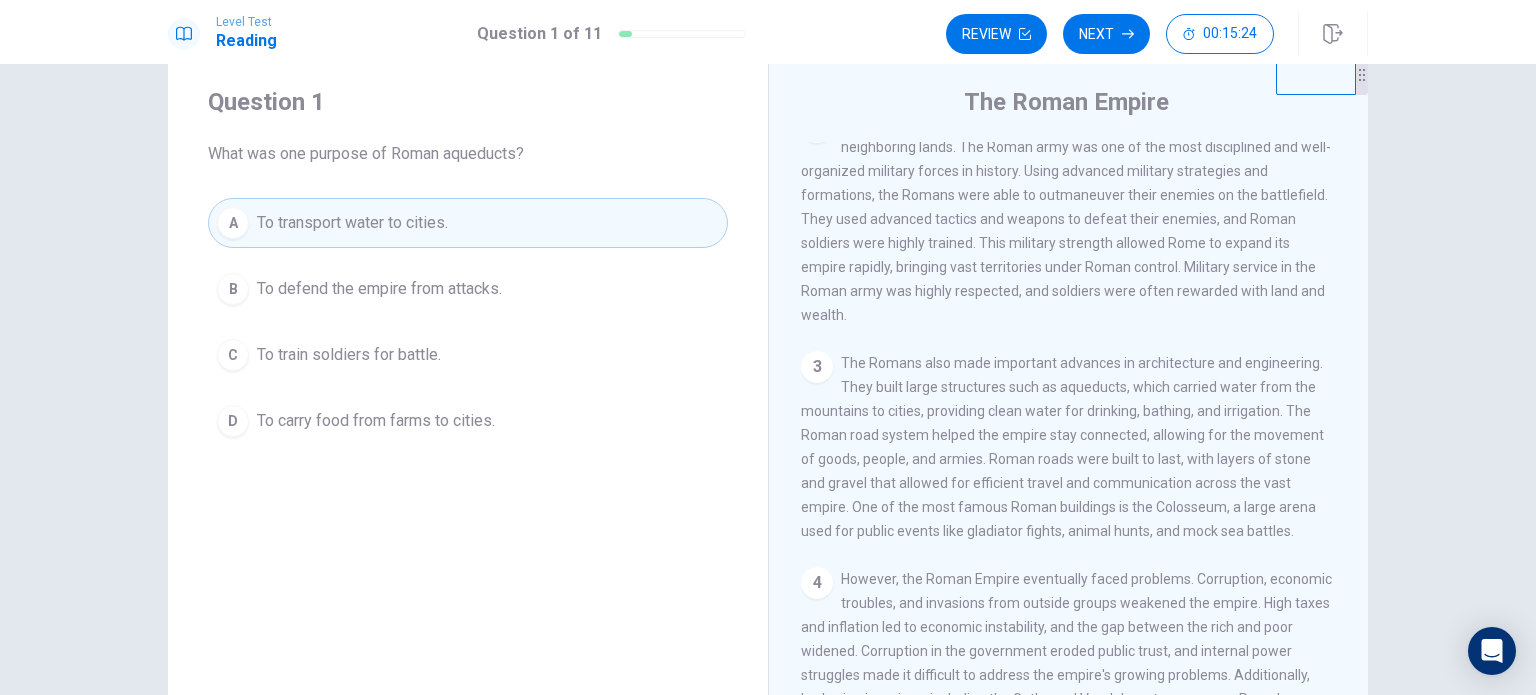 scroll, scrollTop: 221, scrollLeft: 0, axis: vertical 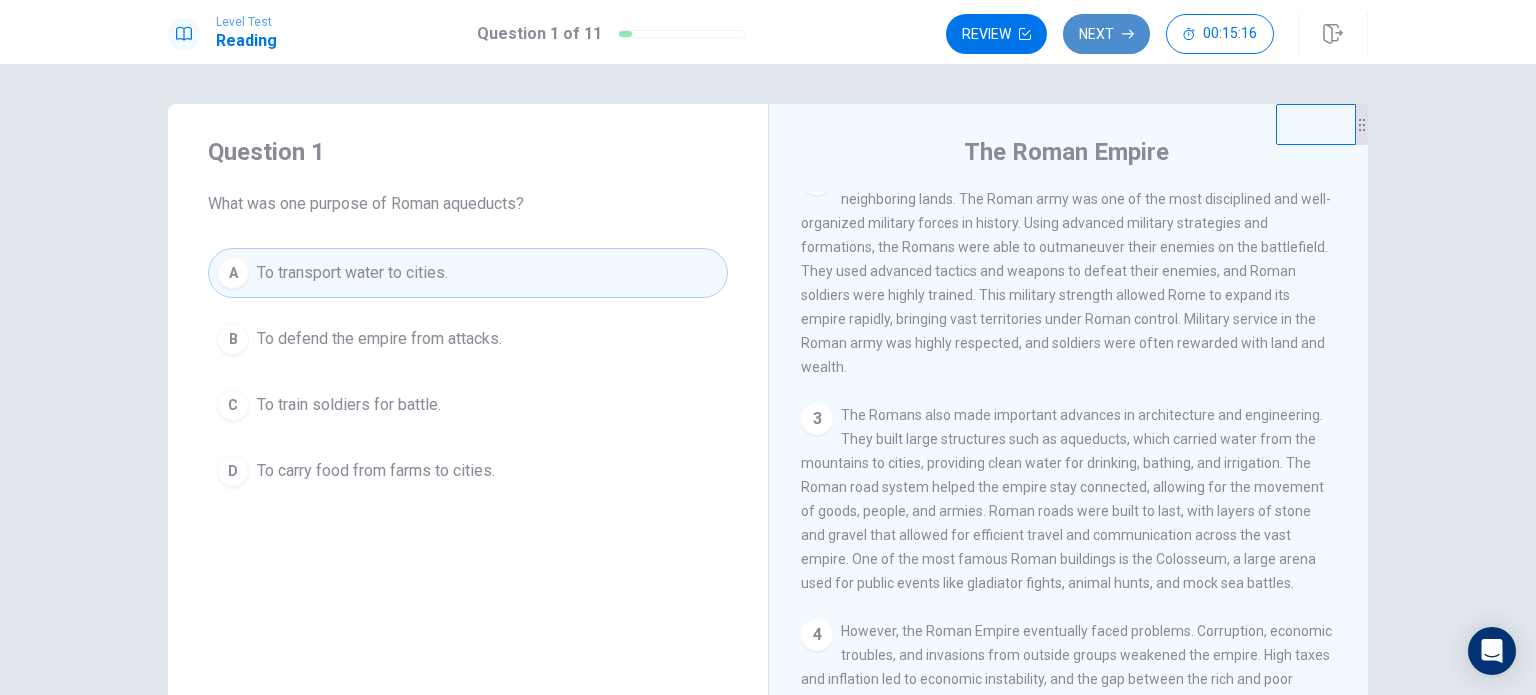 click on "Next" at bounding box center [1106, 34] 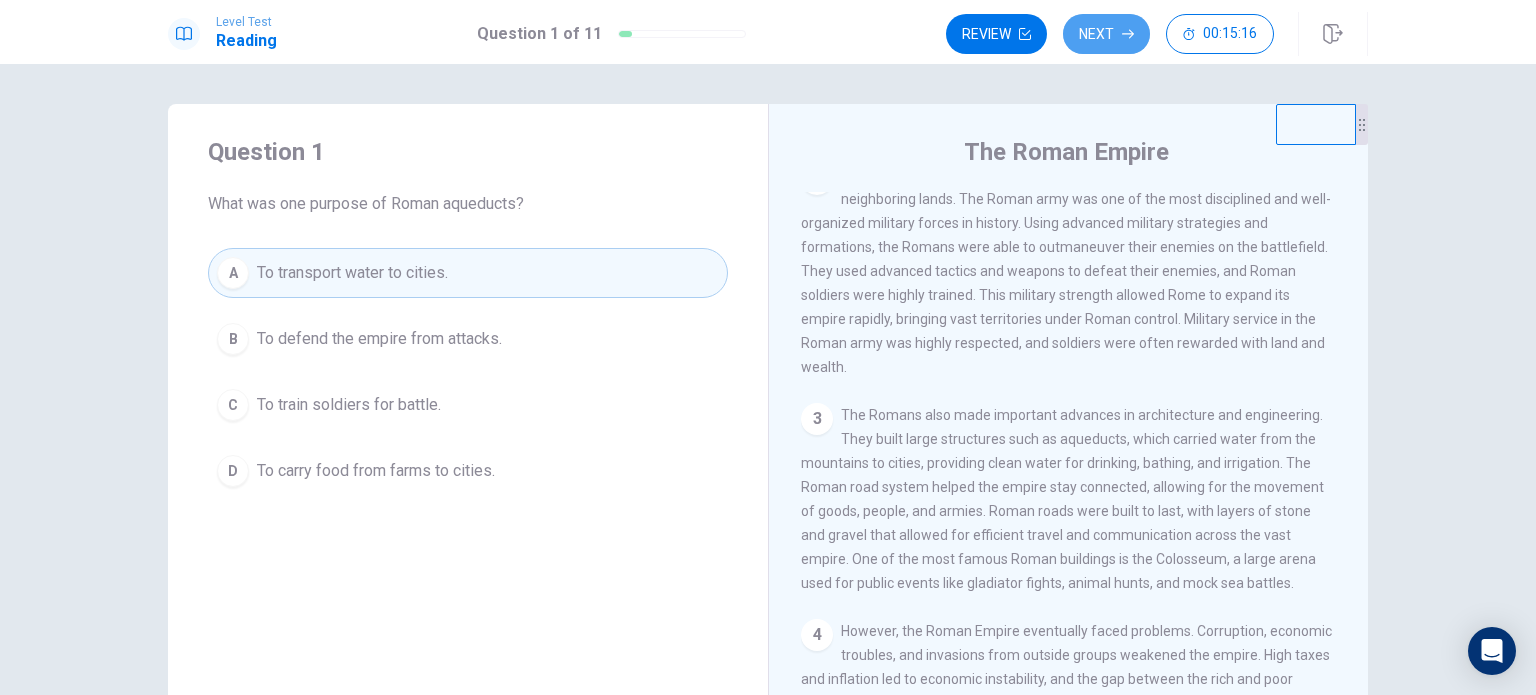 scroll, scrollTop: 197, scrollLeft: 0, axis: vertical 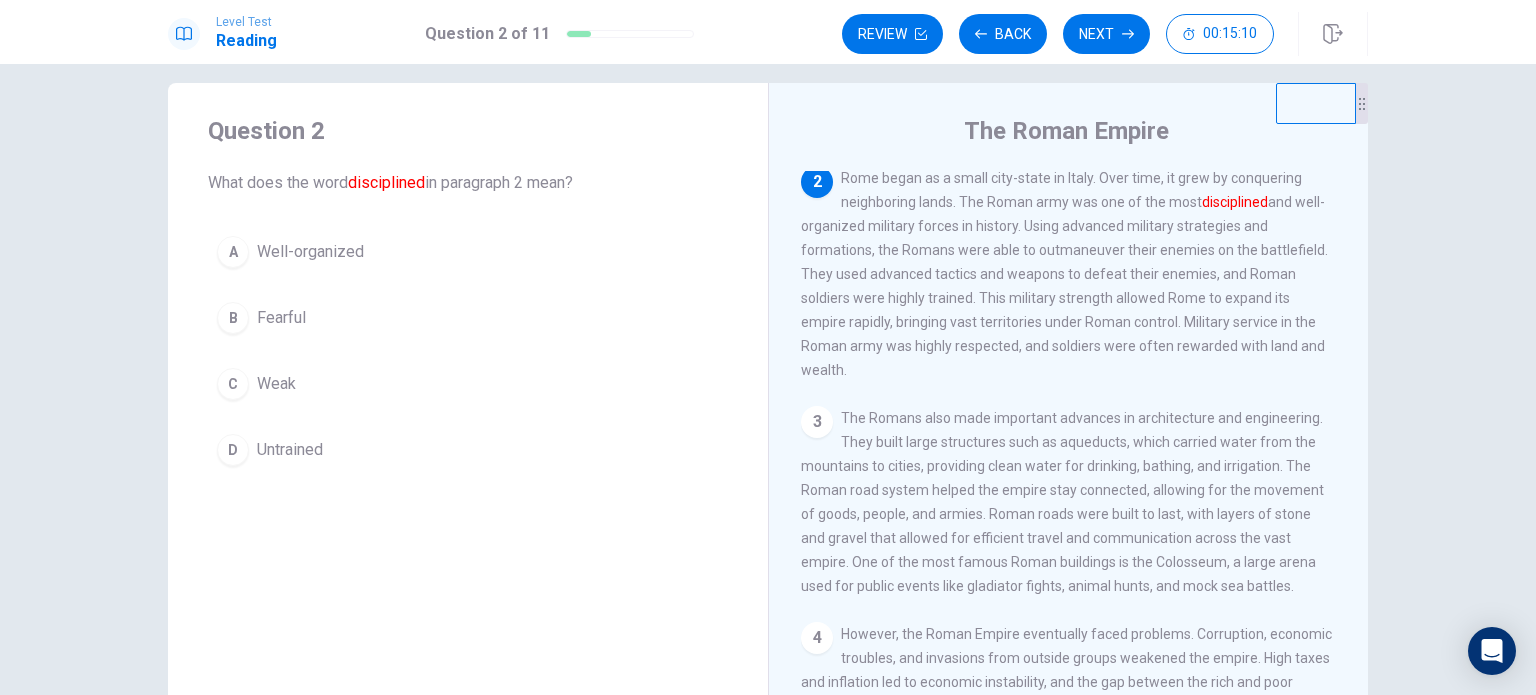 drag, startPoint x: 1001, startPoint y: 206, endPoint x: 1097, endPoint y: 208, distance: 96.02083 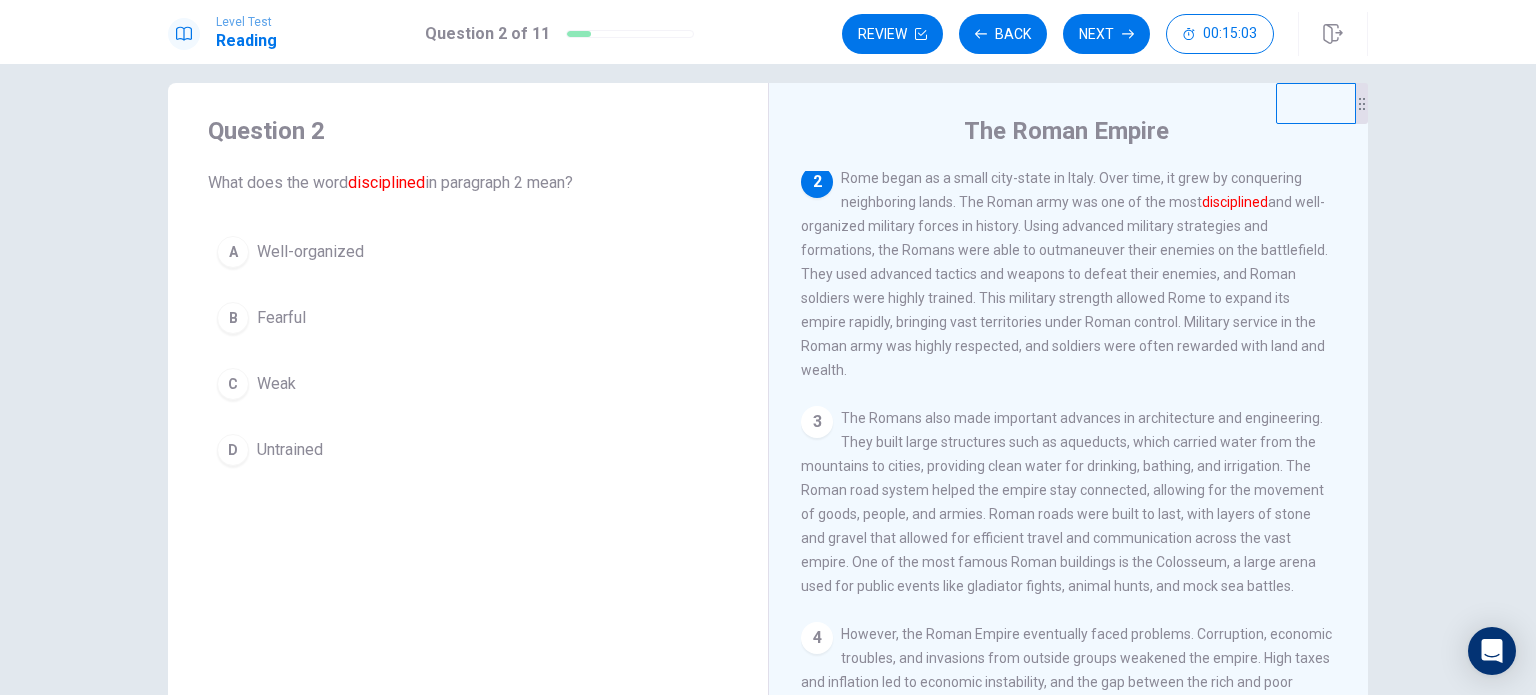 click on "Well-organized" at bounding box center (310, 252) 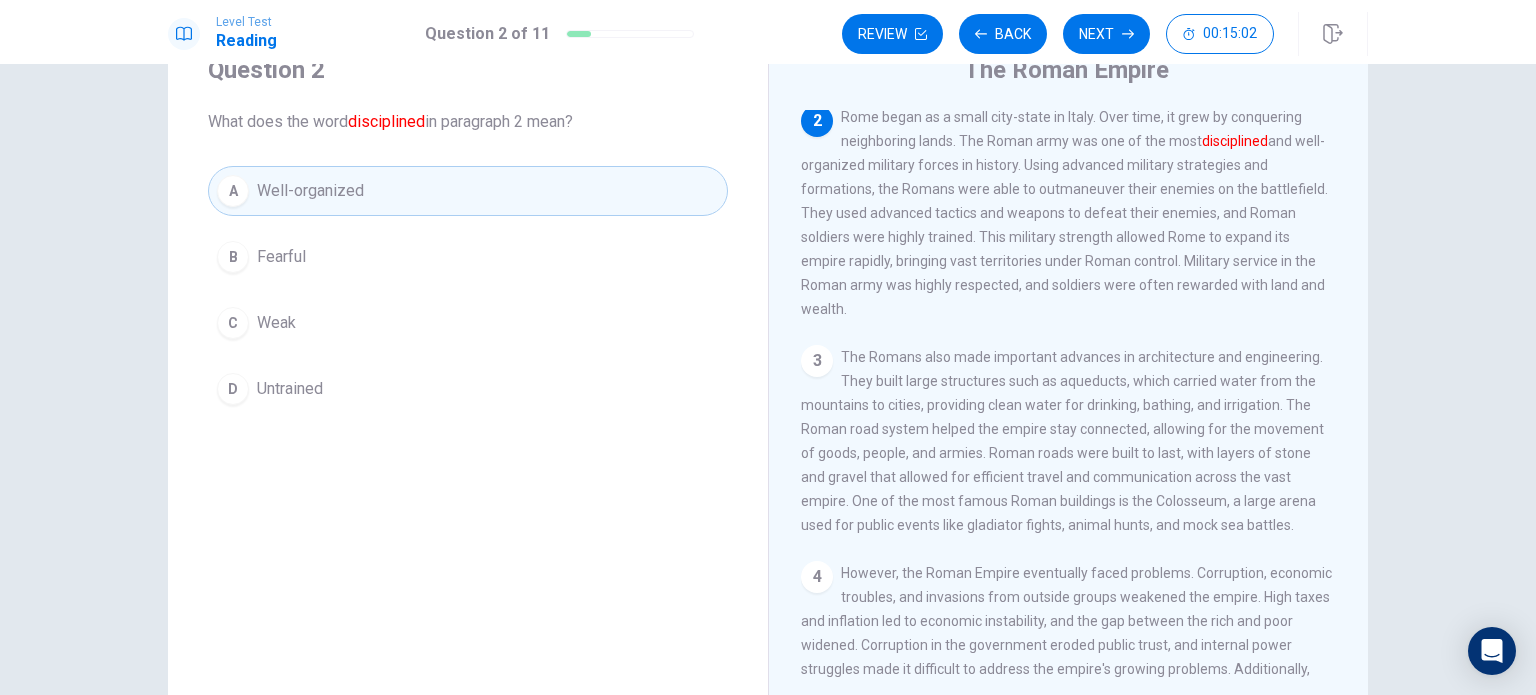 scroll, scrollTop: 208, scrollLeft: 0, axis: vertical 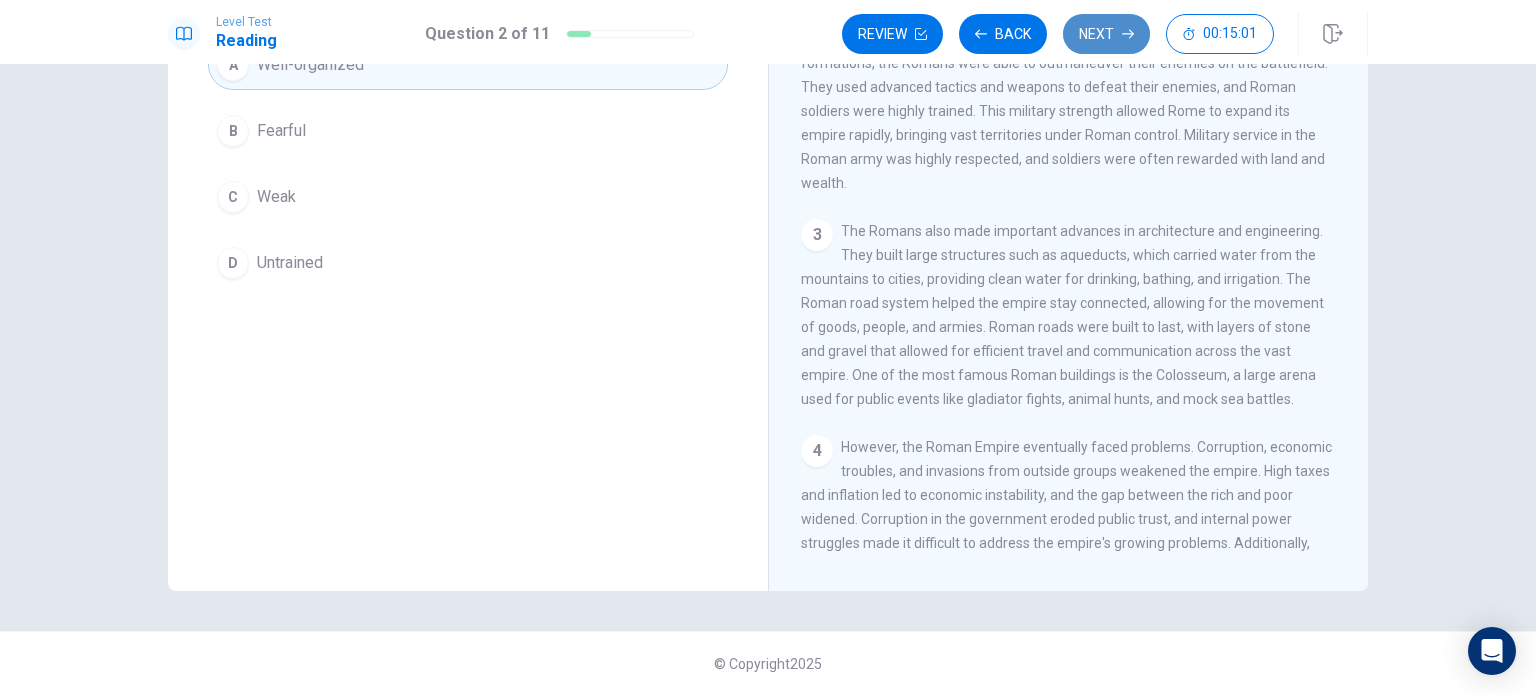 click on "Next" at bounding box center (1106, 34) 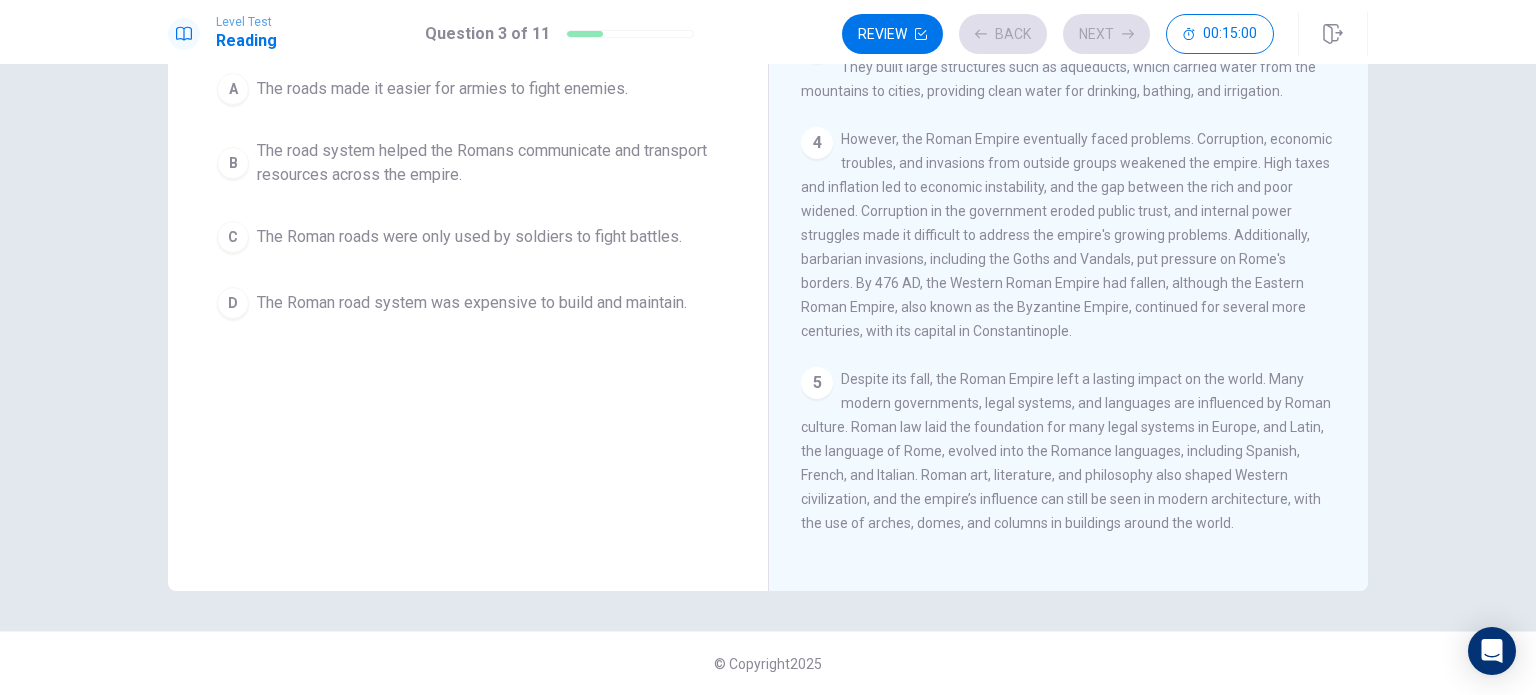 scroll, scrollTop: 412, scrollLeft: 0, axis: vertical 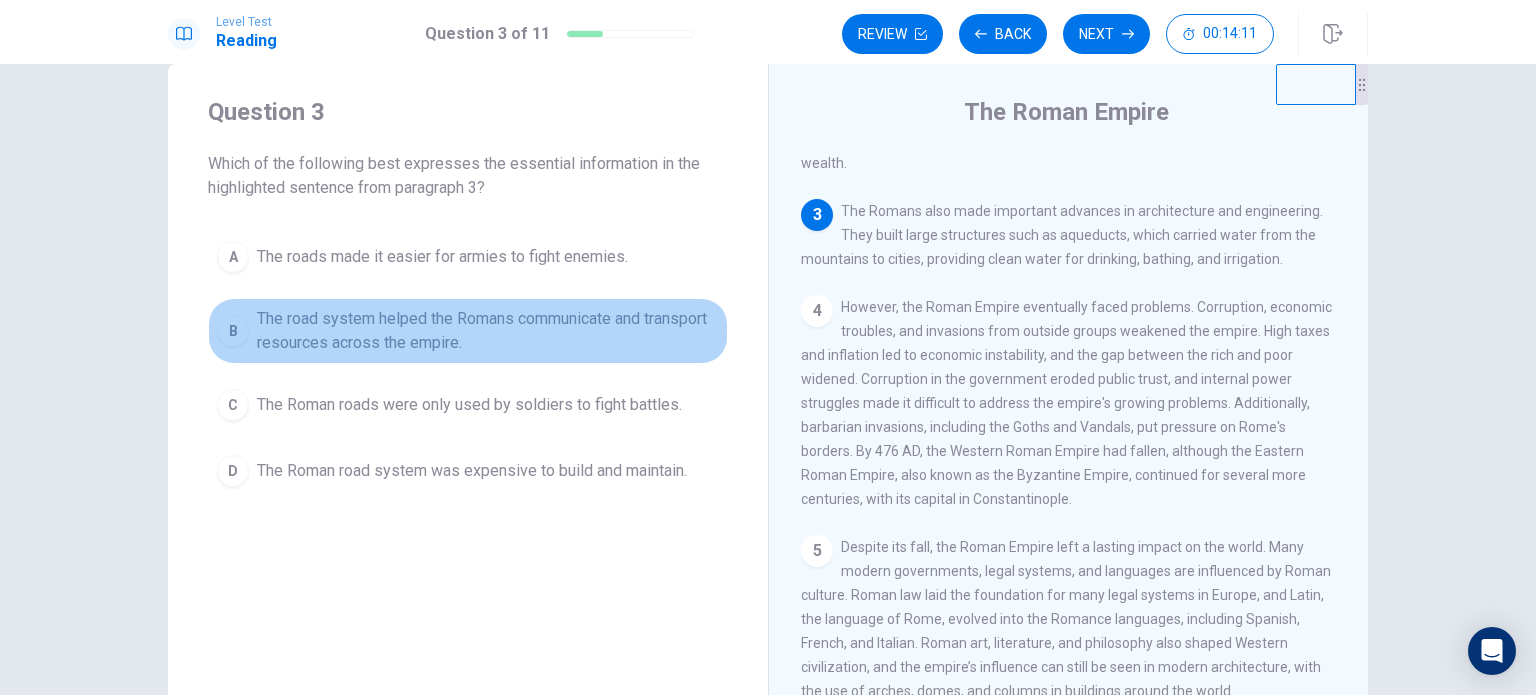 click on "The road system helped the Romans communicate and transport resources across the empire." at bounding box center (488, 331) 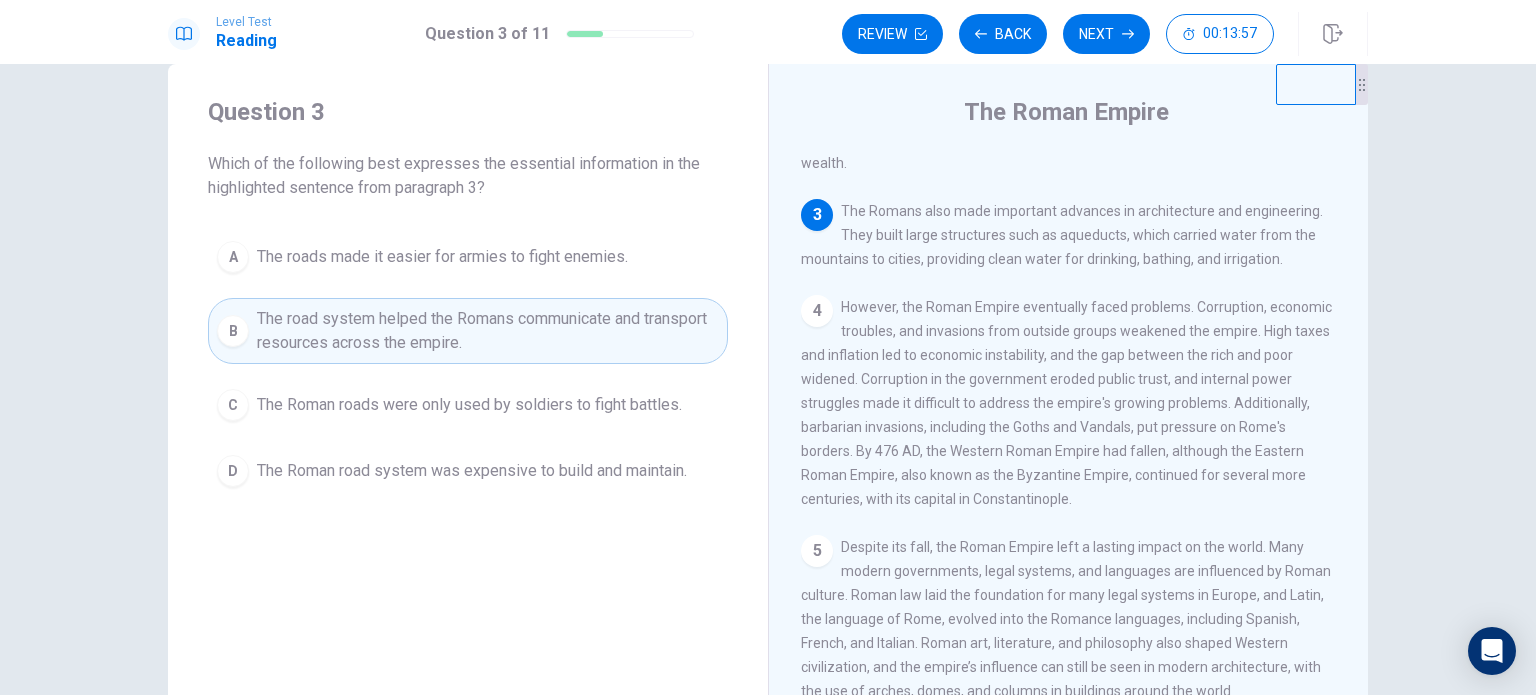 click on "Next" at bounding box center [1106, 34] 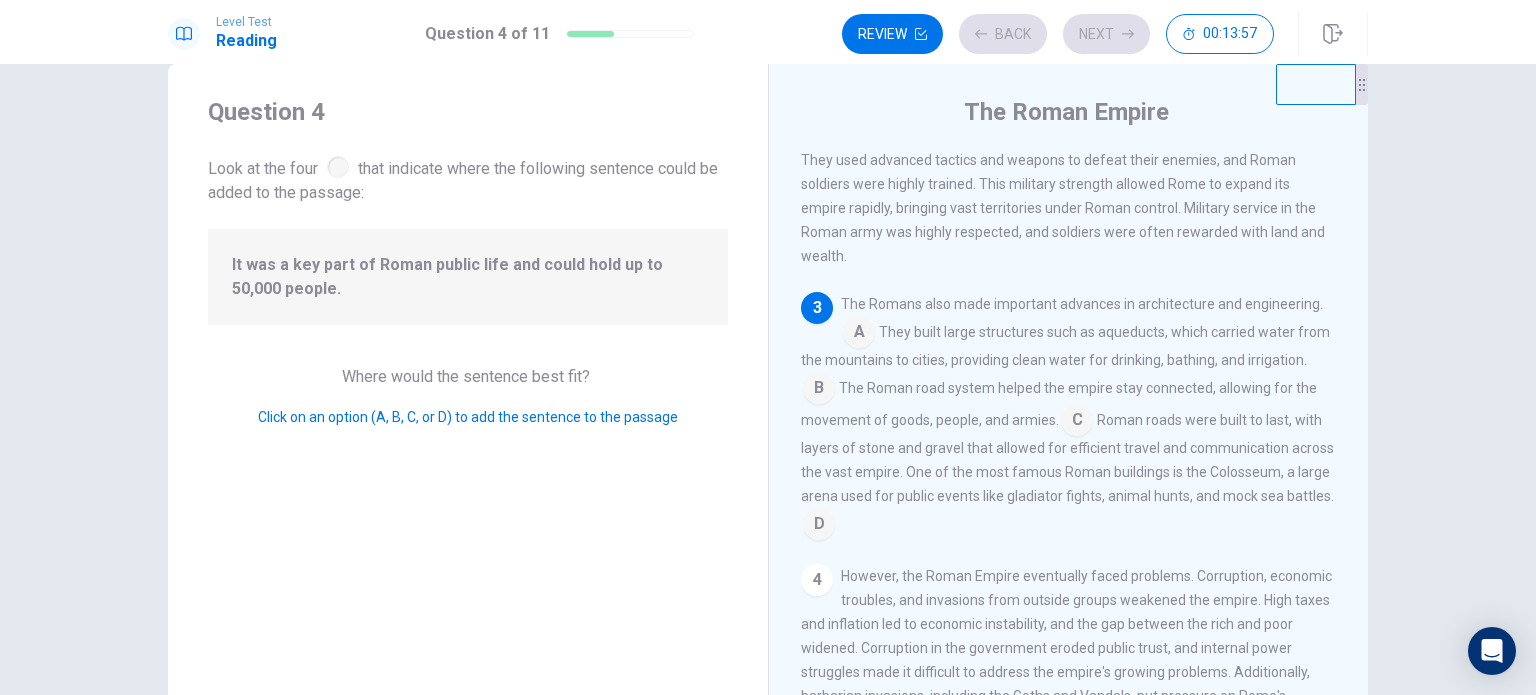 scroll, scrollTop: 317, scrollLeft: 0, axis: vertical 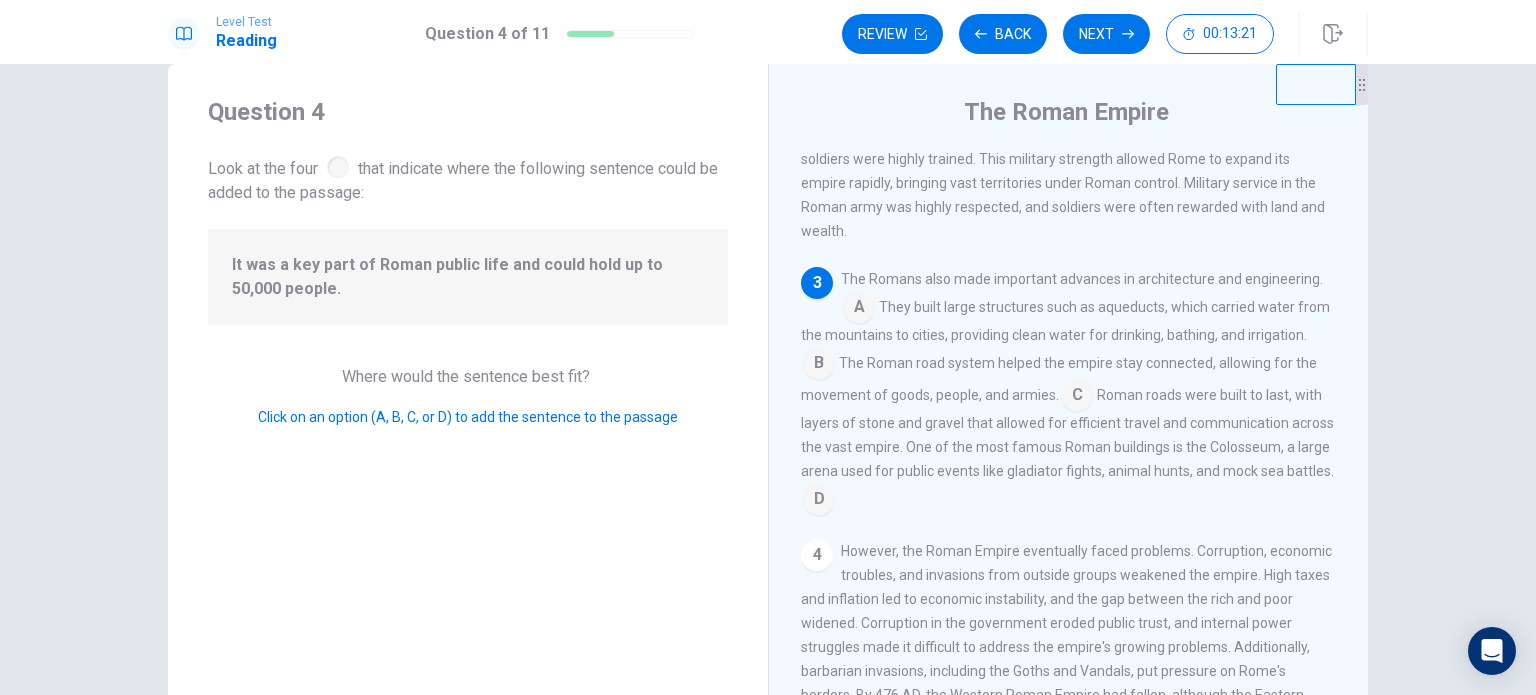 click at bounding box center (819, 501) 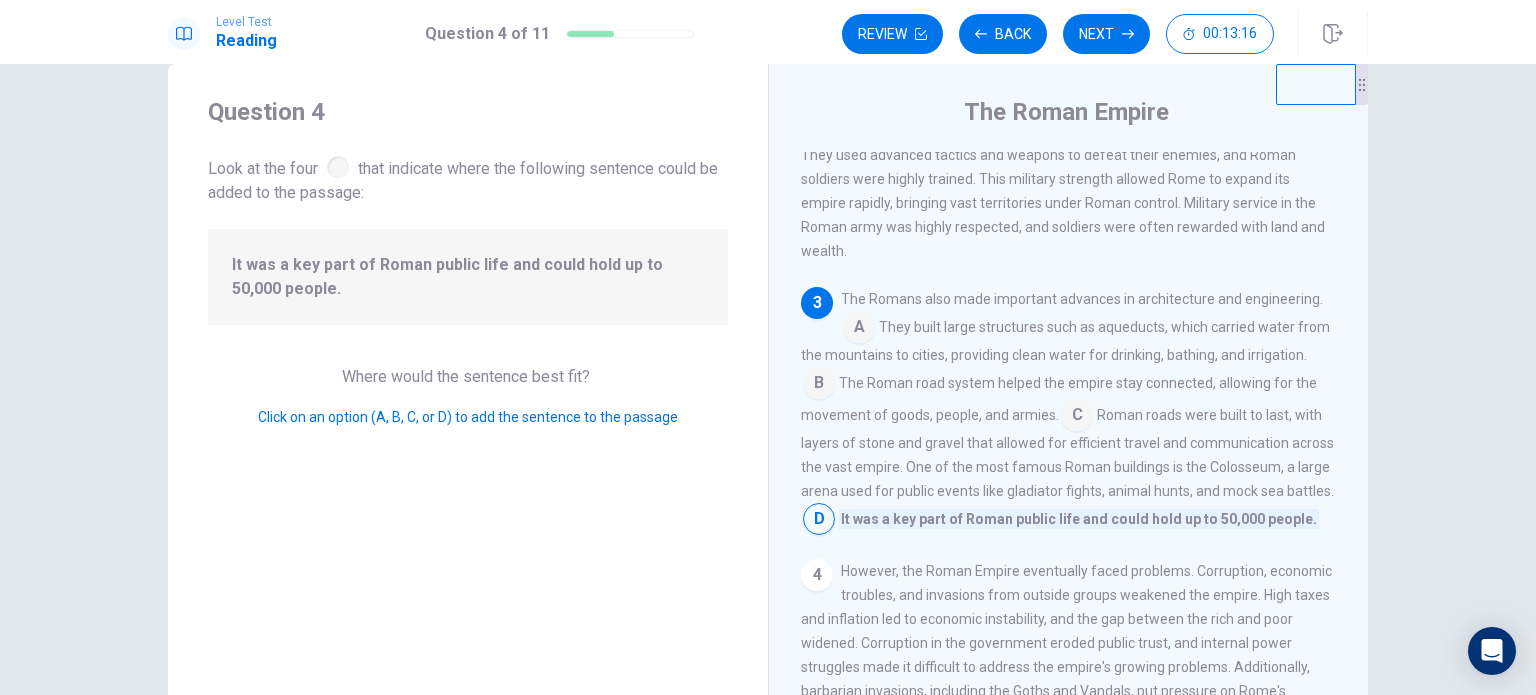 scroll, scrollTop: 266, scrollLeft: 0, axis: vertical 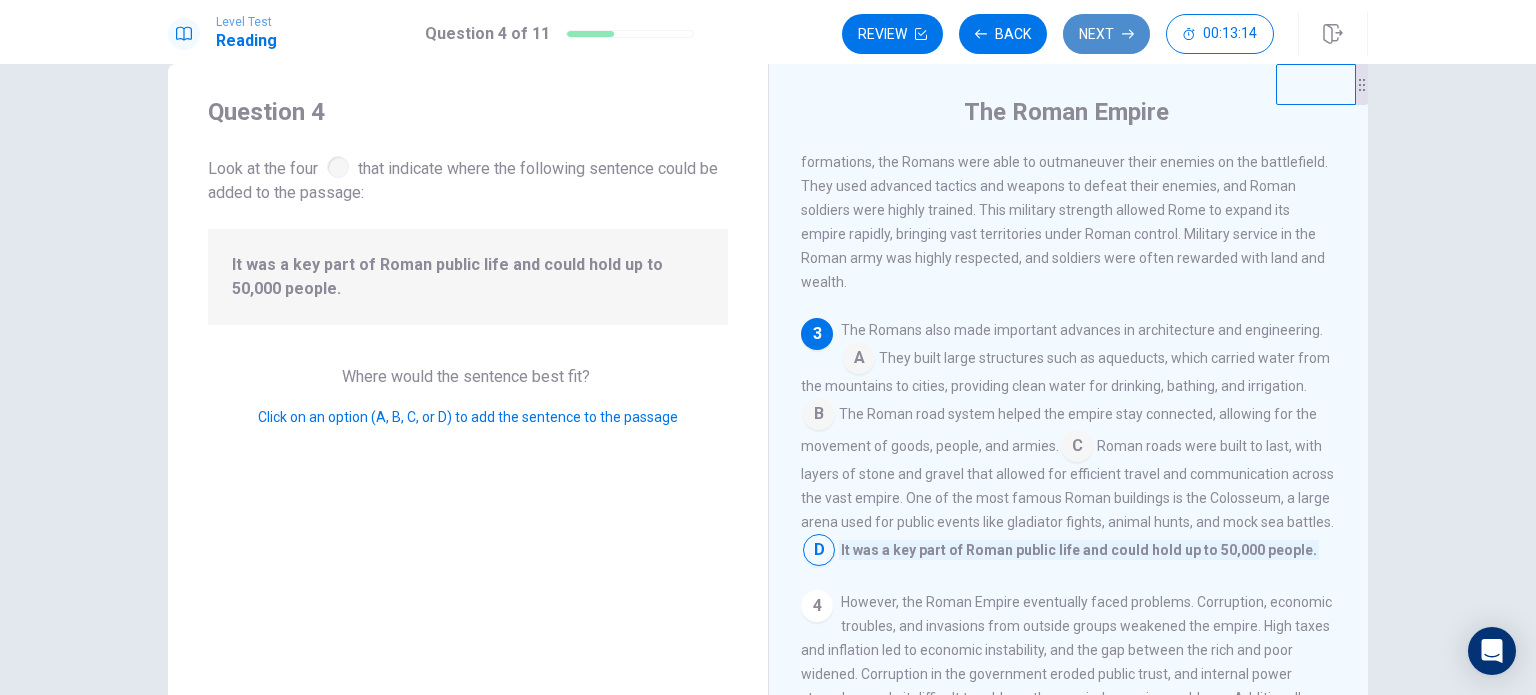 click on "Next" at bounding box center (1106, 34) 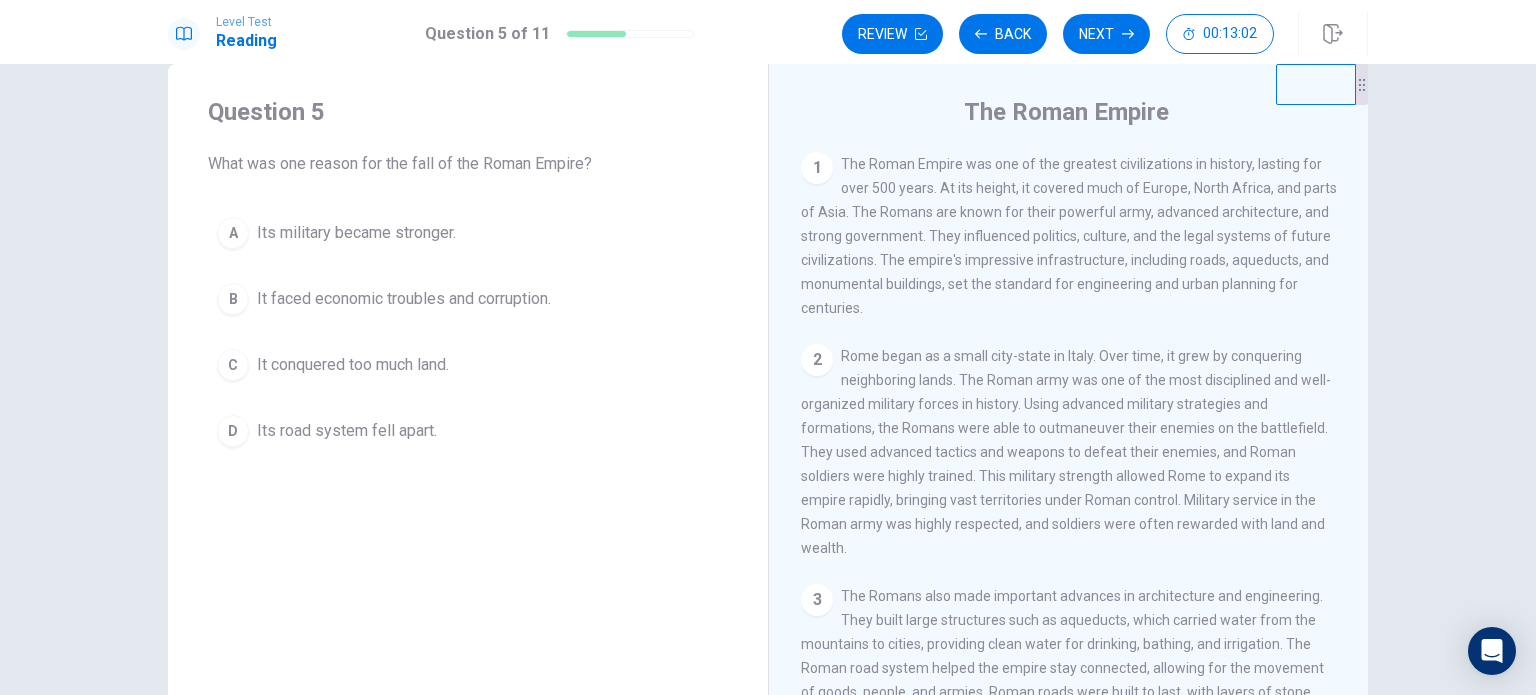 click on "It faced economic troubles and corruption." at bounding box center [404, 299] 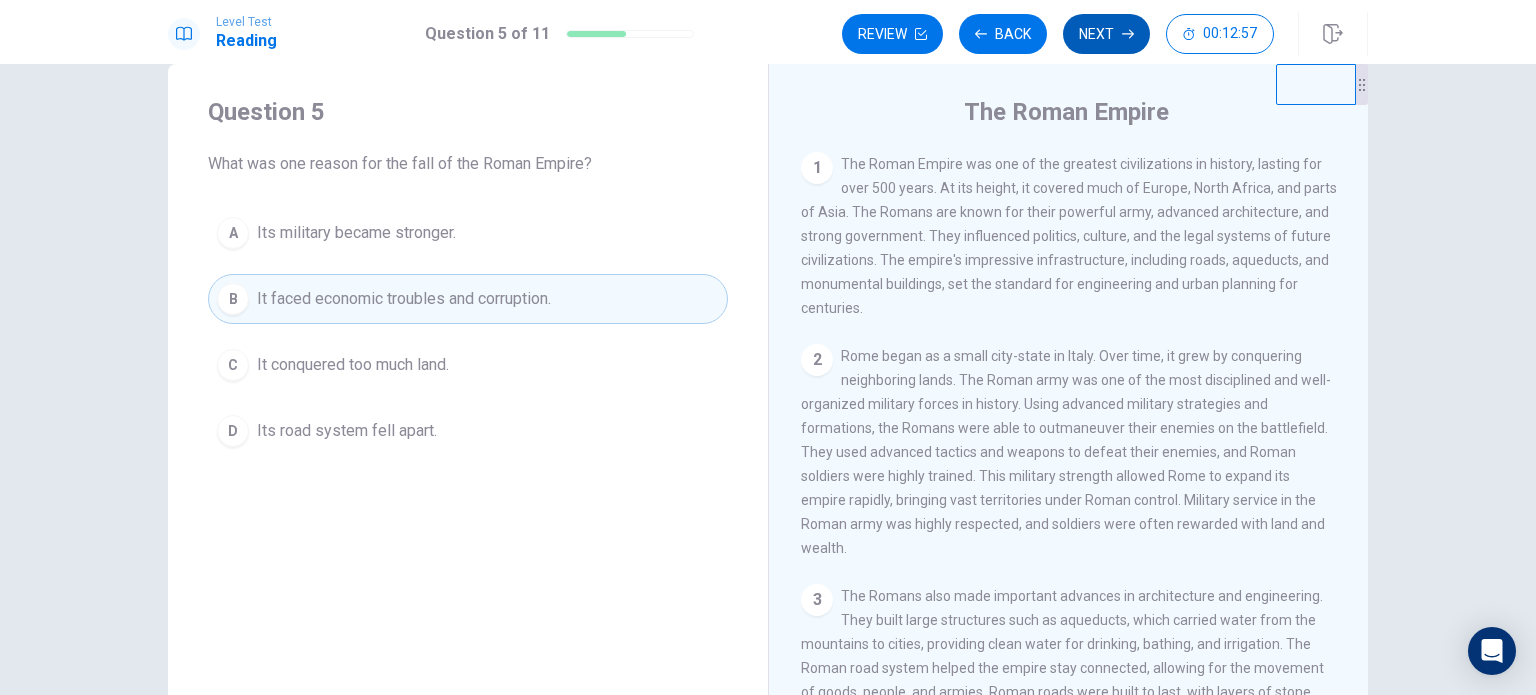 click on "Next" at bounding box center [1106, 34] 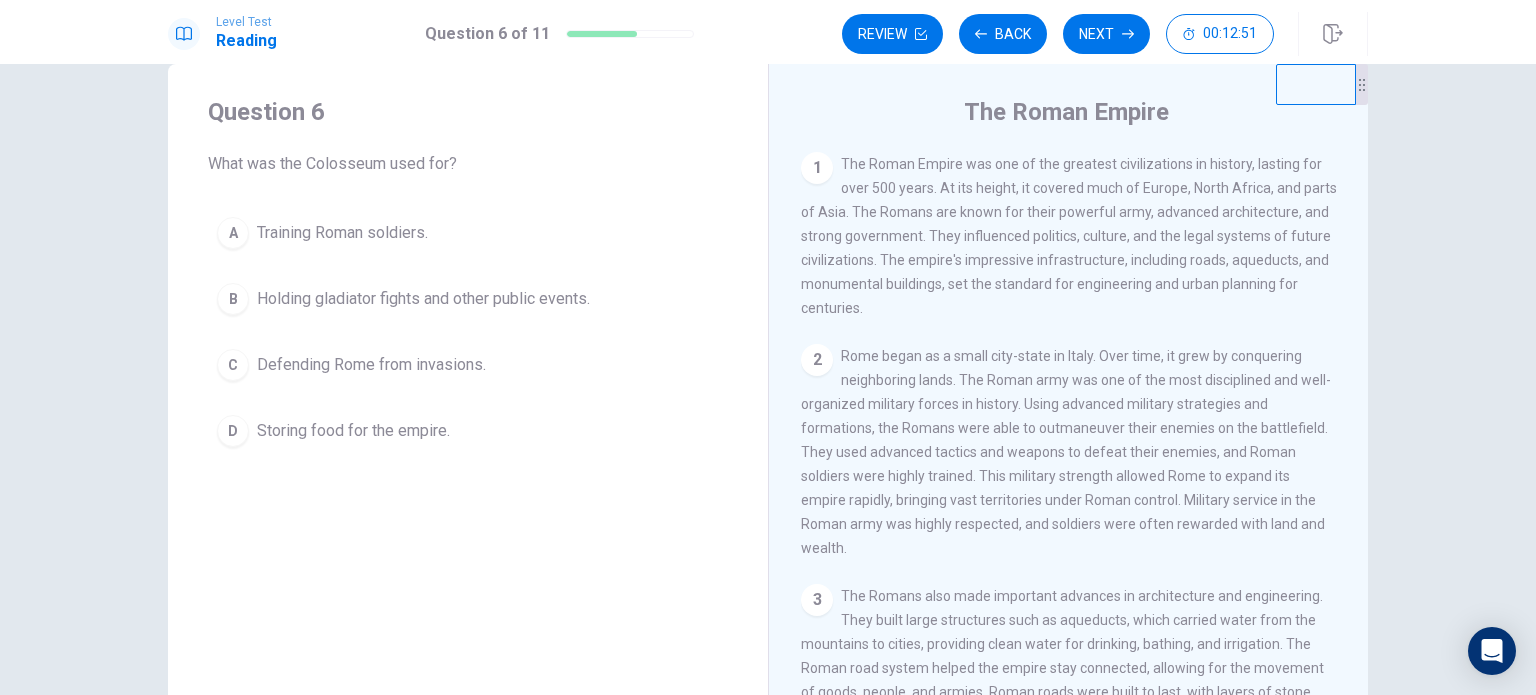 click on "Holding gladiator fights and other public events." at bounding box center [423, 299] 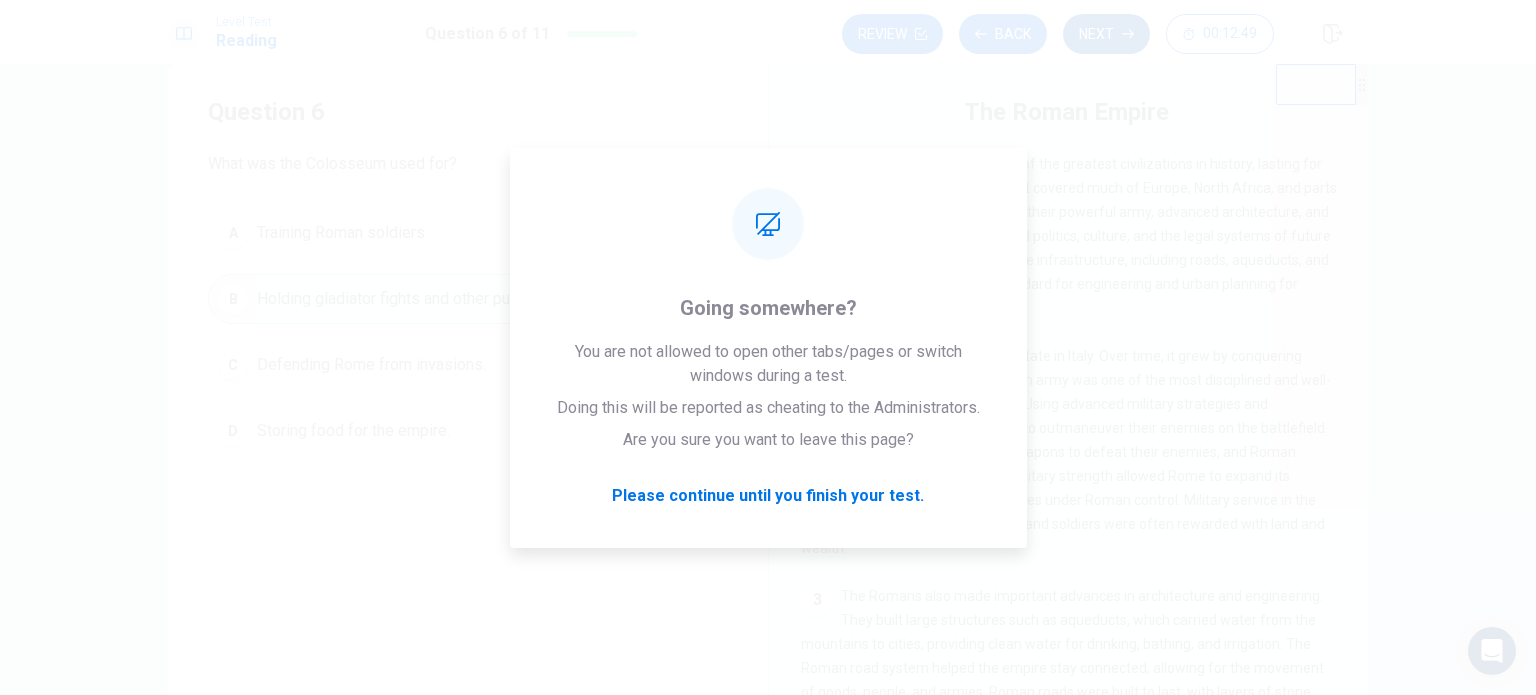 click on "Next" at bounding box center [1106, 34] 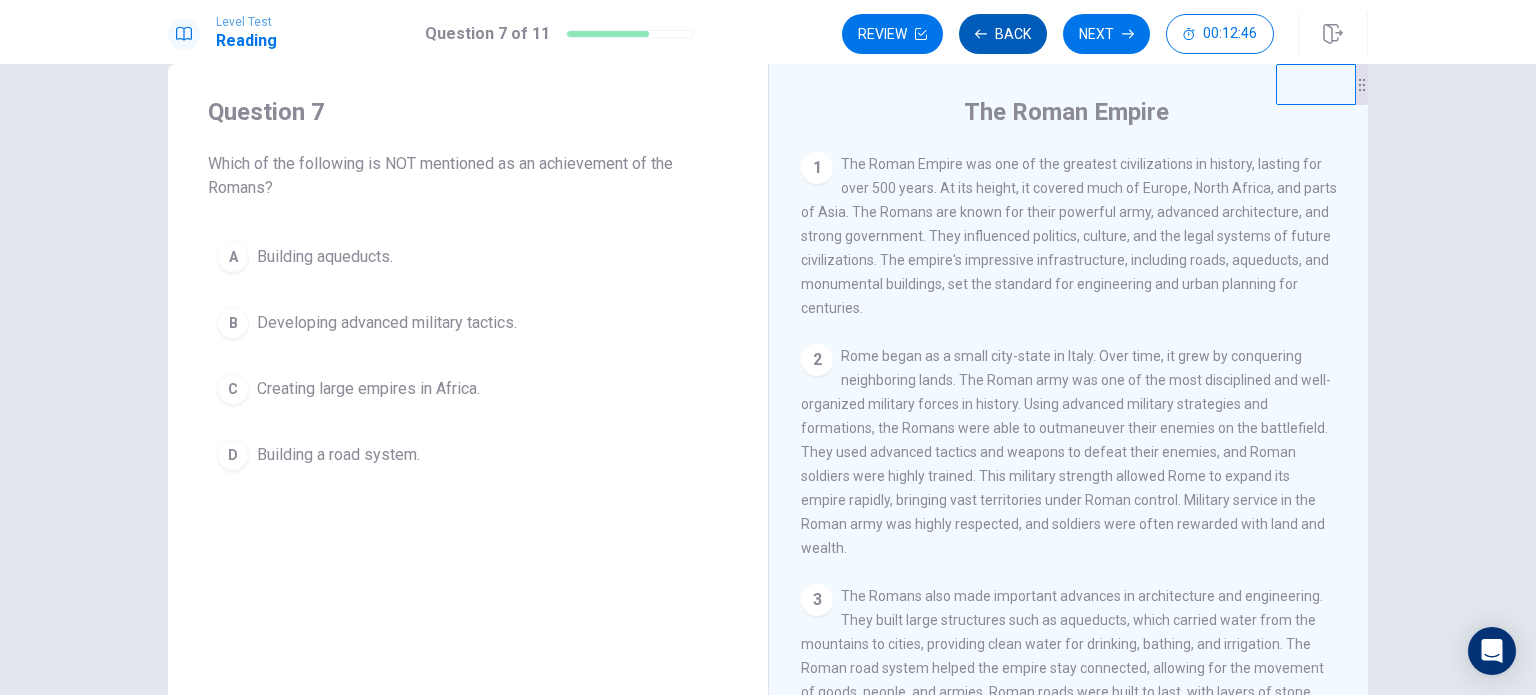 click on "Back" at bounding box center (1003, 34) 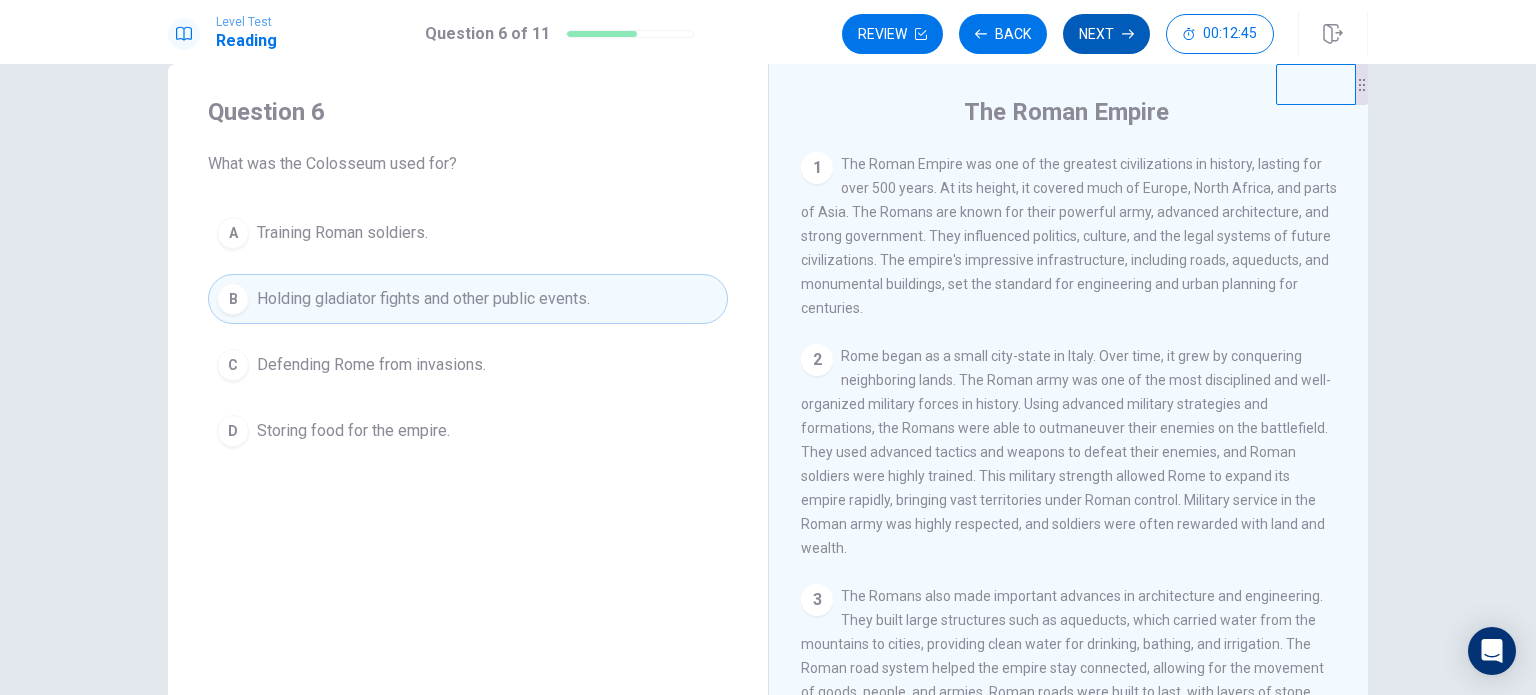 click on "Next" at bounding box center [1106, 34] 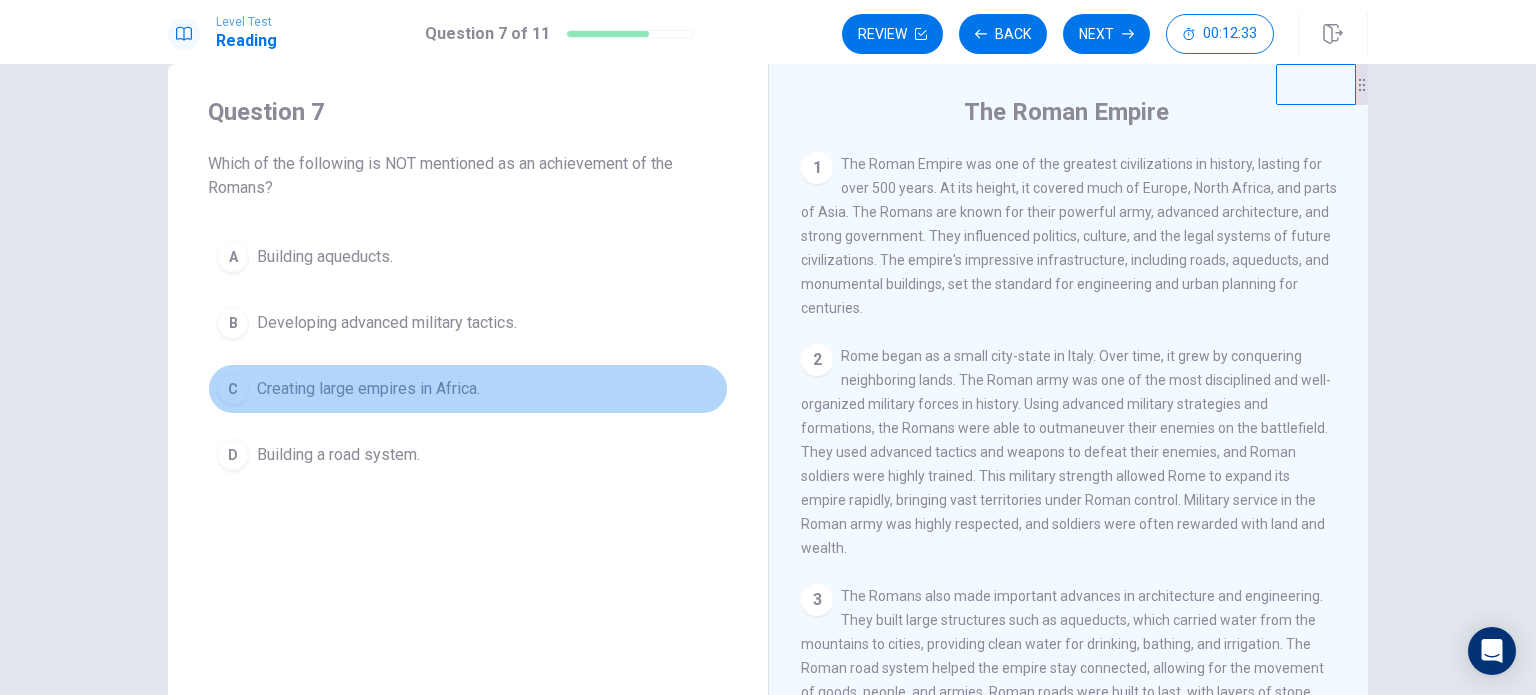 click on "Creating large empires in Africa." at bounding box center [368, 389] 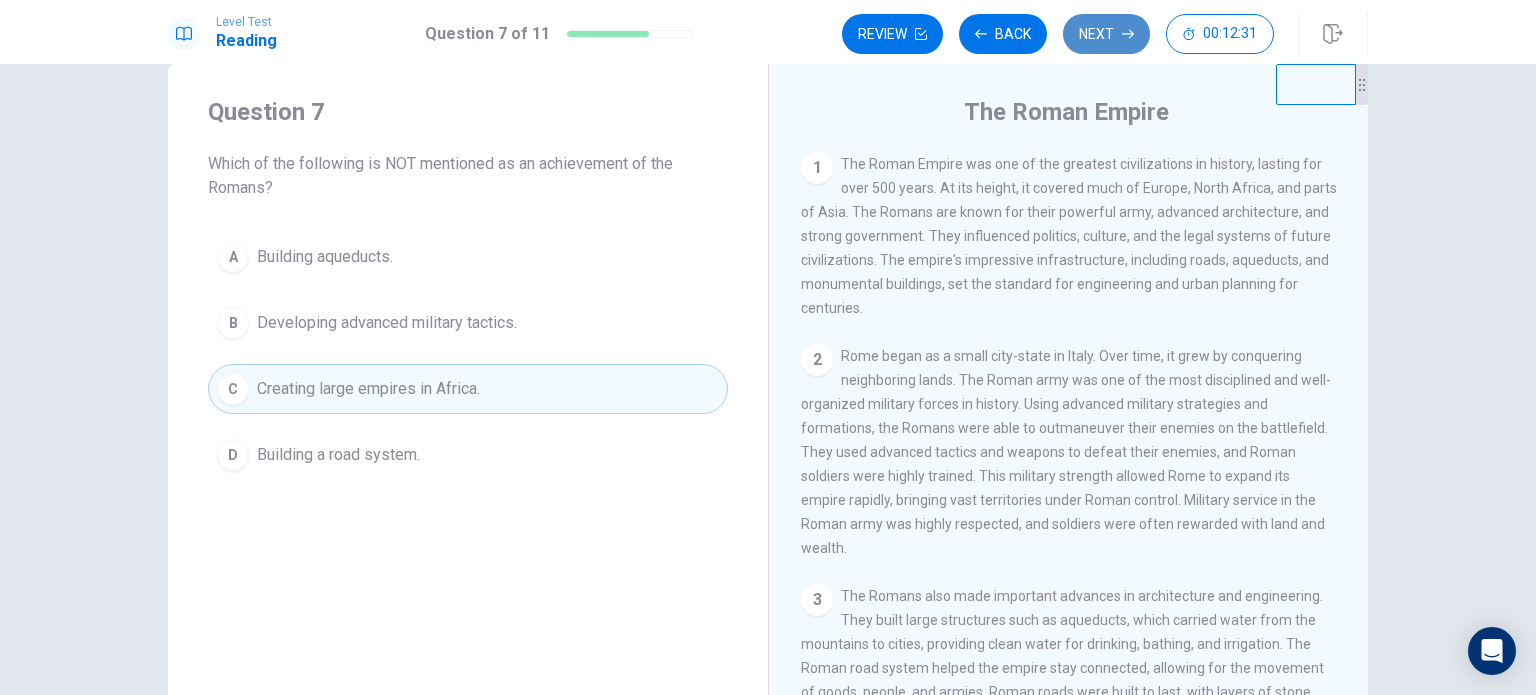 click on "Next" at bounding box center (1106, 34) 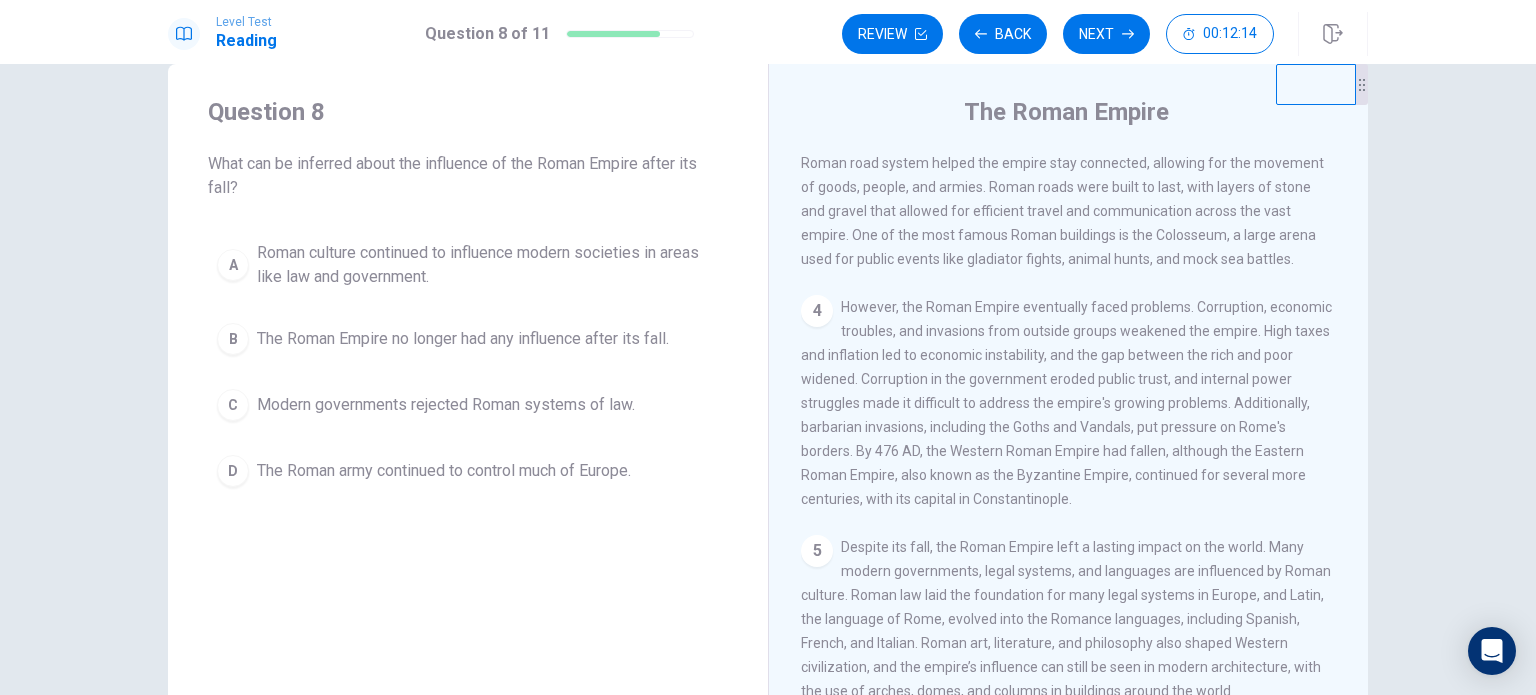scroll, scrollTop: 536, scrollLeft: 0, axis: vertical 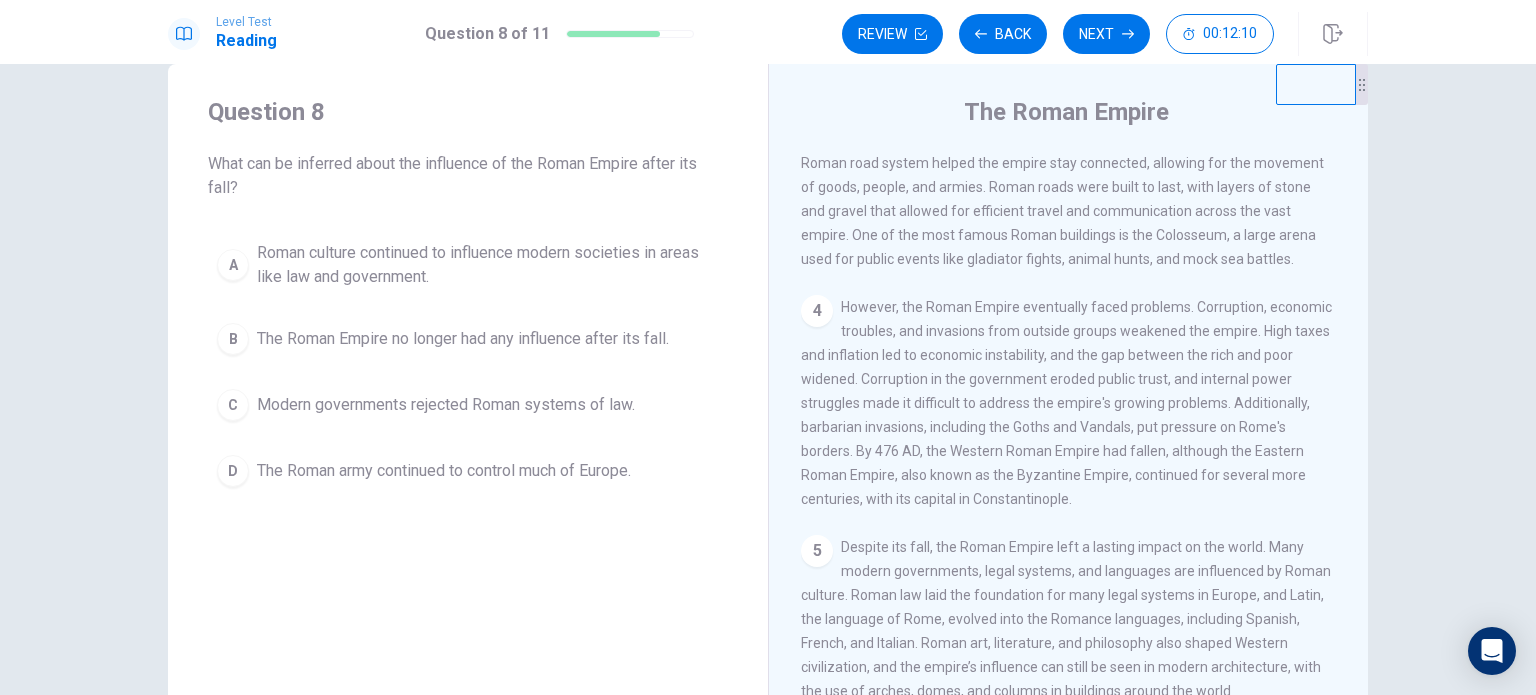 click on "The Roman Empire no longer had any influence after its fall." at bounding box center [463, 339] 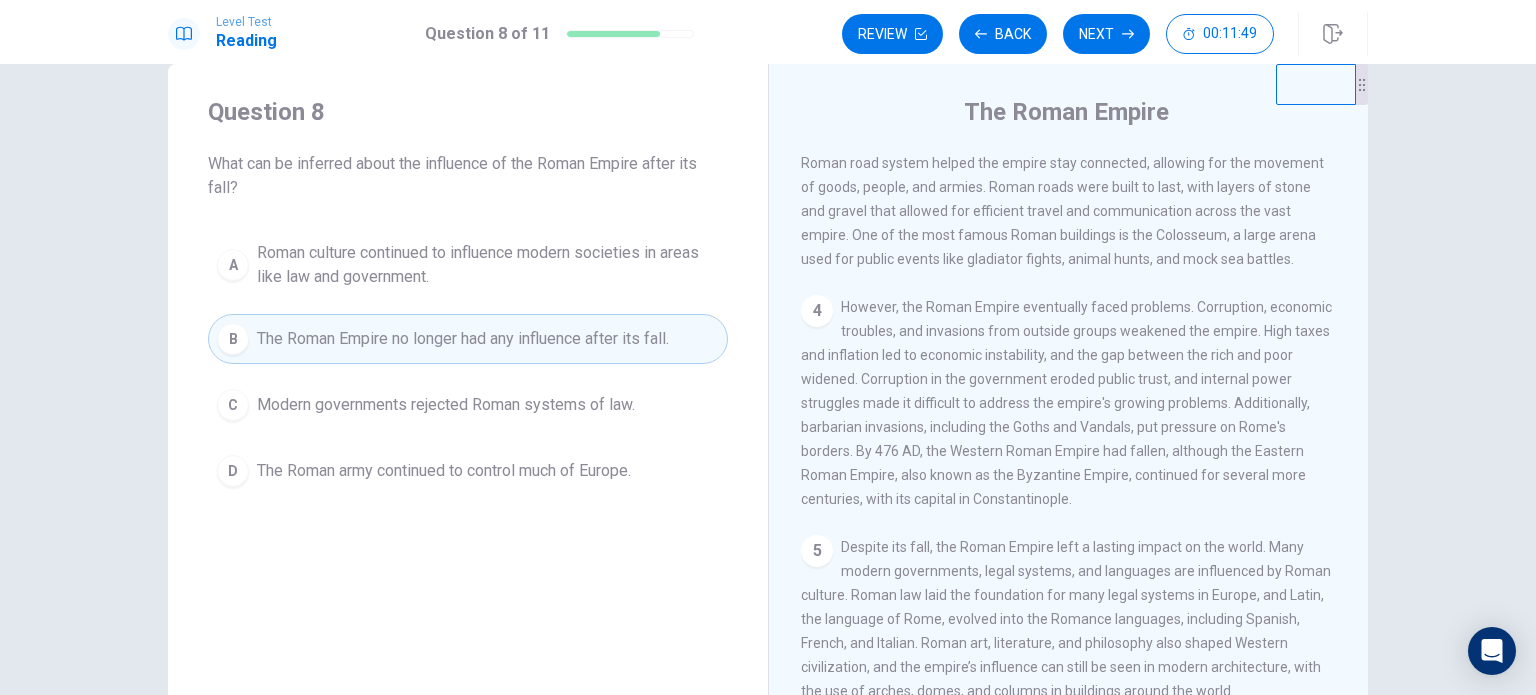 click on "Roman culture continued to influence modern societies in areas like law and government." at bounding box center (488, 265) 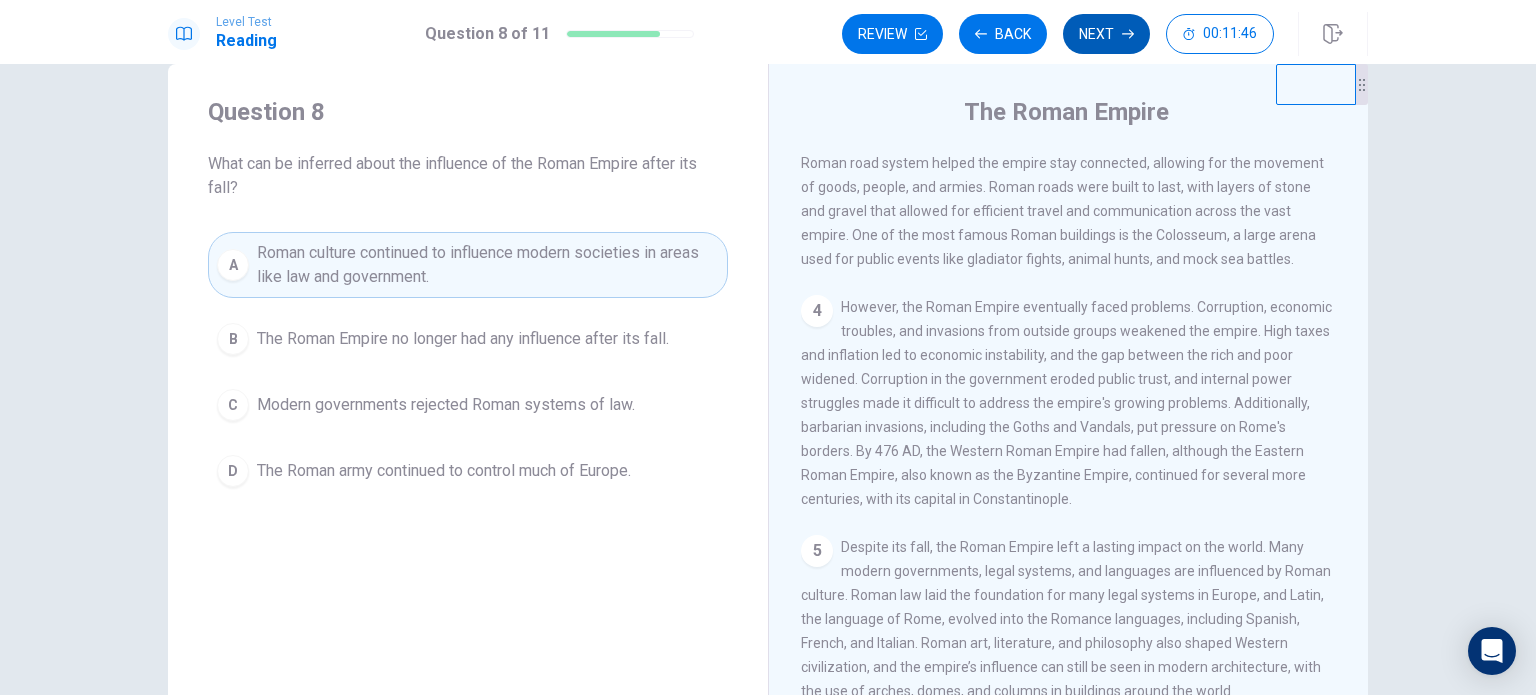 click 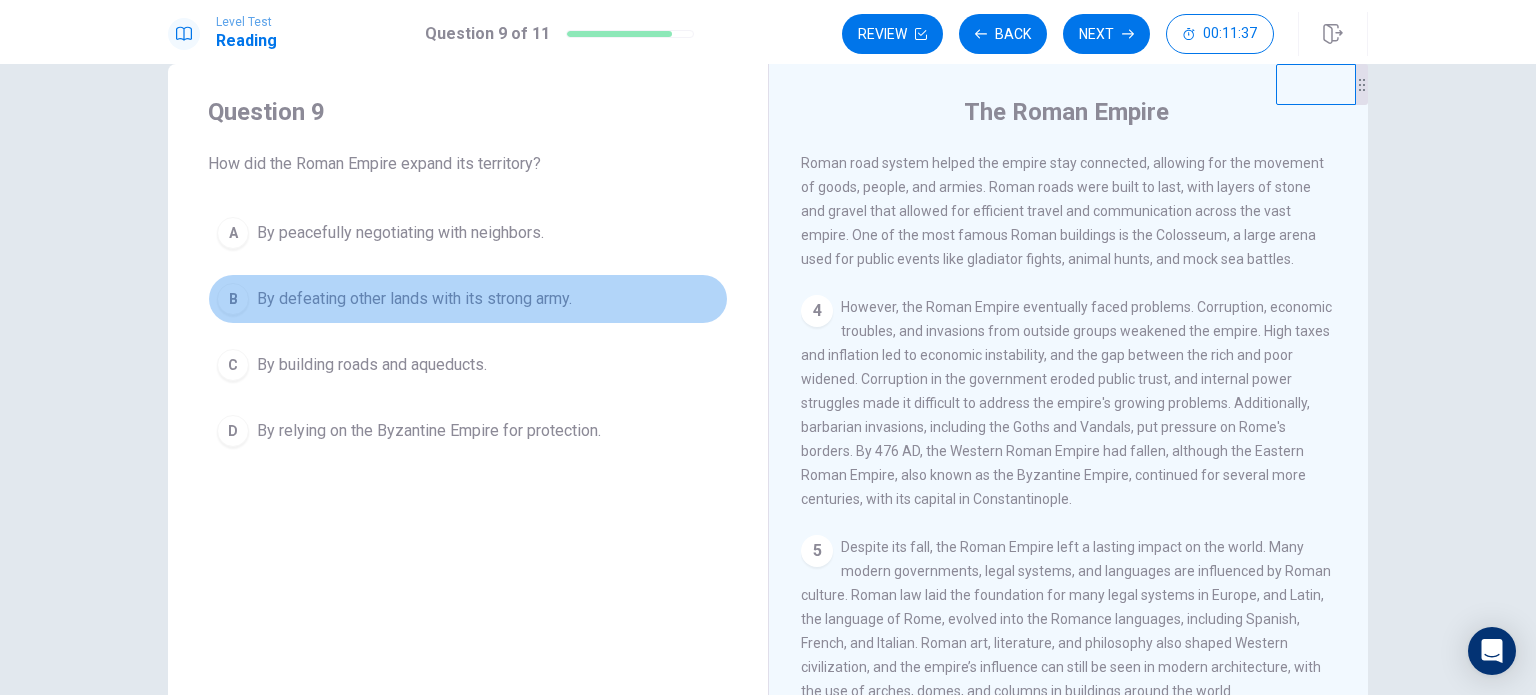 click on "By defeating other lands with its strong army." at bounding box center (414, 299) 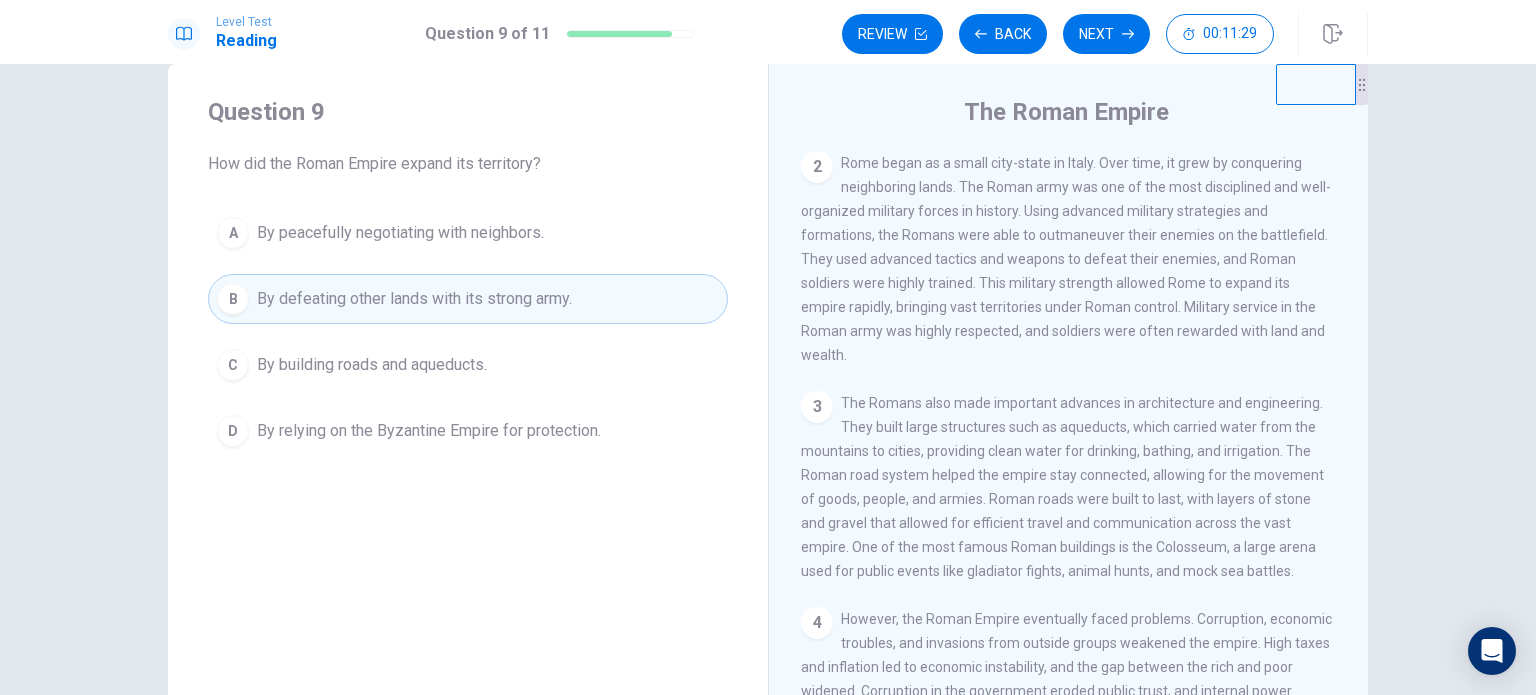 scroll, scrollTop: 184, scrollLeft: 0, axis: vertical 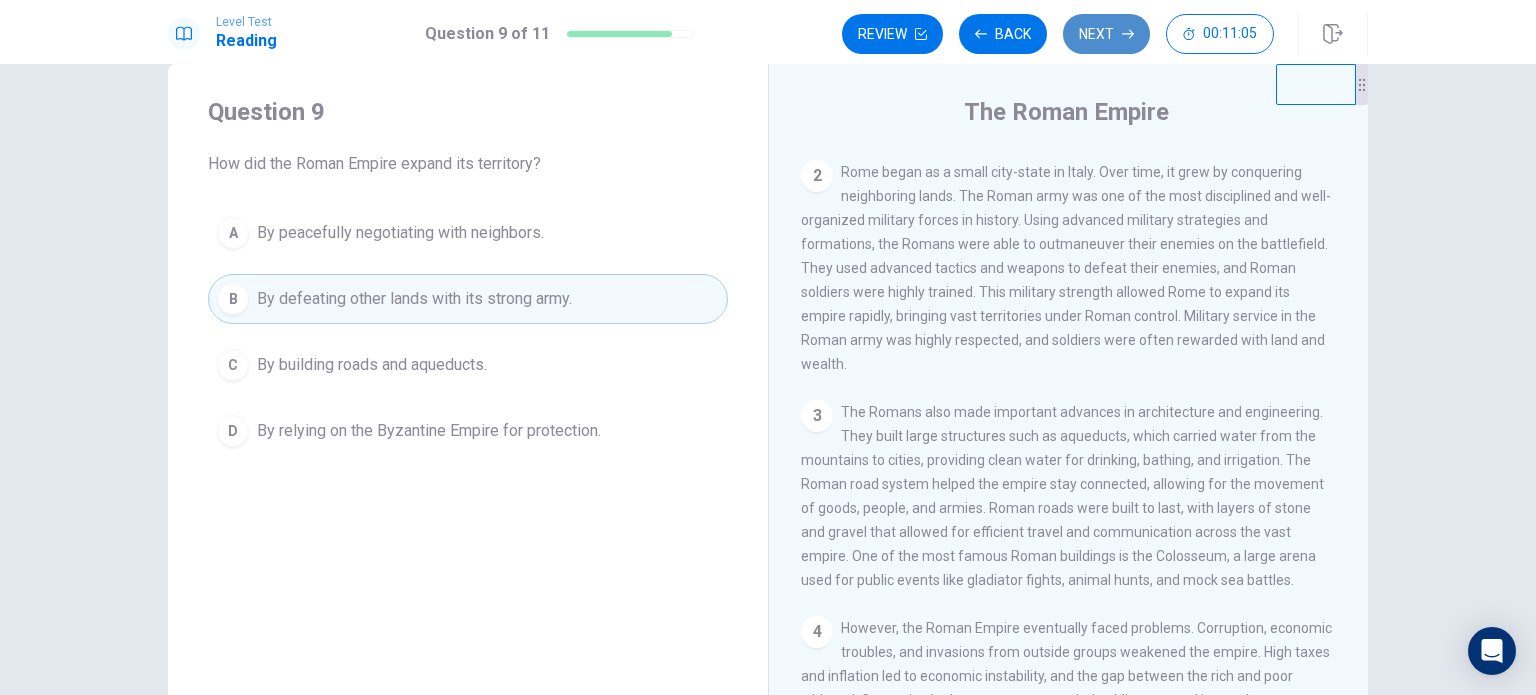 click on "Next" at bounding box center (1106, 34) 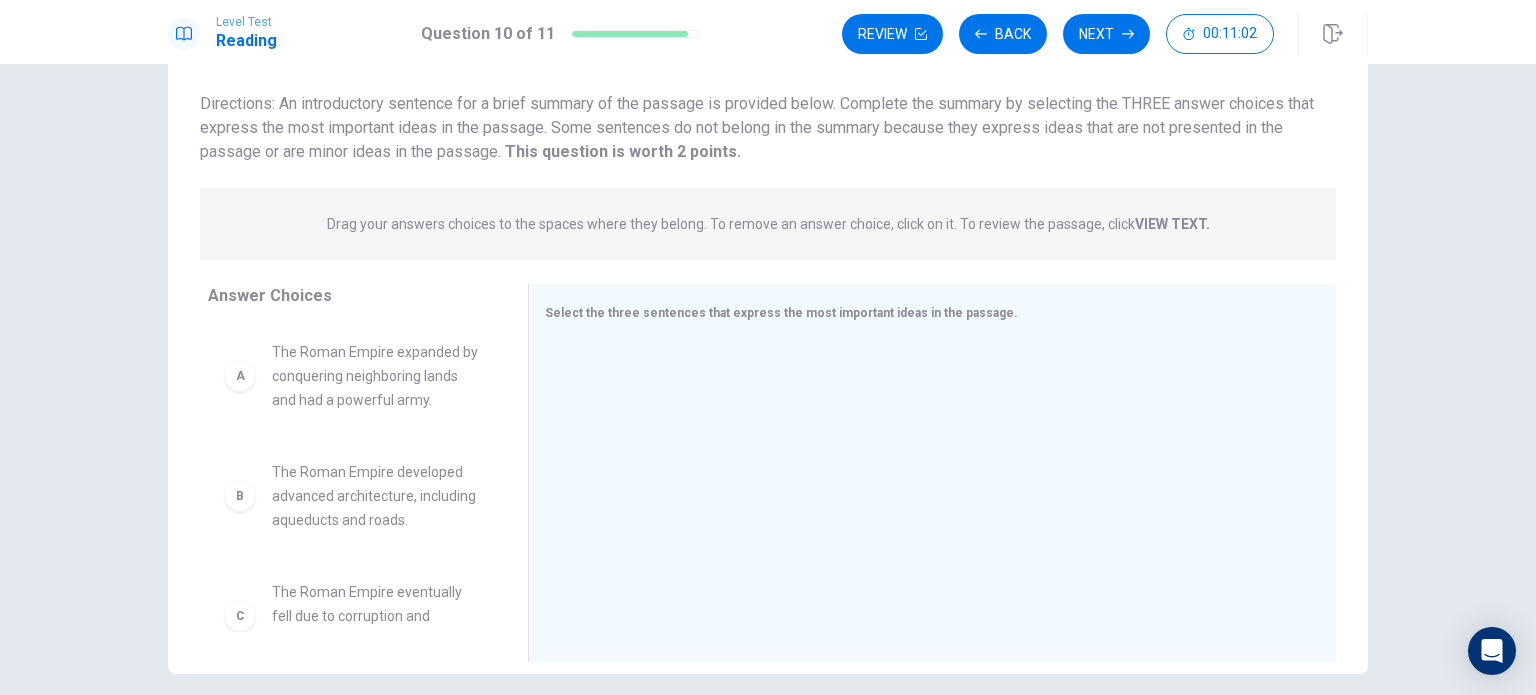 scroll, scrollTop: 126, scrollLeft: 0, axis: vertical 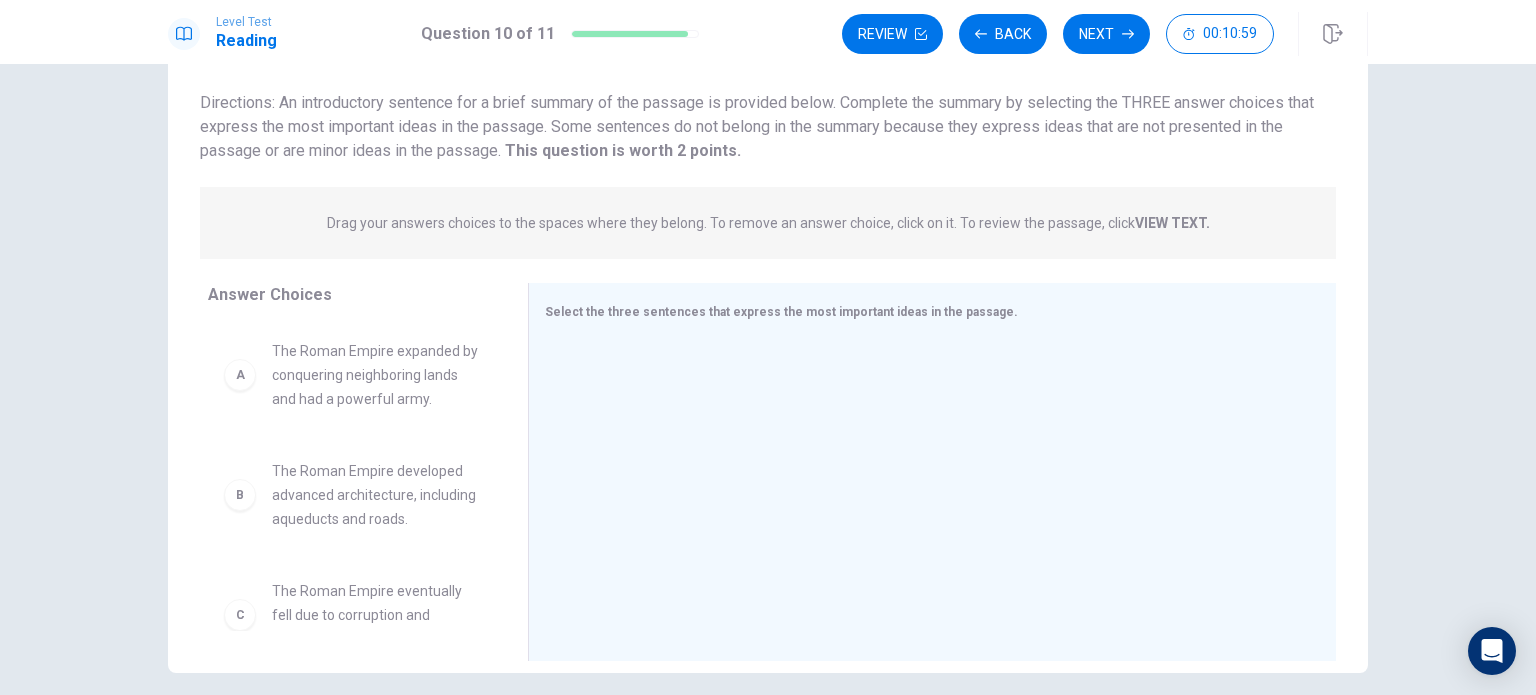 drag, startPoint x: 362, startPoint y: 106, endPoint x: 477, endPoint y: 100, distance: 115.15642 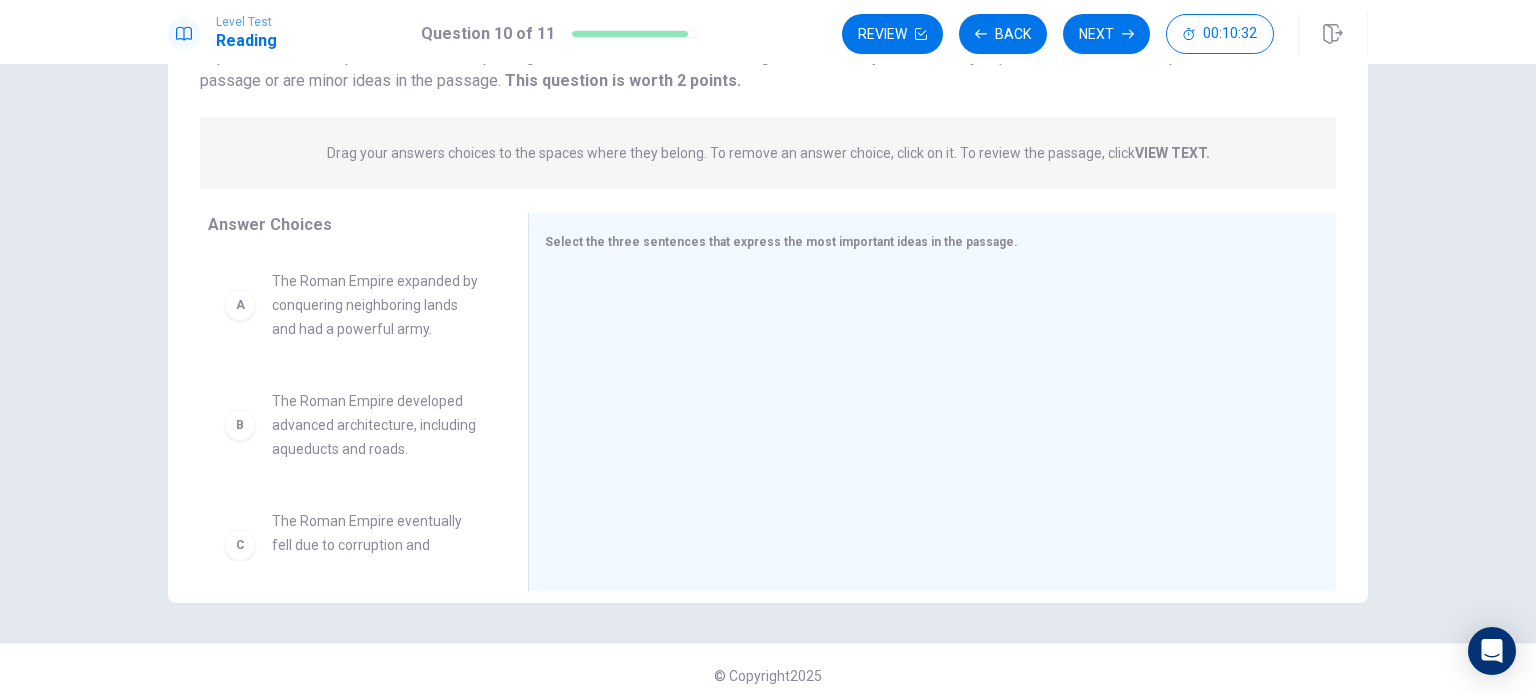 scroll, scrollTop: 199, scrollLeft: 0, axis: vertical 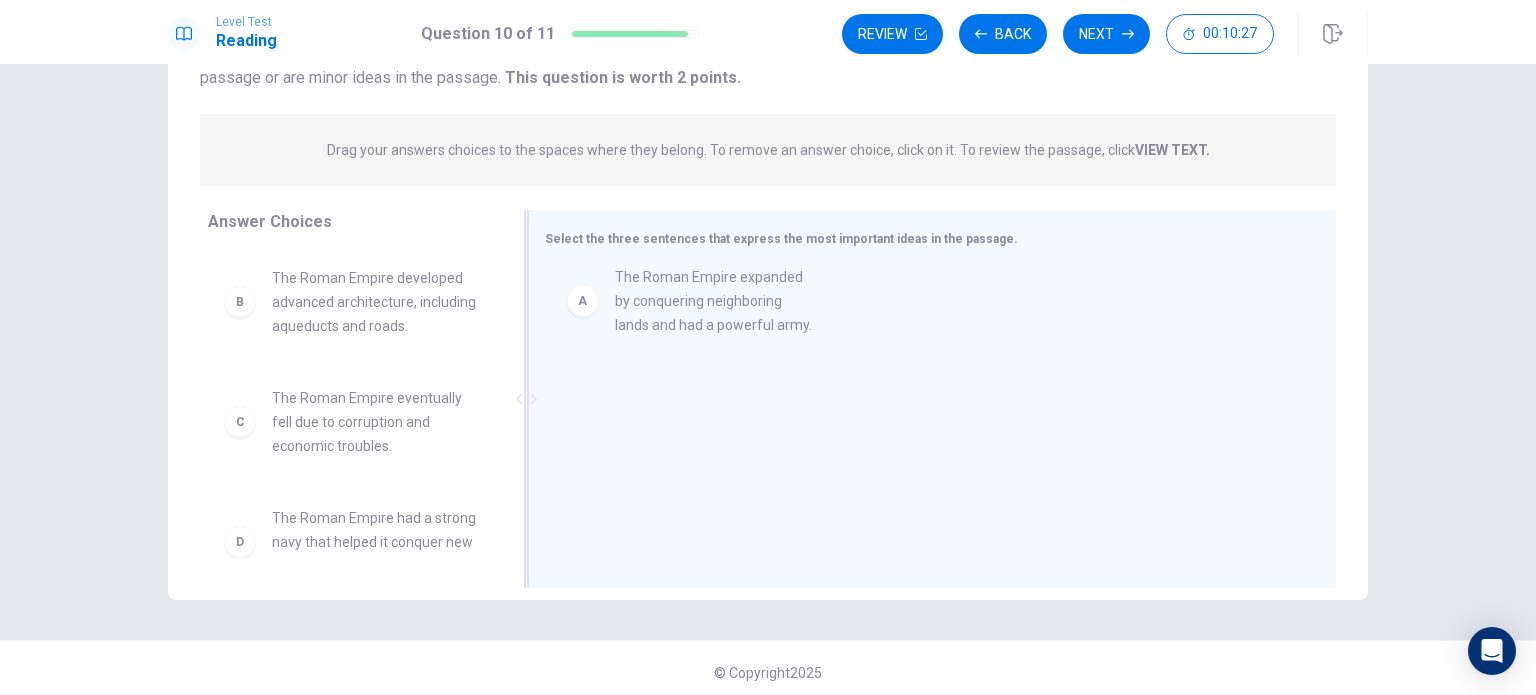 drag, startPoint x: 400, startPoint y: 319, endPoint x: 737, endPoint y: 319, distance: 337 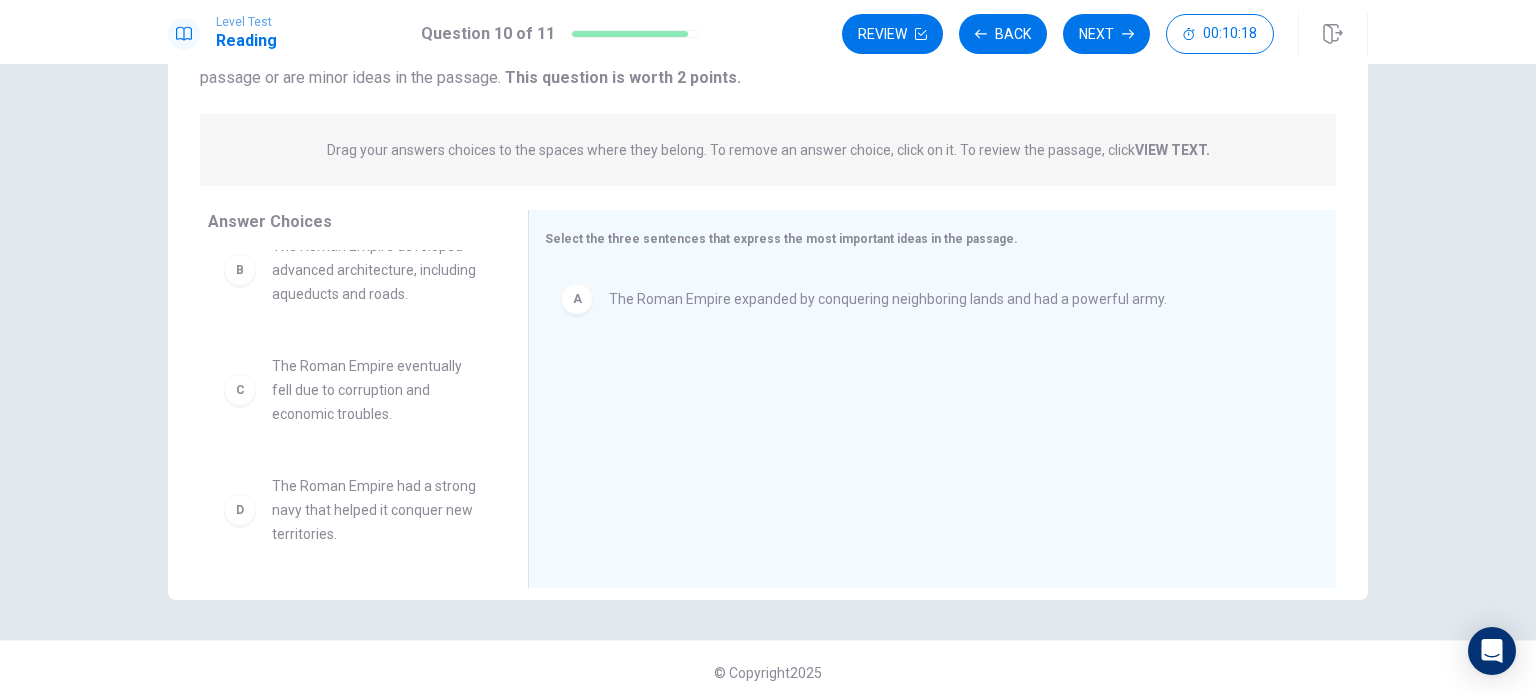 scroll, scrollTop: 0, scrollLeft: 0, axis: both 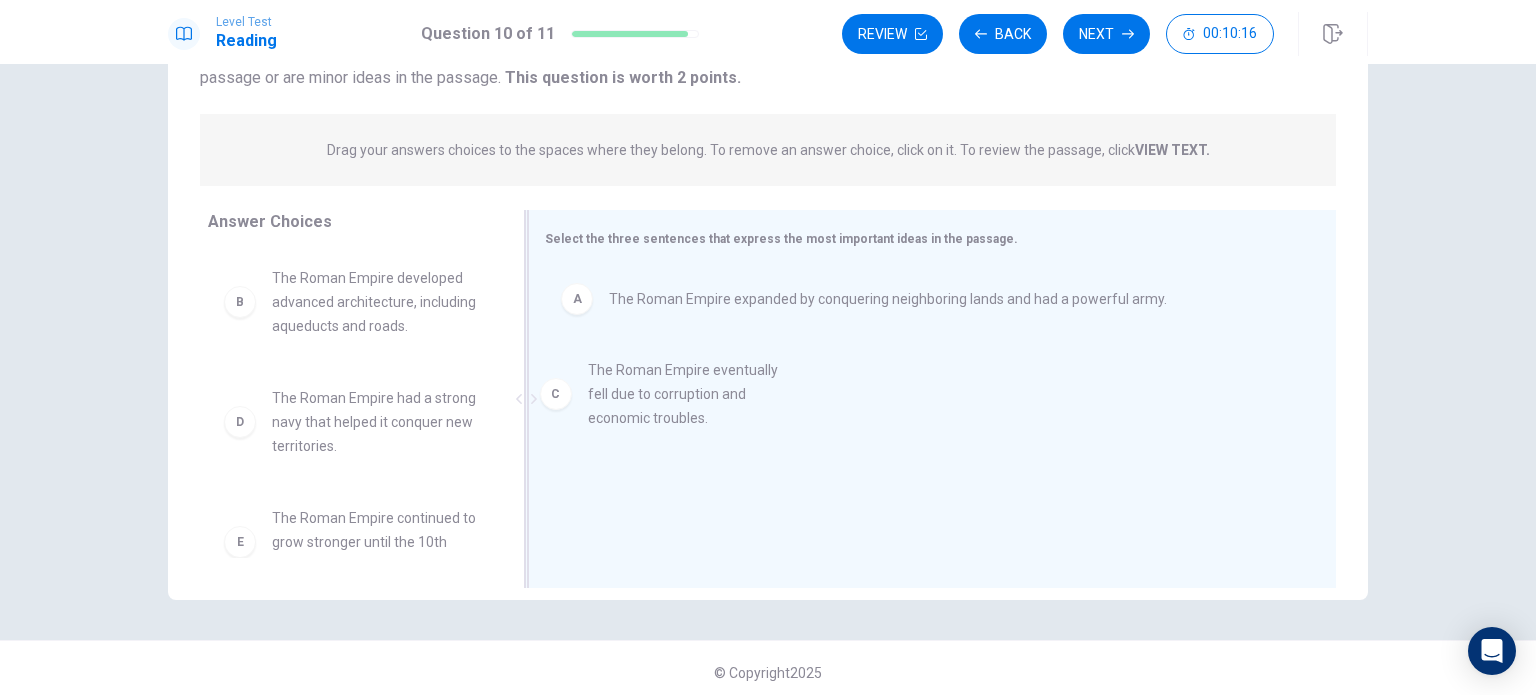 drag, startPoint x: 366, startPoint y: 418, endPoint x: 709, endPoint y: 387, distance: 344.39804 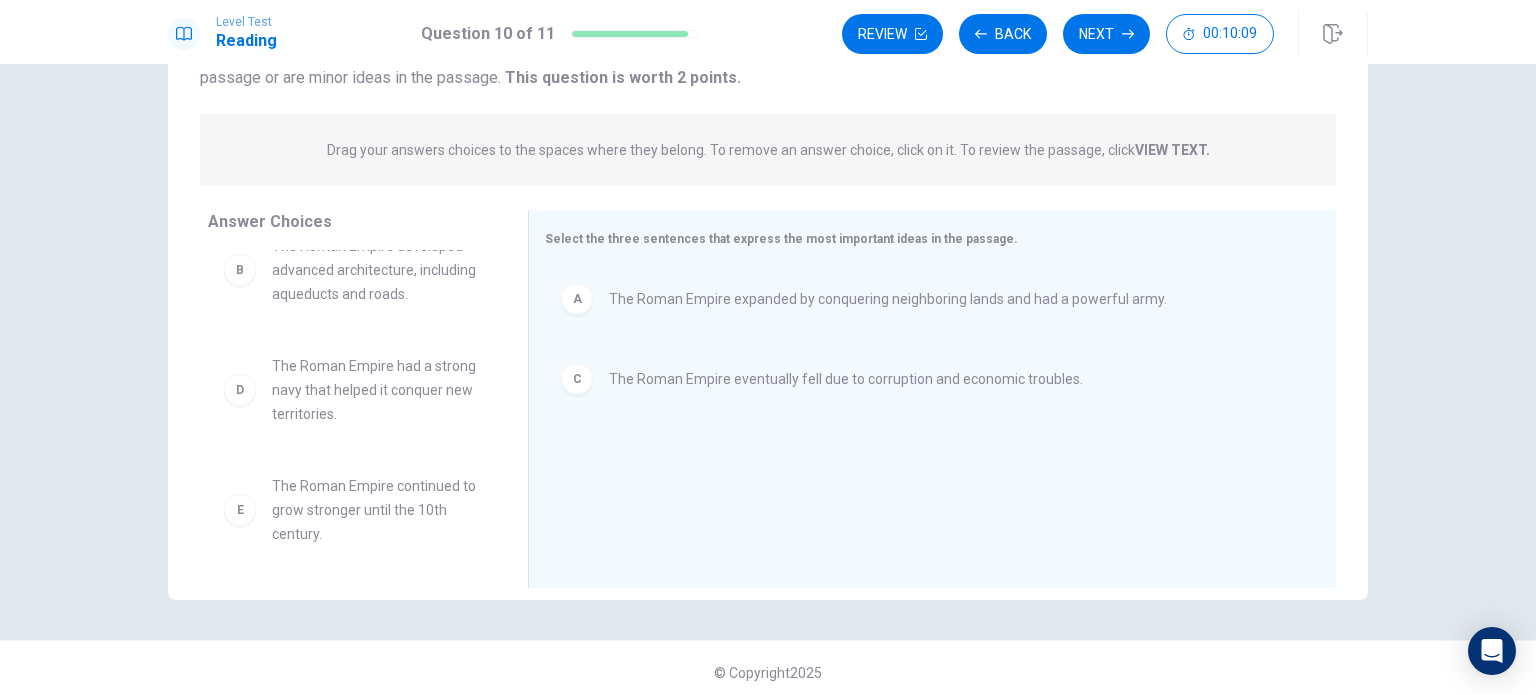 scroll, scrollTop: 36, scrollLeft: 0, axis: vertical 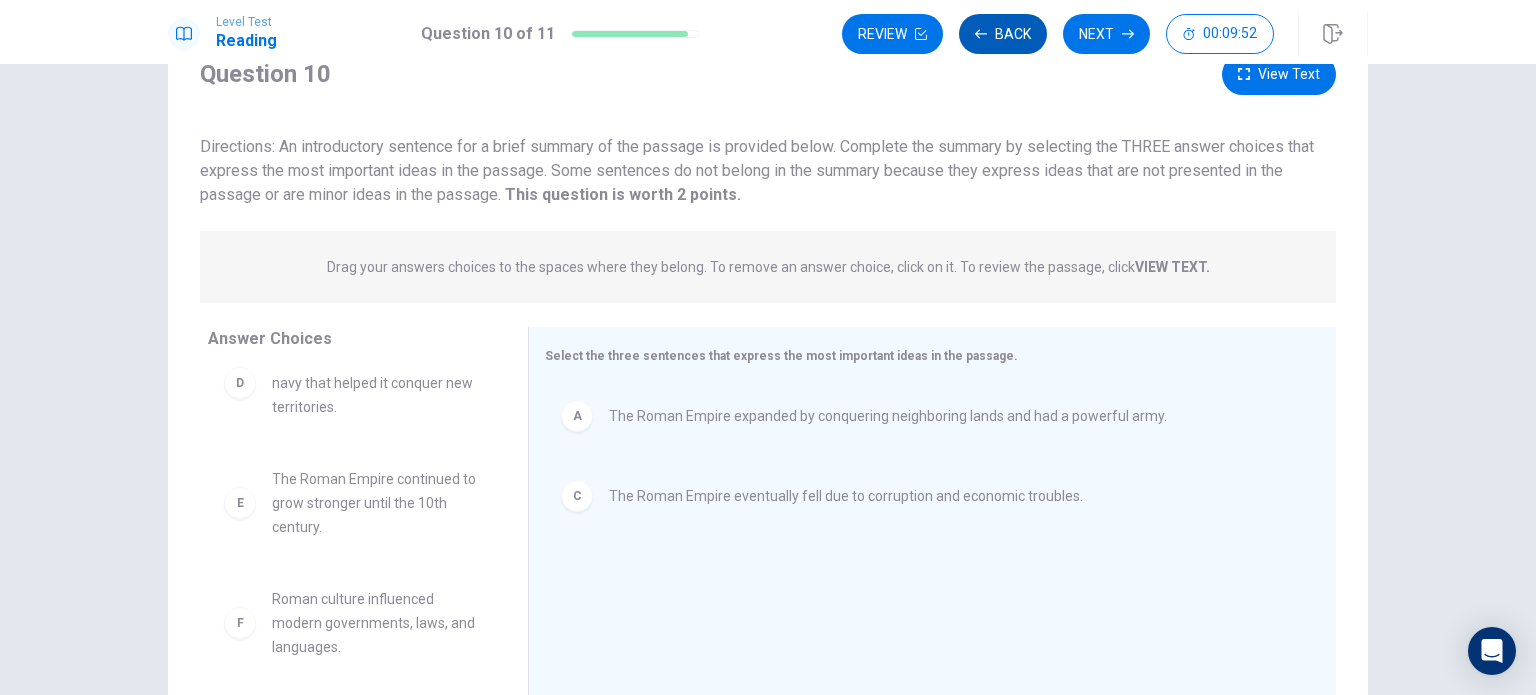 click on "Back" at bounding box center (1003, 34) 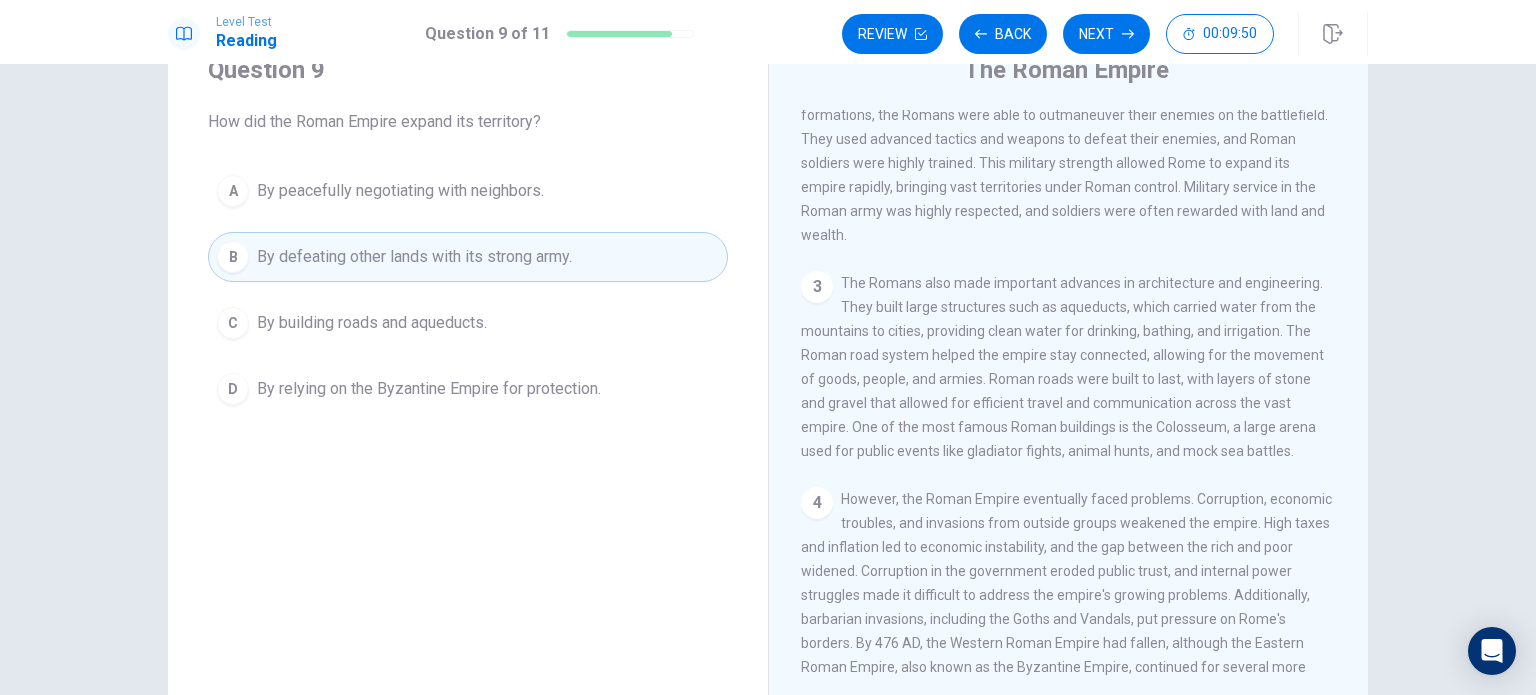 scroll, scrollTop: 536, scrollLeft: 0, axis: vertical 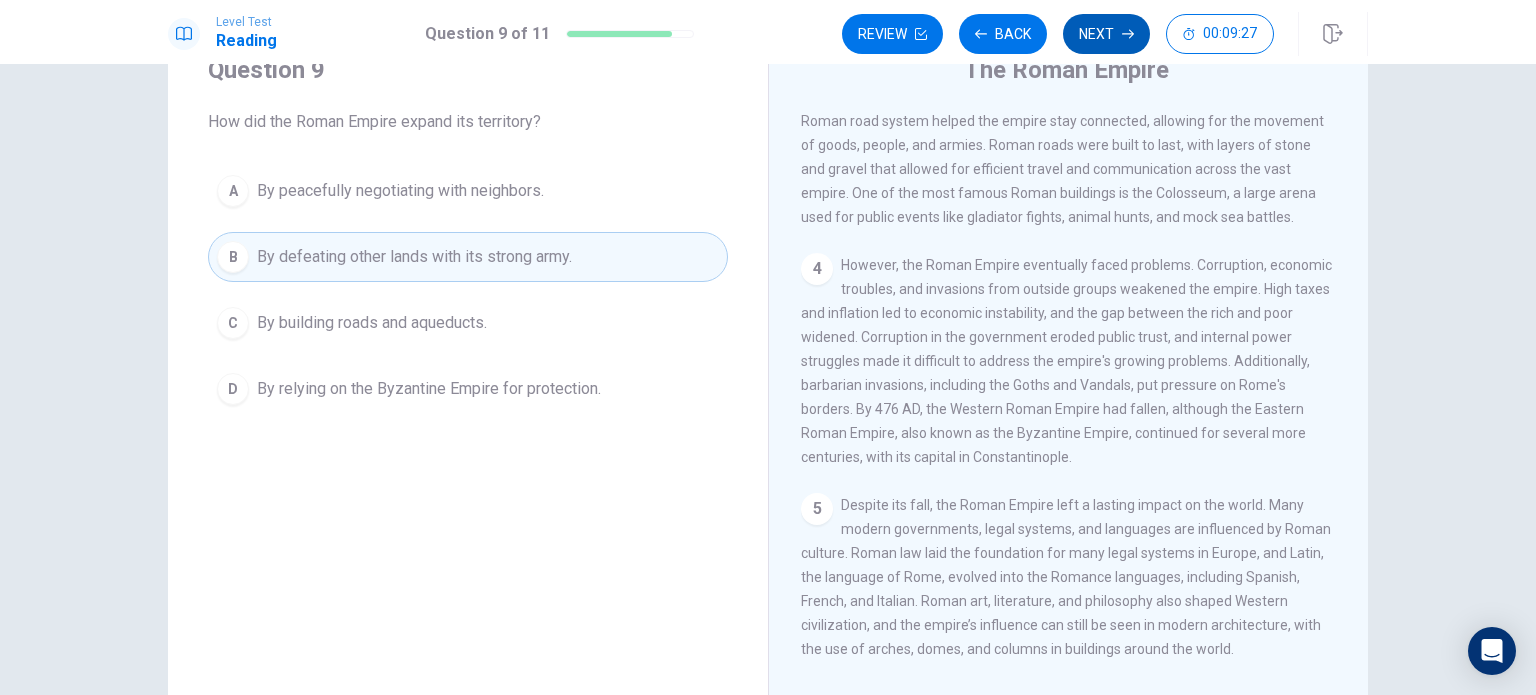 click on "Next" at bounding box center [1106, 34] 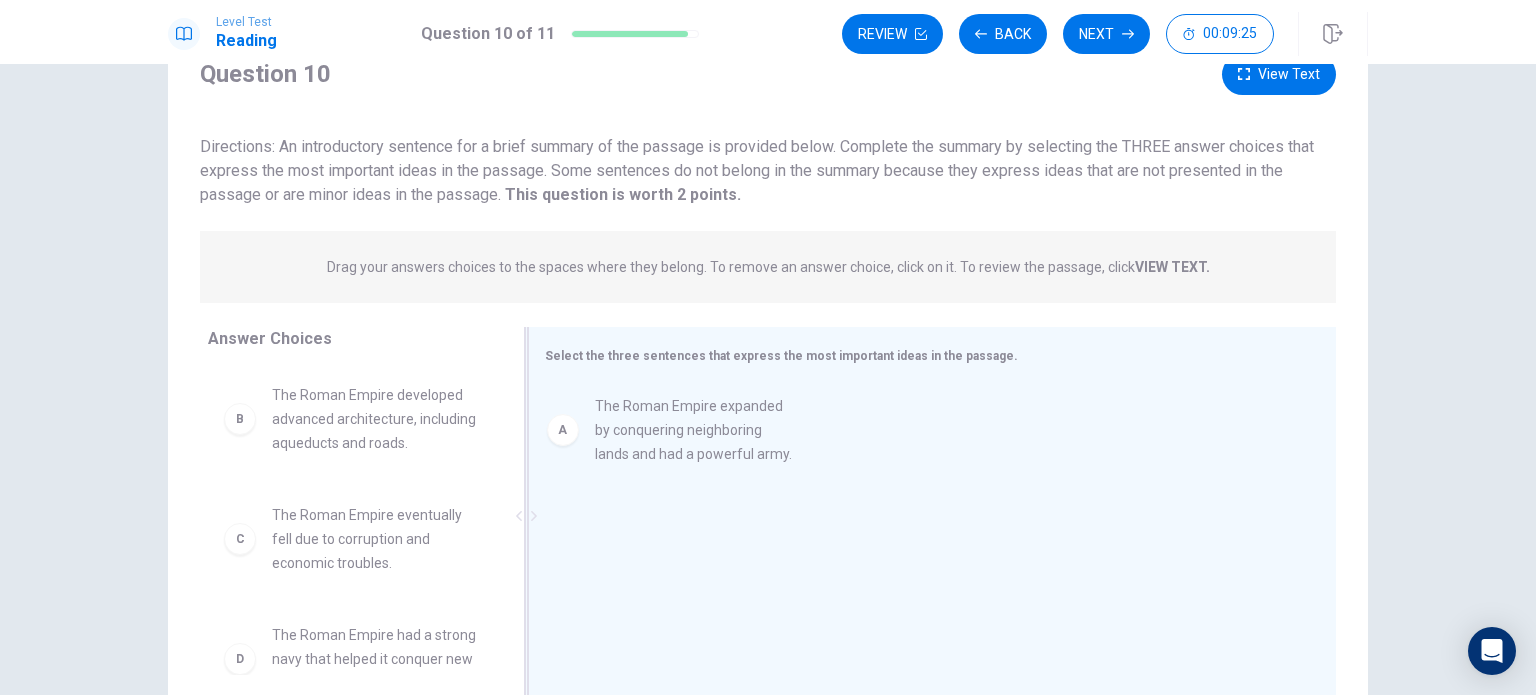 drag, startPoint x: 379, startPoint y: 422, endPoint x: 707, endPoint y: 434, distance: 328.21945 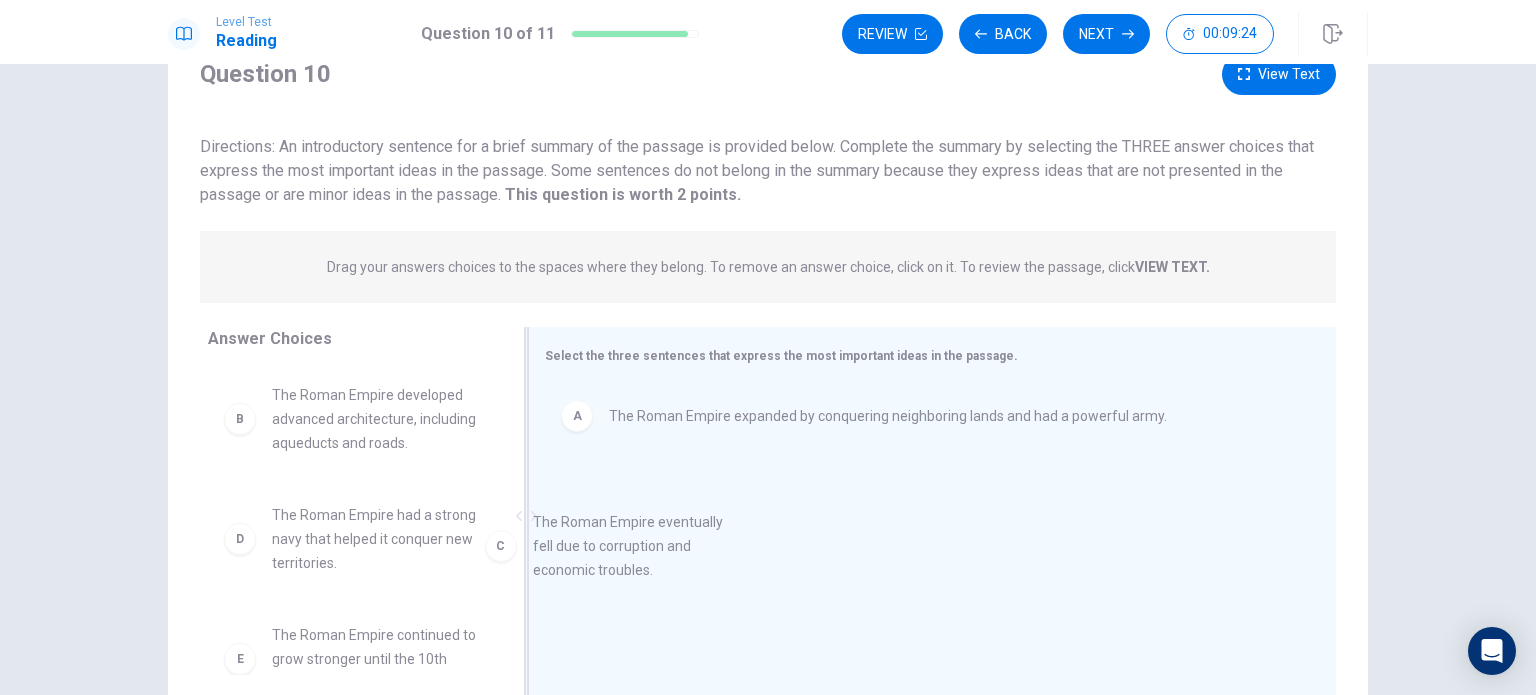 drag, startPoint x: 388, startPoint y: 542, endPoint x: 724, endPoint y: 547, distance: 336.0372 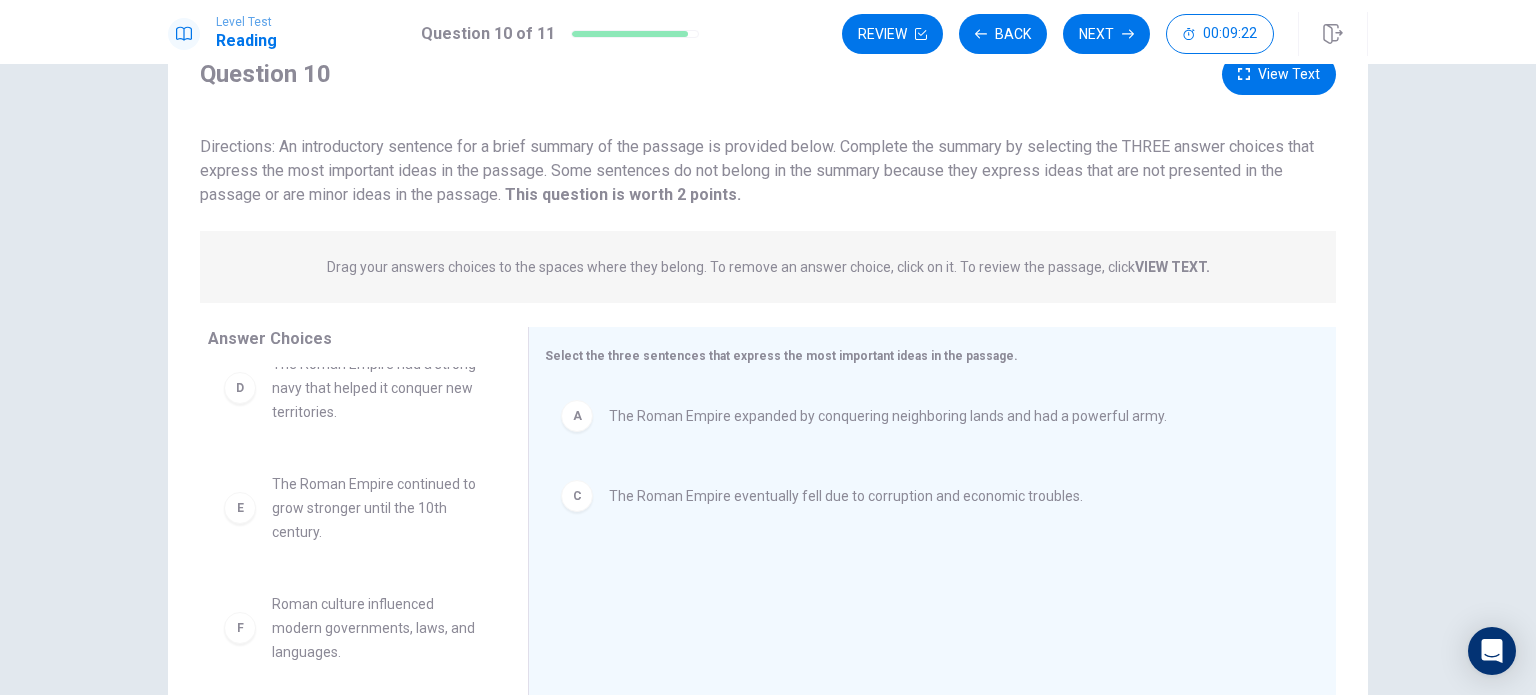scroll, scrollTop: 156, scrollLeft: 0, axis: vertical 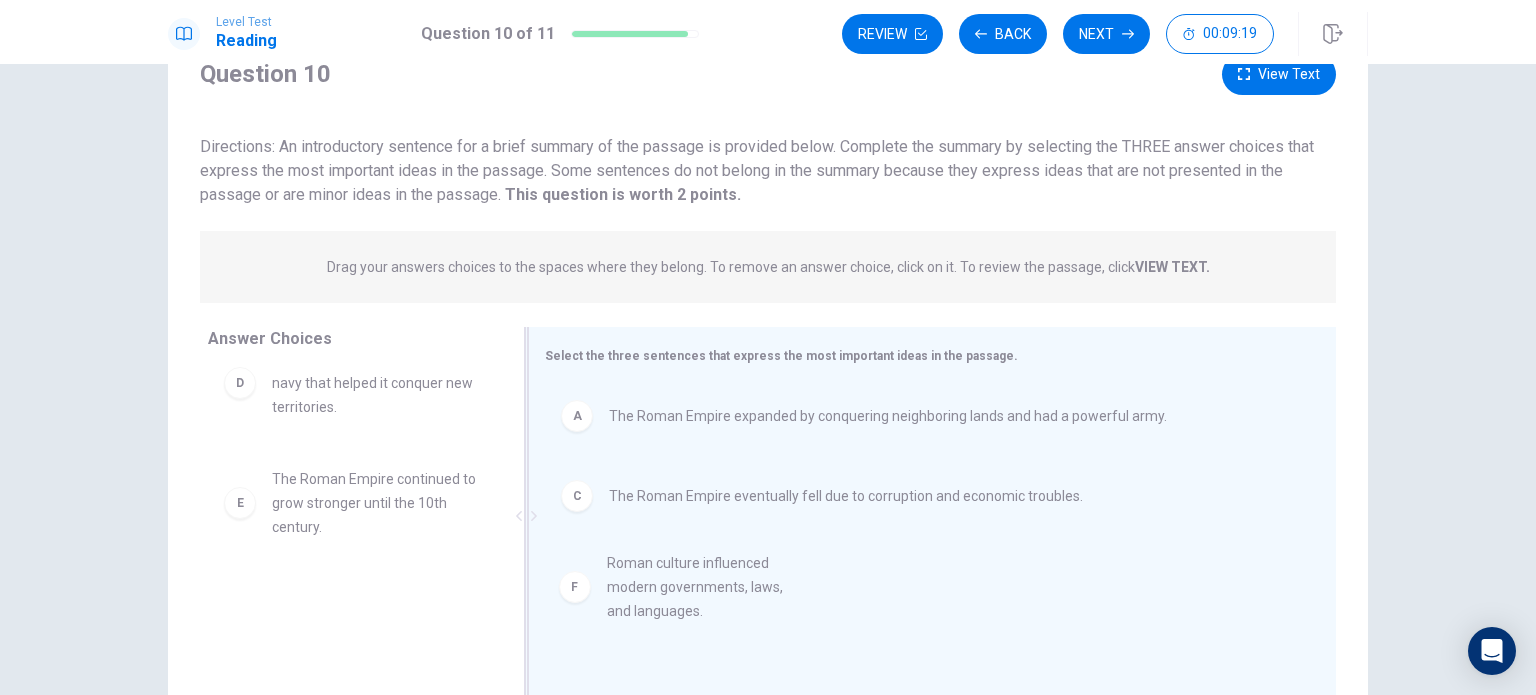 drag, startPoint x: 405, startPoint y: 617, endPoint x: 781, endPoint y: 577, distance: 378.12167 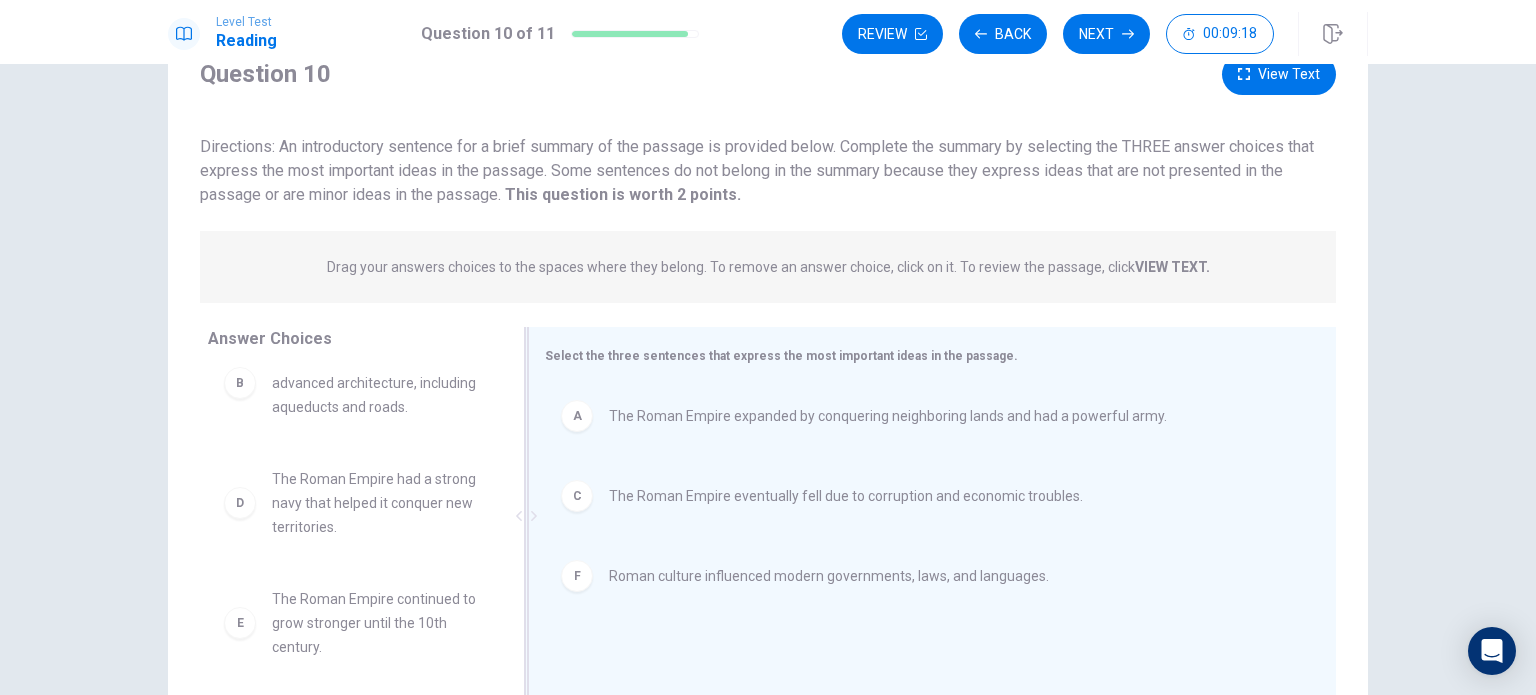 scroll, scrollTop: 36, scrollLeft: 0, axis: vertical 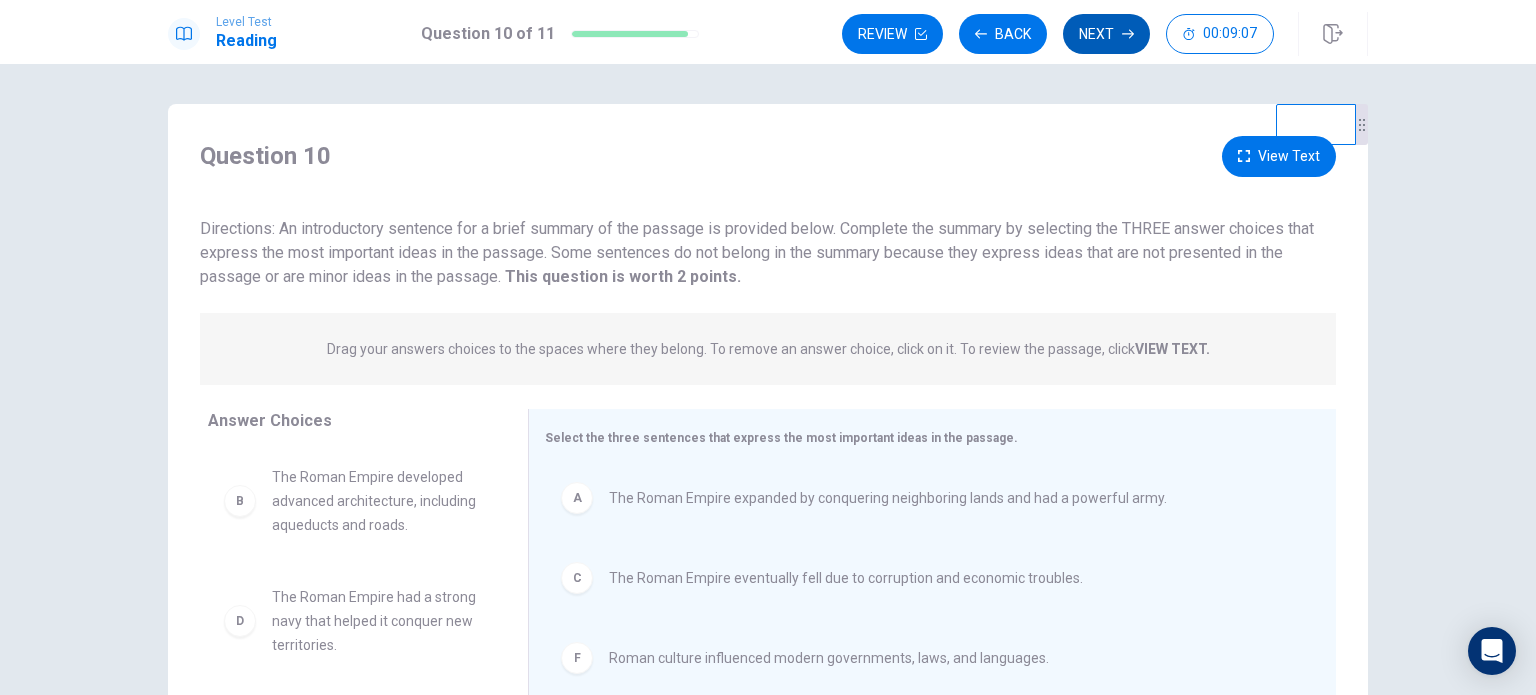 click on "Next" at bounding box center [1106, 34] 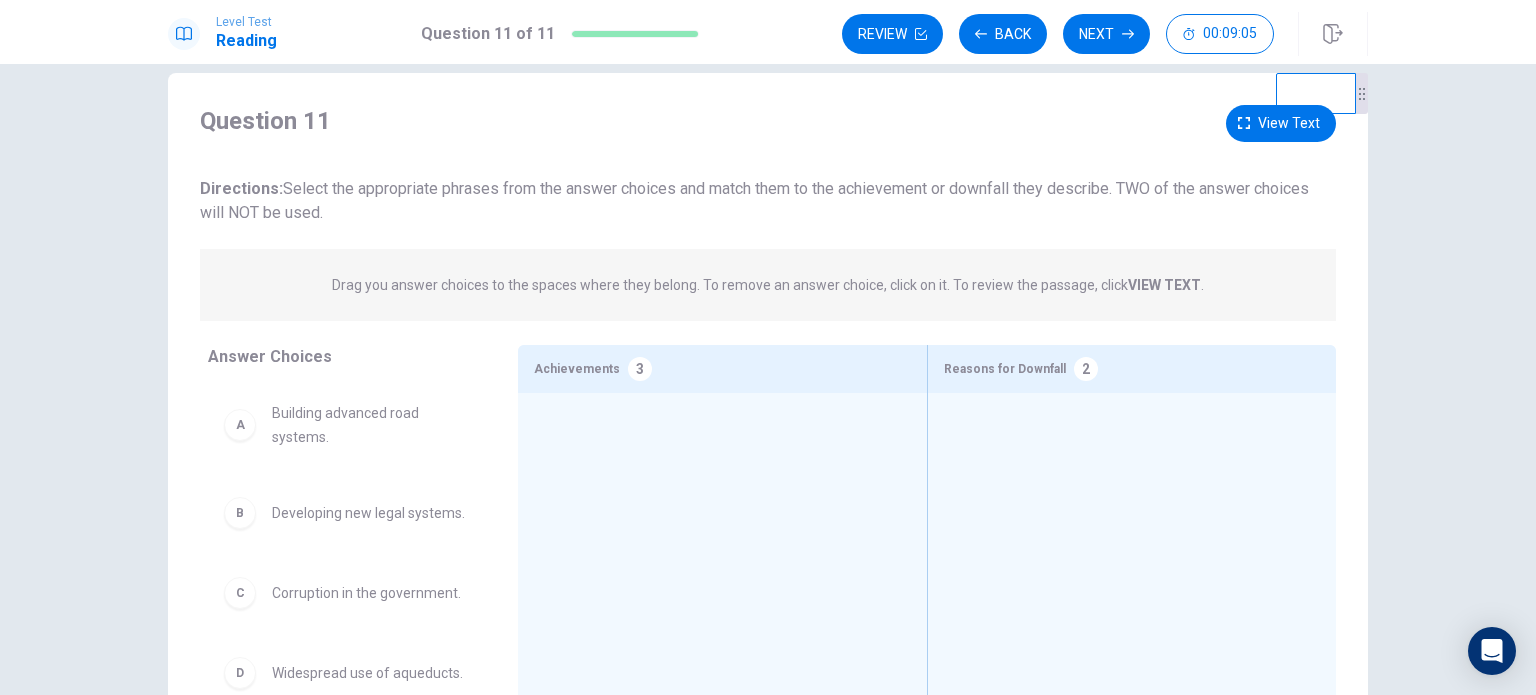 scroll, scrollTop: 36, scrollLeft: 0, axis: vertical 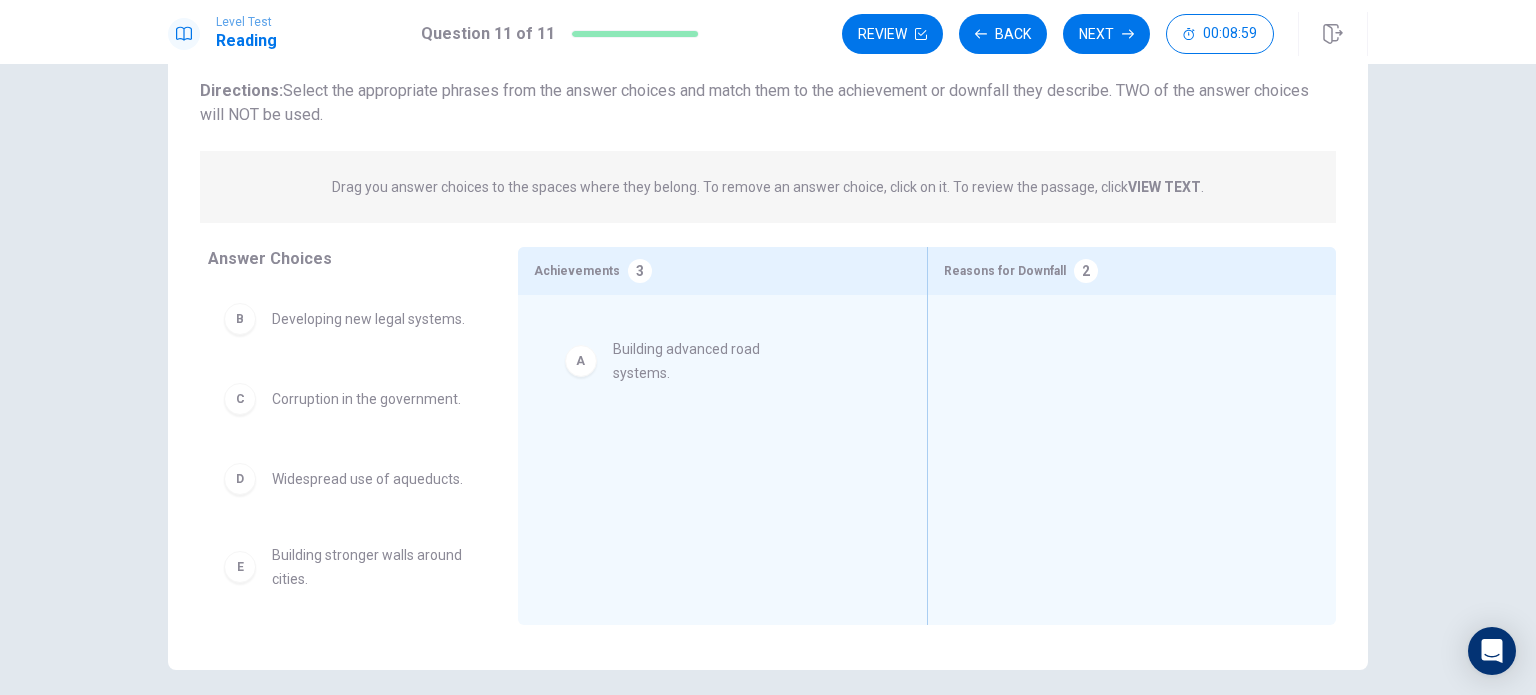 drag, startPoint x: 376, startPoint y: 330, endPoint x: 728, endPoint y: 363, distance: 353.5435 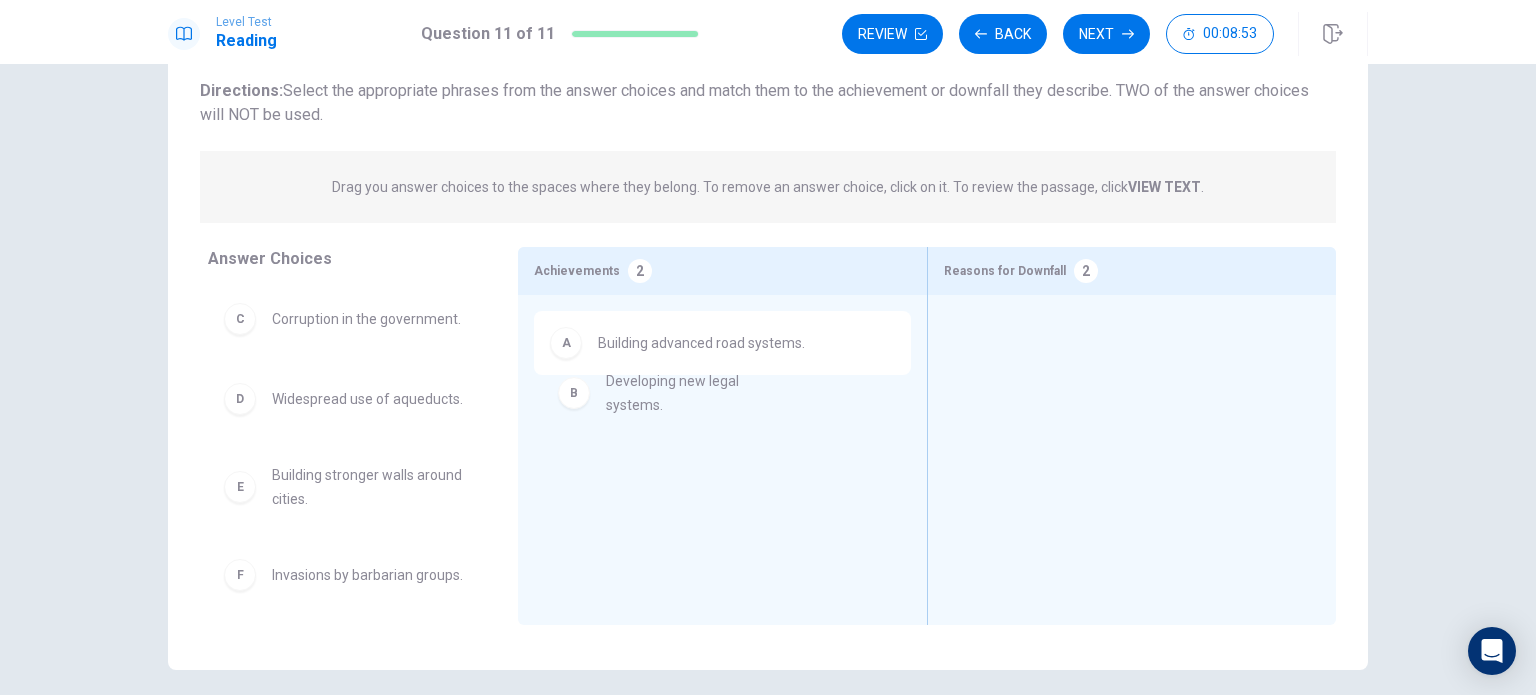 drag, startPoint x: 352, startPoint y: 334, endPoint x: 696, endPoint y: 401, distance: 350.464 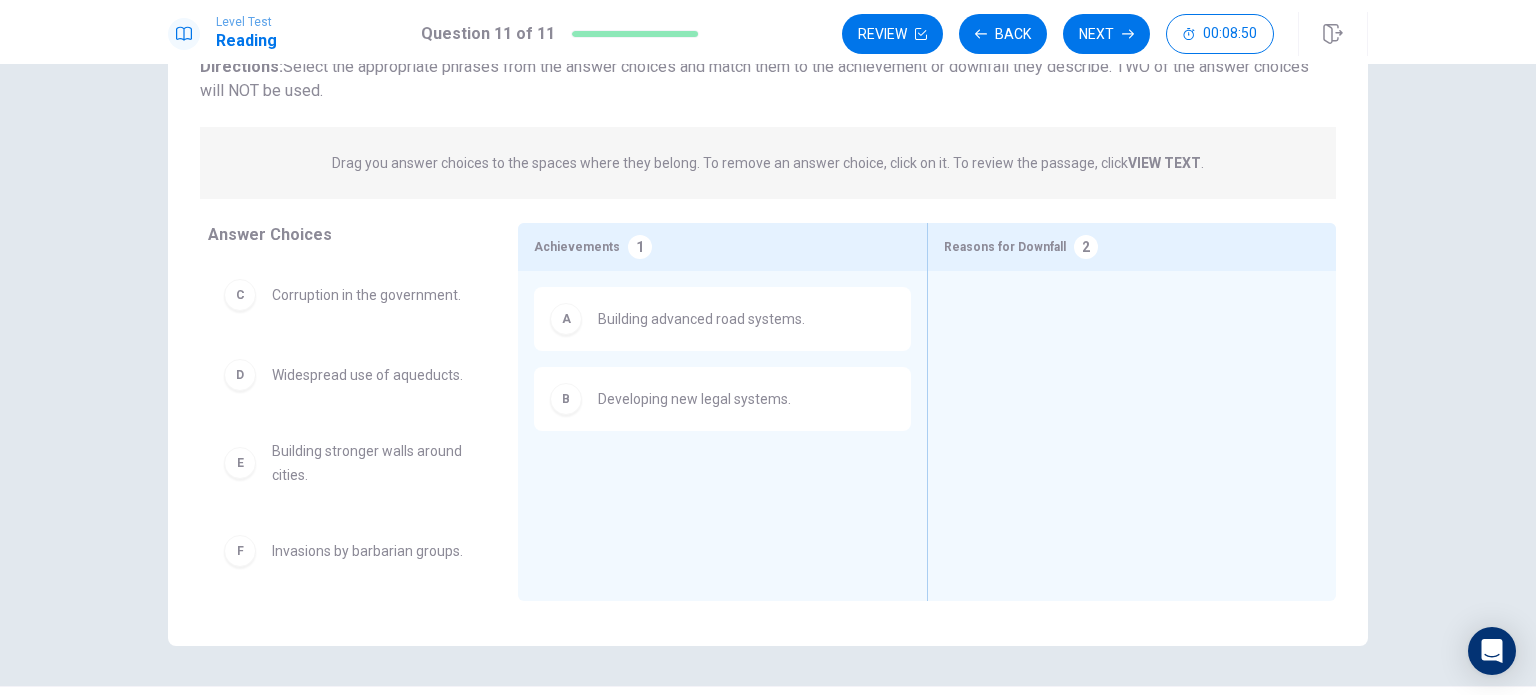 scroll, scrollTop: 162, scrollLeft: 0, axis: vertical 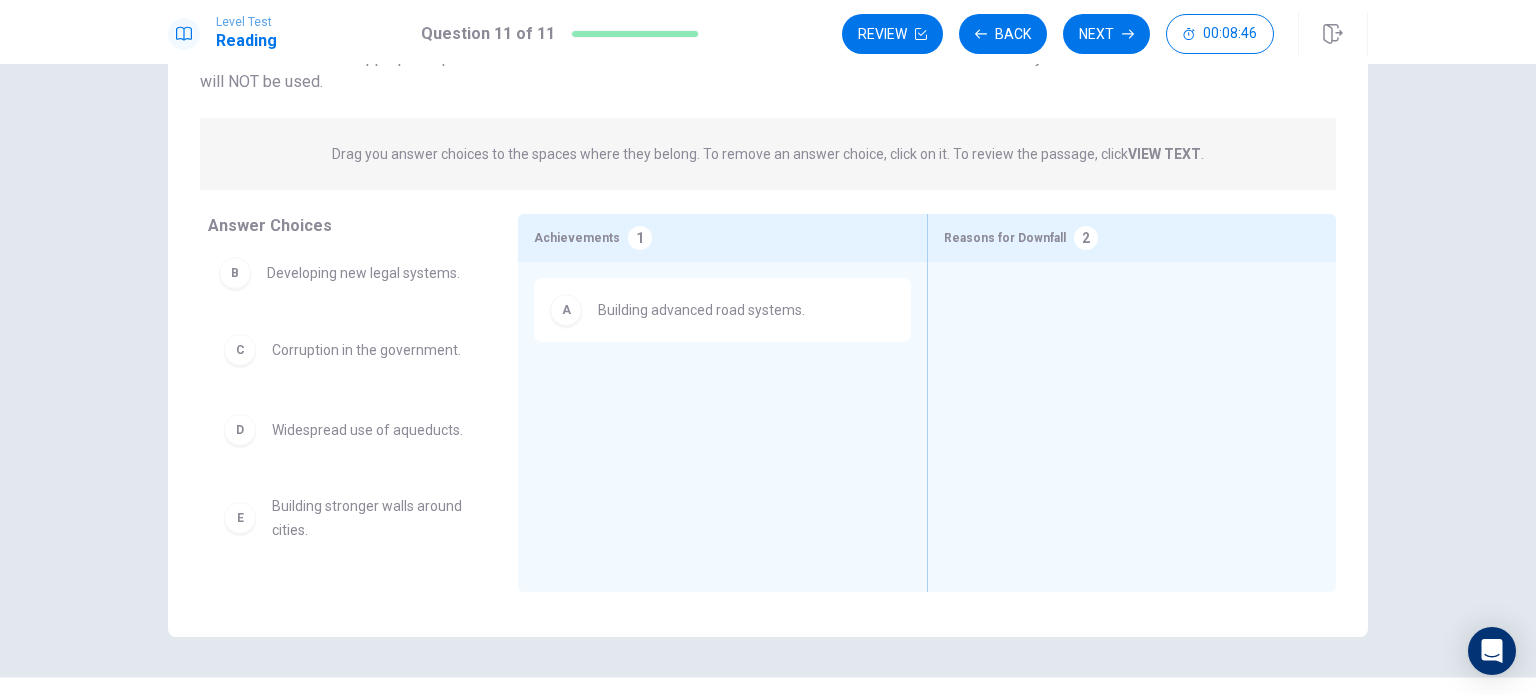 drag, startPoint x: 724, startPoint y: 408, endPoint x: 389, endPoint y: 335, distance: 342.86148 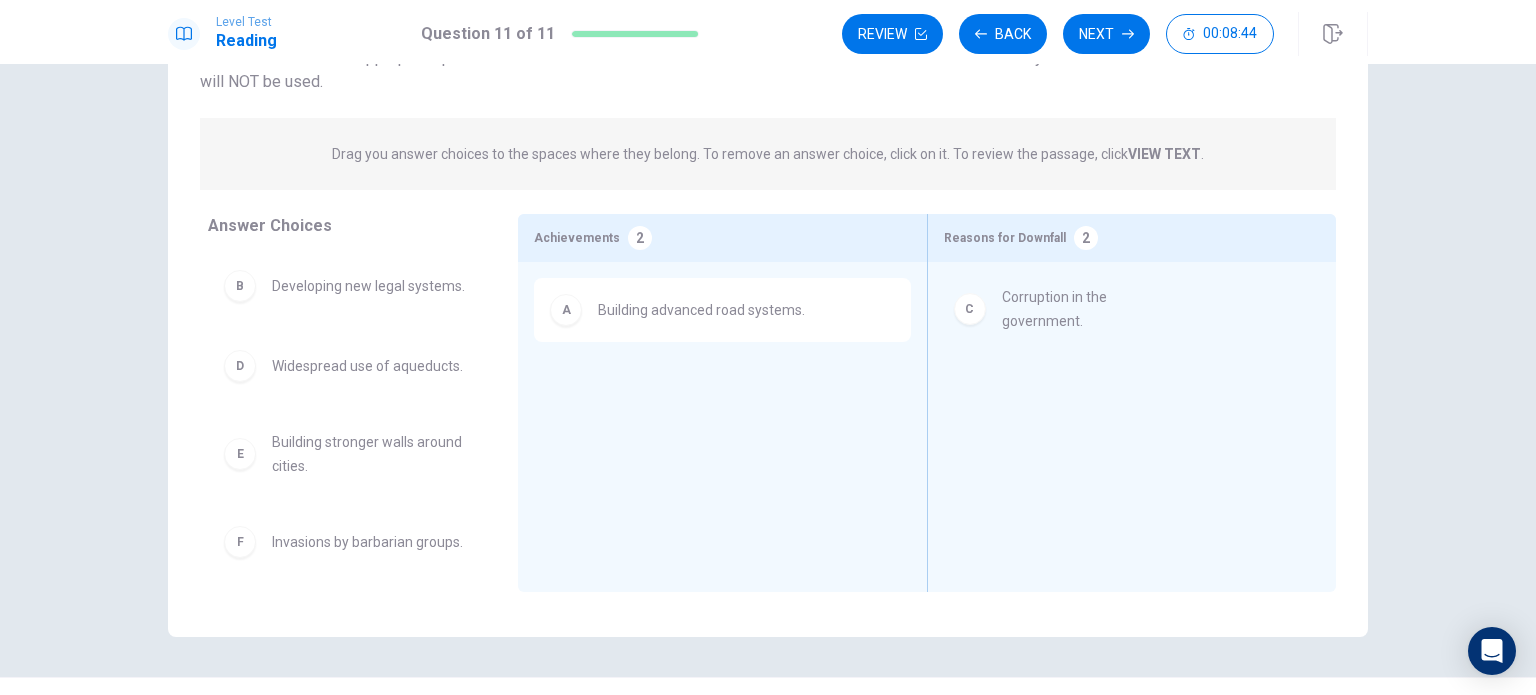 drag, startPoint x: 405, startPoint y: 397, endPoint x: 1140, endPoint y: 316, distance: 739.44977 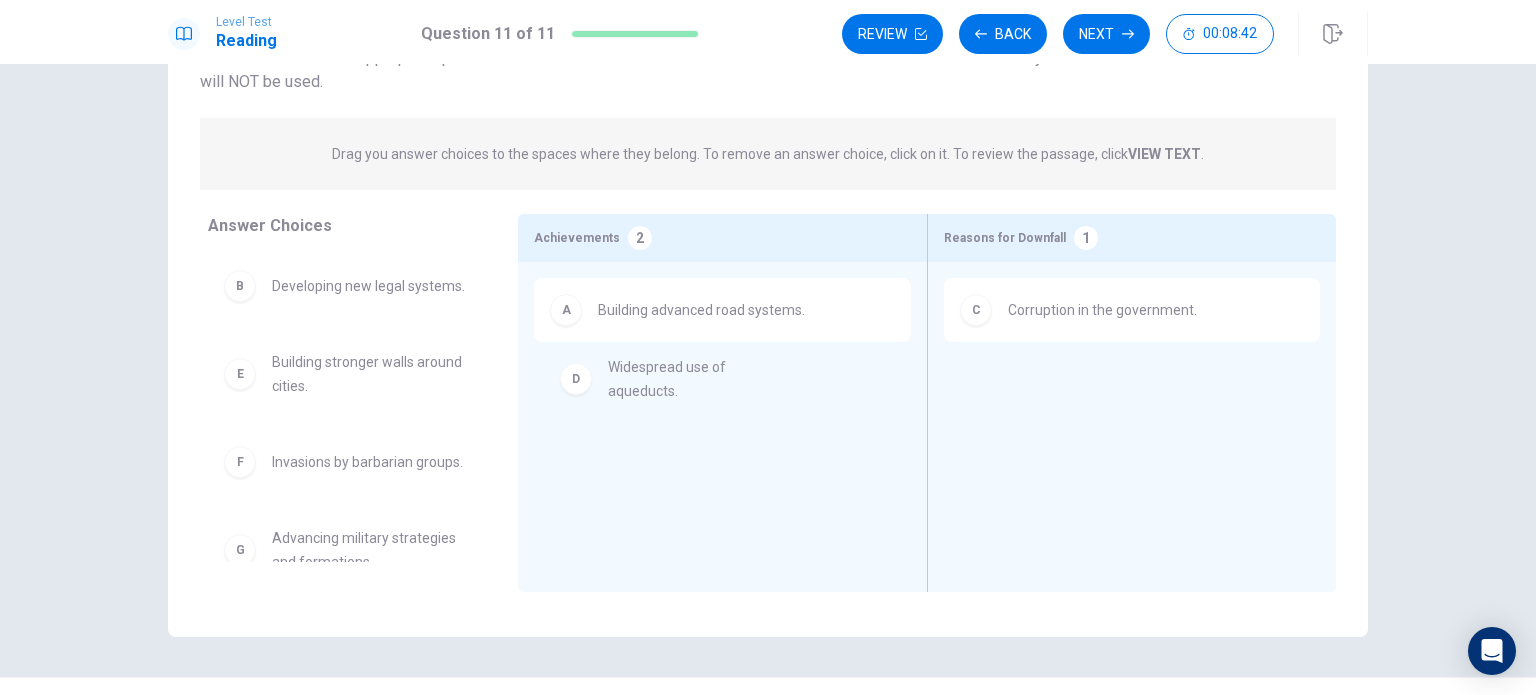 drag, startPoint x: 360, startPoint y: 401, endPoint x: 700, endPoint y: 402, distance: 340.00146 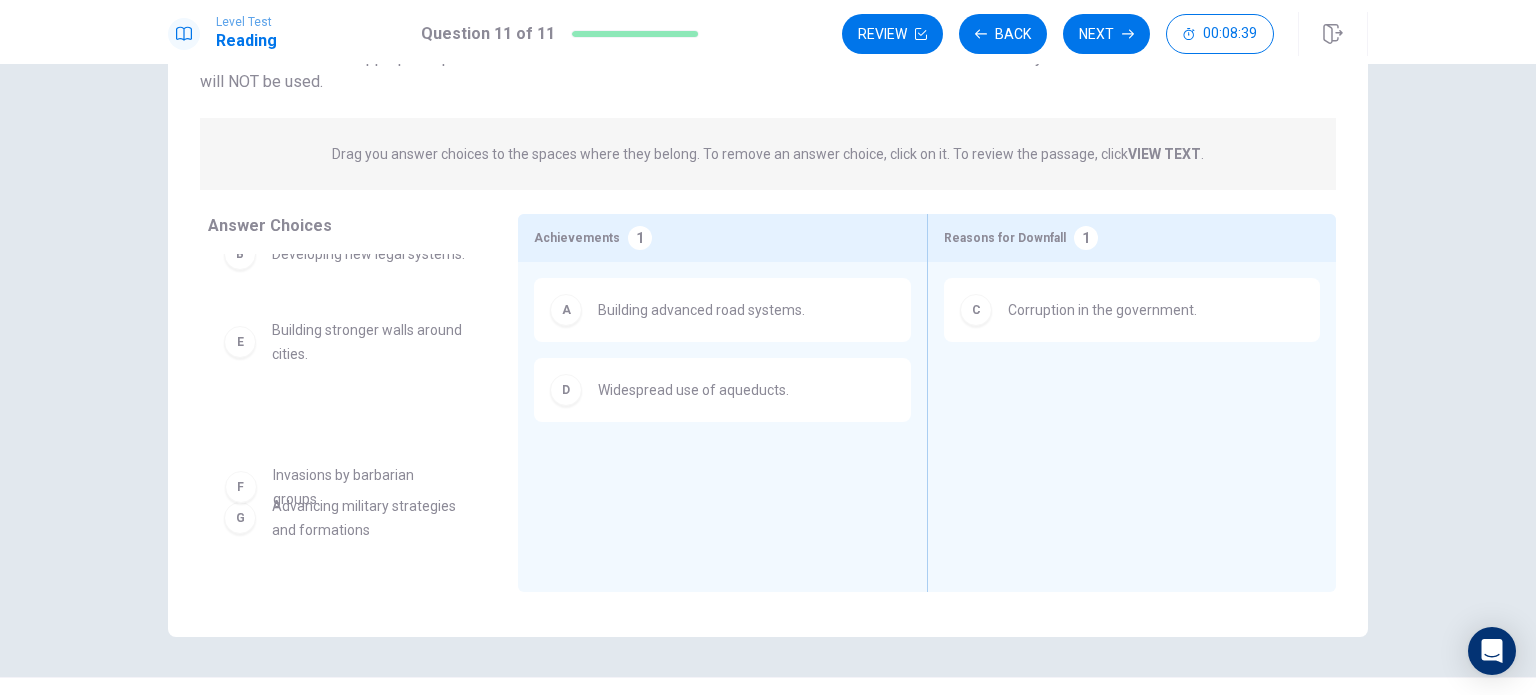 scroll, scrollTop: 32, scrollLeft: 0, axis: vertical 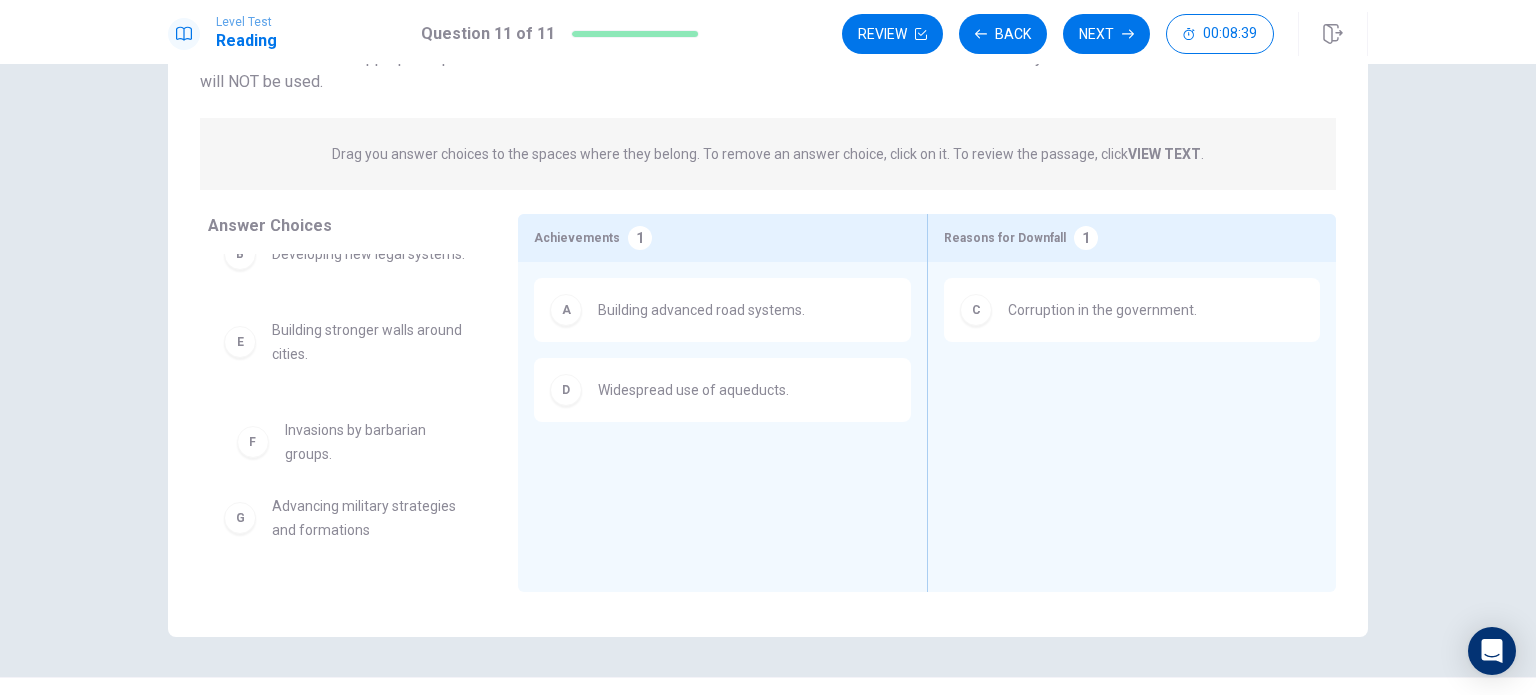drag, startPoint x: 369, startPoint y: 492, endPoint x: 392, endPoint y: 450, distance: 47.88528 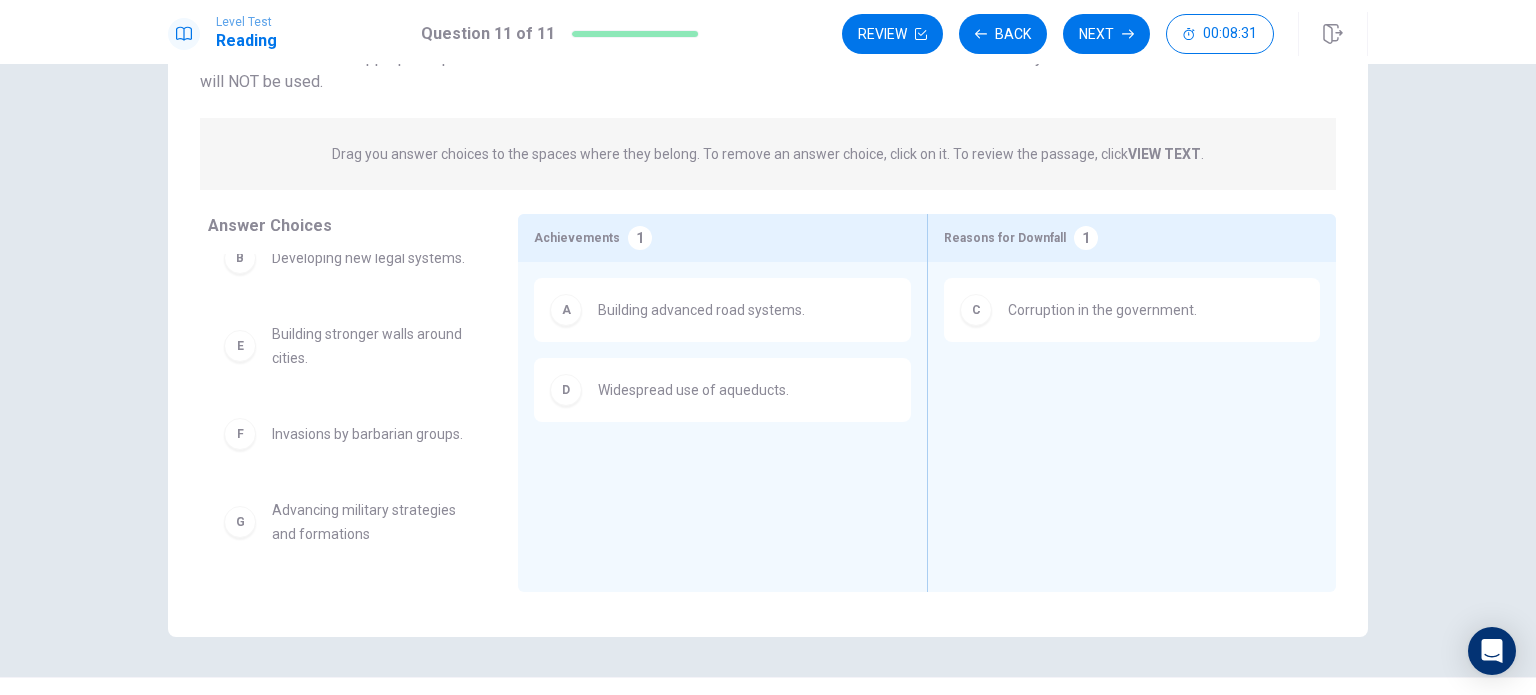 scroll, scrollTop: 0, scrollLeft: 0, axis: both 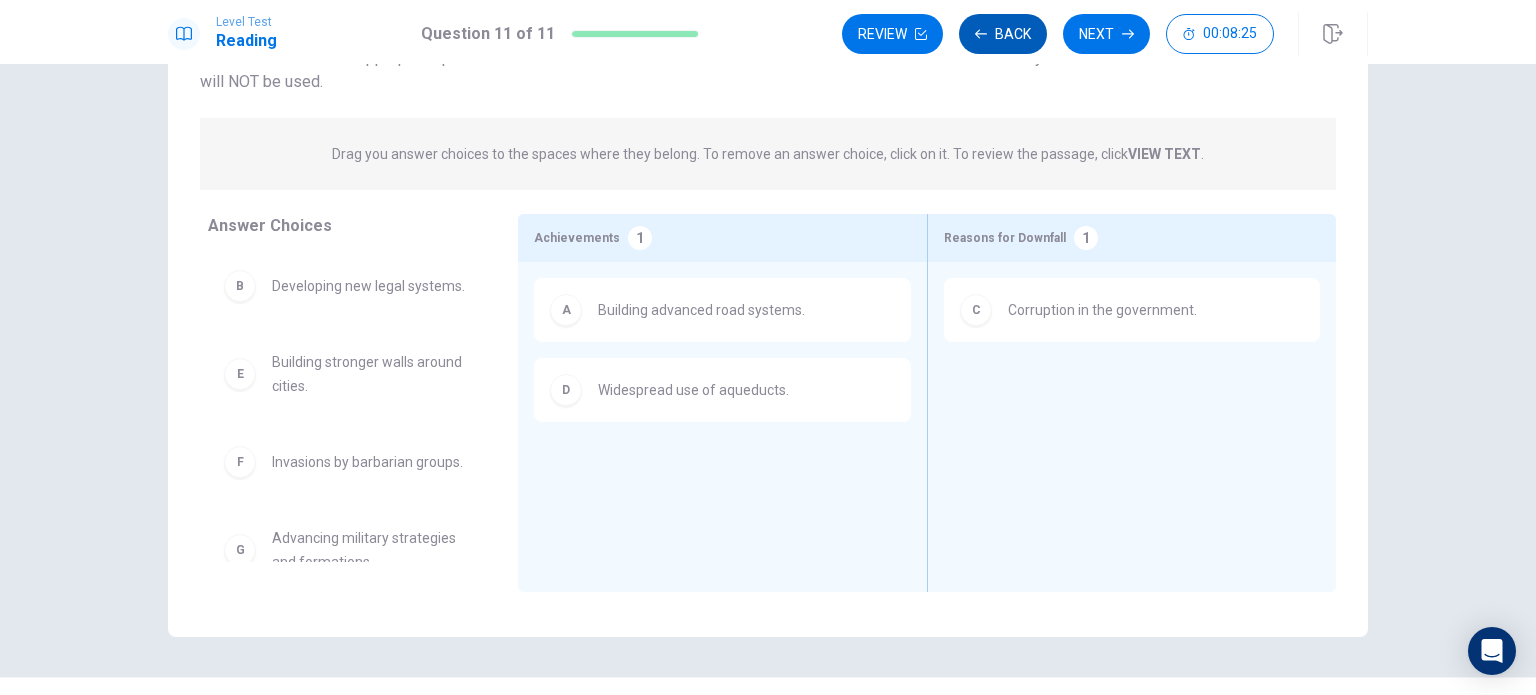 click on "Back" at bounding box center (1003, 34) 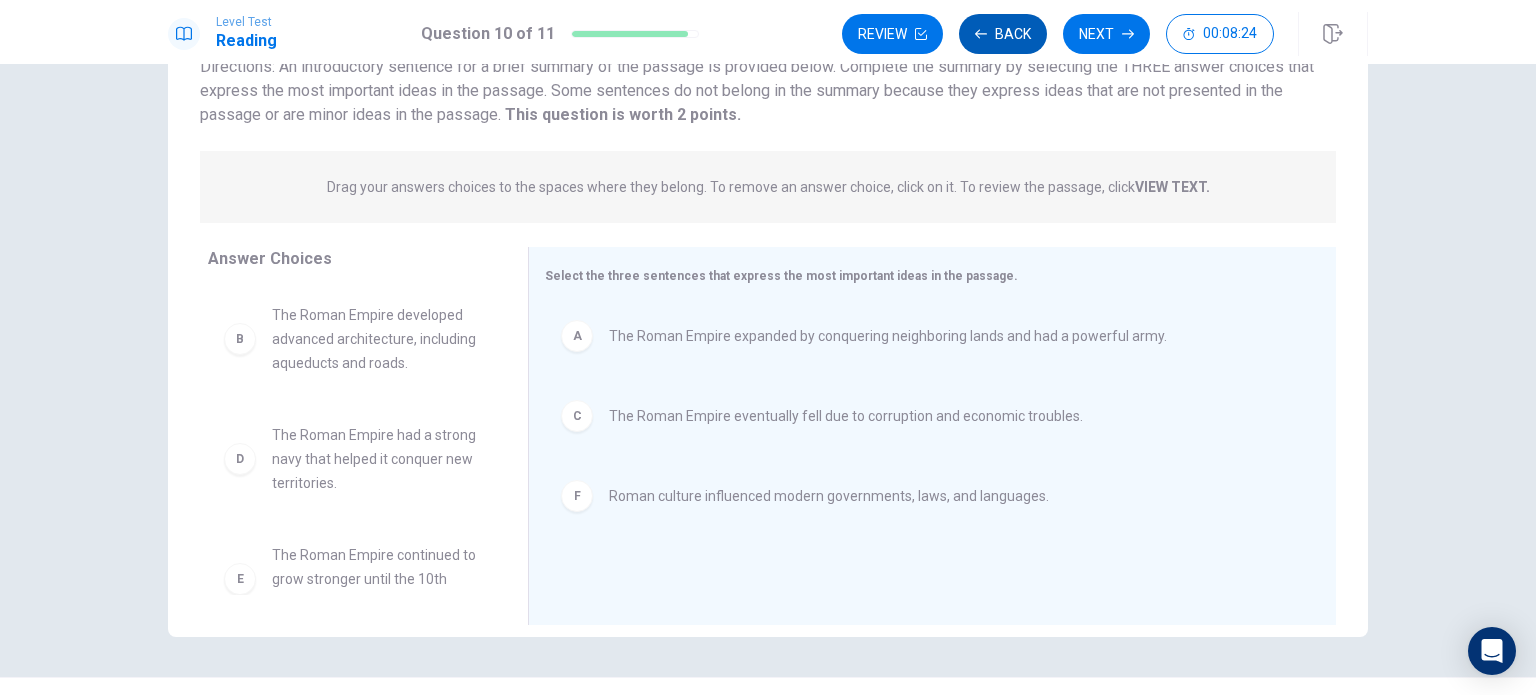 click on "Back" at bounding box center (1003, 34) 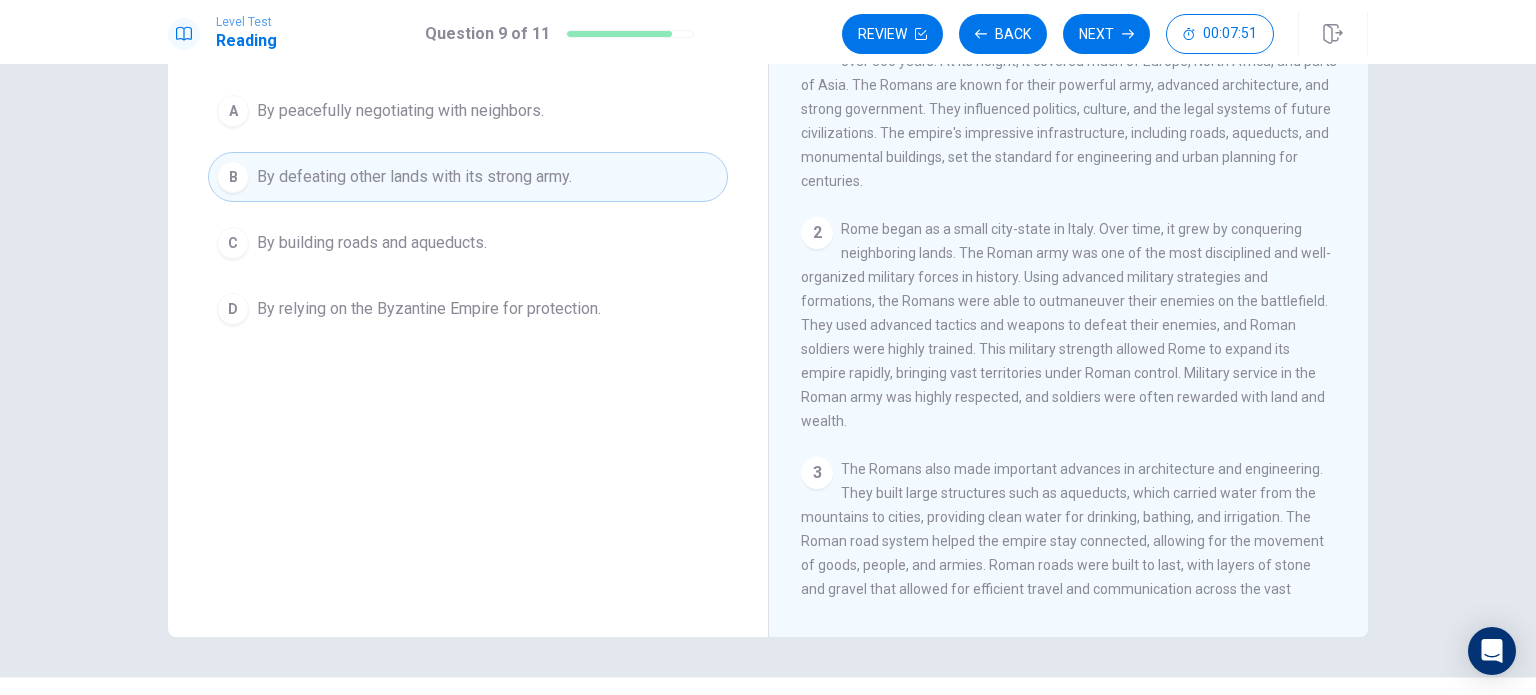 scroll, scrollTop: 0, scrollLeft: 0, axis: both 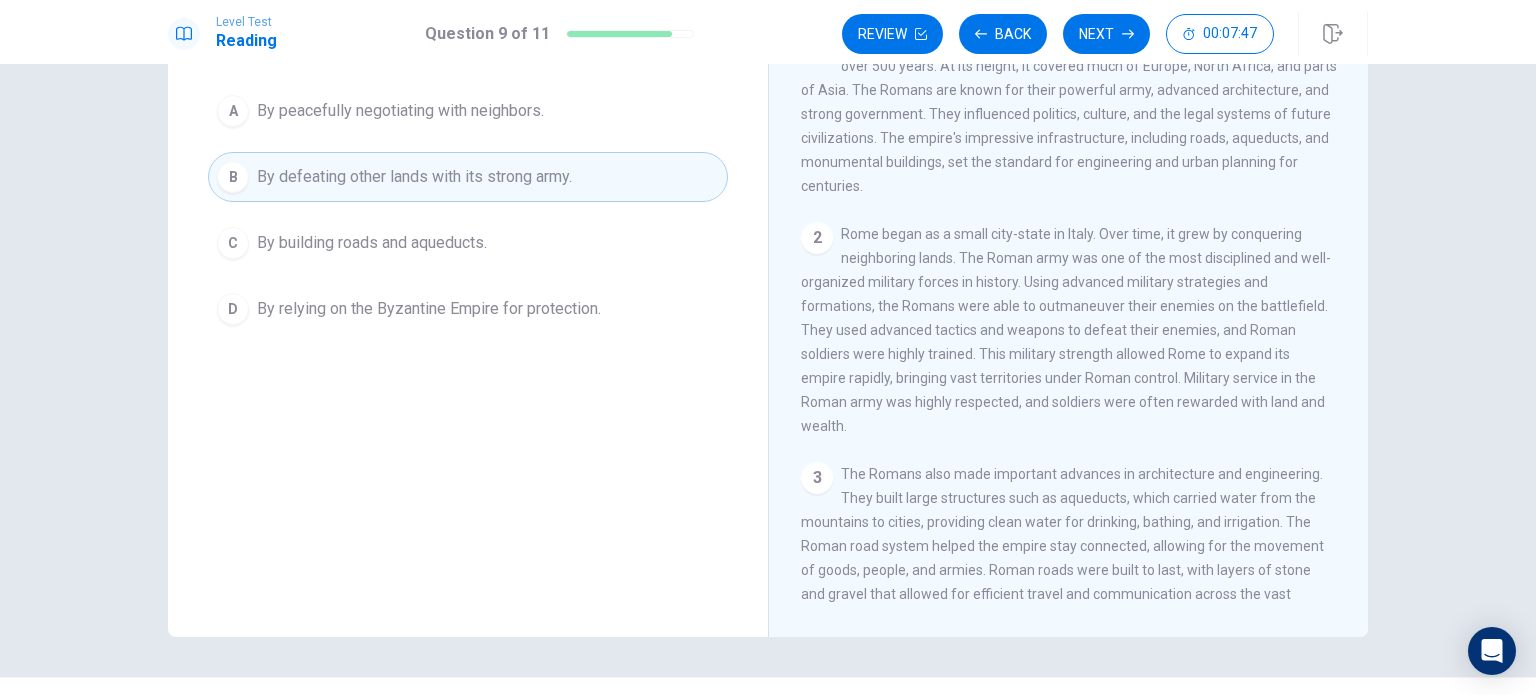 drag, startPoint x: 1356, startPoint y: 247, endPoint x: 1371, endPoint y: 236, distance: 18.601076 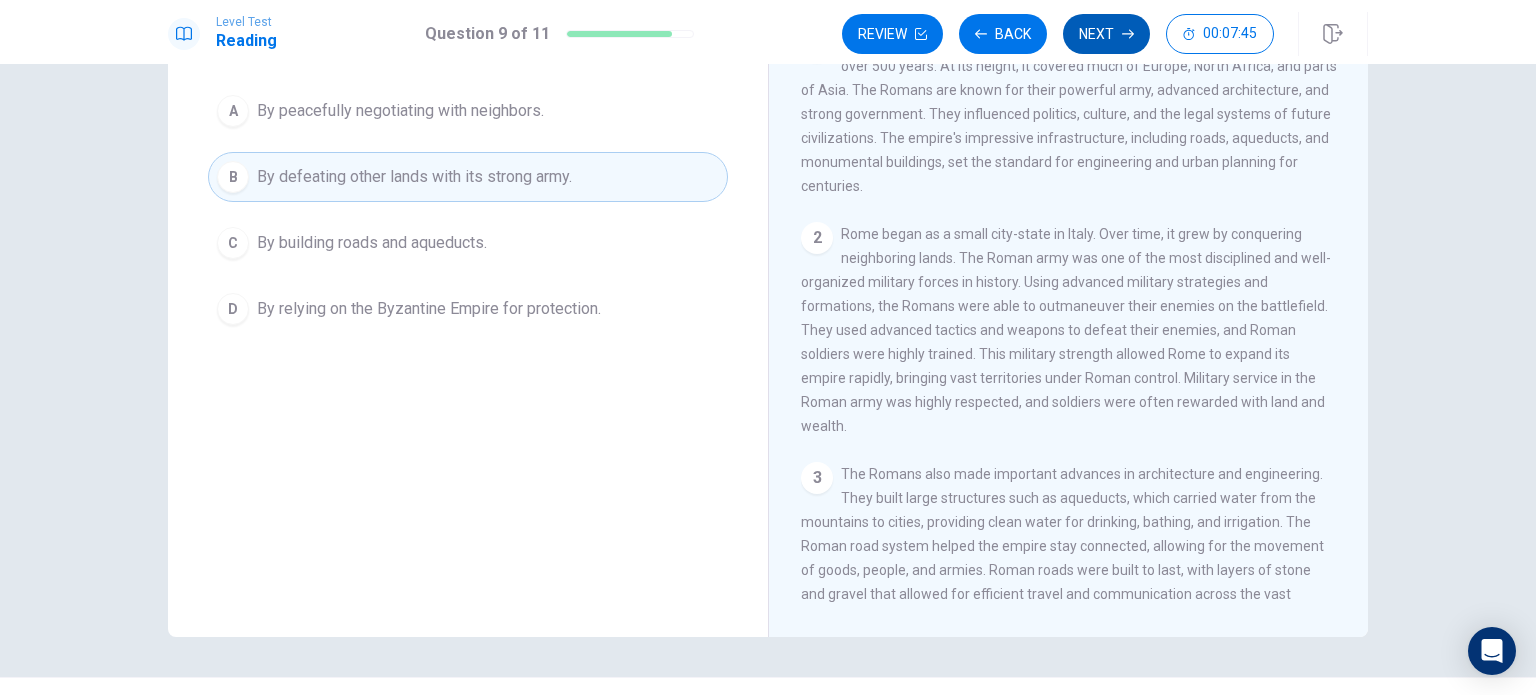 click on "Next" at bounding box center [1106, 34] 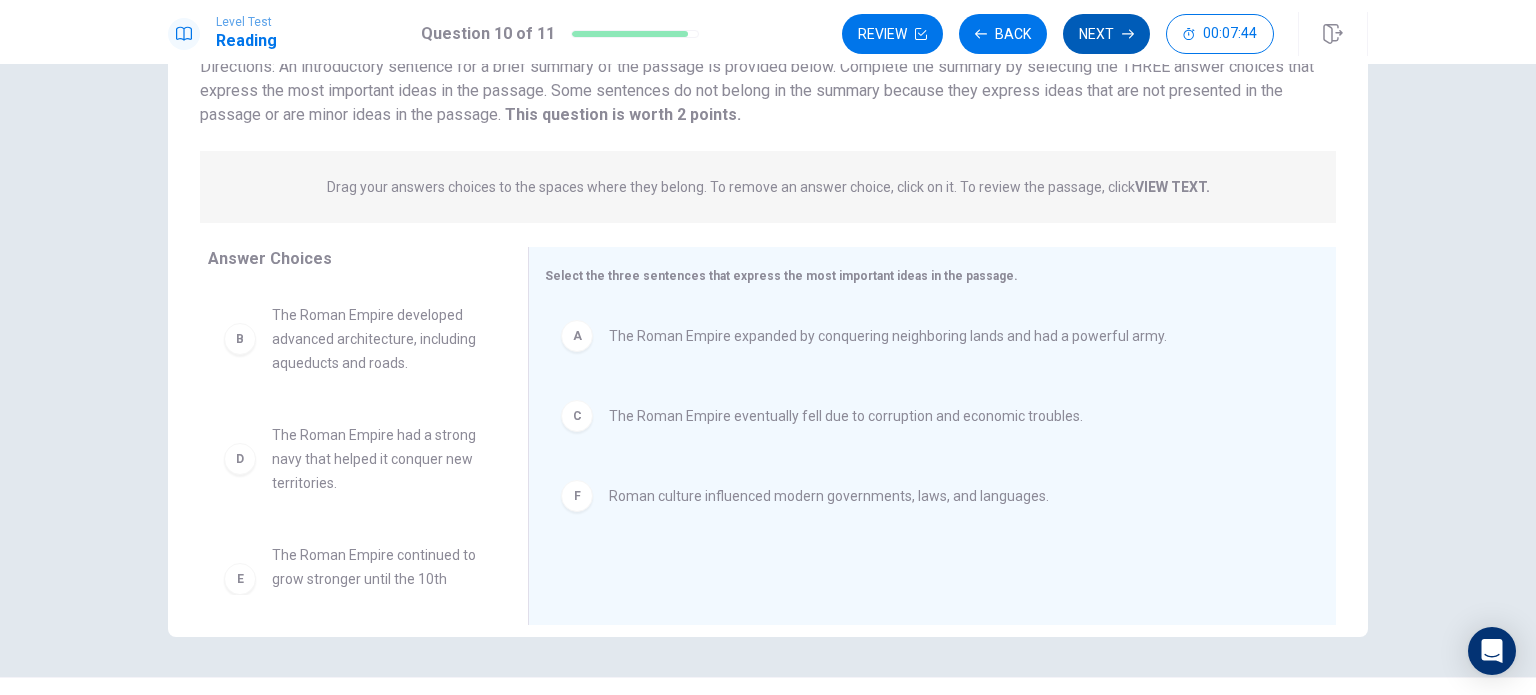 click on "Next" at bounding box center (1106, 34) 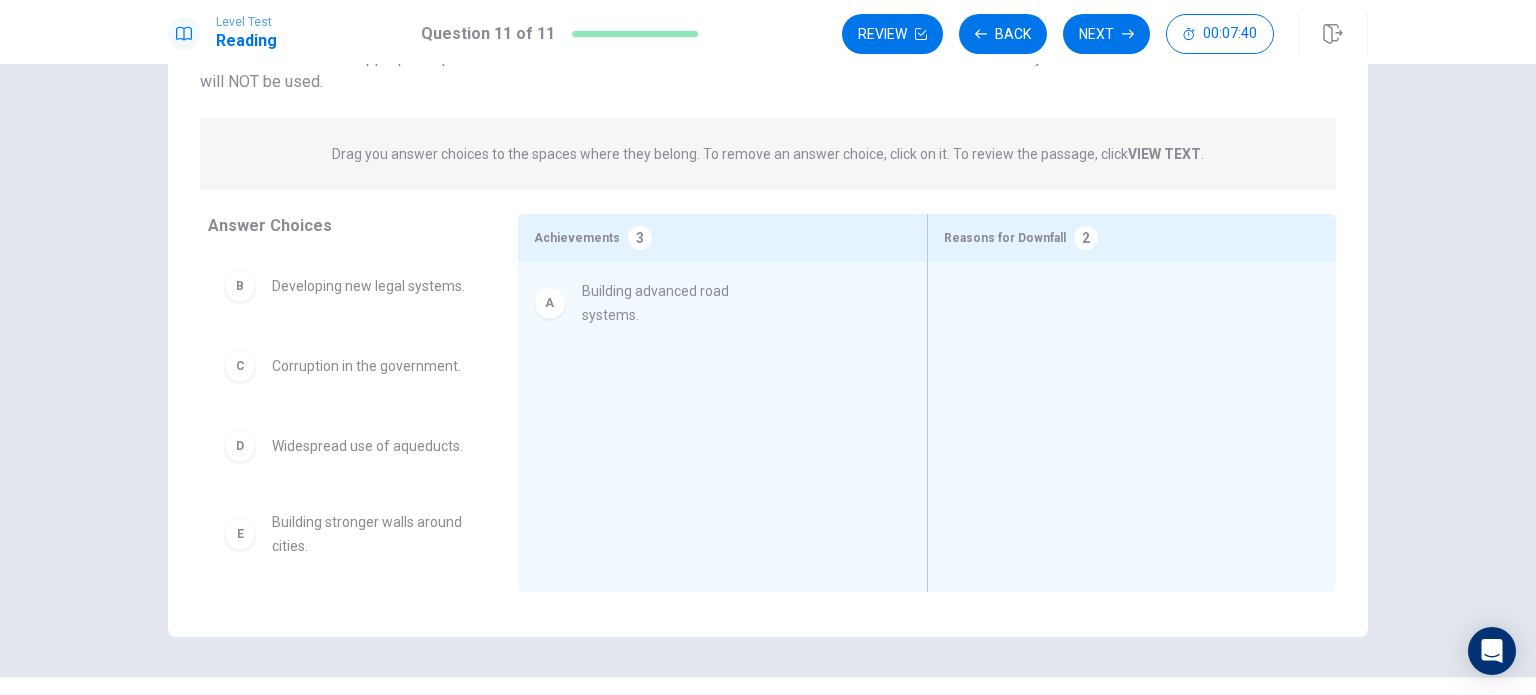 drag, startPoint x: 364, startPoint y: 302, endPoint x: 684, endPoint y: 311, distance: 320.12653 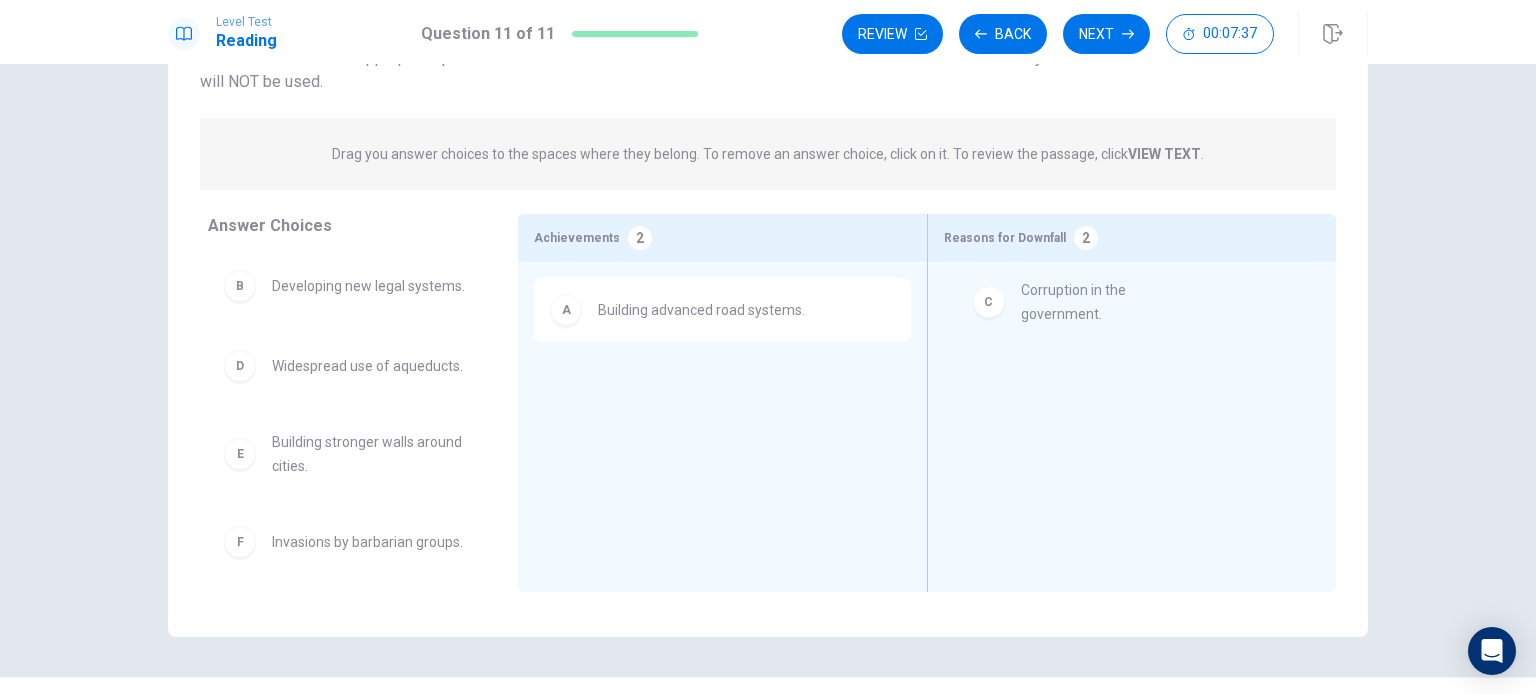 drag, startPoint x: 417, startPoint y: 391, endPoint x: 1184, endPoint y: 313, distance: 770.9559 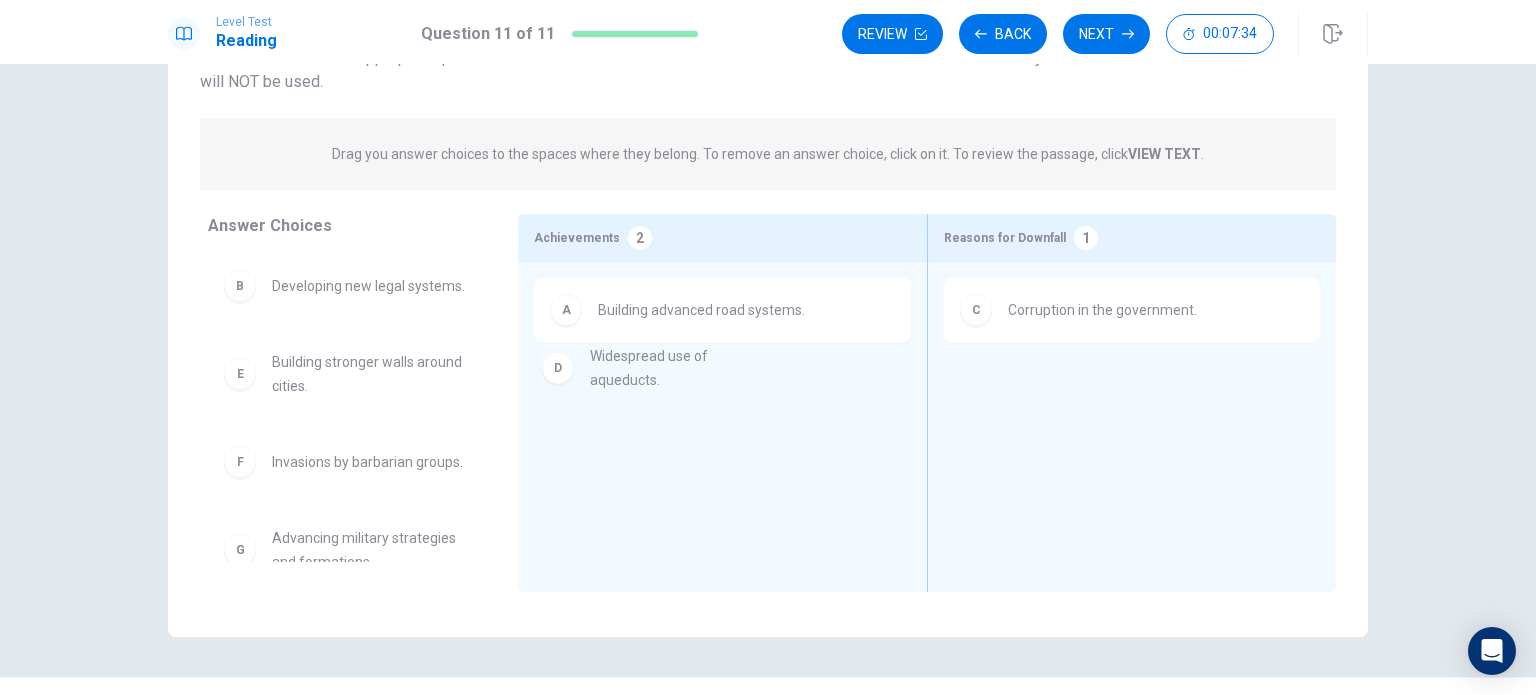 drag, startPoint x: 359, startPoint y: 405, endPoint x: 693, endPoint y: 383, distance: 334.72375 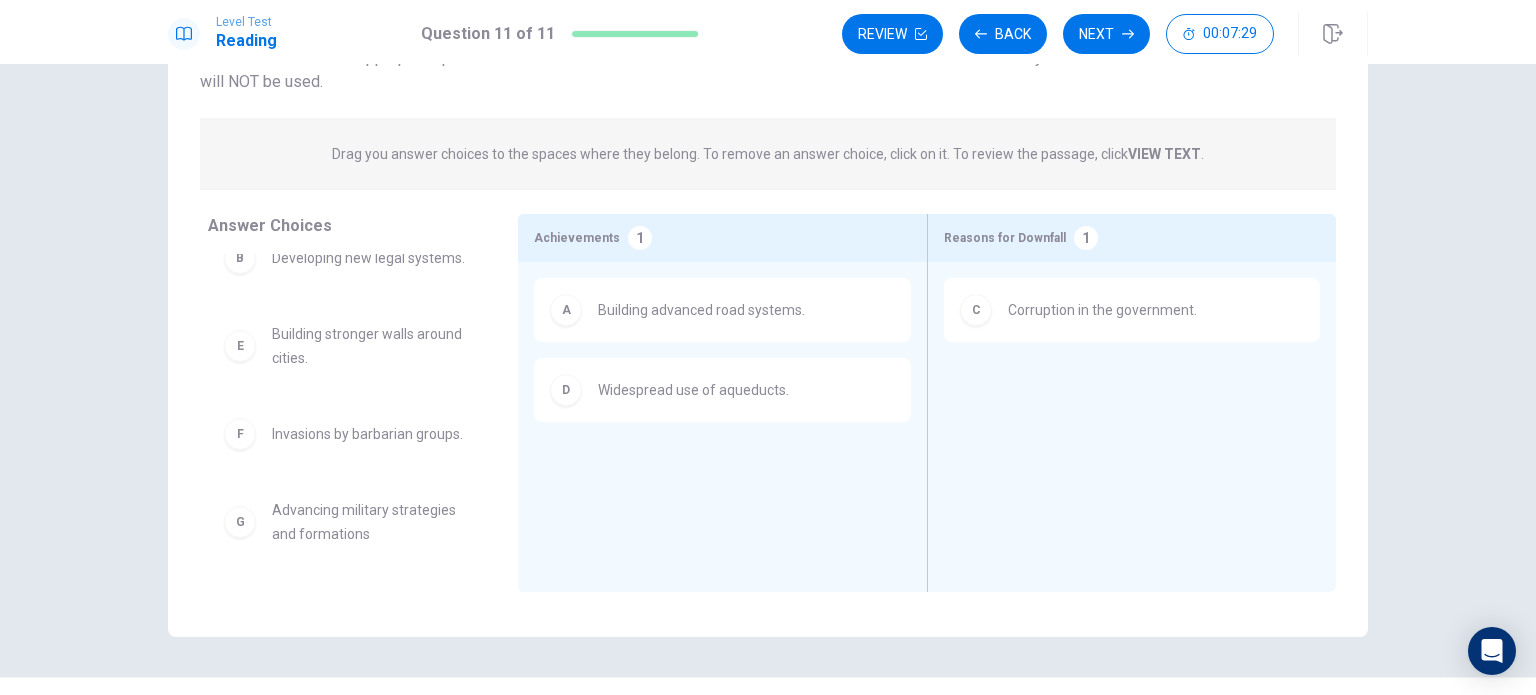 scroll, scrollTop: 60, scrollLeft: 0, axis: vertical 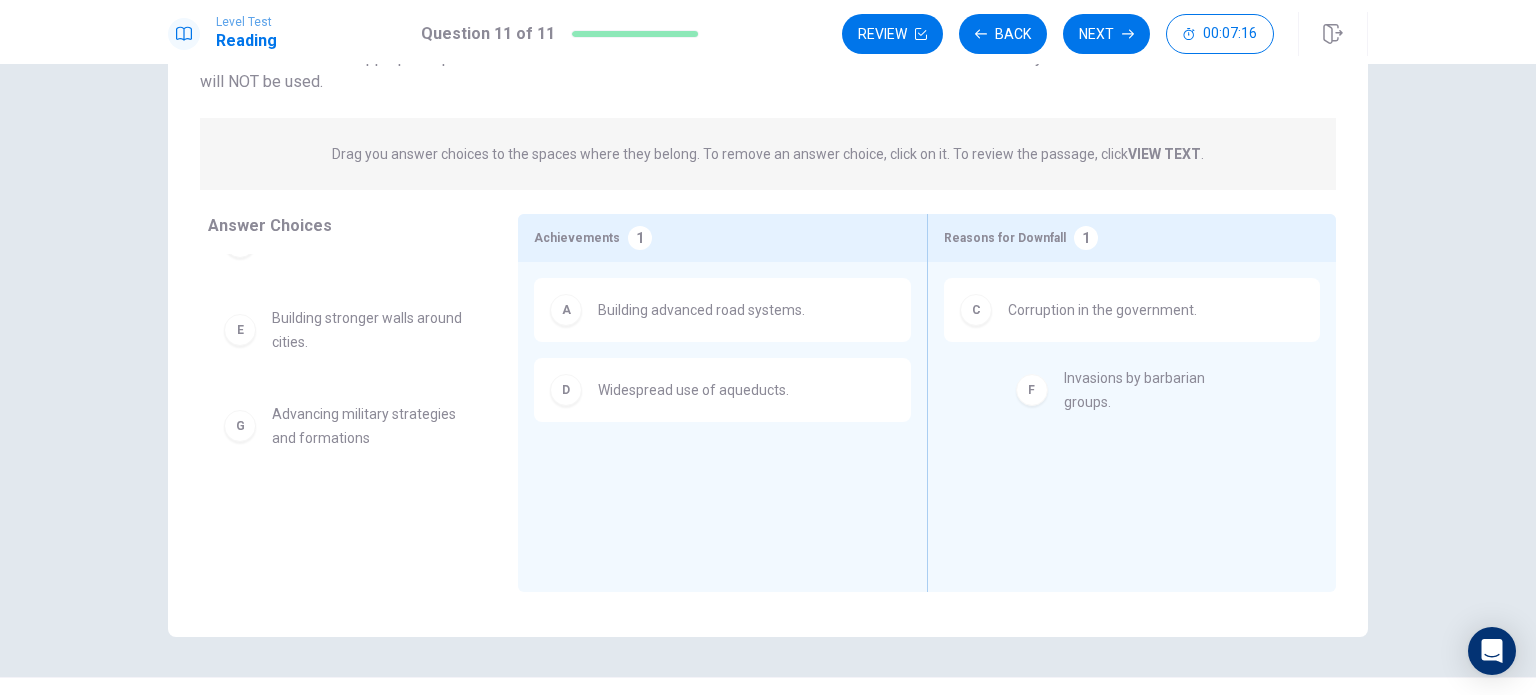 drag, startPoint x: 342, startPoint y: 427, endPoint x: 1144, endPoint y: 392, distance: 802.76337 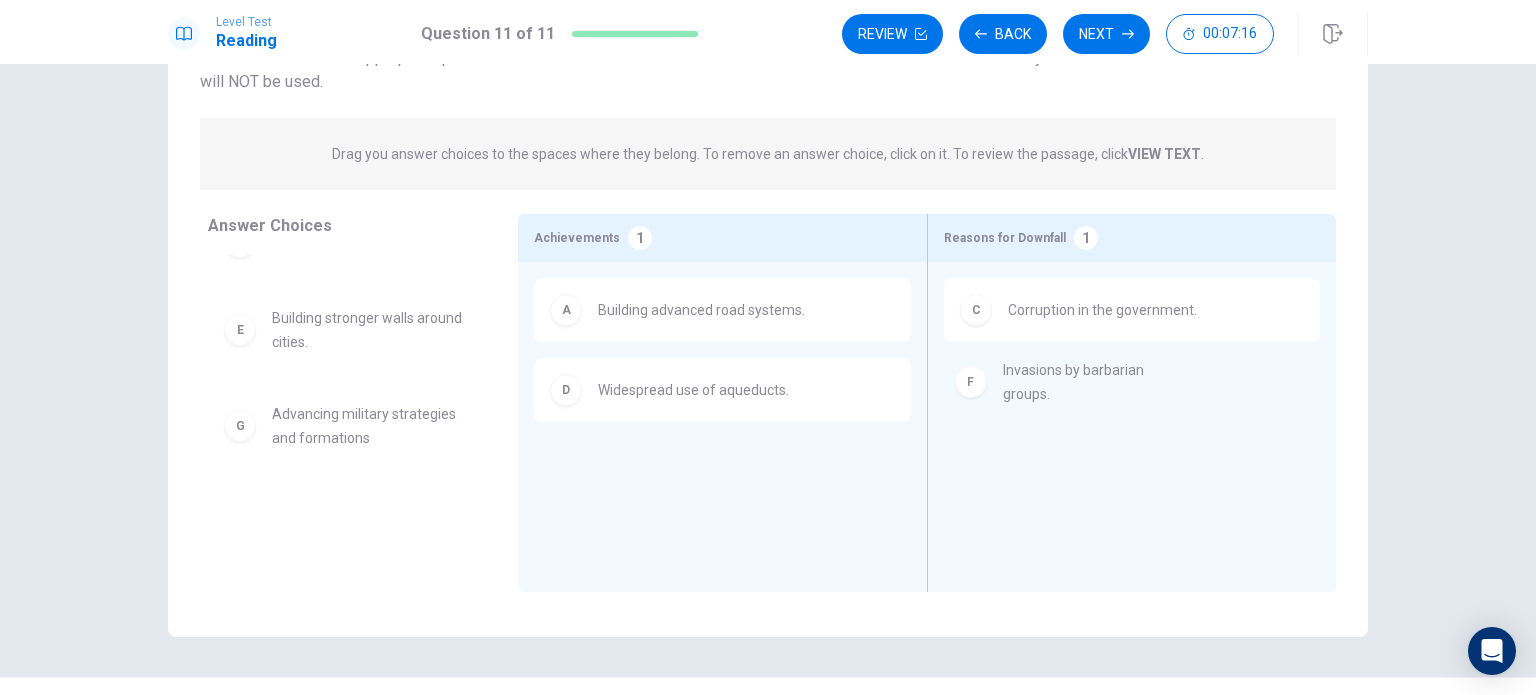 scroll, scrollTop: 0, scrollLeft: 0, axis: both 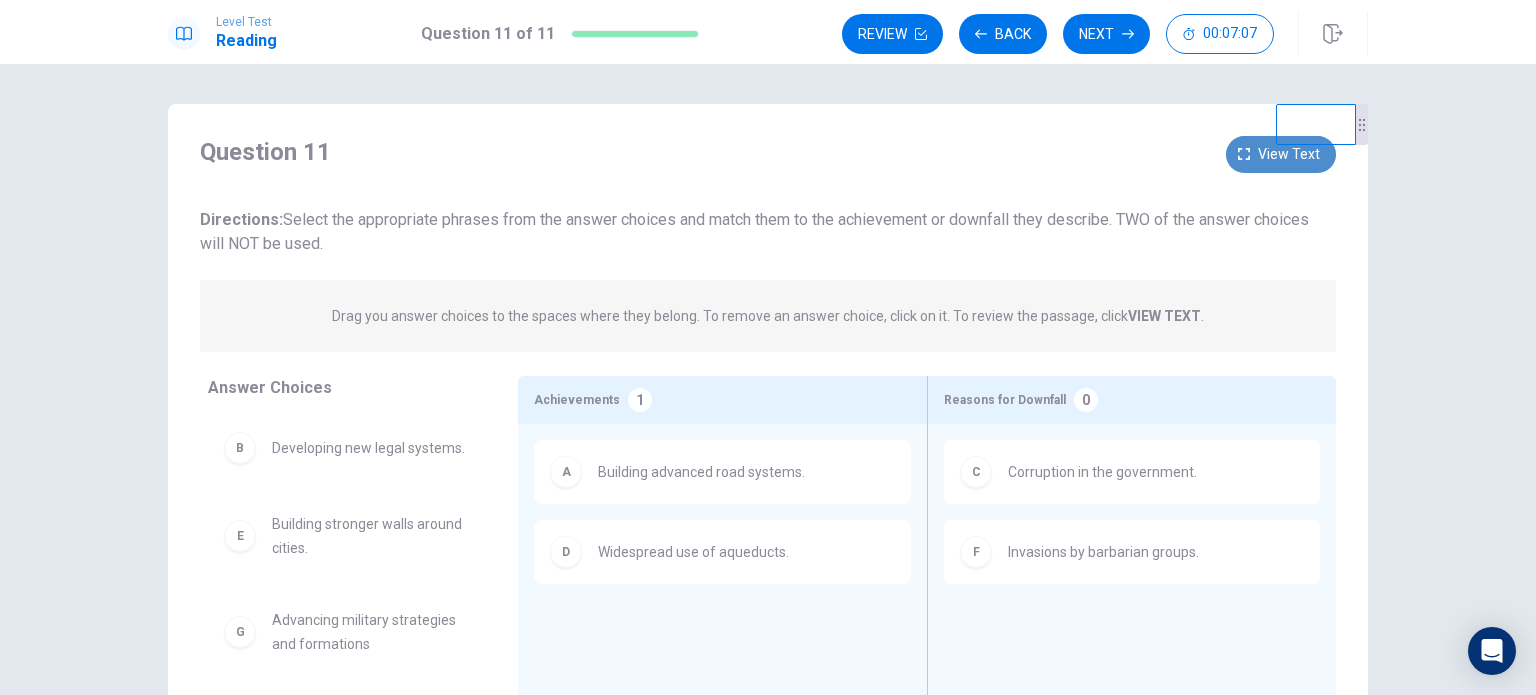 click on "View text" at bounding box center (1281, 154) 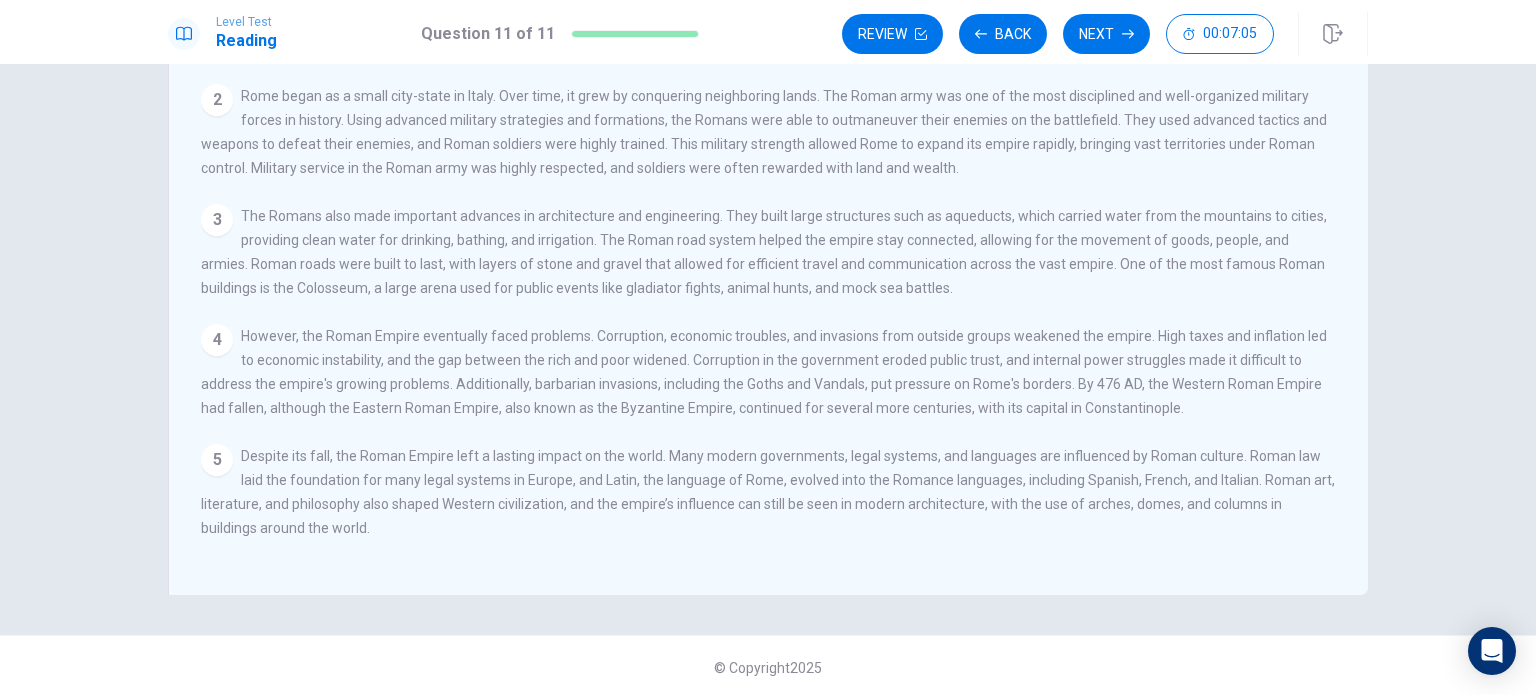 scroll, scrollTop: 208, scrollLeft: 0, axis: vertical 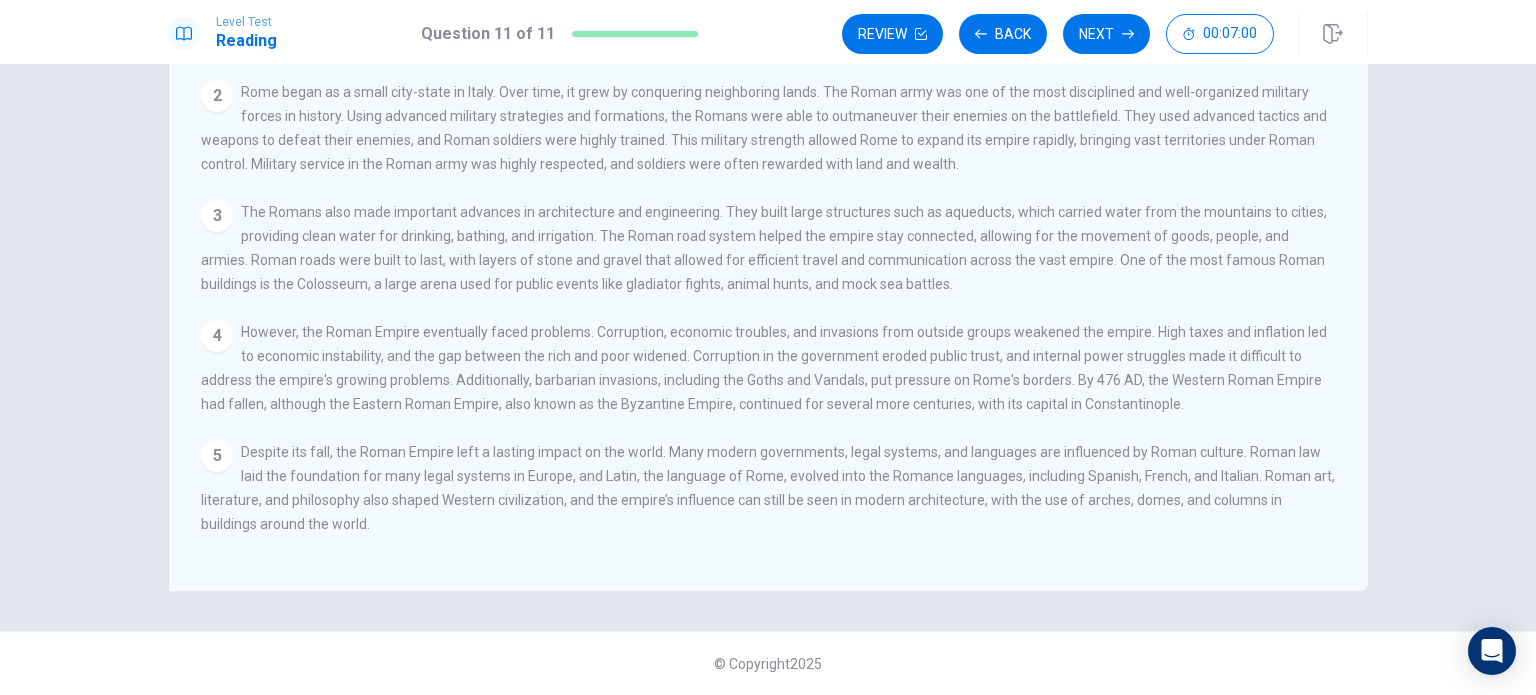 drag, startPoint x: 308, startPoint y: 489, endPoint x: 445, endPoint y: 491, distance: 137.0146 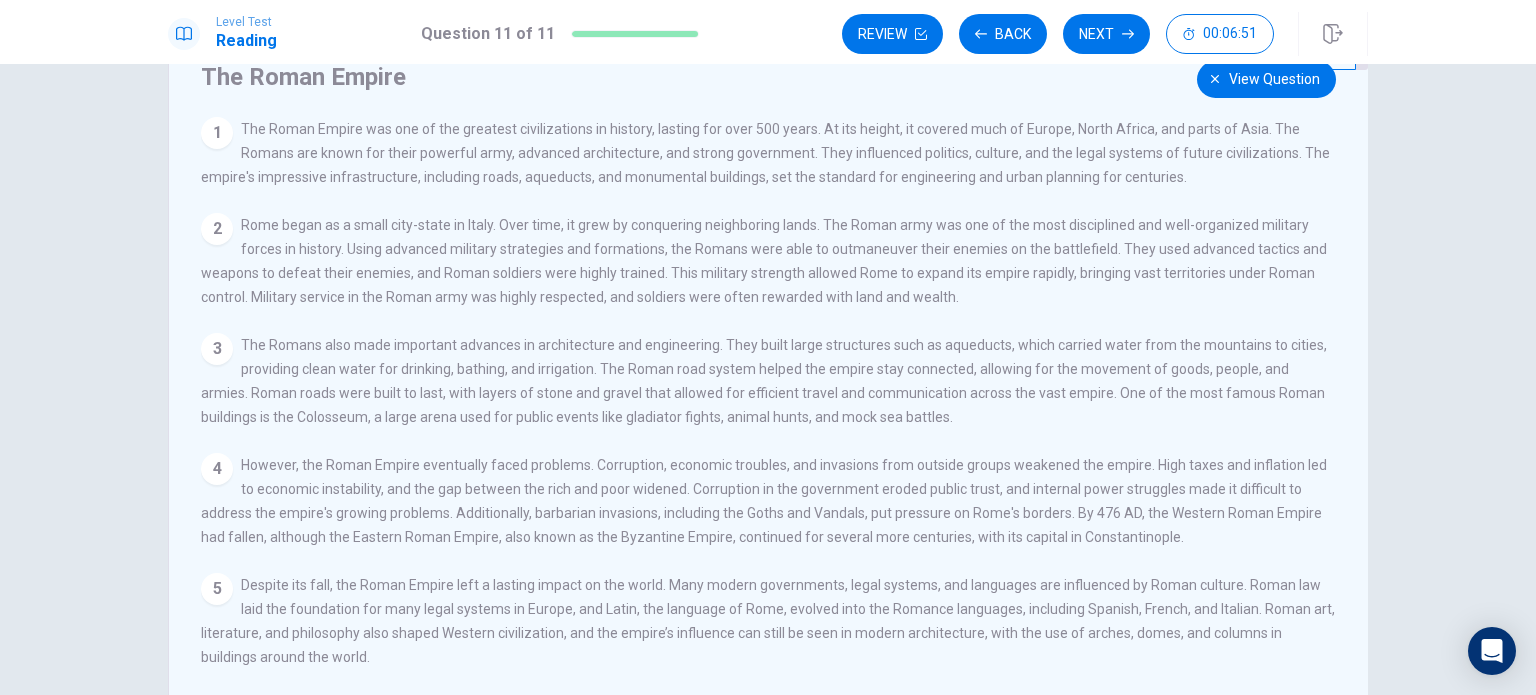 scroll, scrollTop: 0, scrollLeft: 0, axis: both 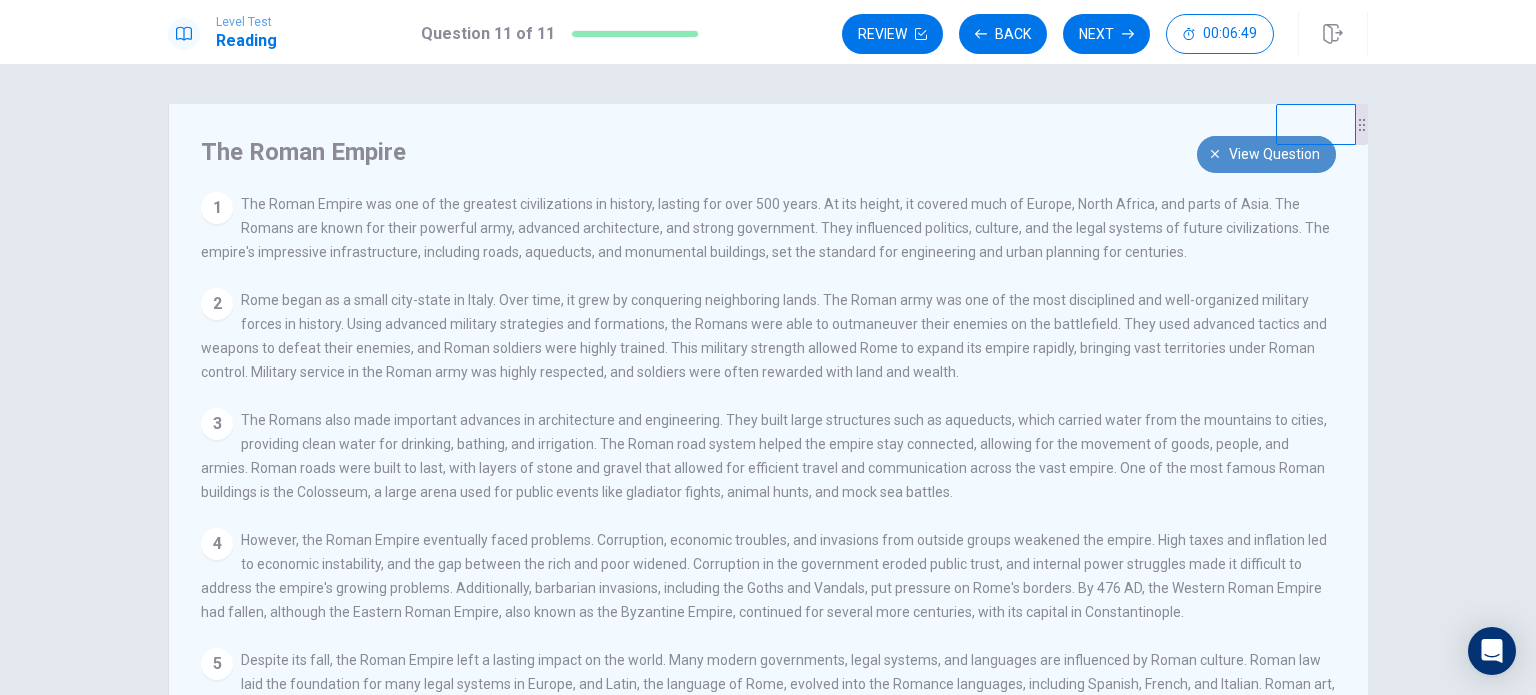click 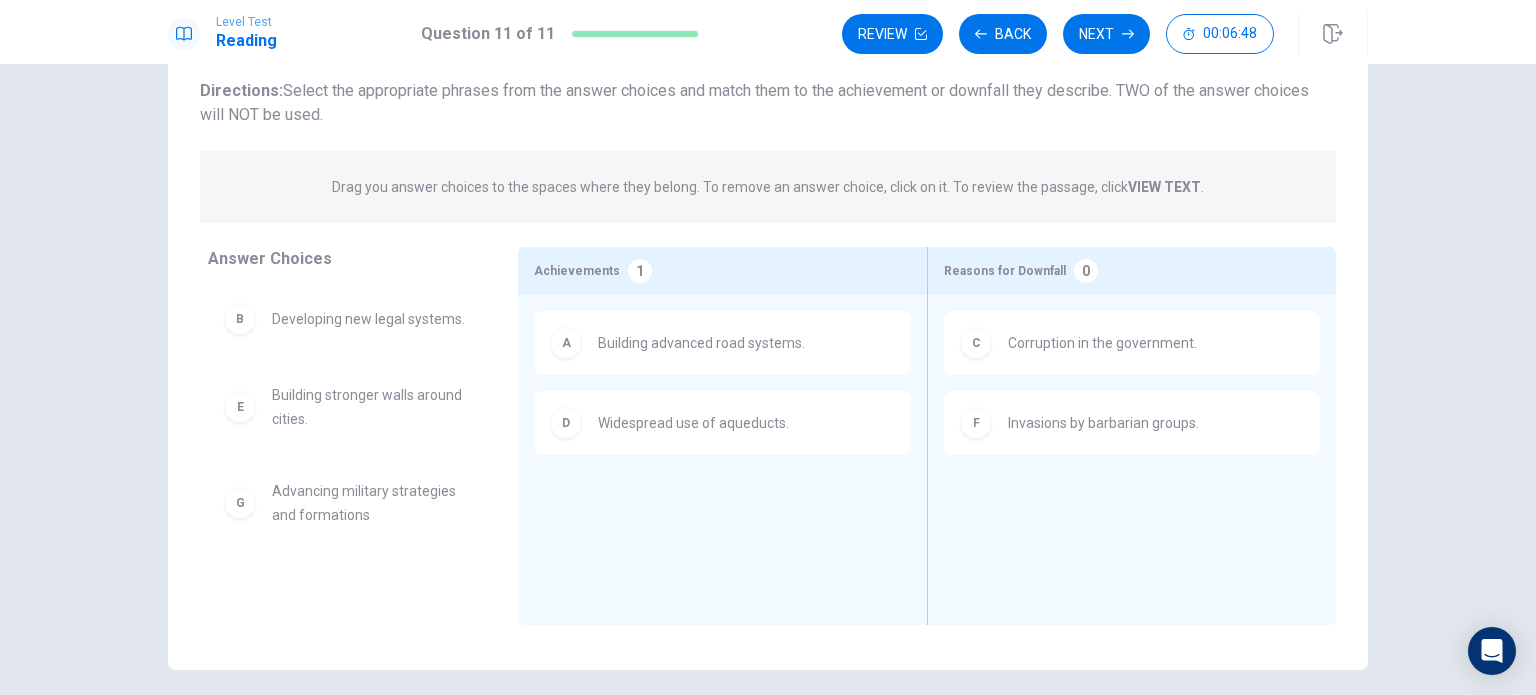 scroll, scrollTop: 131, scrollLeft: 0, axis: vertical 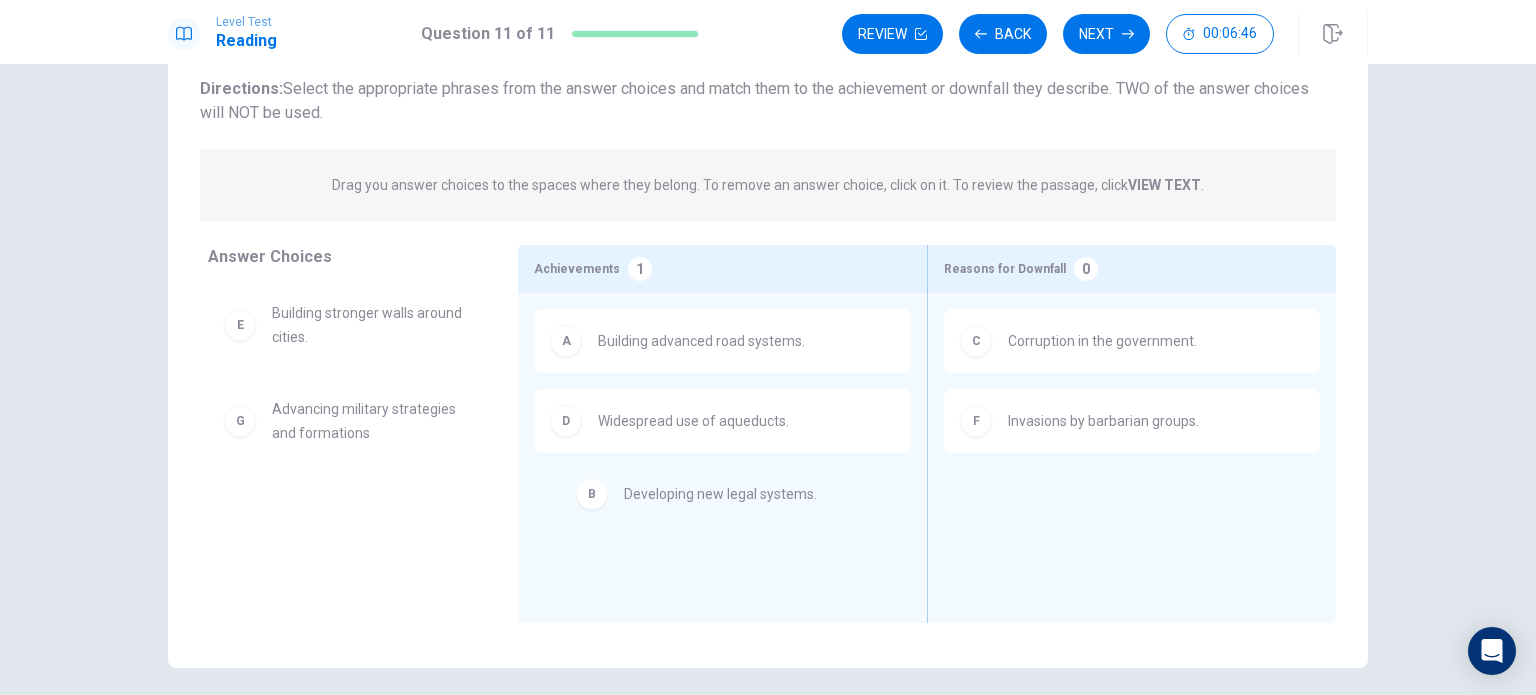 drag, startPoint x: 389, startPoint y: 328, endPoint x: 754, endPoint y: 504, distance: 405.21722 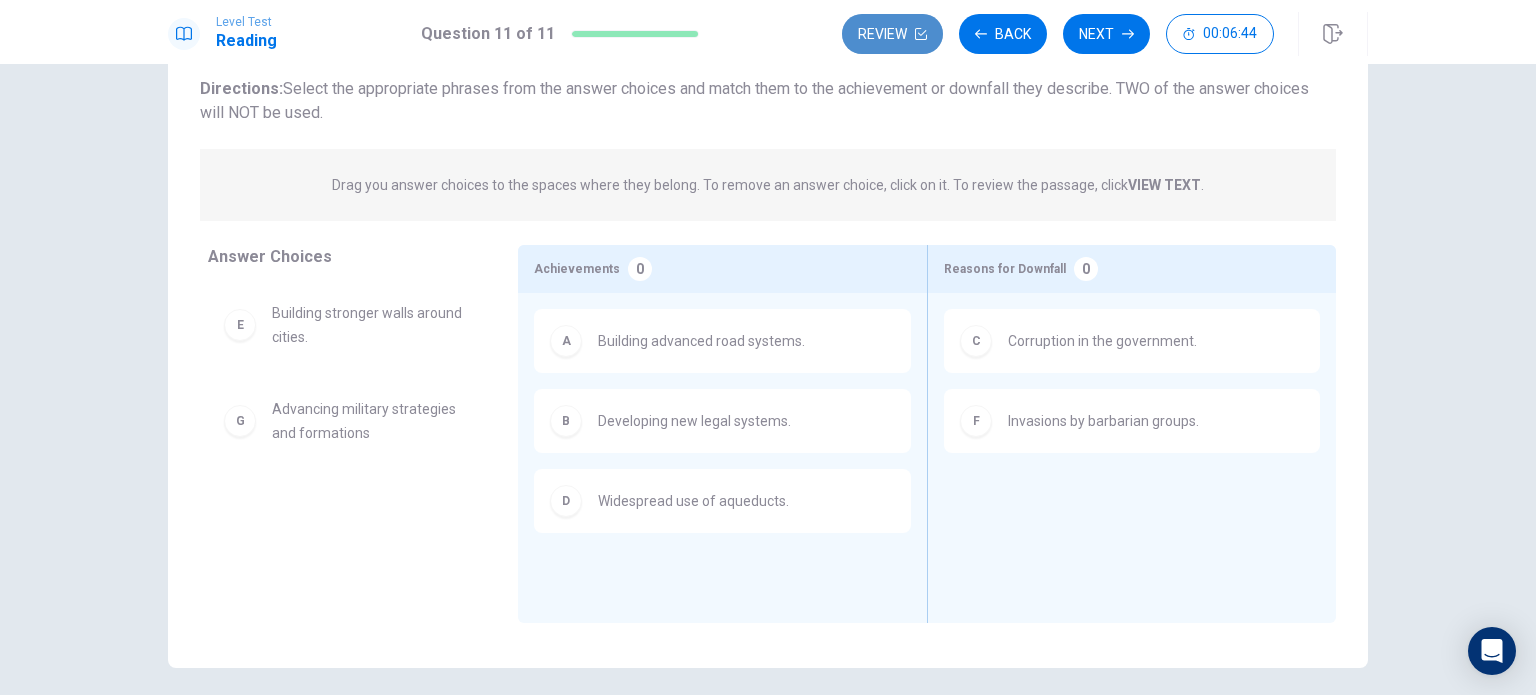 click on "Review" at bounding box center (892, 34) 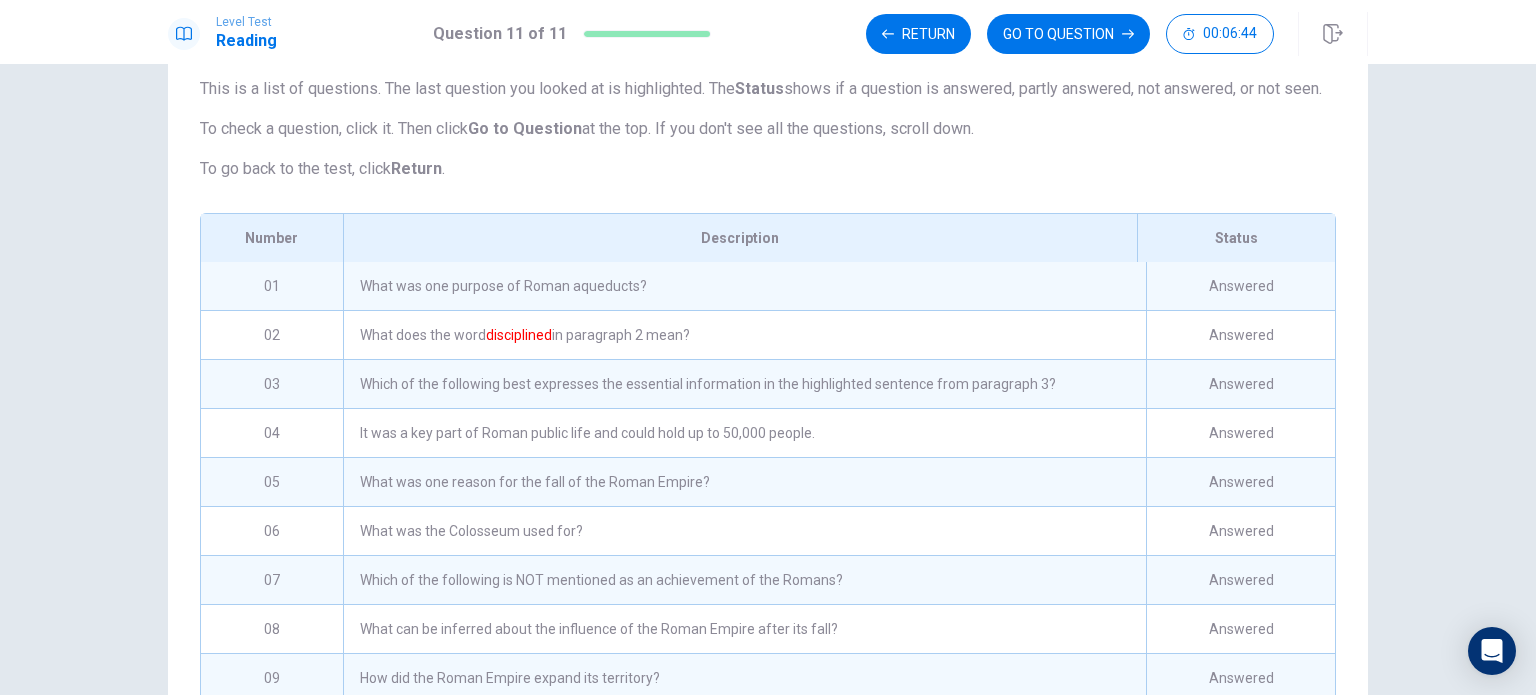 scroll, scrollTop: 314, scrollLeft: 0, axis: vertical 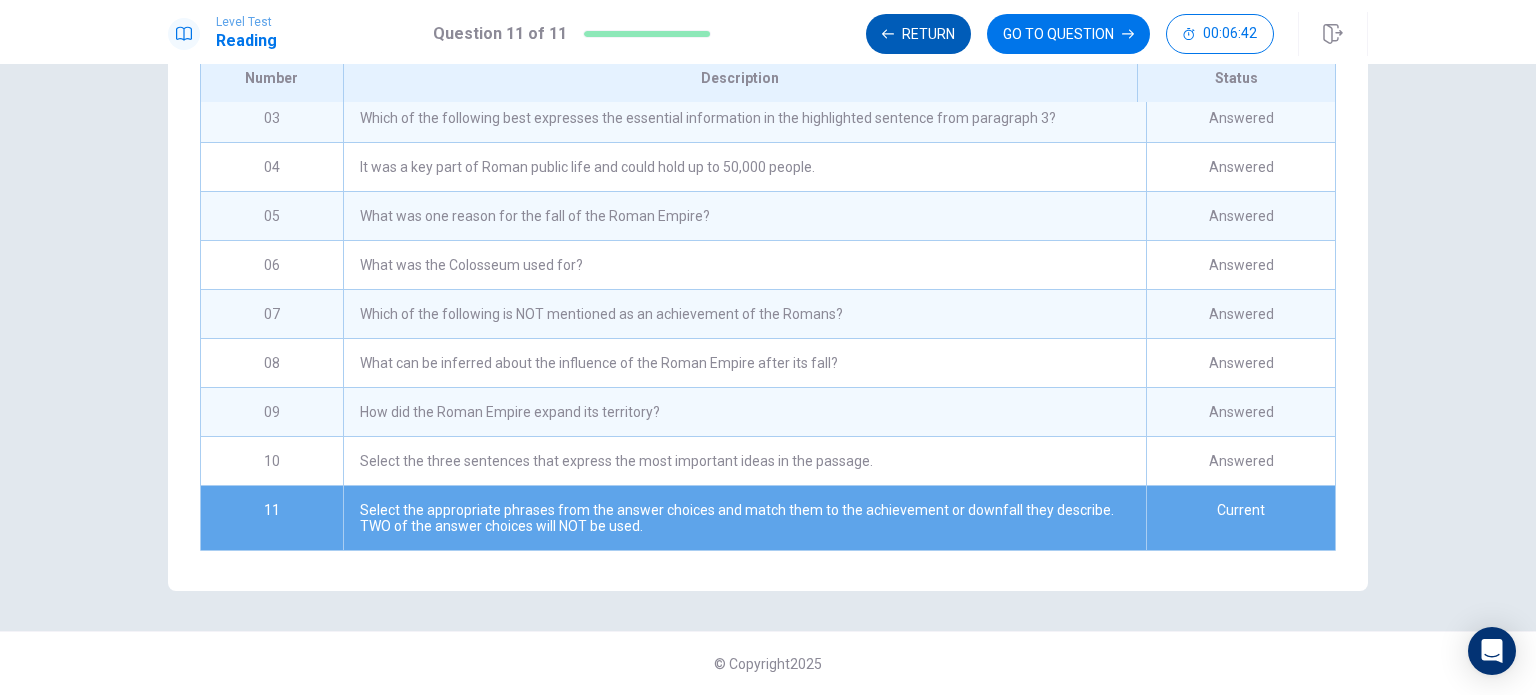 click on "Return" at bounding box center (918, 34) 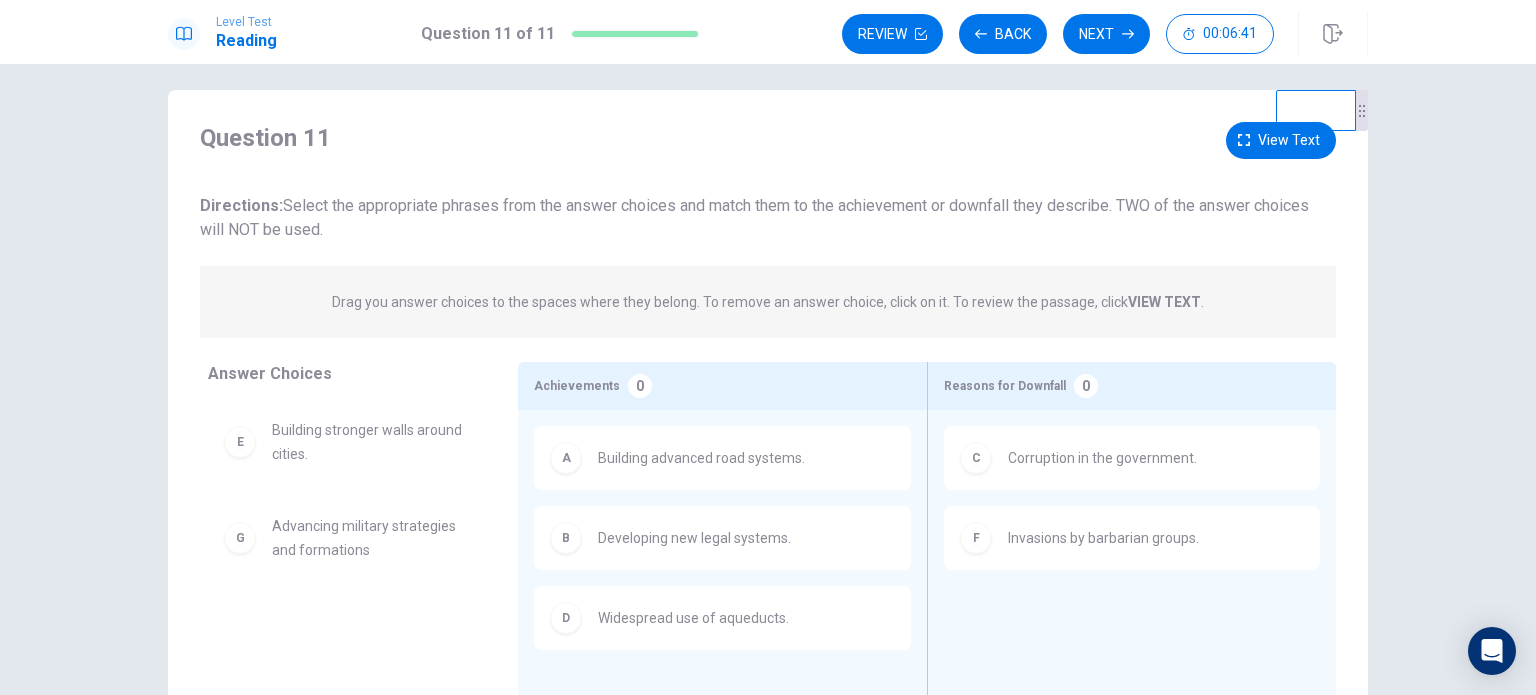 scroll, scrollTop: 0, scrollLeft: 0, axis: both 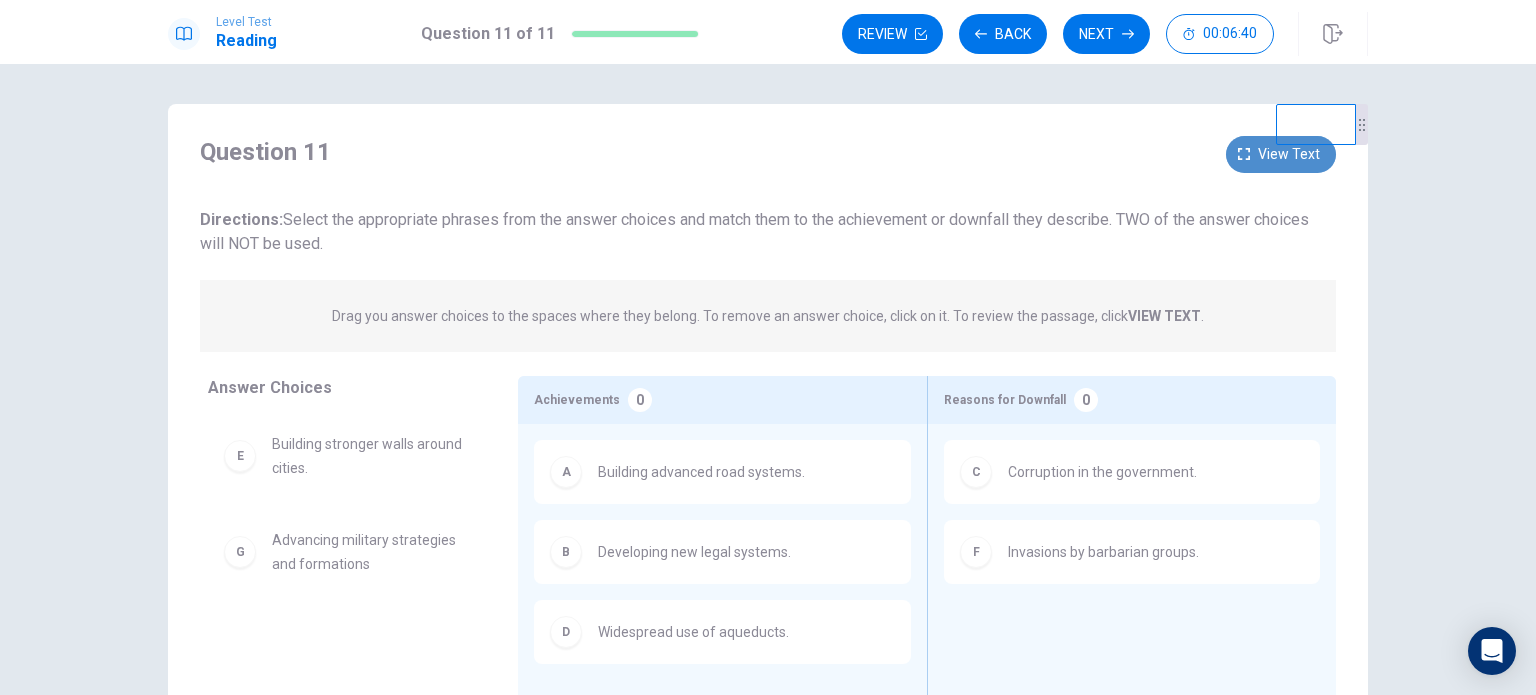 click on "View text" at bounding box center (1281, 154) 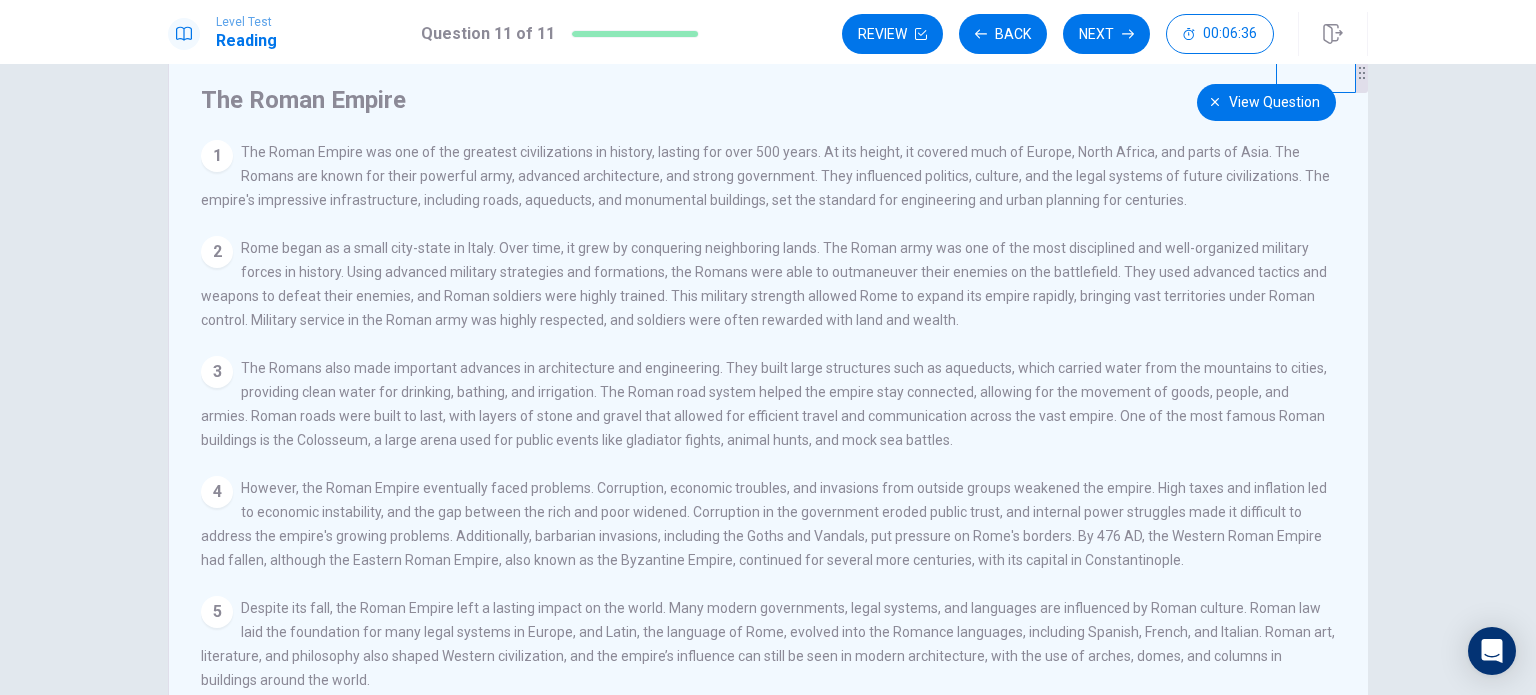 scroll, scrollTop: 0, scrollLeft: 0, axis: both 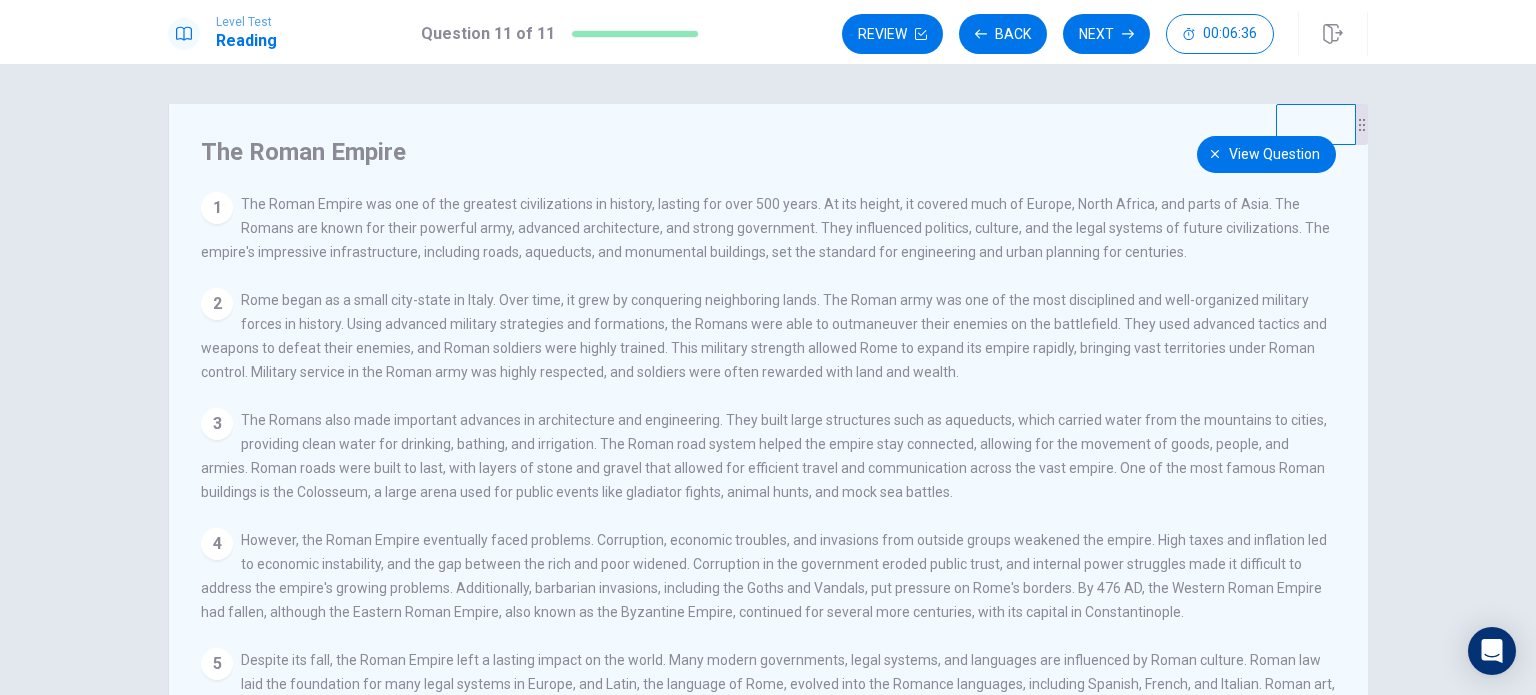 click on "View question" at bounding box center (1266, 154) 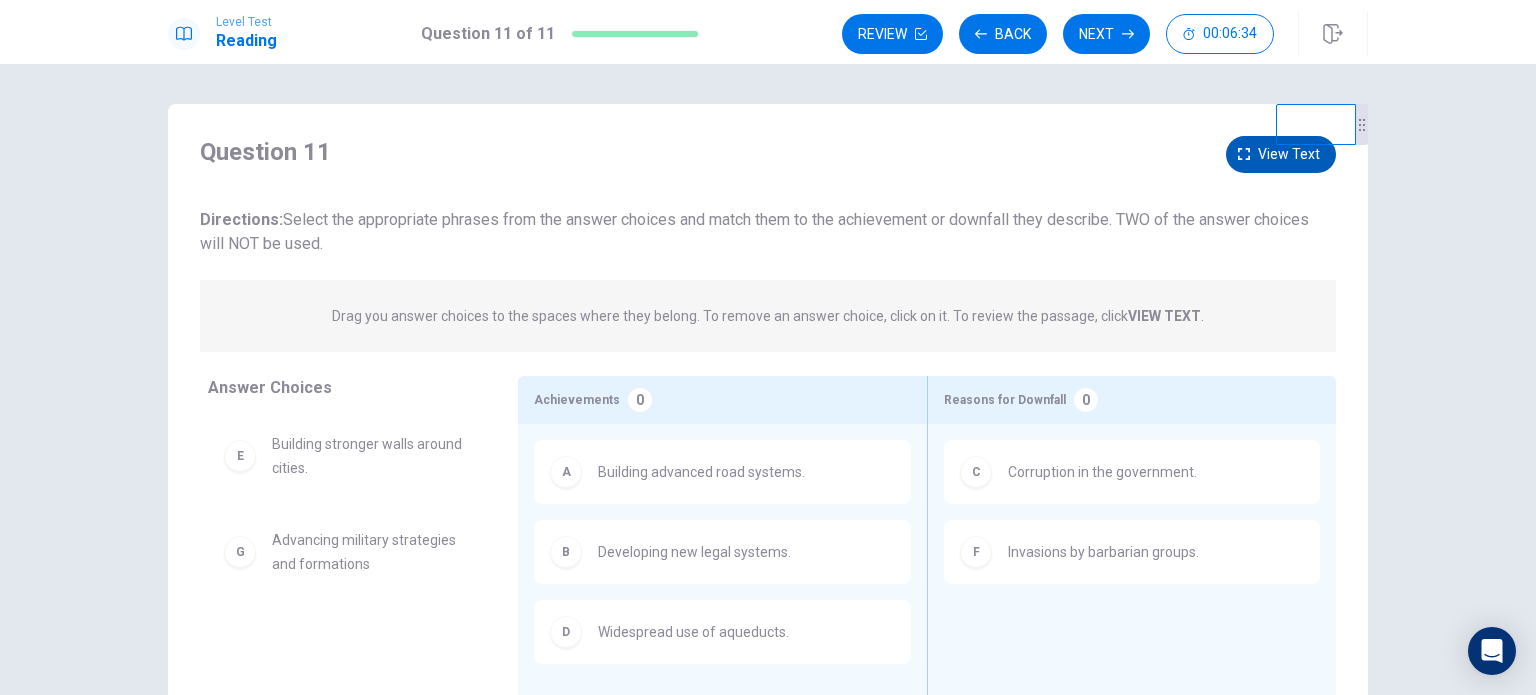 click on "View text" at bounding box center (1281, 154) 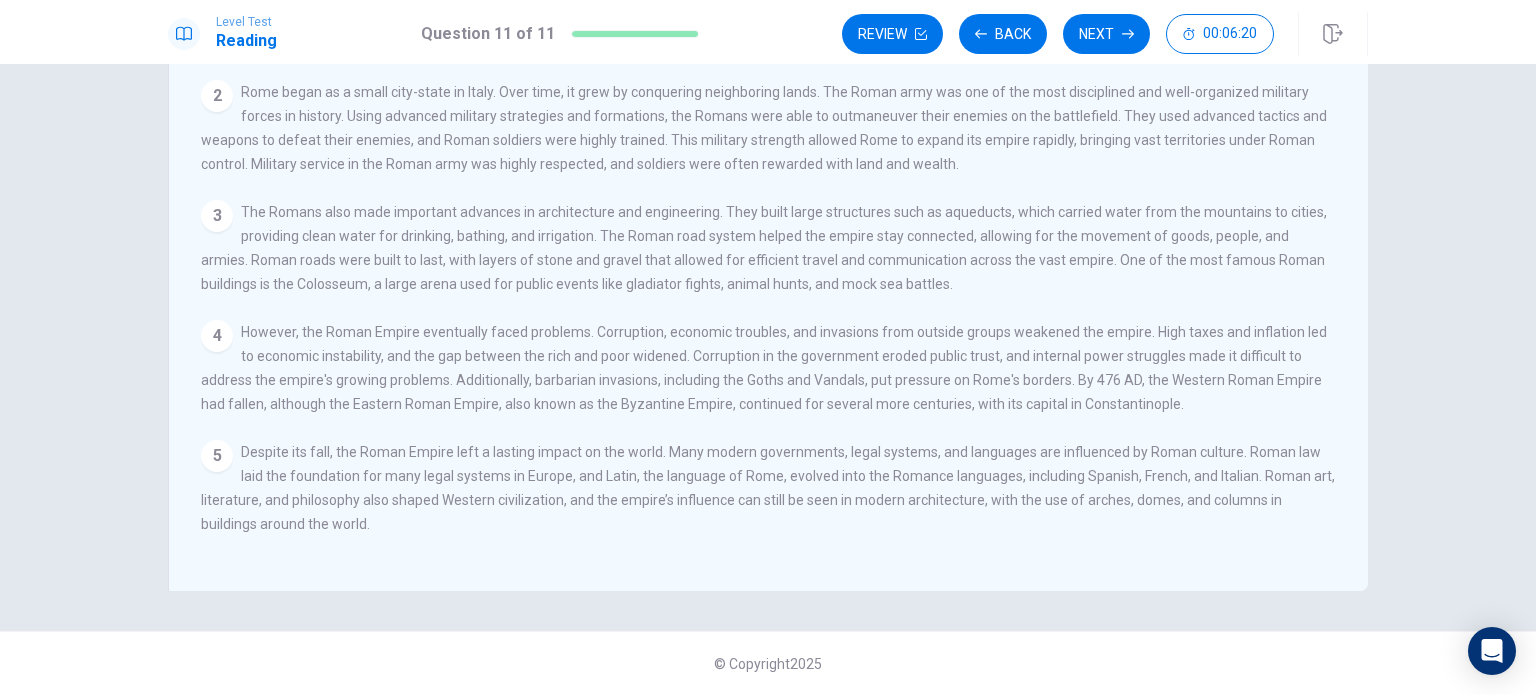 scroll, scrollTop: 0, scrollLeft: 0, axis: both 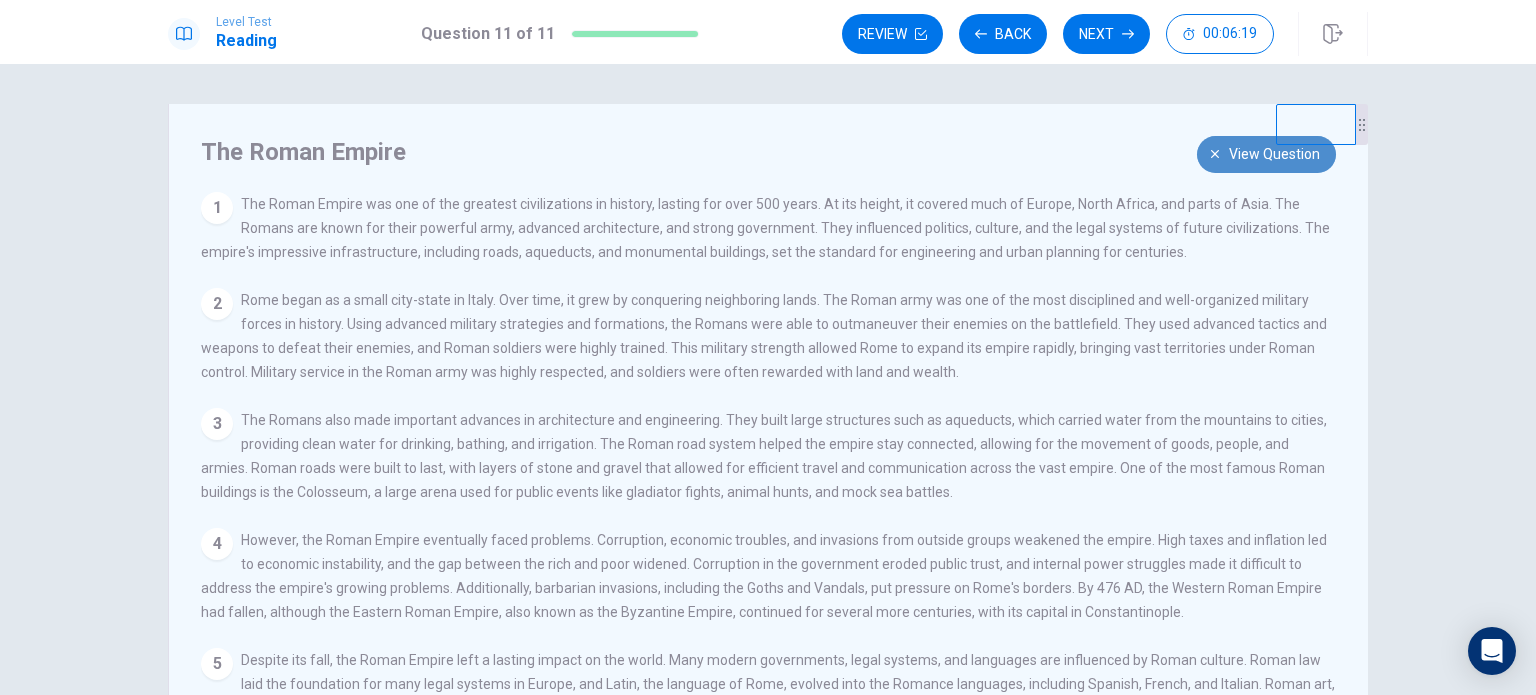 click on "View question" at bounding box center (1274, 154) 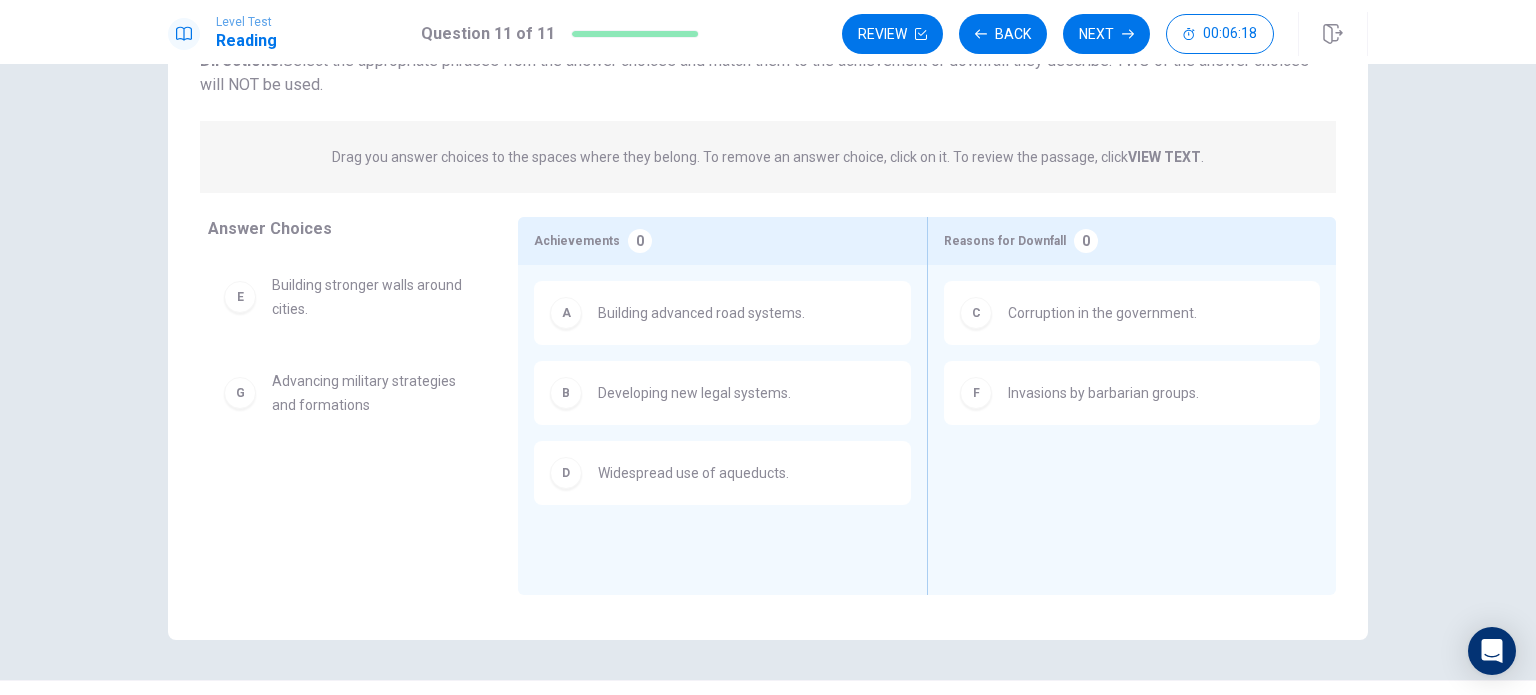 scroll, scrollTop: 160, scrollLeft: 0, axis: vertical 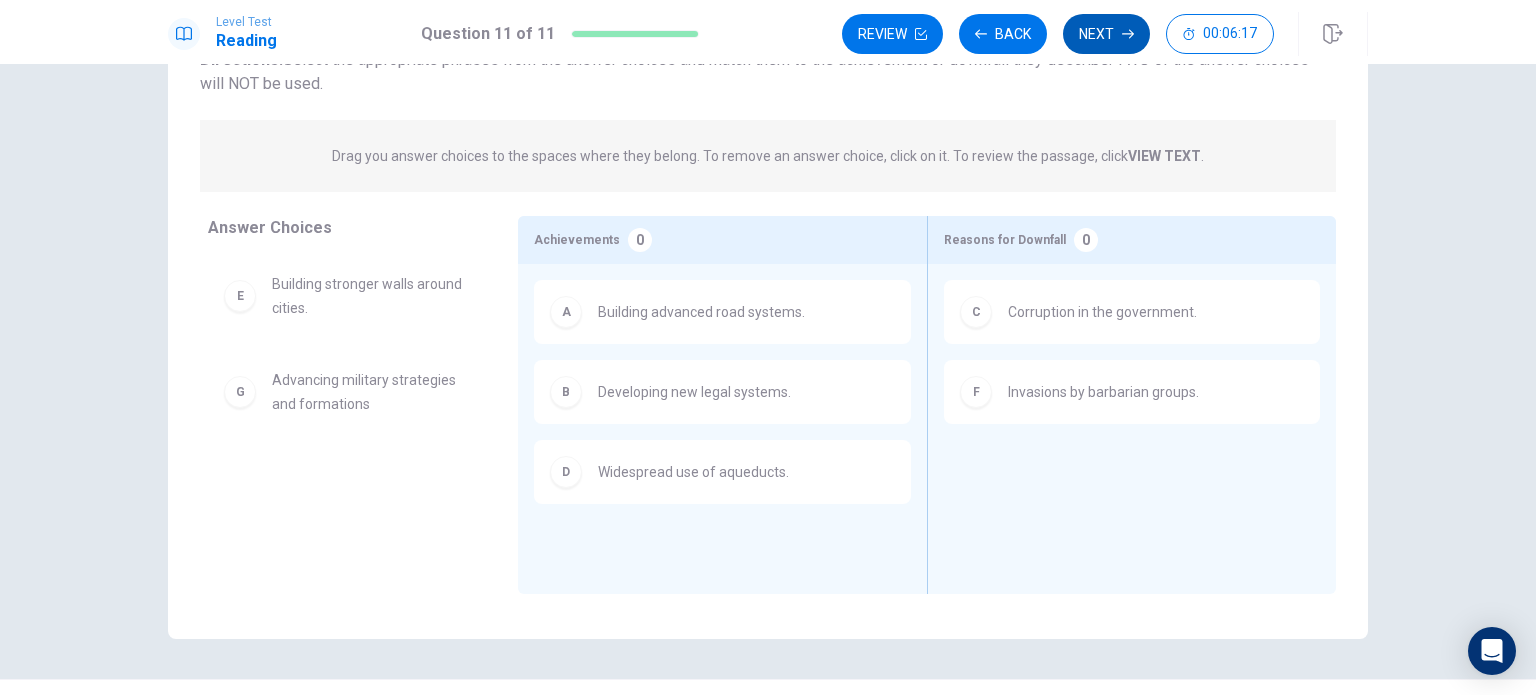 click on "Next" at bounding box center (1106, 34) 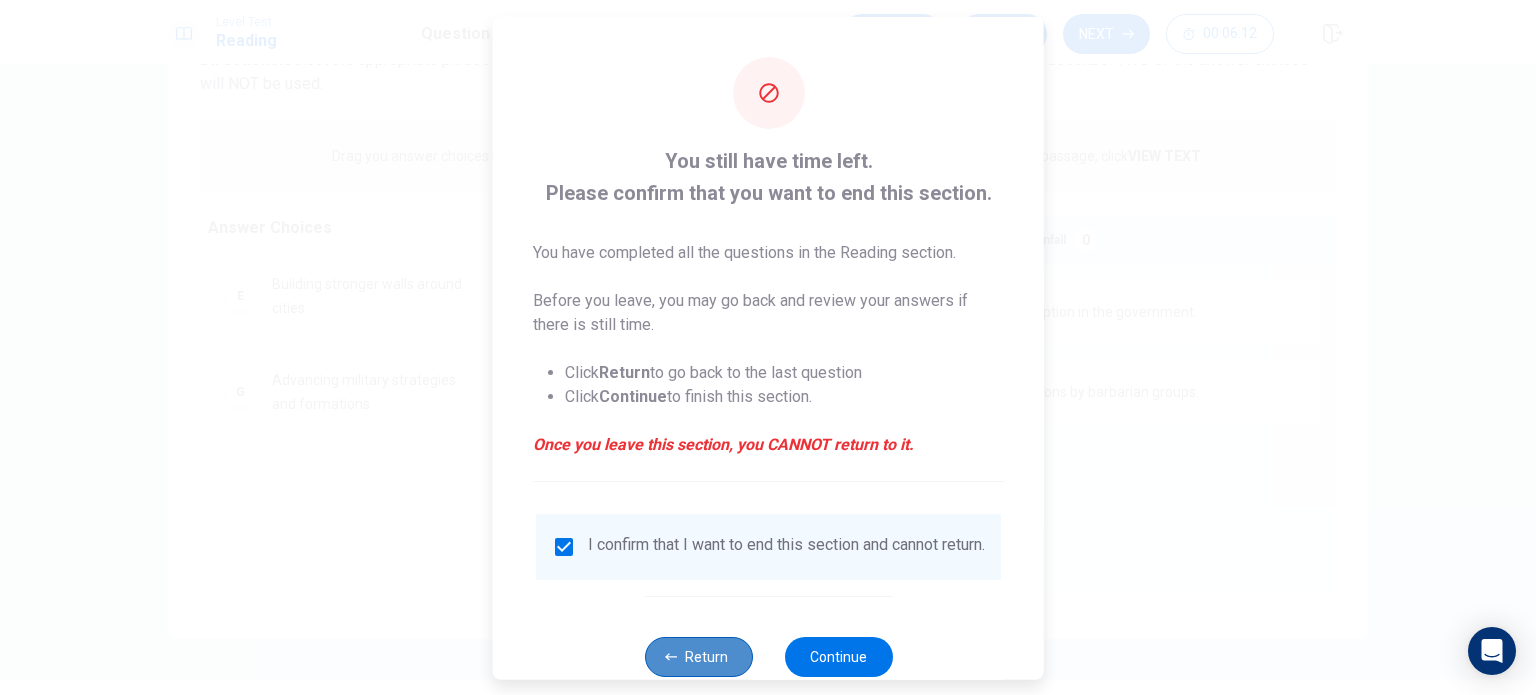 click on "Return" at bounding box center [698, 656] 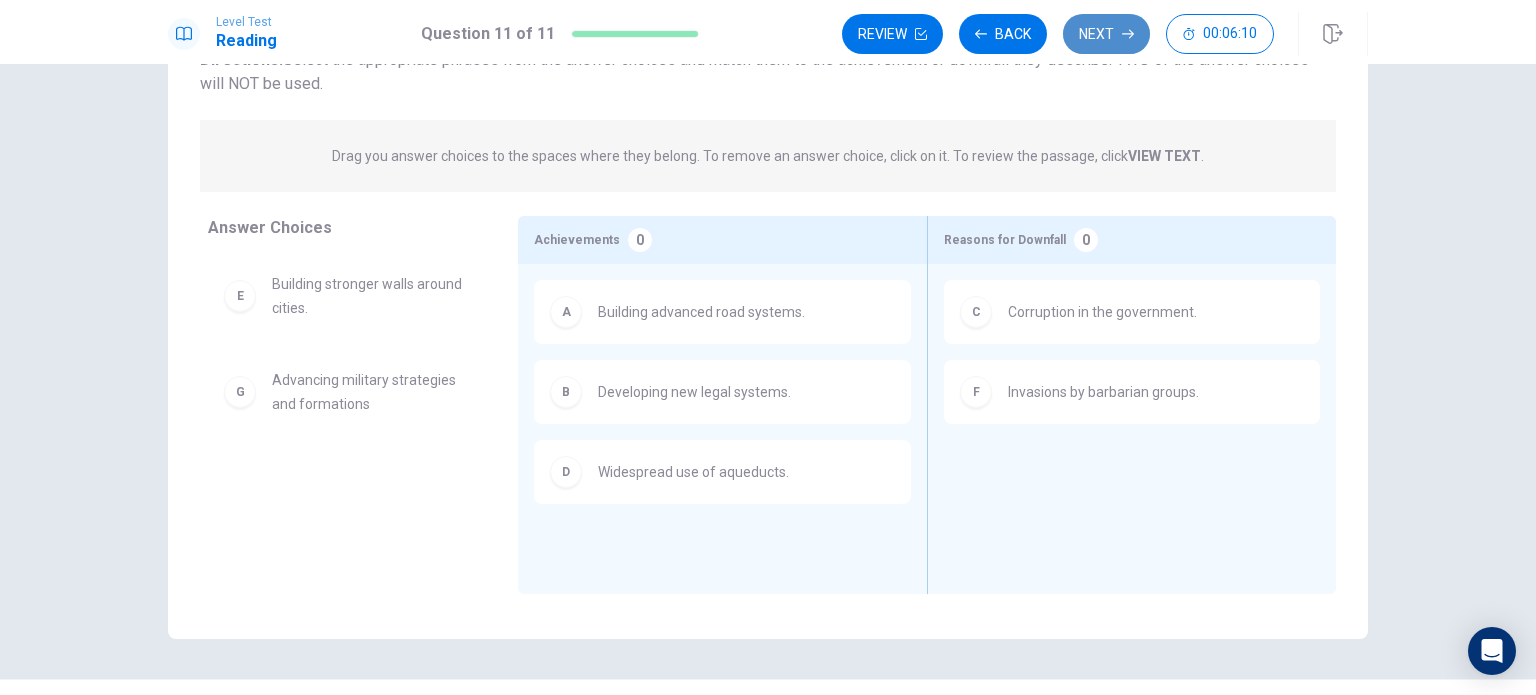 click 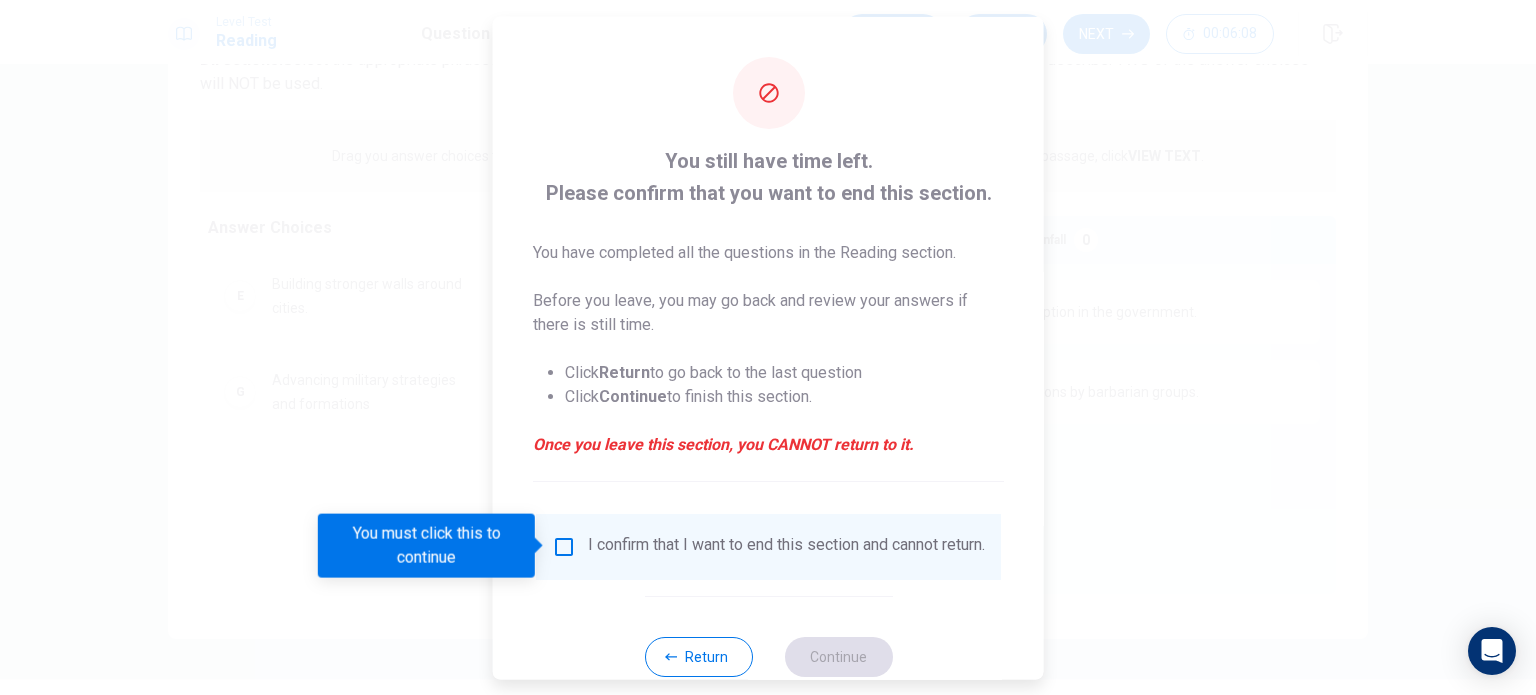 click on "I confirm that I want to end this section and cannot return." at bounding box center (786, 546) 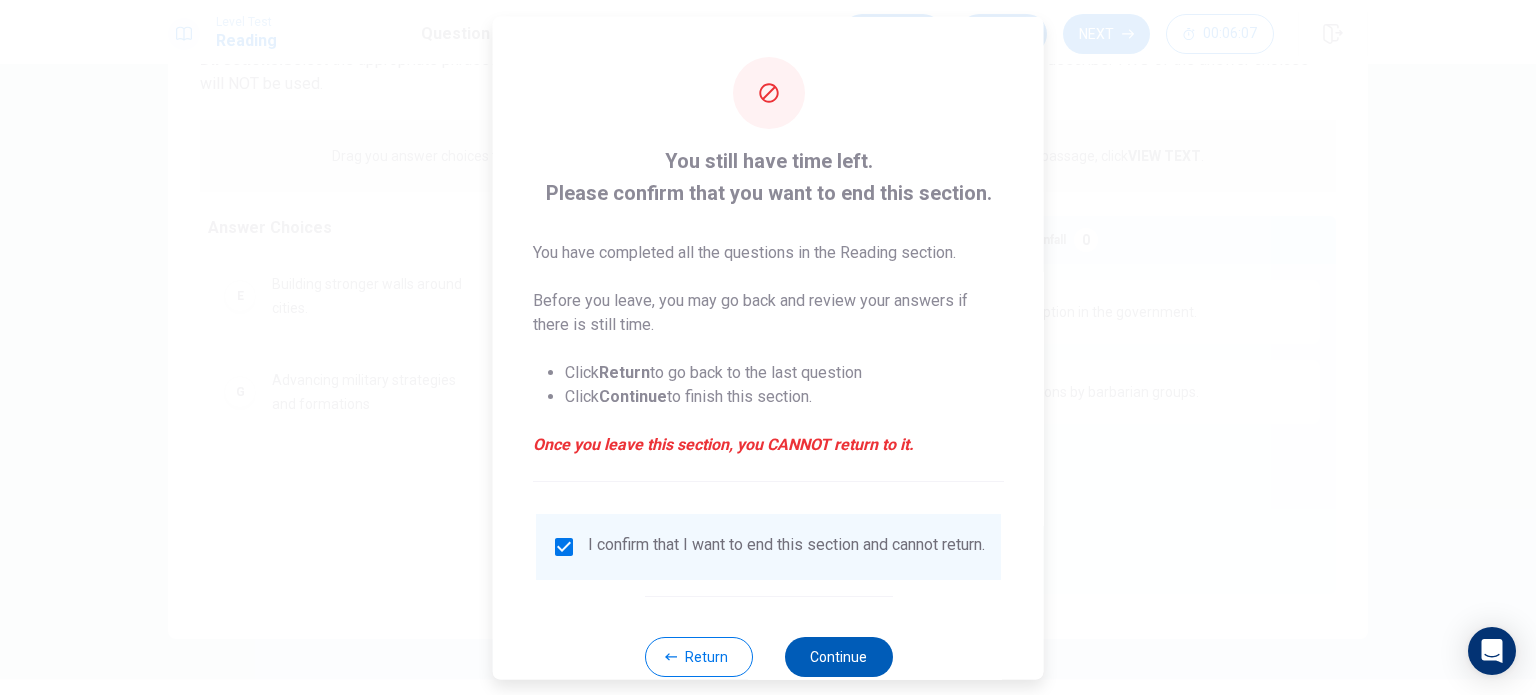 click on "Continue" at bounding box center (838, 656) 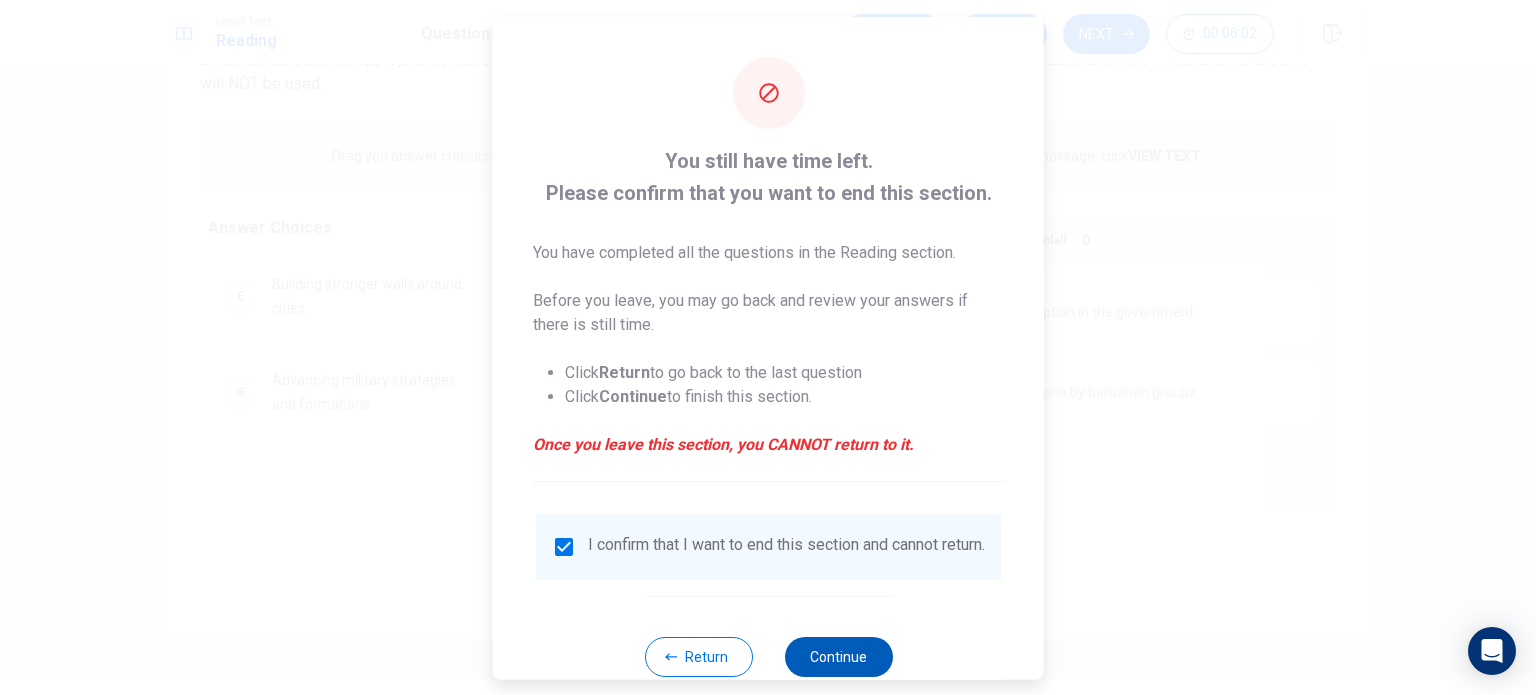 click on "Continue" at bounding box center [838, 656] 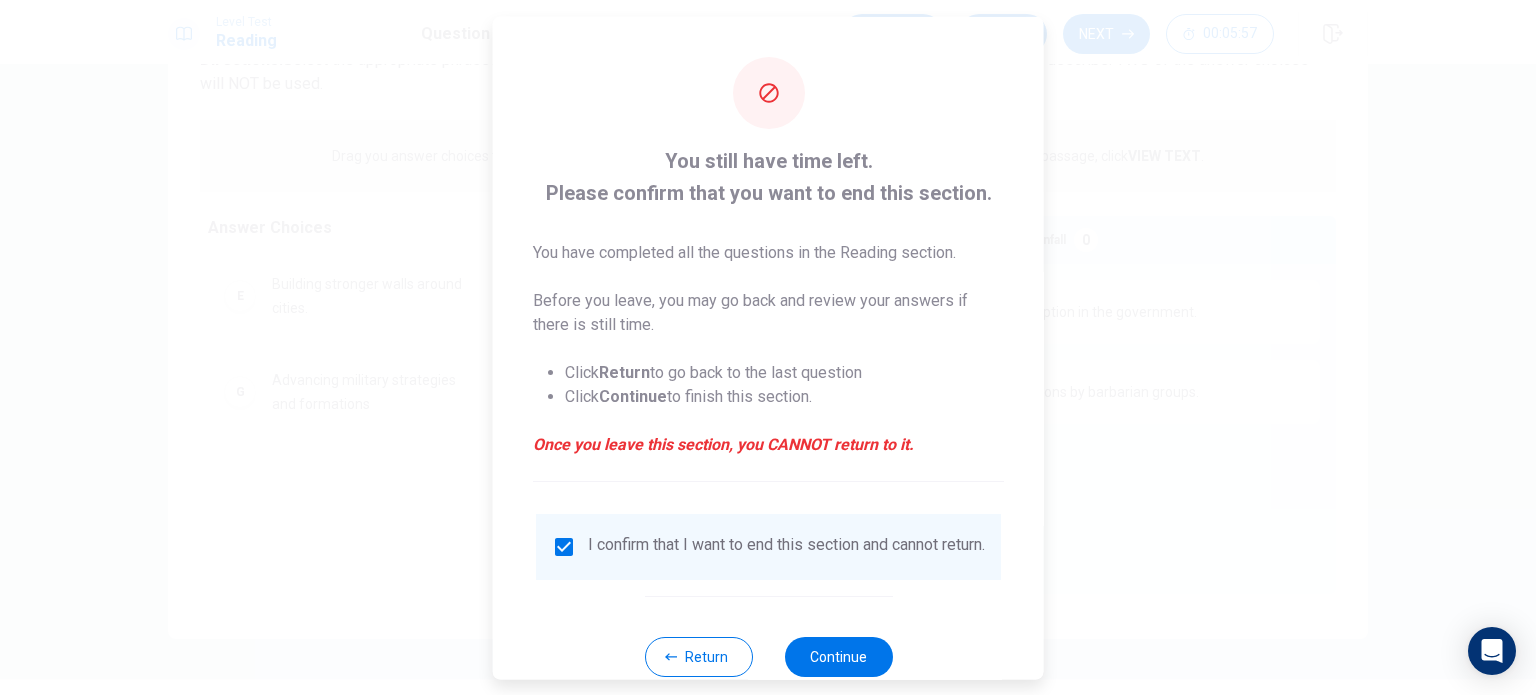 drag, startPoint x: 1029, startPoint y: 326, endPoint x: 1024, endPoint y: 382, distance: 56.22277 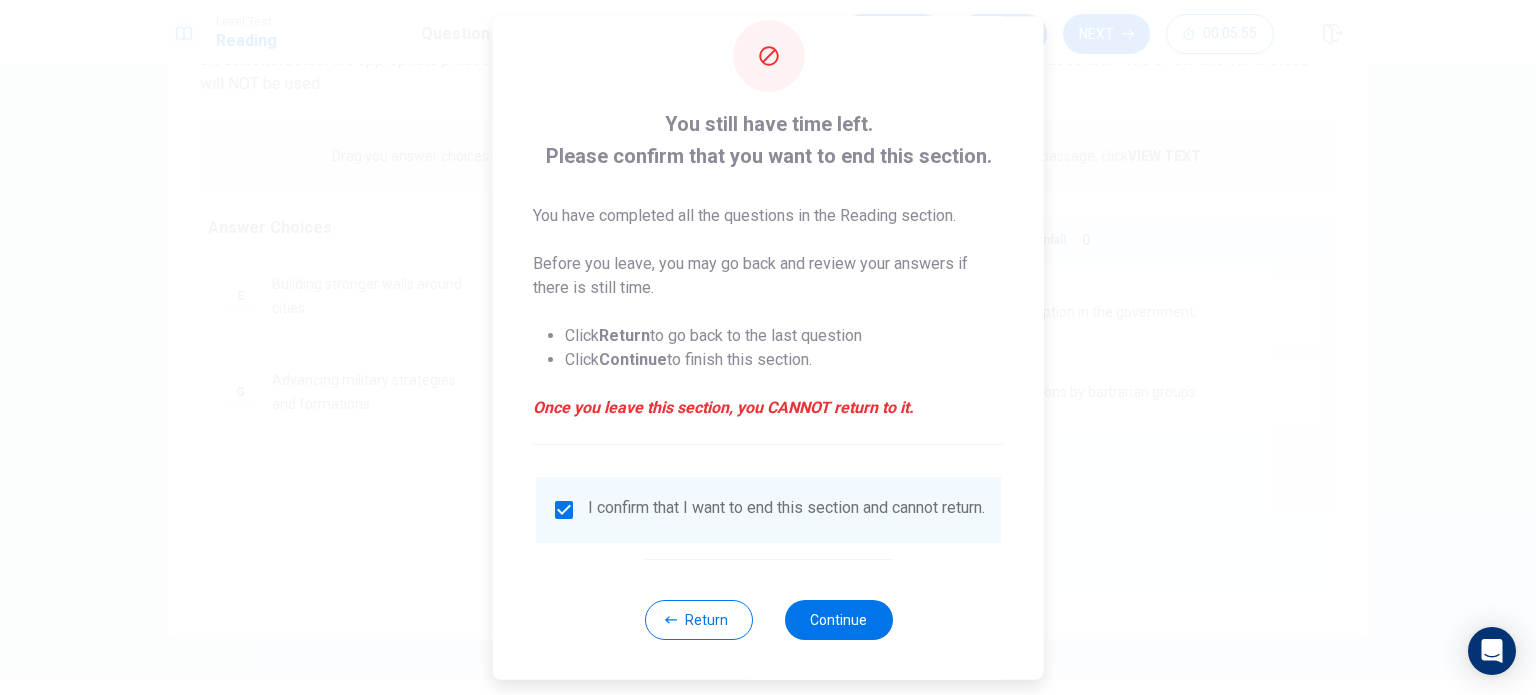 scroll, scrollTop: 50, scrollLeft: 0, axis: vertical 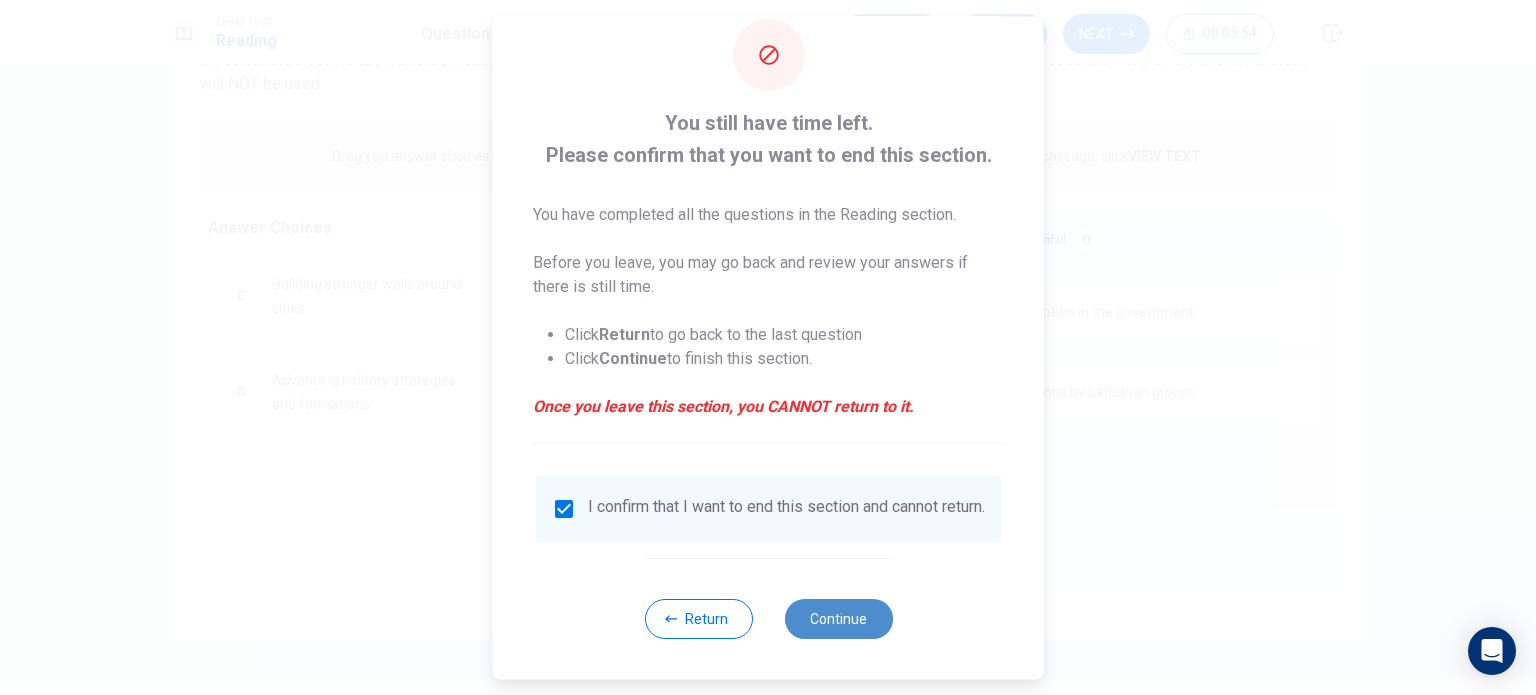 click on "Continue" at bounding box center [838, 619] 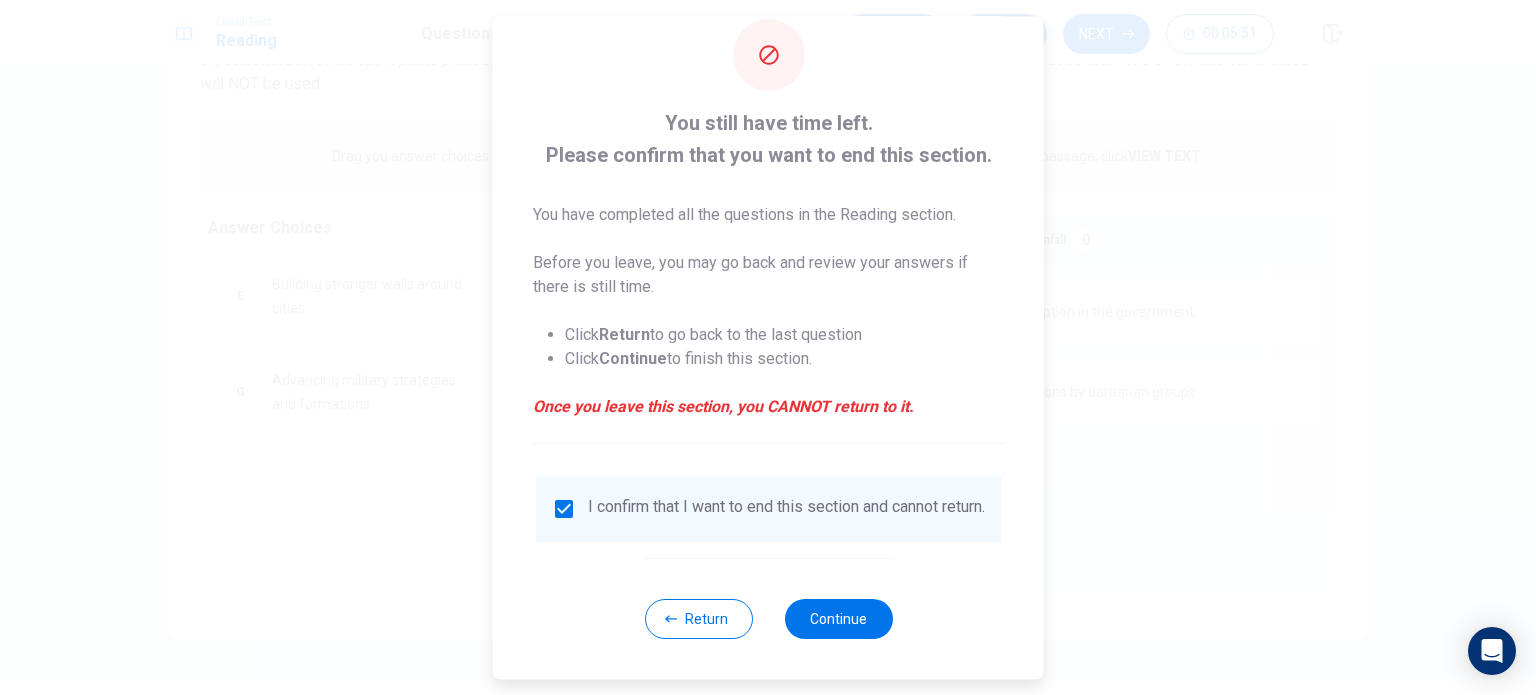 drag, startPoint x: 777, startPoint y: 504, endPoint x: 766, endPoint y: 503, distance: 11.045361 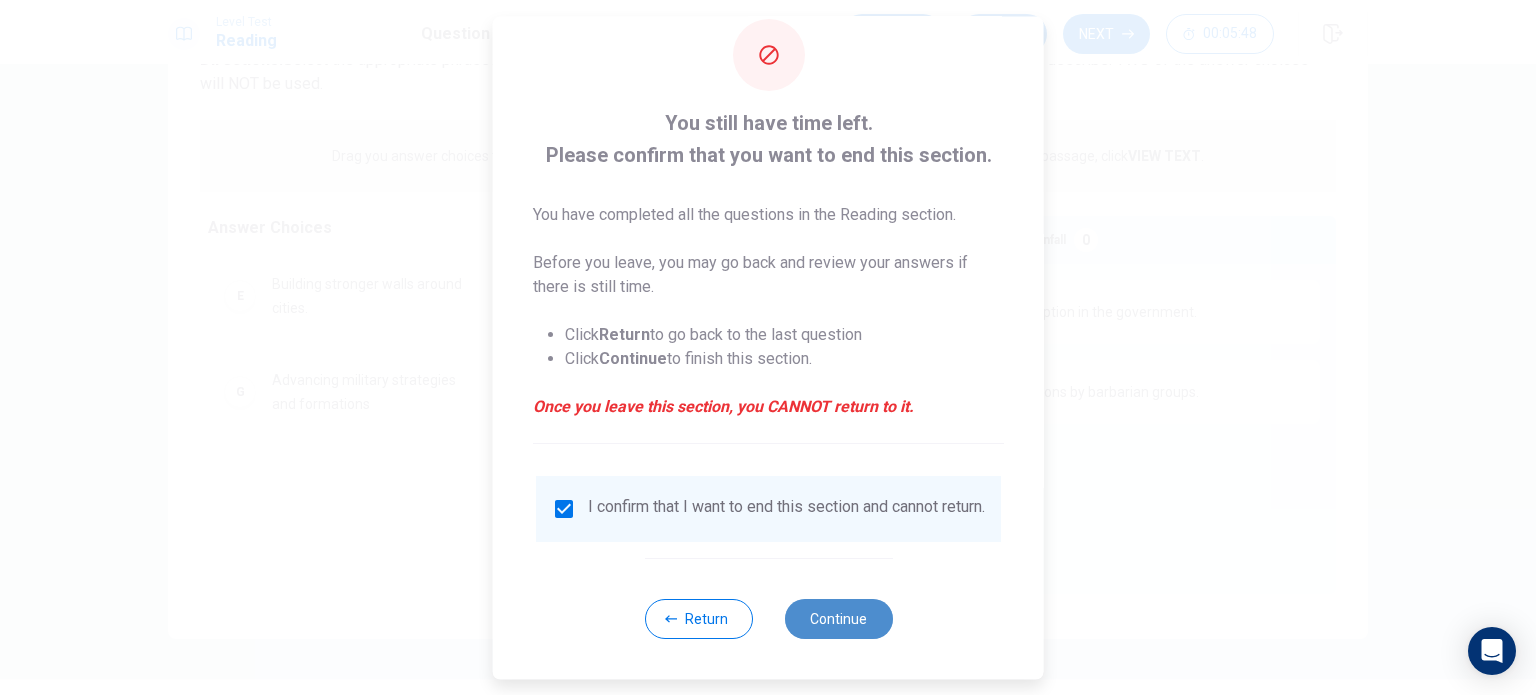 click on "Continue" at bounding box center (838, 619) 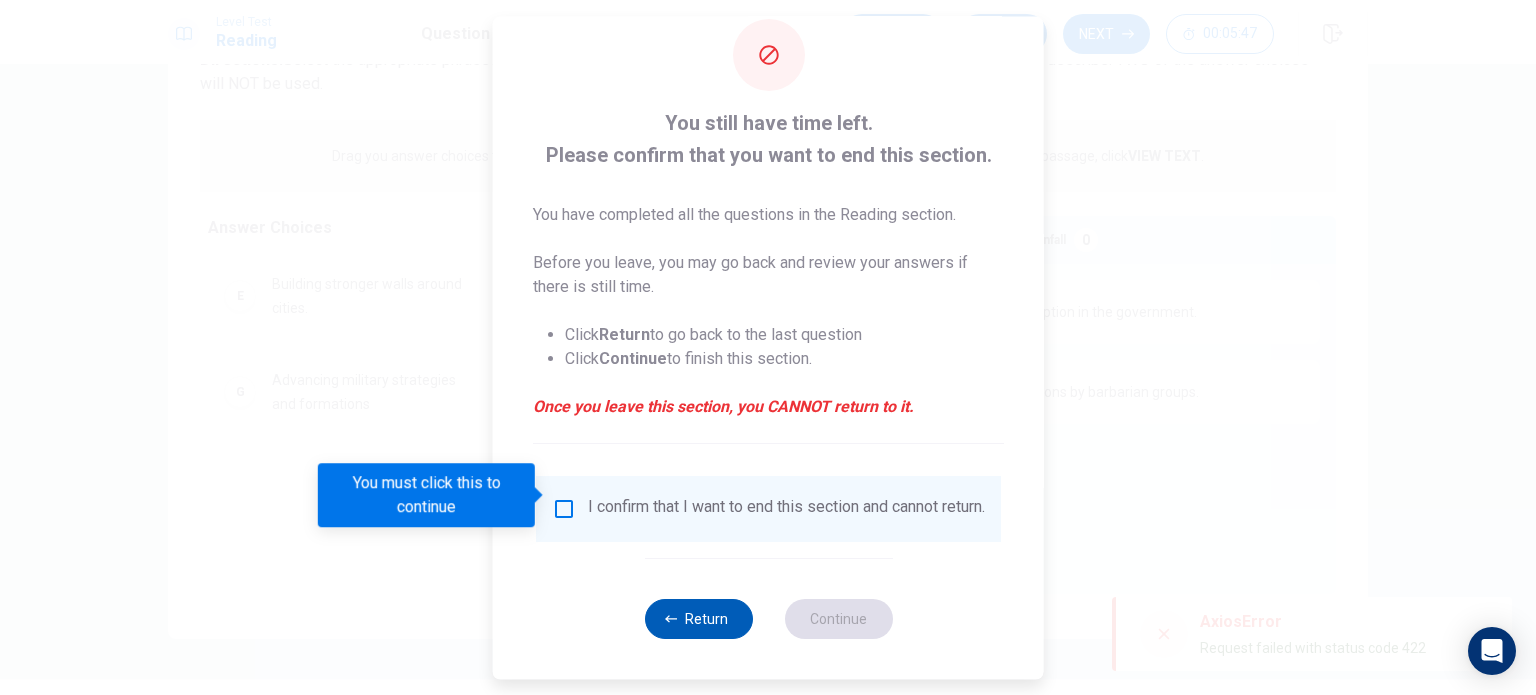 click on "Return" at bounding box center (698, 619) 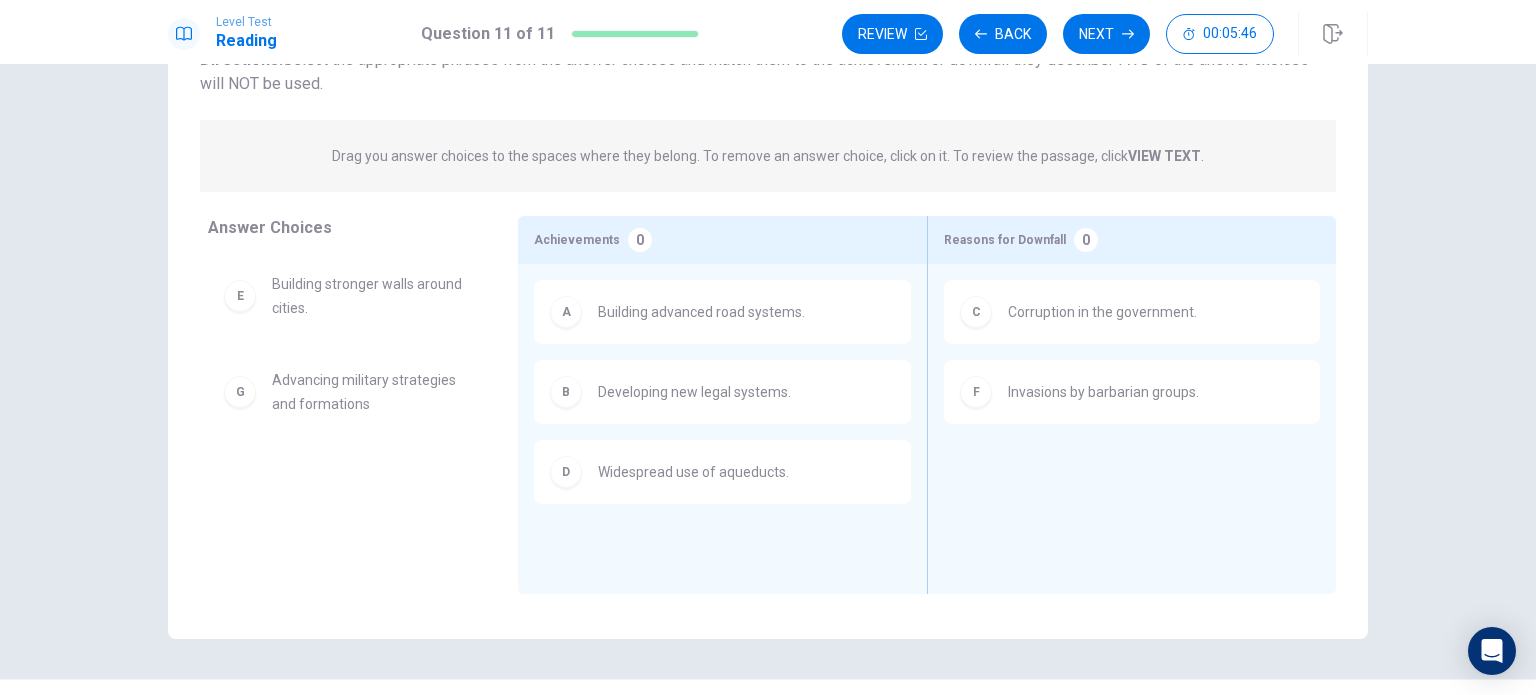scroll, scrollTop: 0, scrollLeft: 0, axis: both 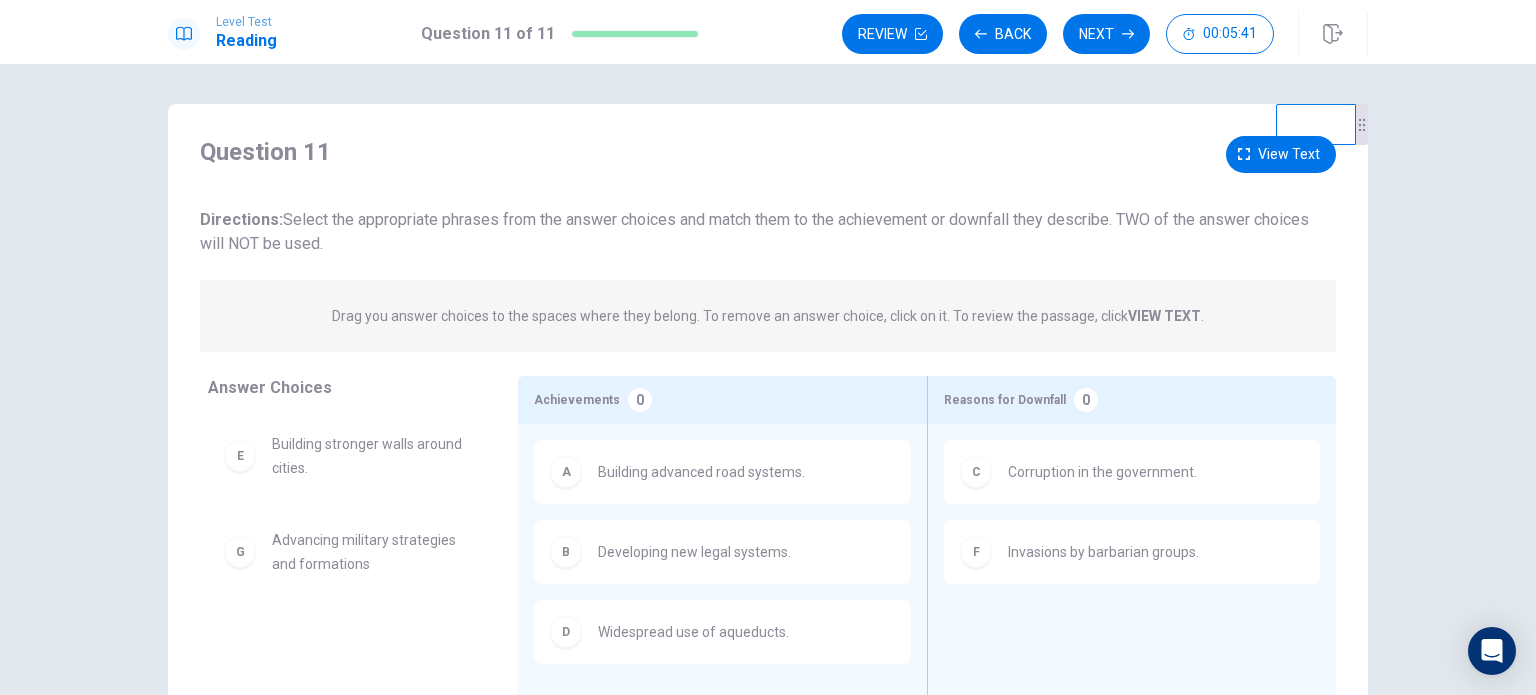 click on "Question 11 View text Directions:  Select the appropriate phrases from the answer choices and match them to the achievement or downfall they describe. TWO of the answer choices will NOT be used." at bounding box center [768, 196] 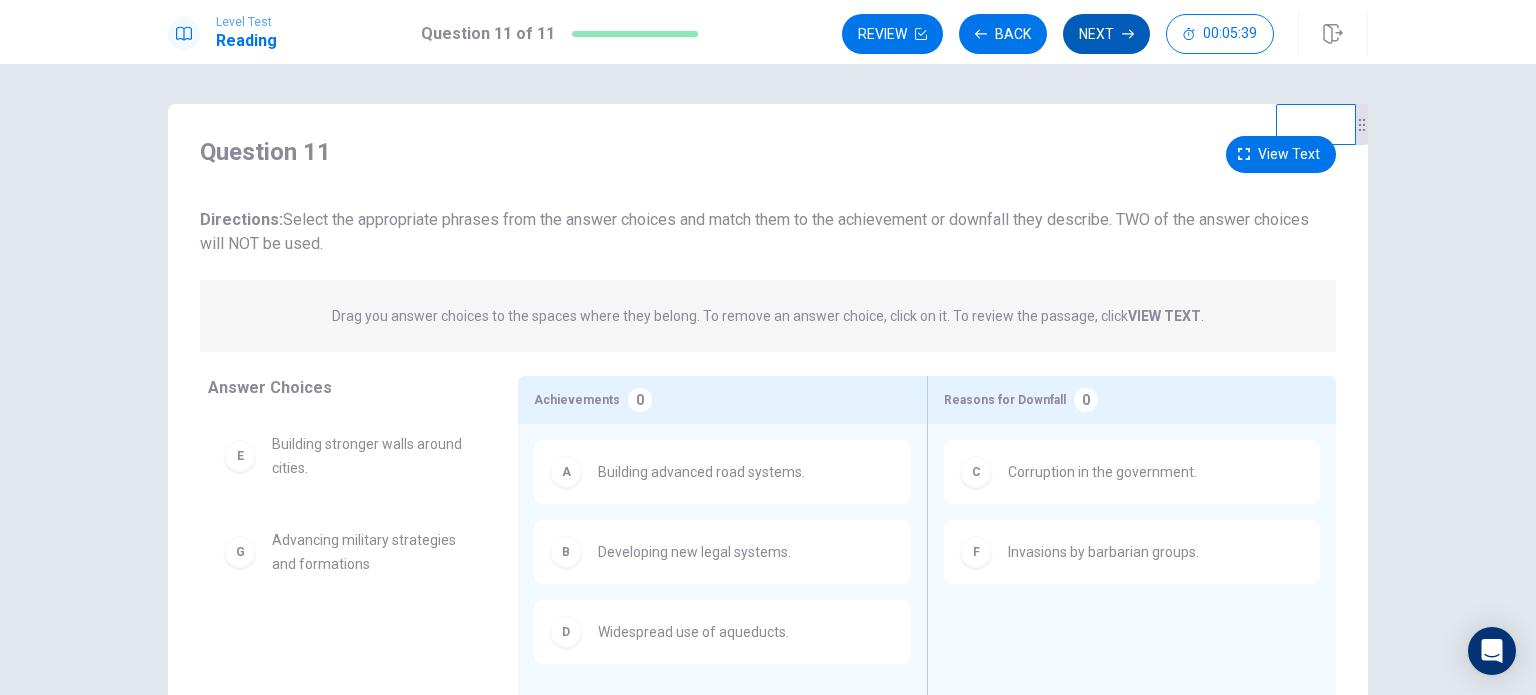 click on "Next" at bounding box center (1106, 34) 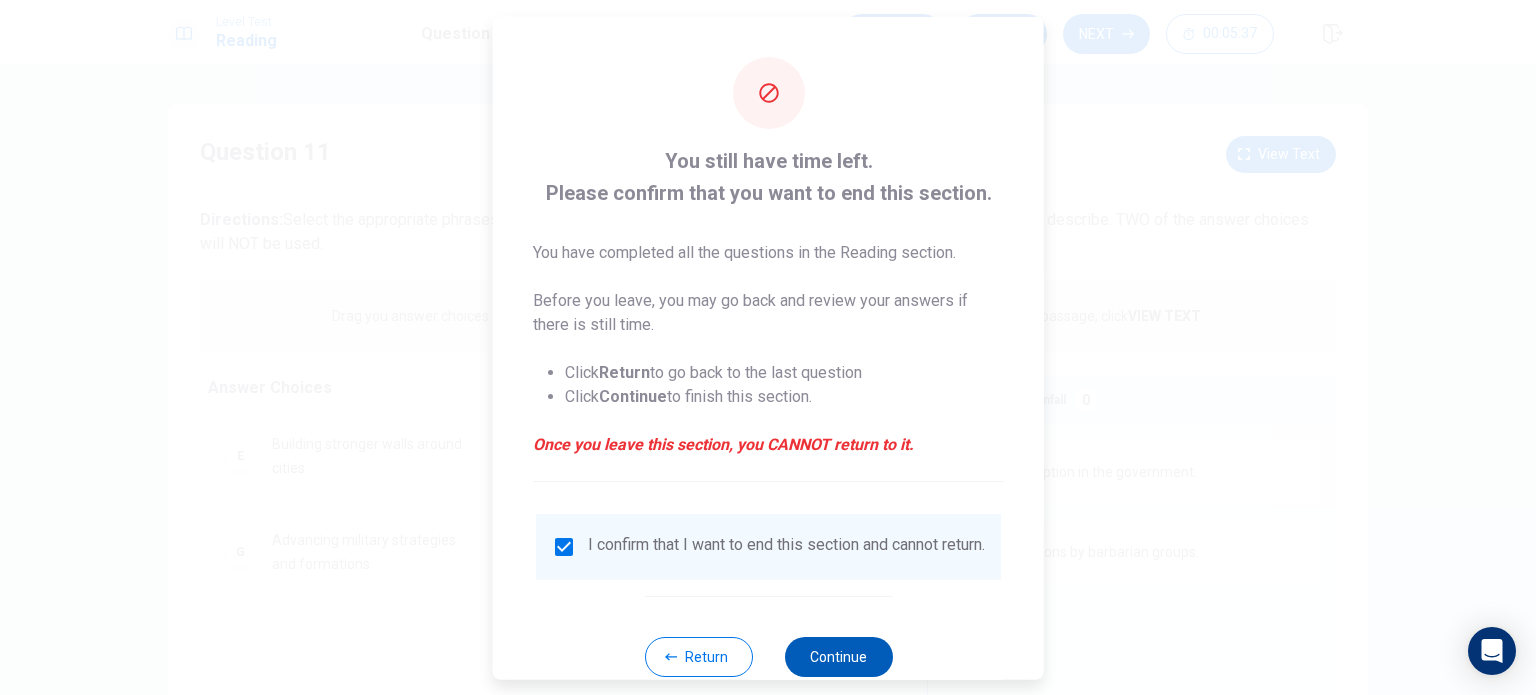 click on "Continue" at bounding box center [838, 656] 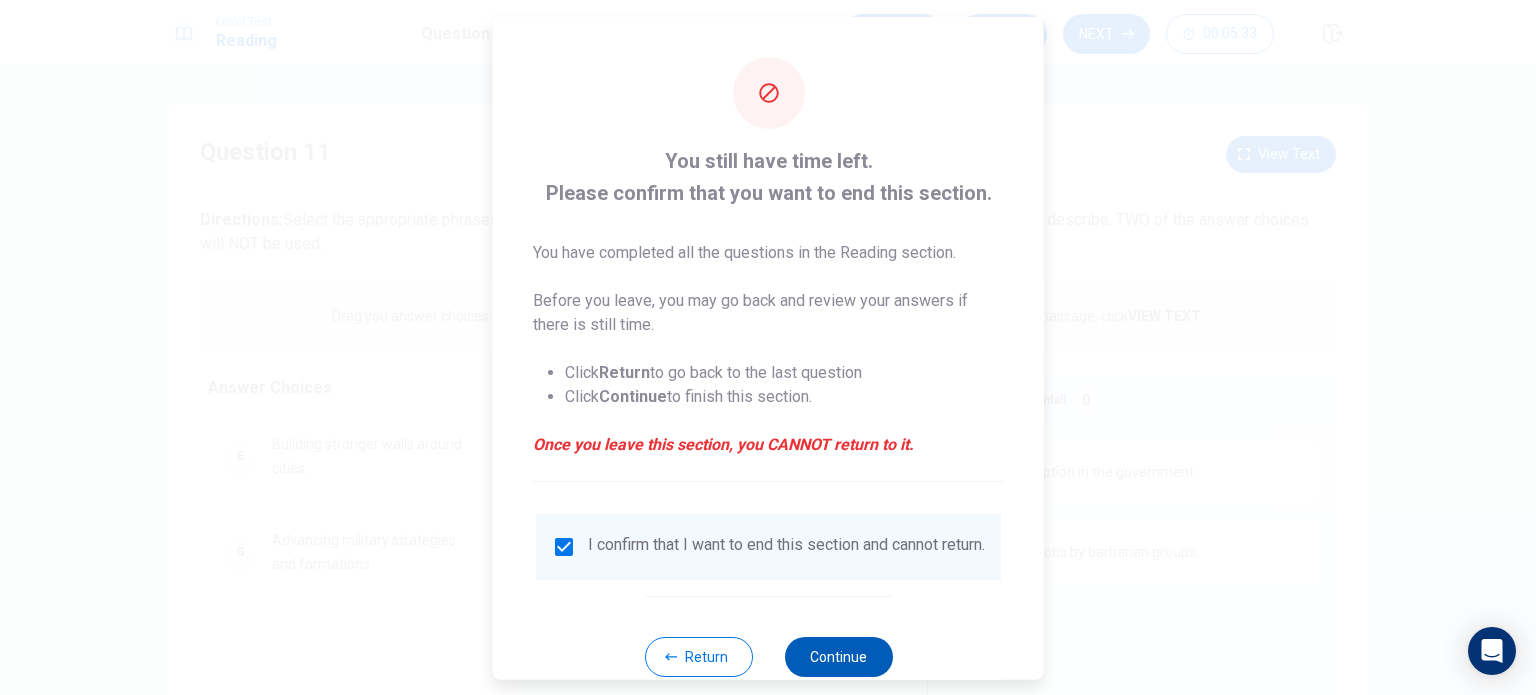 click on "Continue" at bounding box center [838, 656] 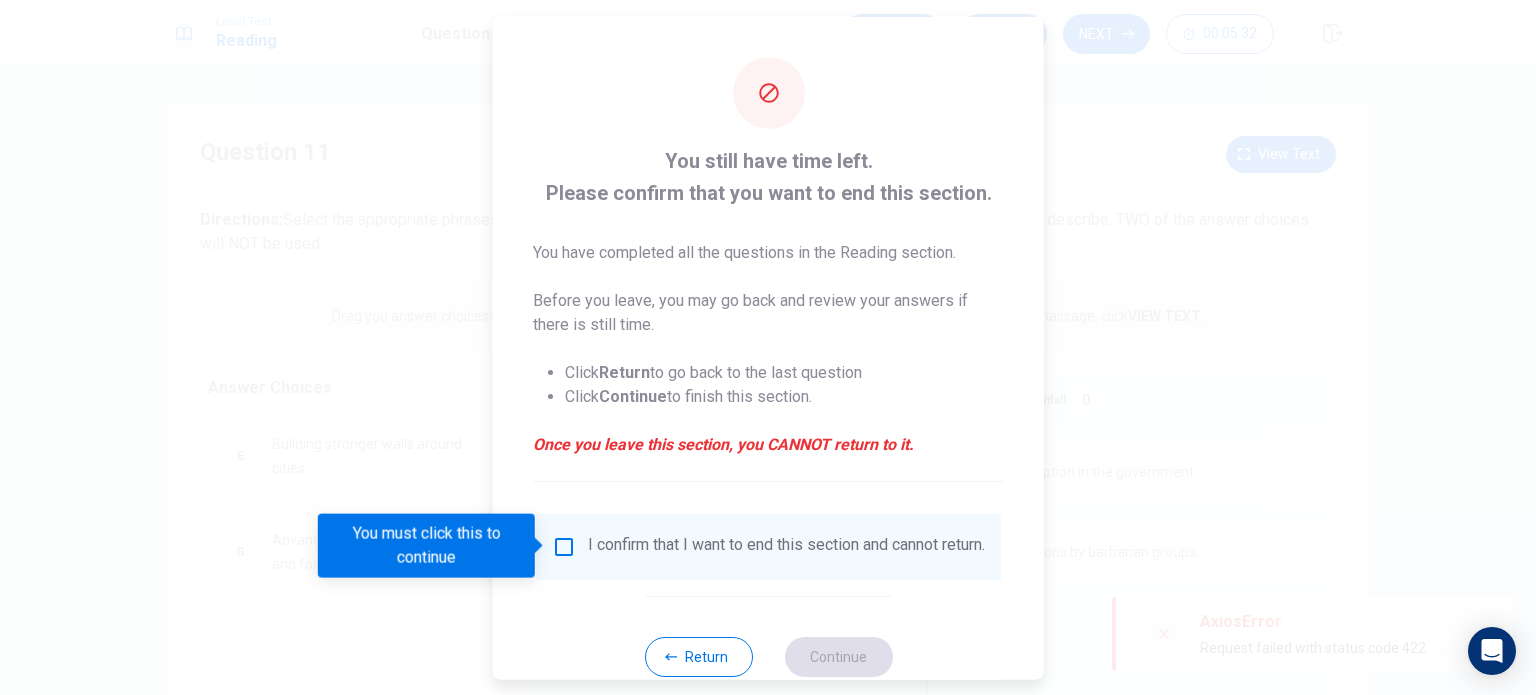 click on "You must click this to continue" at bounding box center [433, 546] 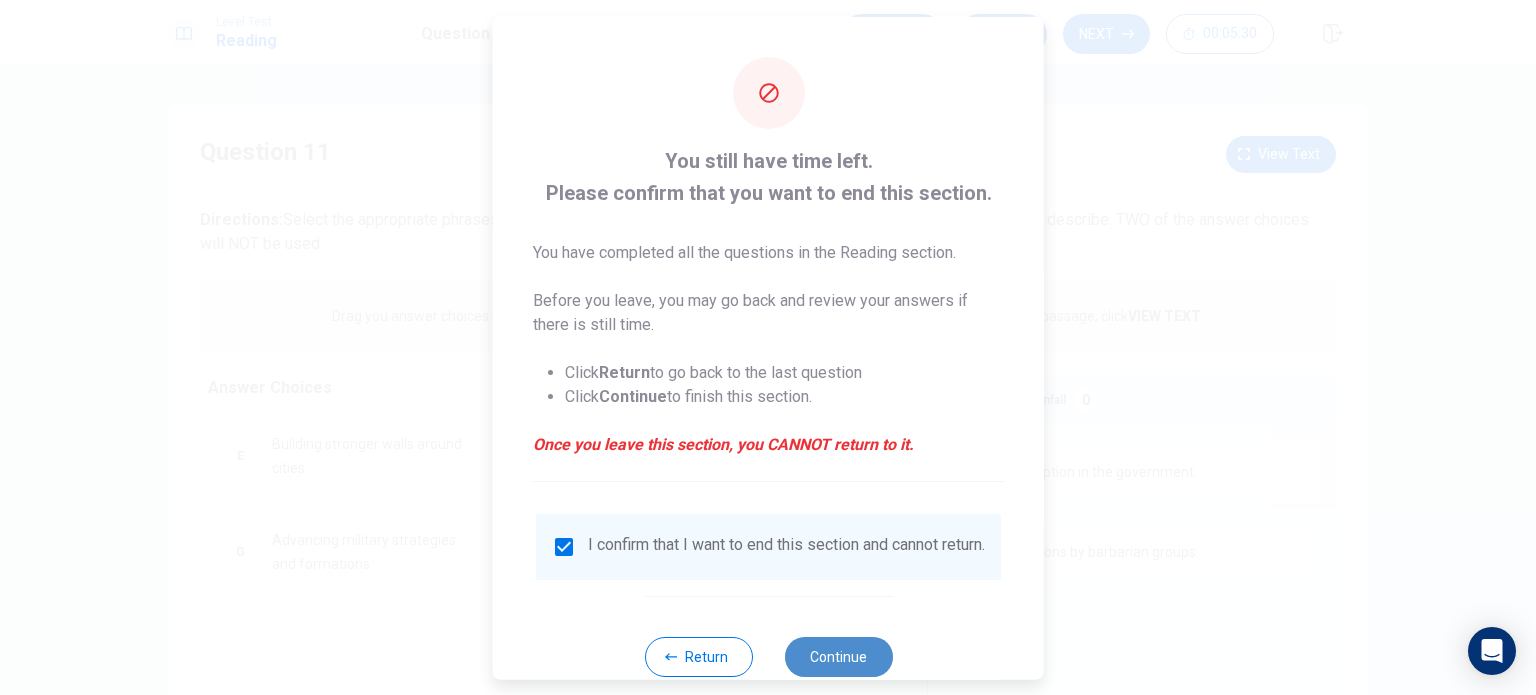 click on "Continue" at bounding box center [838, 656] 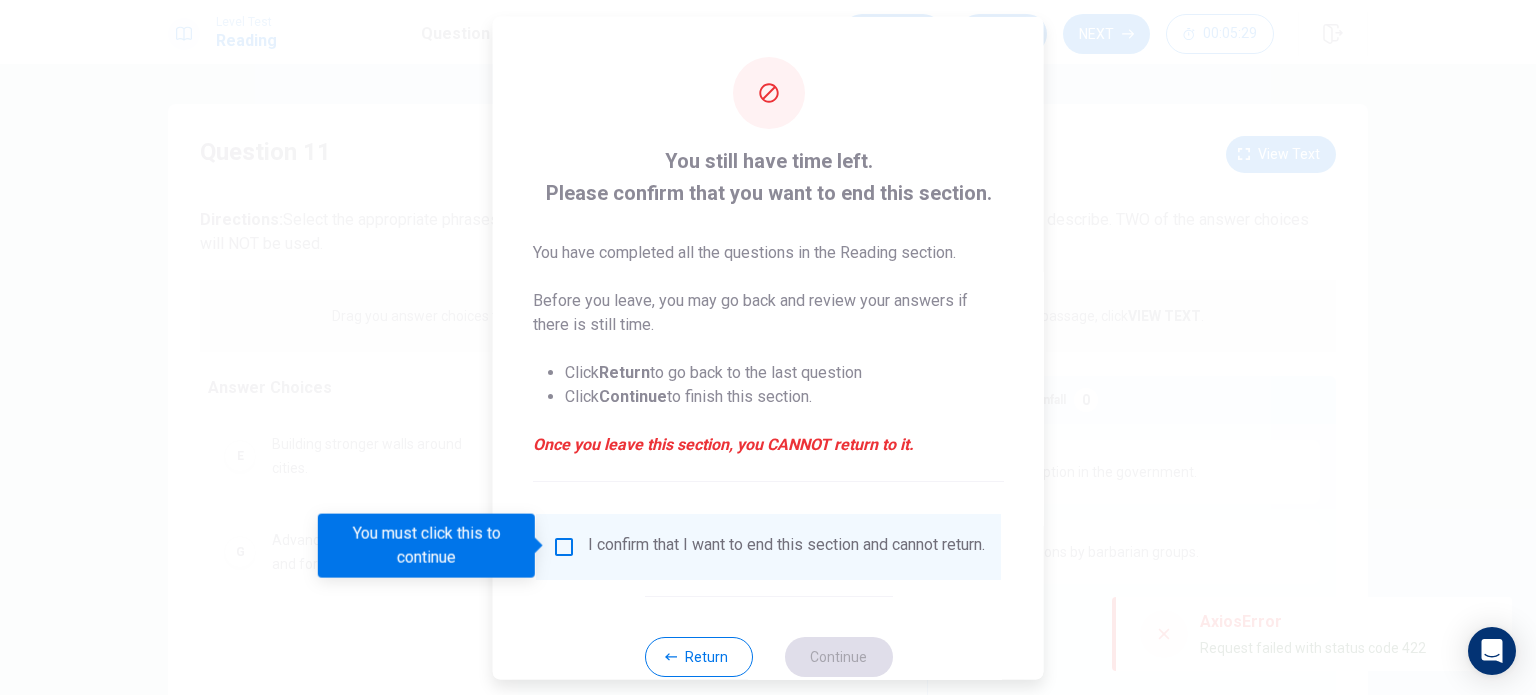click on "You still have time left.   Please confirm that you want to end this section. You have completed all the questions in the Reading section. Before you leave, you may go back and review your answers if there is still time. Click  Return  to go back to the last question Click  Continue  to finish this section. Once you leave this section, you CANNOT return to it. I confirm that I want to end this section and cannot return. Return Continue" at bounding box center [768, 366] 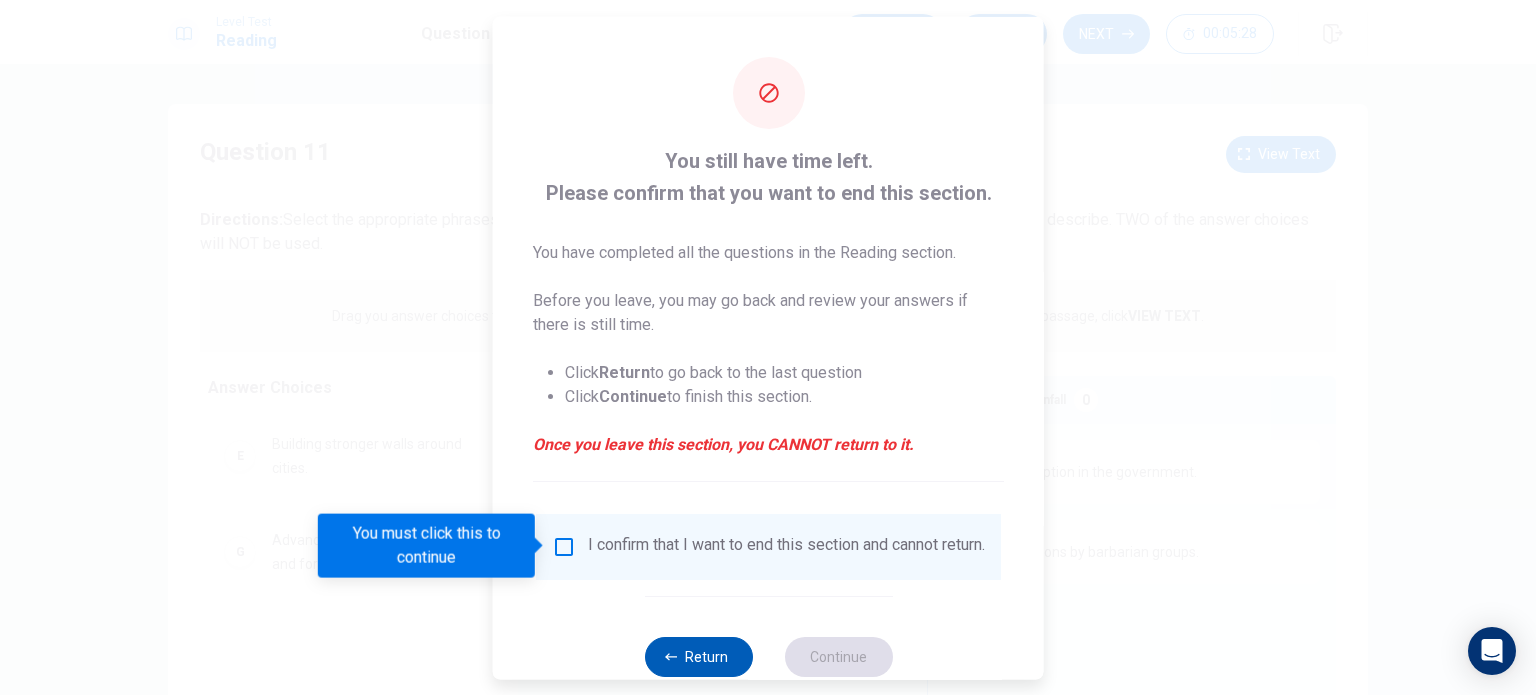 click on "Return" at bounding box center (698, 656) 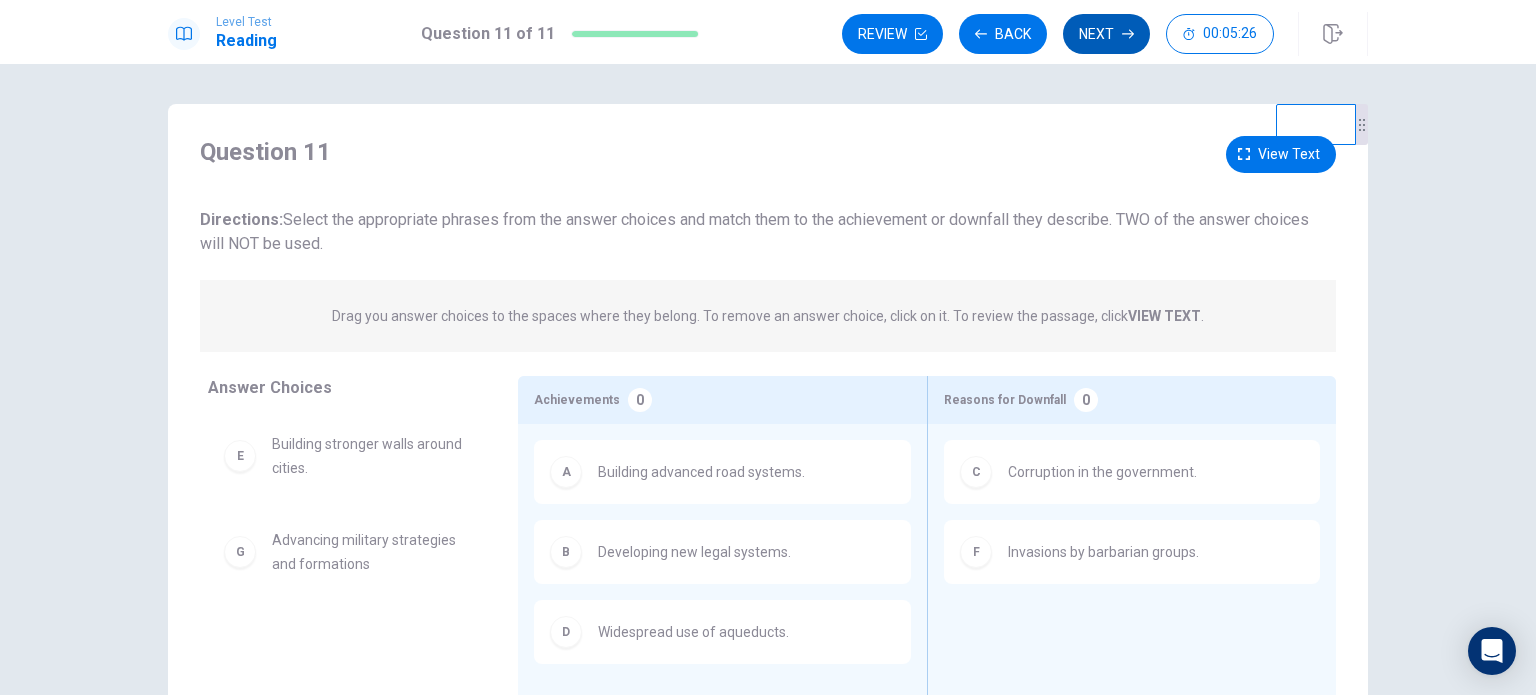click on "Next" at bounding box center [1106, 34] 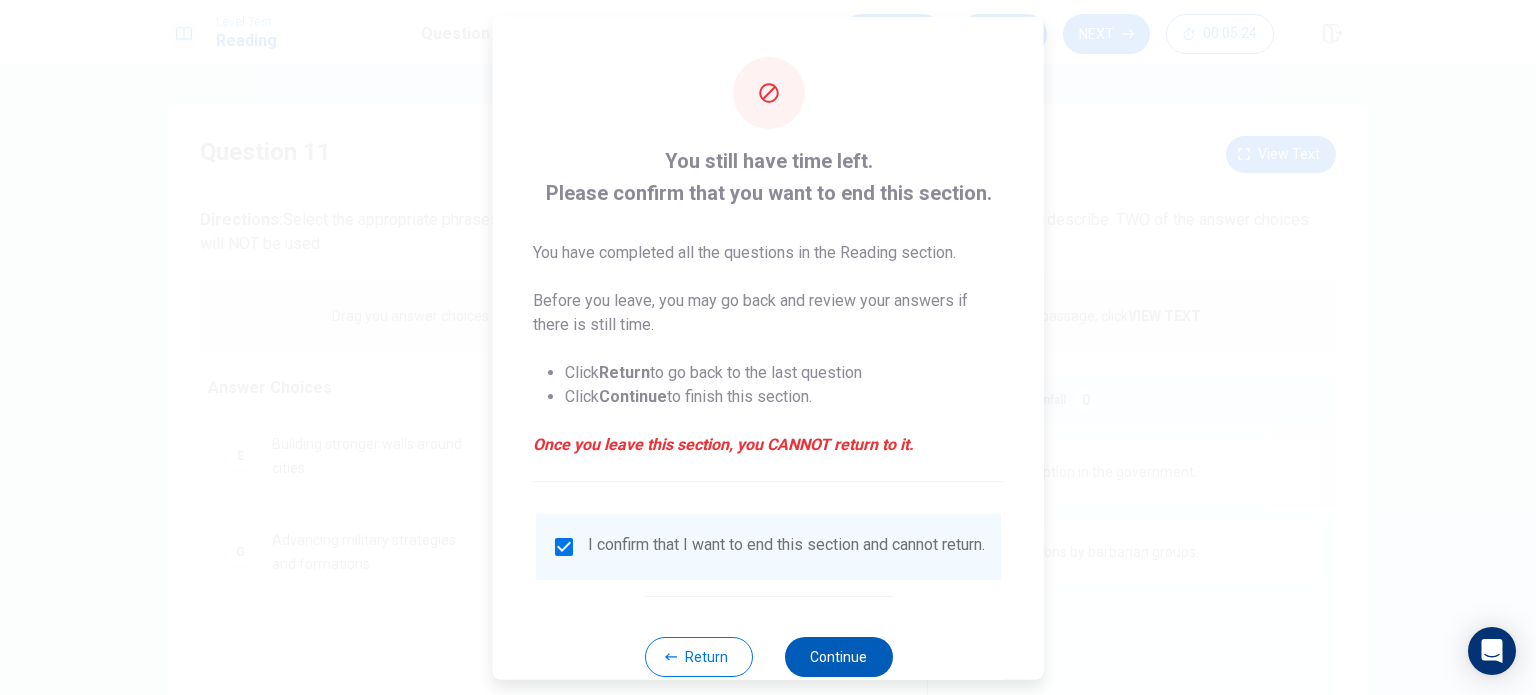 click on "Continue" at bounding box center [838, 656] 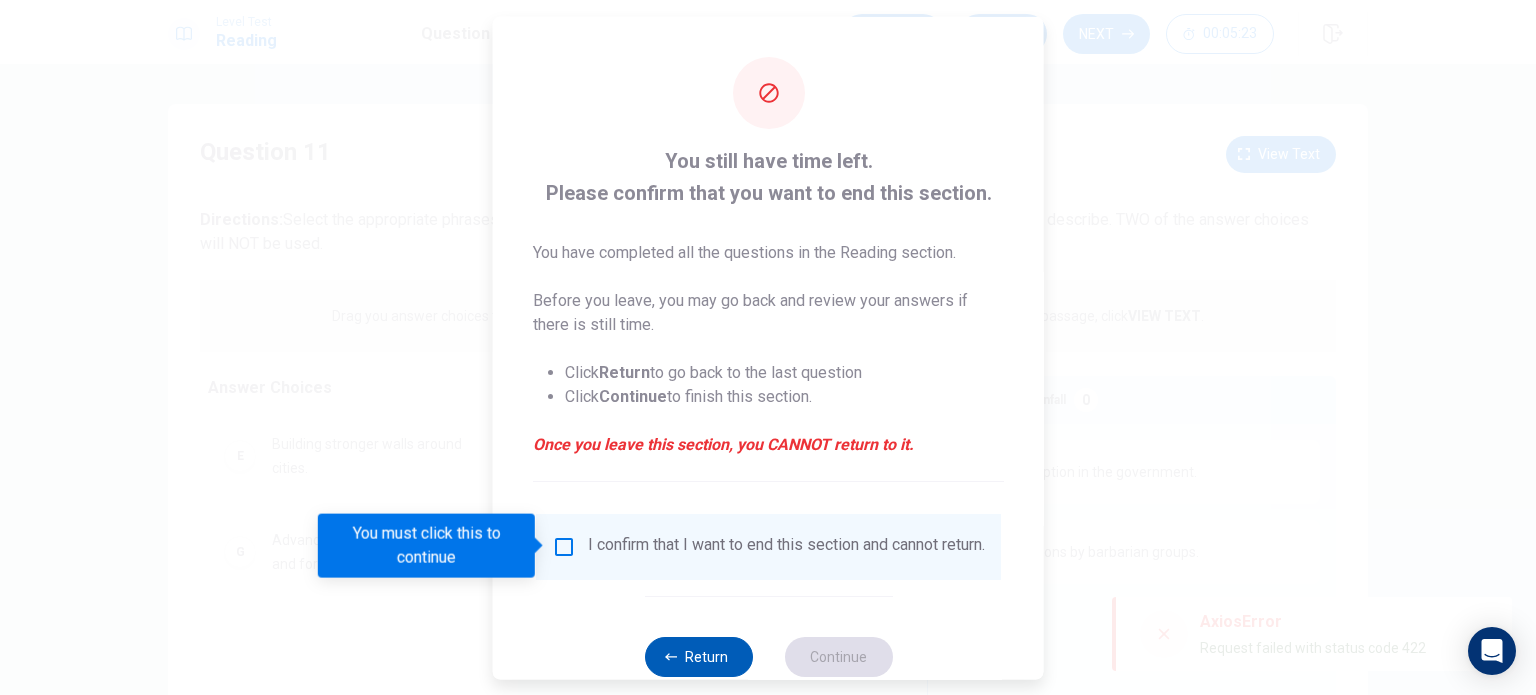 click on "Return" at bounding box center (698, 656) 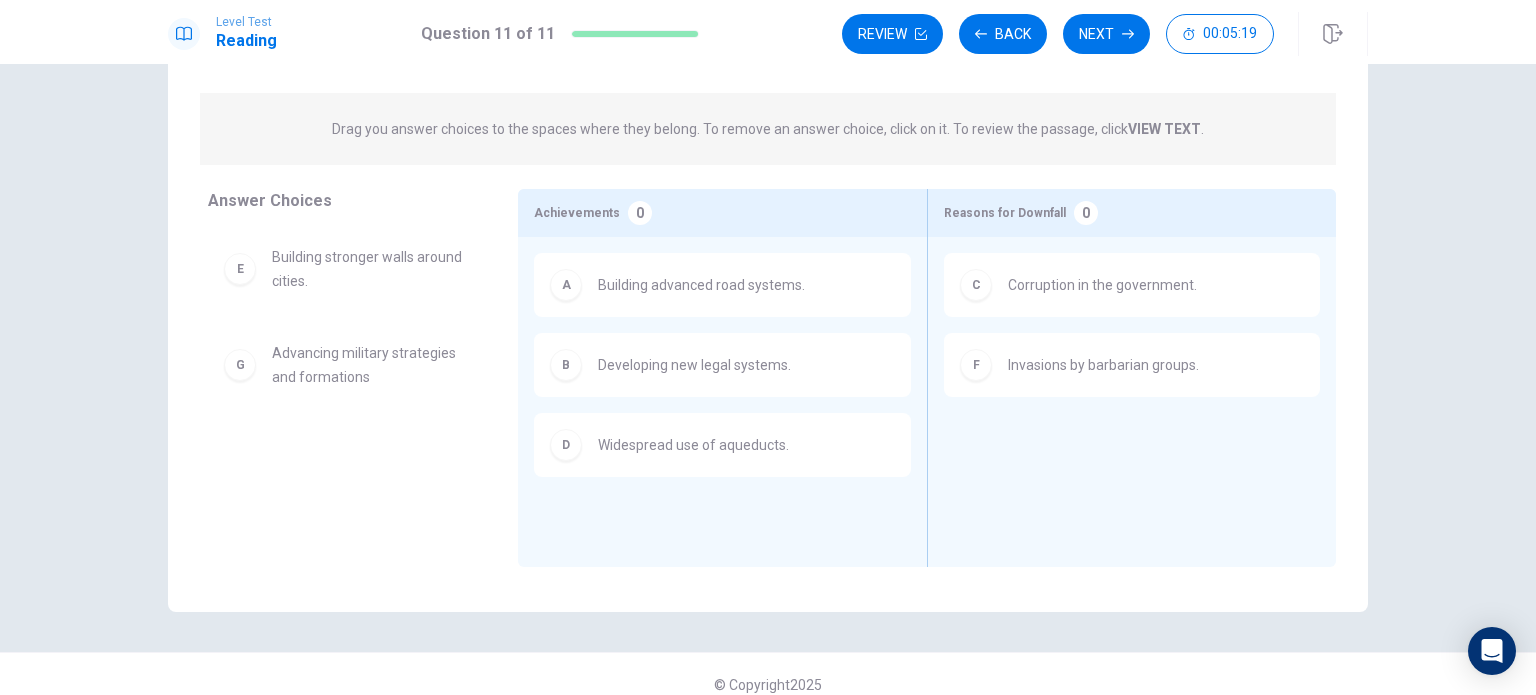 scroll, scrollTop: 184, scrollLeft: 0, axis: vertical 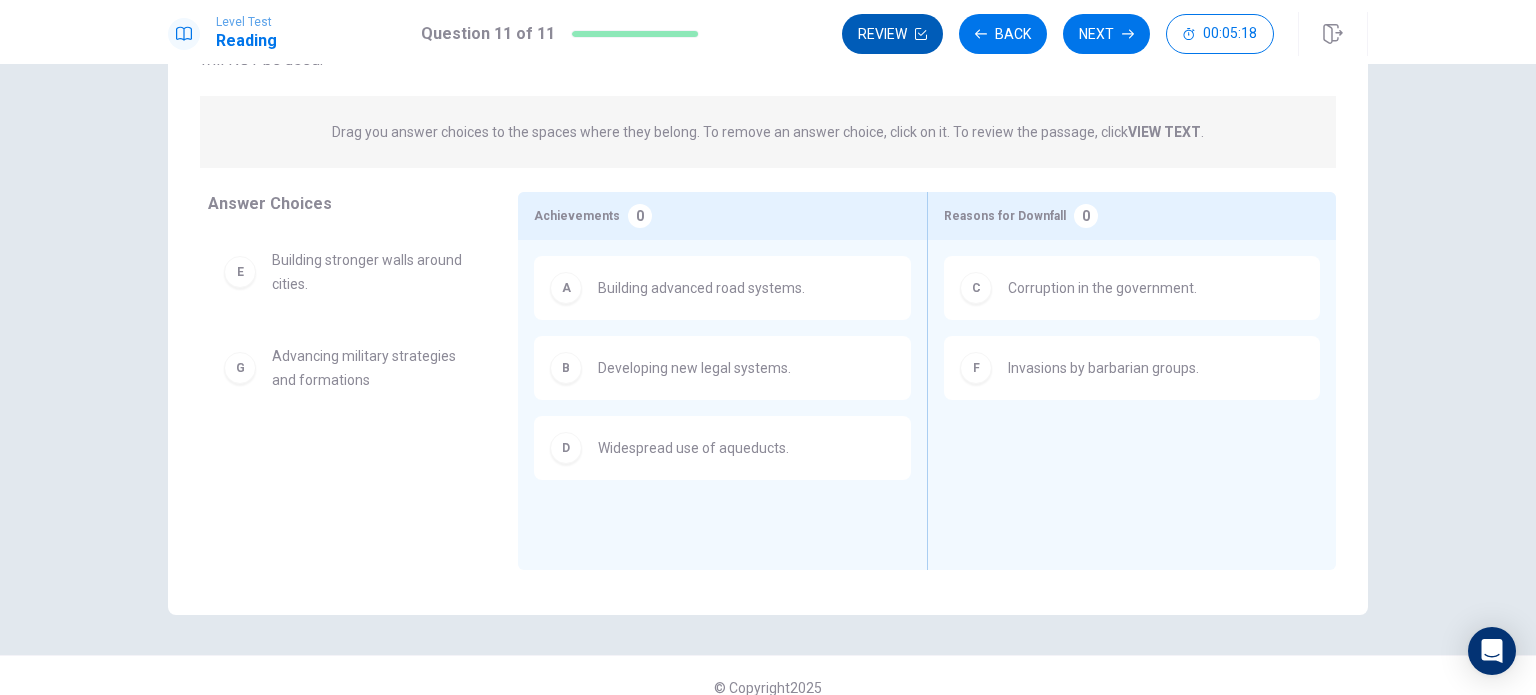 click on "Review" at bounding box center [892, 34] 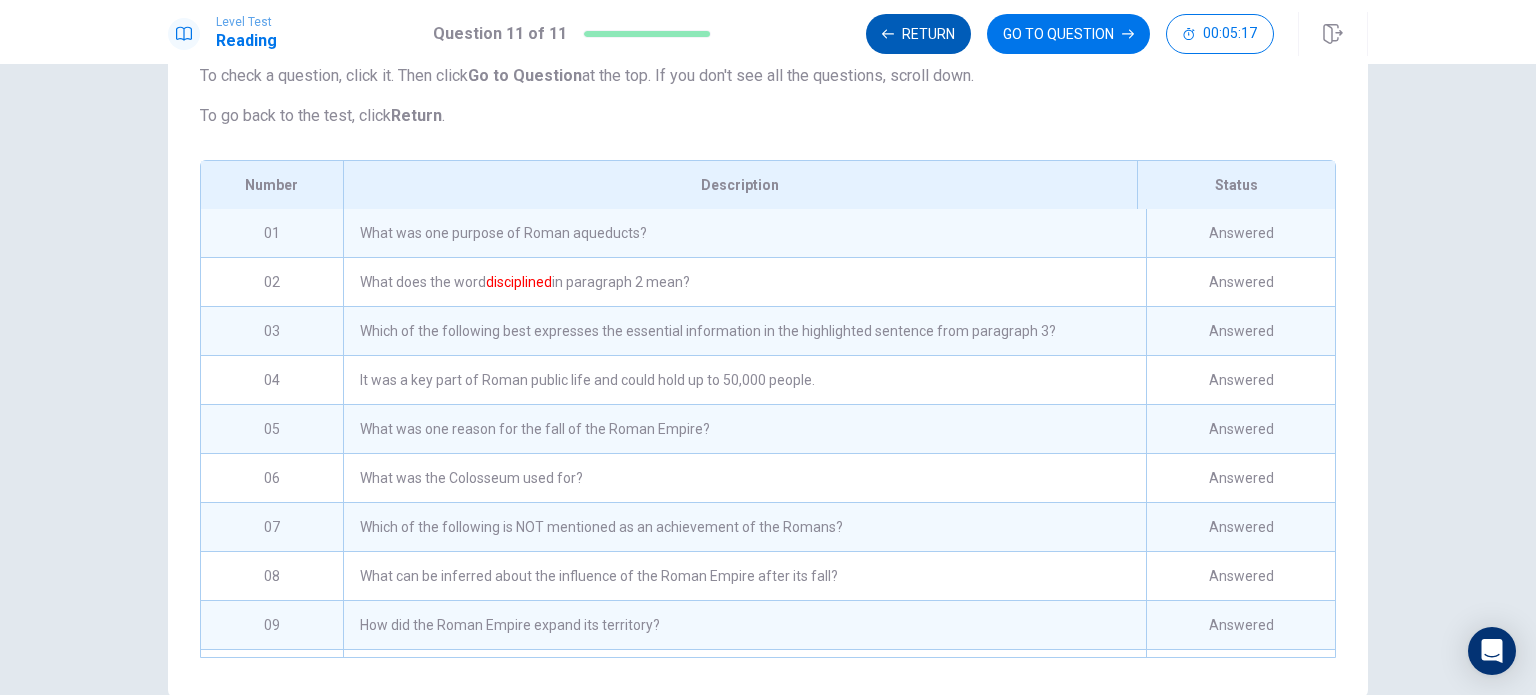 scroll, scrollTop: 302, scrollLeft: 0, axis: vertical 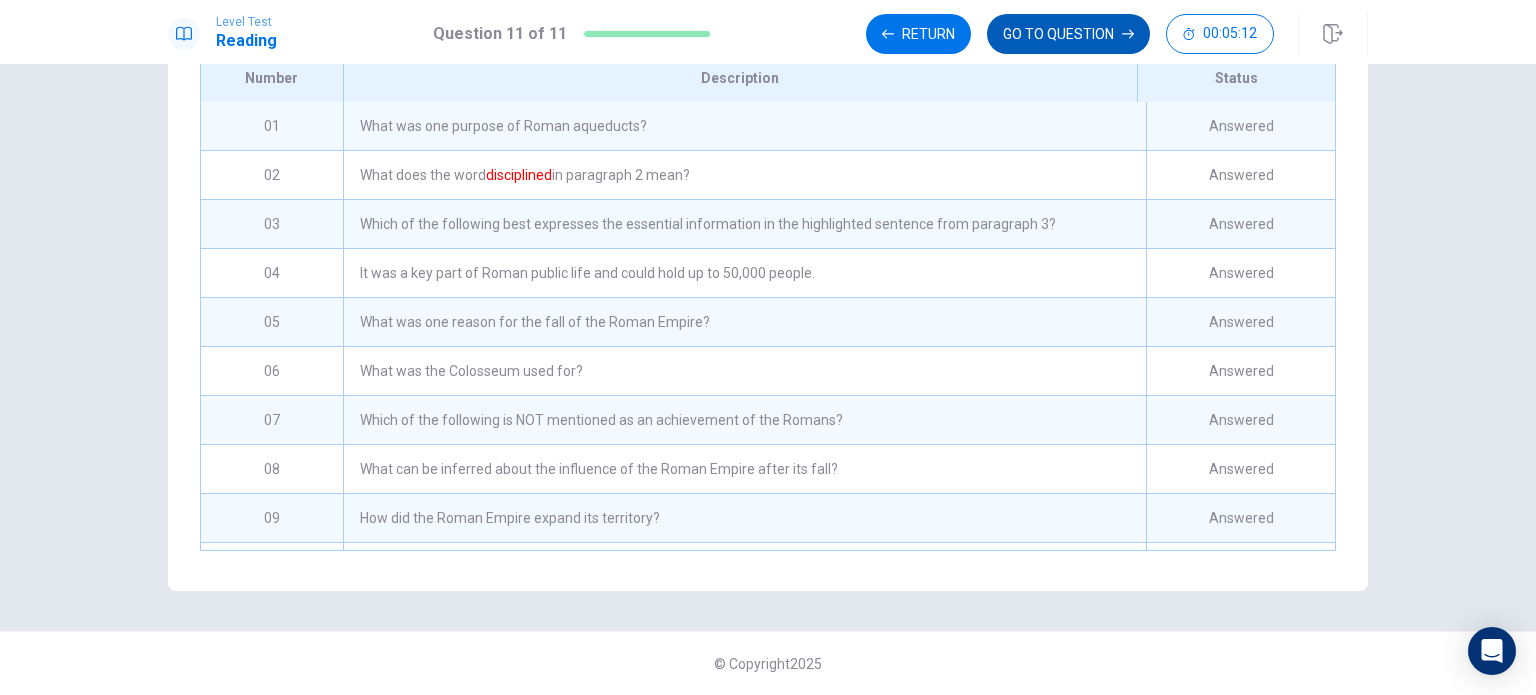 click on "GO TO QUESTION" at bounding box center [1068, 34] 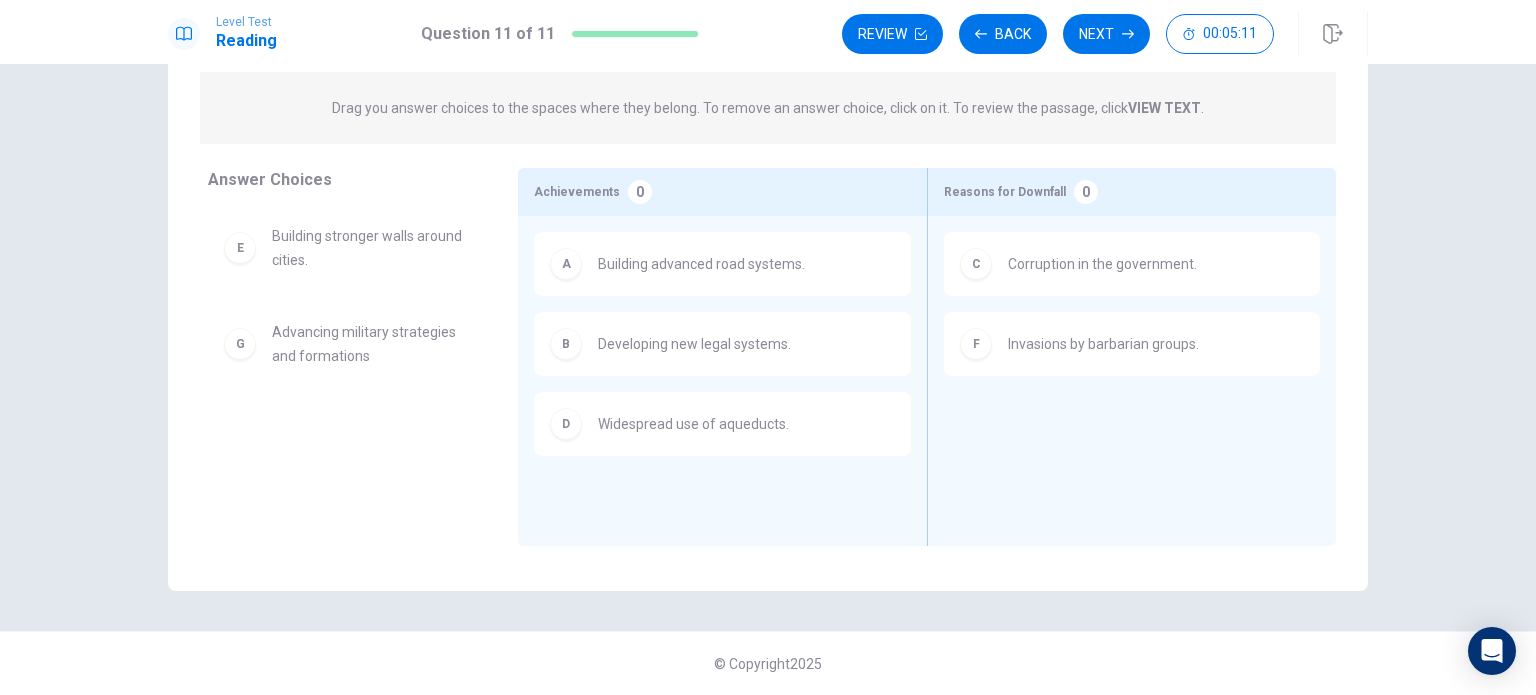 click on "Next" at bounding box center [1106, 34] 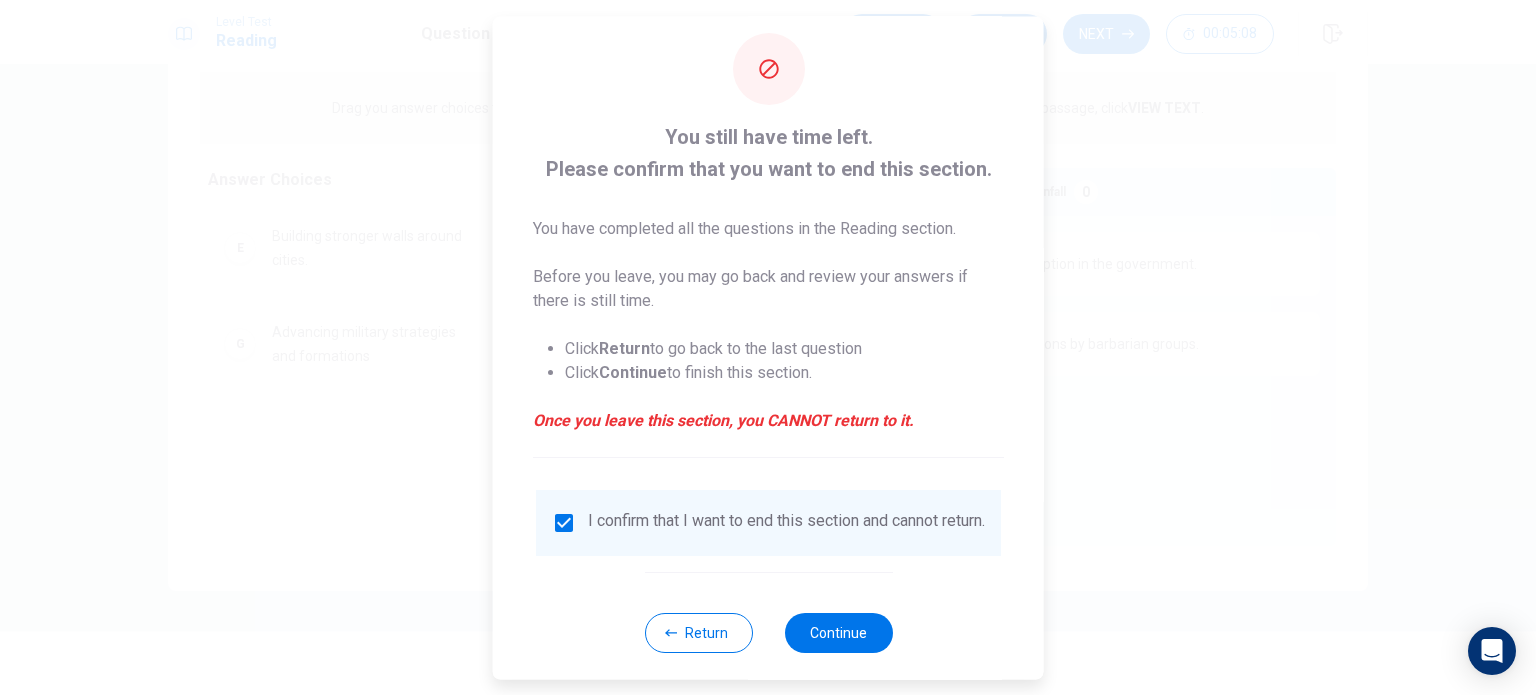 scroll, scrollTop: 50, scrollLeft: 0, axis: vertical 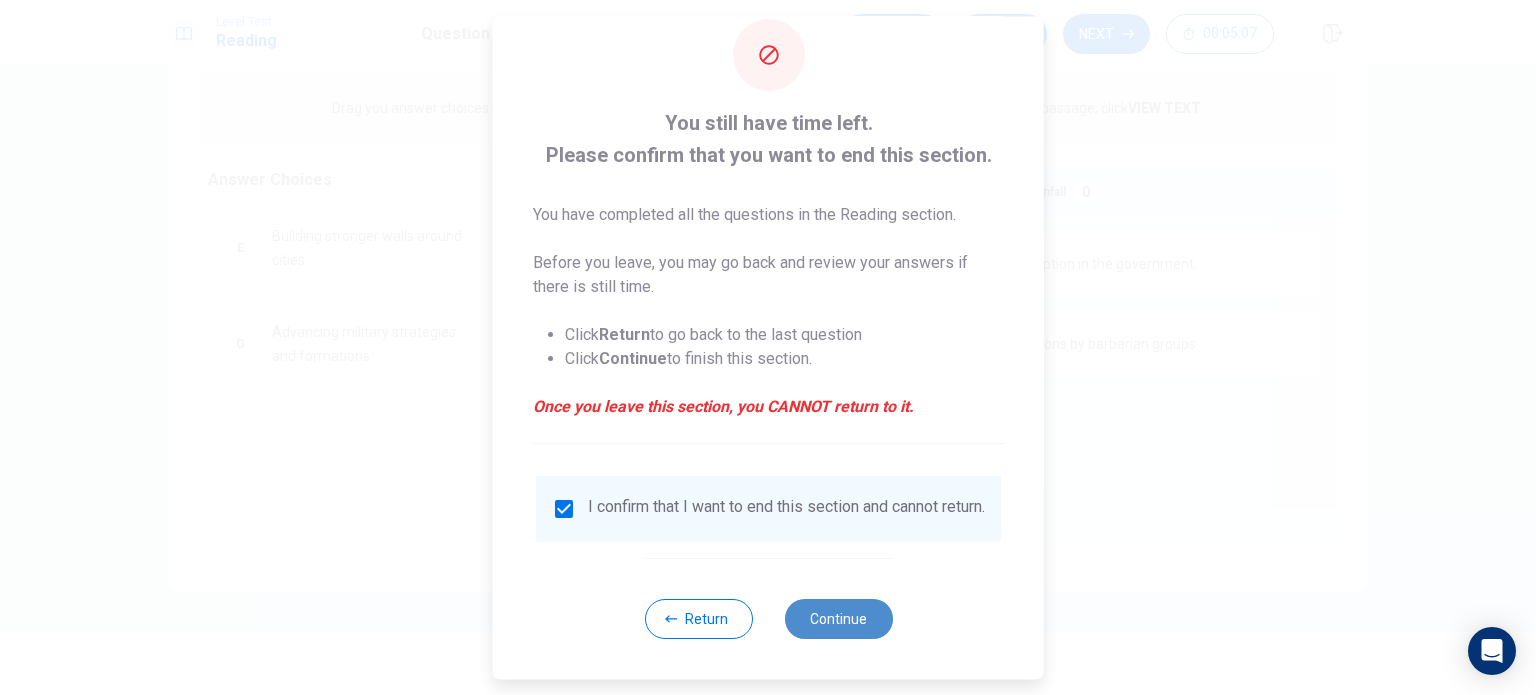 click on "Continue" at bounding box center (838, 619) 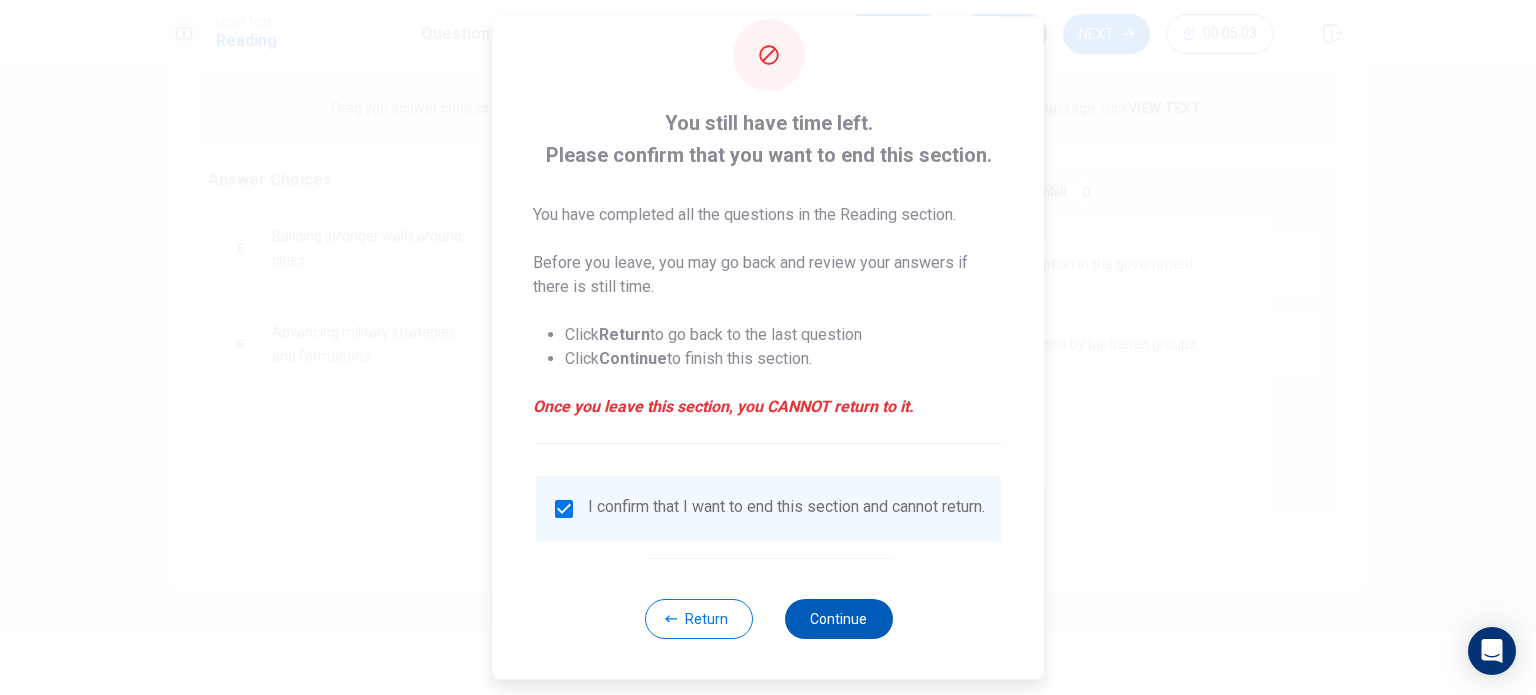 click on "Continue" at bounding box center [838, 619] 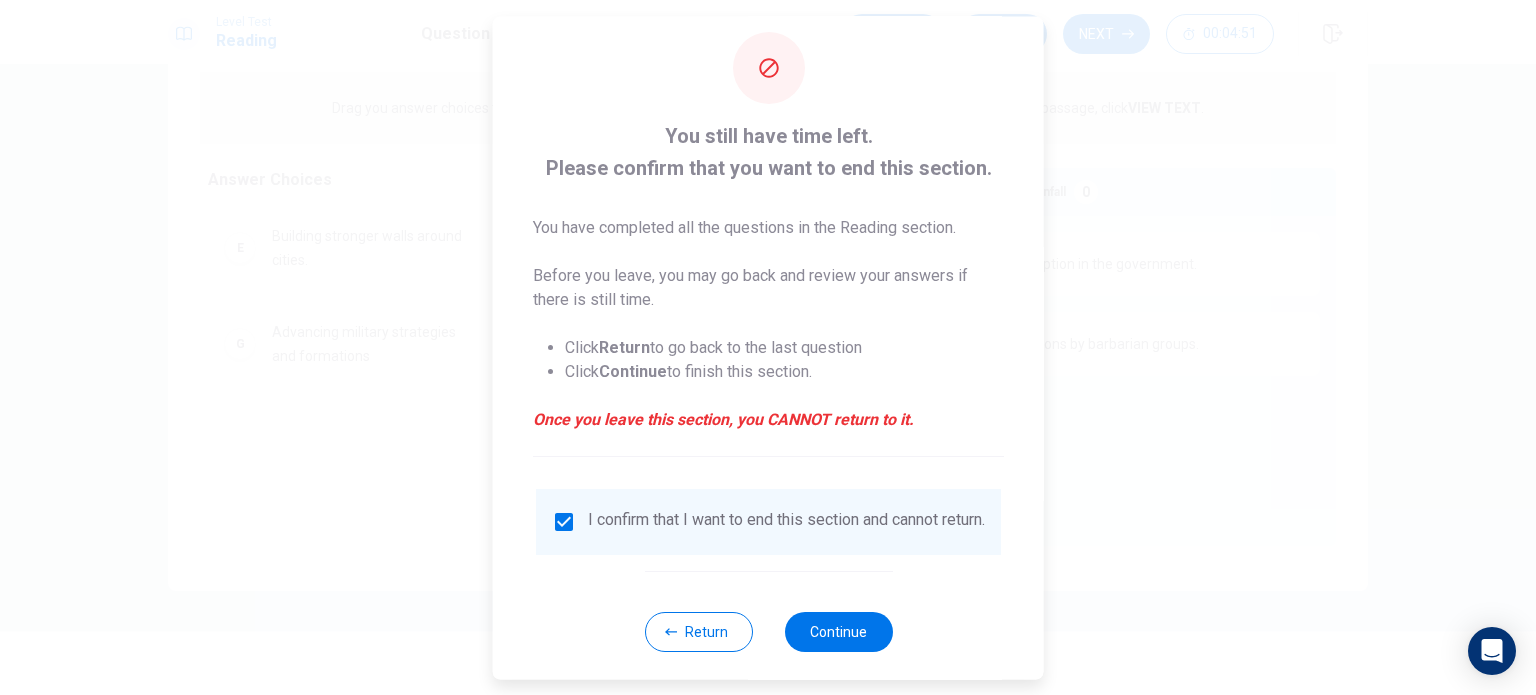 scroll, scrollTop: 22, scrollLeft: 0, axis: vertical 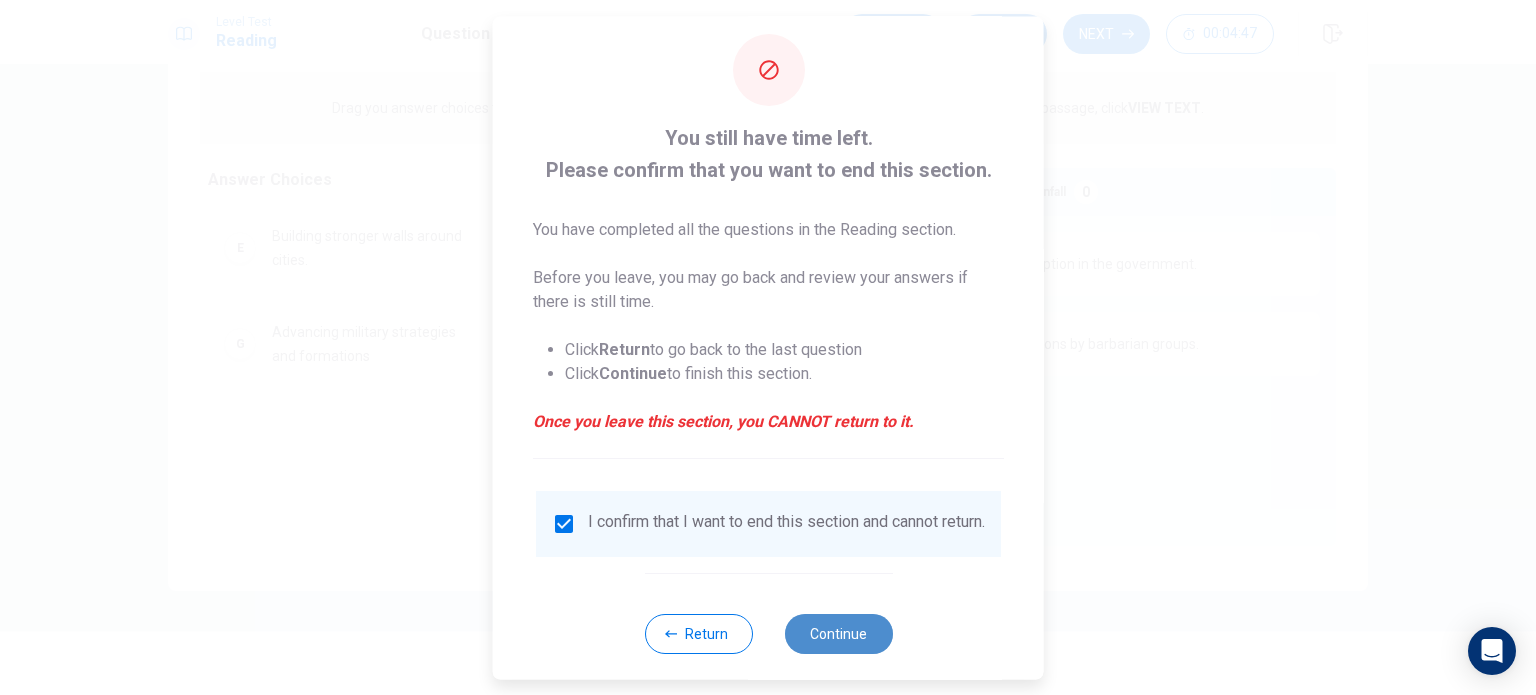 click on "Continue" at bounding box center [838, 634] 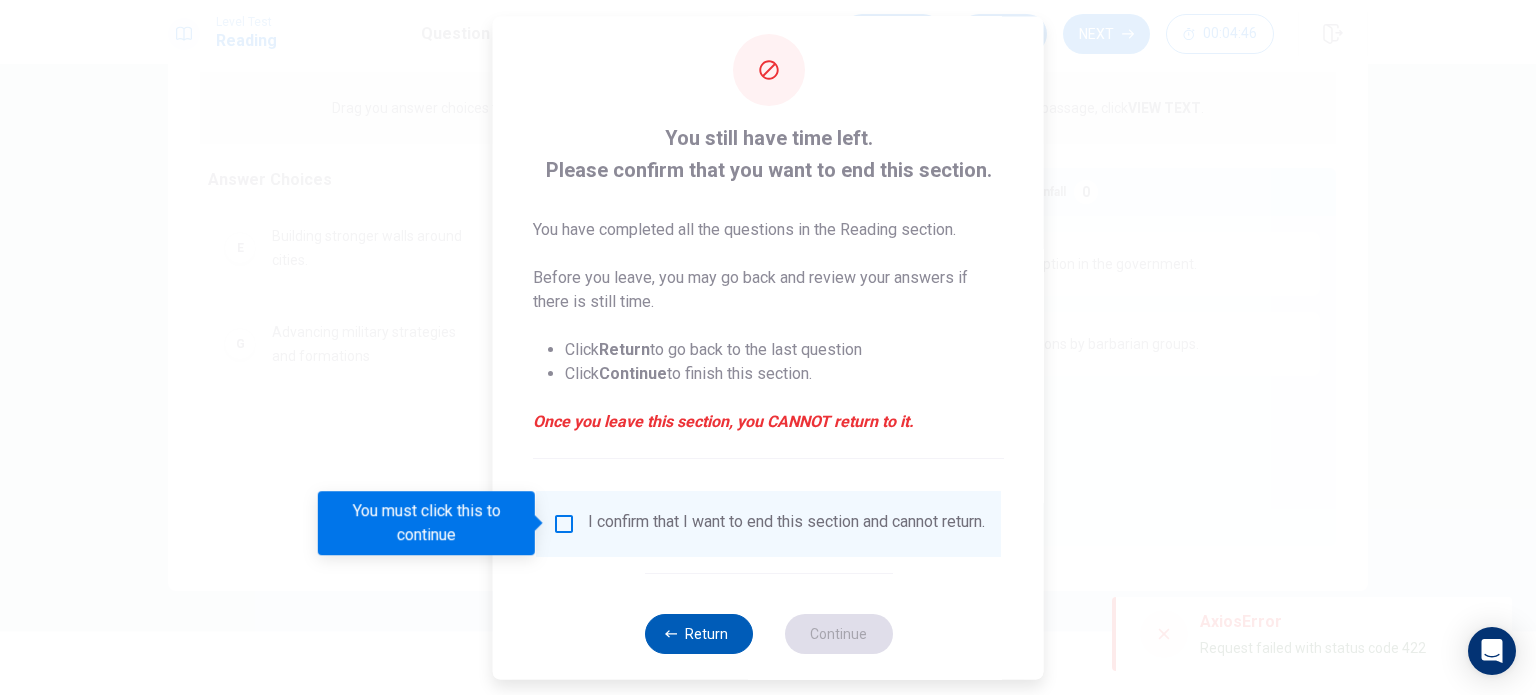 click on "Return" at bounding box center [698, 634] 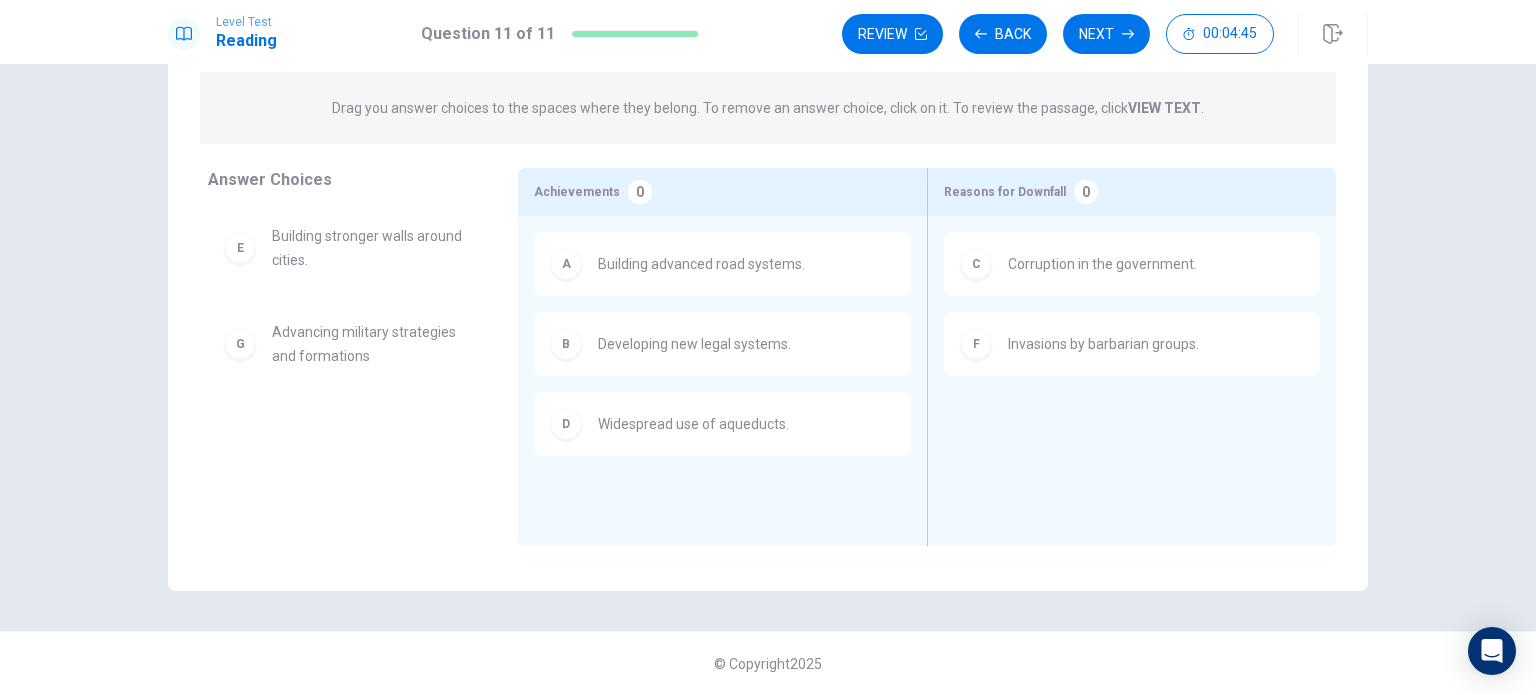 click on "Question 11 View text Directions:  Select the appropriate phrases from the answer choices and match them to the achievement or downfall they describe. TWO of the answer choices will NOT be used. Drag you answer choices to the spaces where they belong. To remove an answer choice, click on it. To review the passage, click  VIEW TEXT . E Building stronger walls around cities.
Achievements     0 Reasons for Downfall 0 G Advancing military strategies and formations Achievements     0 Reasons for Downfall 0 Achievements     3 A Building advanced road systems.
B Developing new legal systems.
D Widespread use of aqueducts.
Reasons for Downfall 2 C Corruption in the government.
F Invasions by barbarian groups. Answer Choices E Building stronger walls around cities.
G Advancing military strategies and formations Achievements     0 A Building advanced road systems.
B Developing new legal systems.
D Widespread use of aqueducts.
Reasons for Downfall 0 C Corruption in the government.
F" at bounding box center (768, 243) 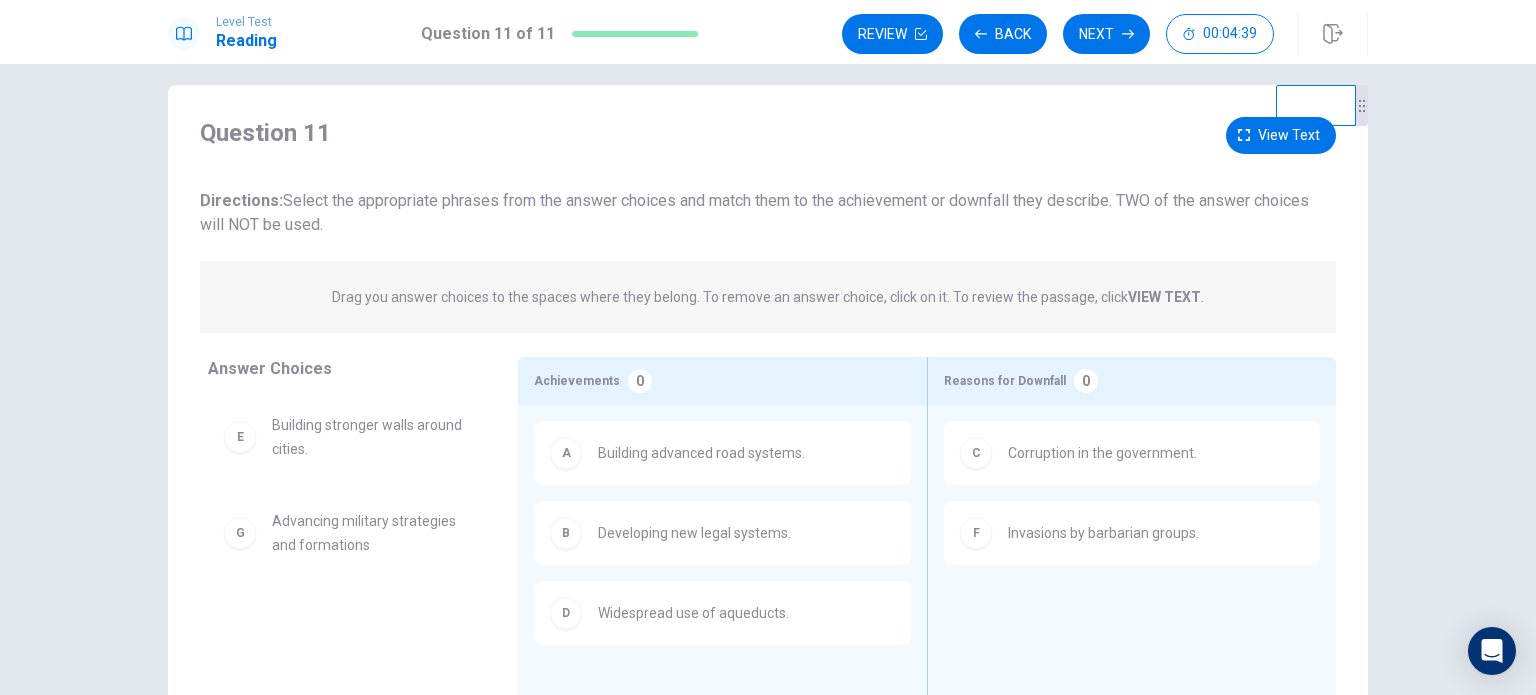 scroll, scrollTop: 11, scrollLeft: 0, axis: vertical 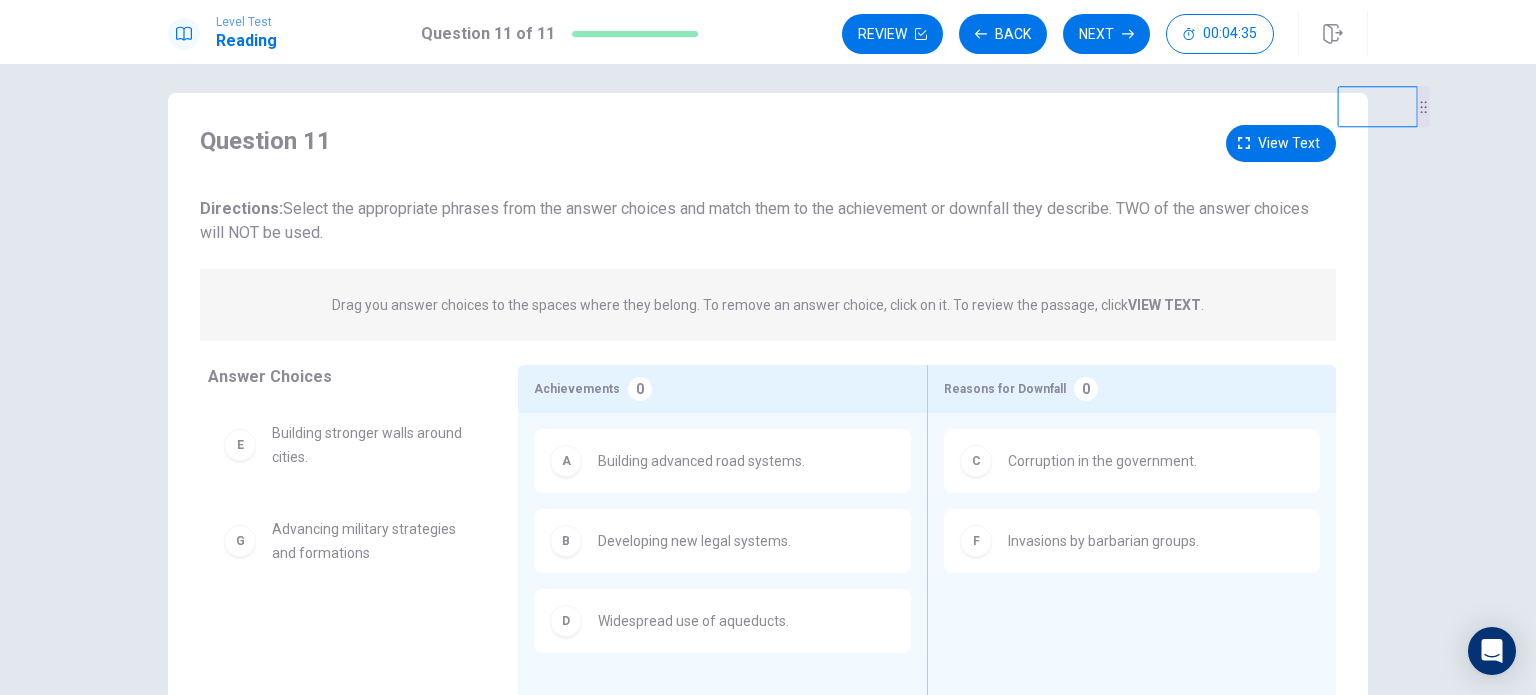 drag, startPoint x: 1361, startPoint y: 130, endPoint x: 1535, endPoint y: 110, distance: 175.14566 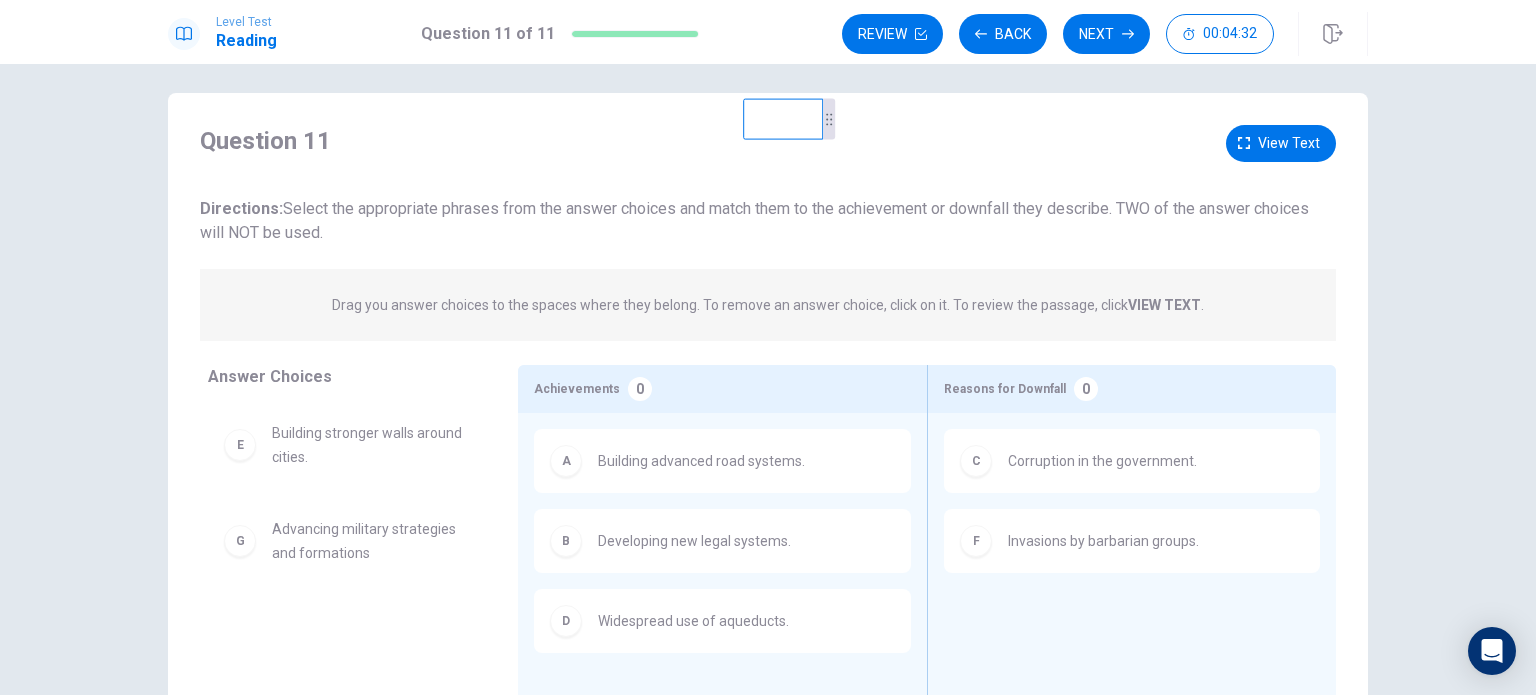 drag, startPoint x: 1354, startPoint y: 121, endPoint x: 821, endPoint y: 127, distance: 533.03375 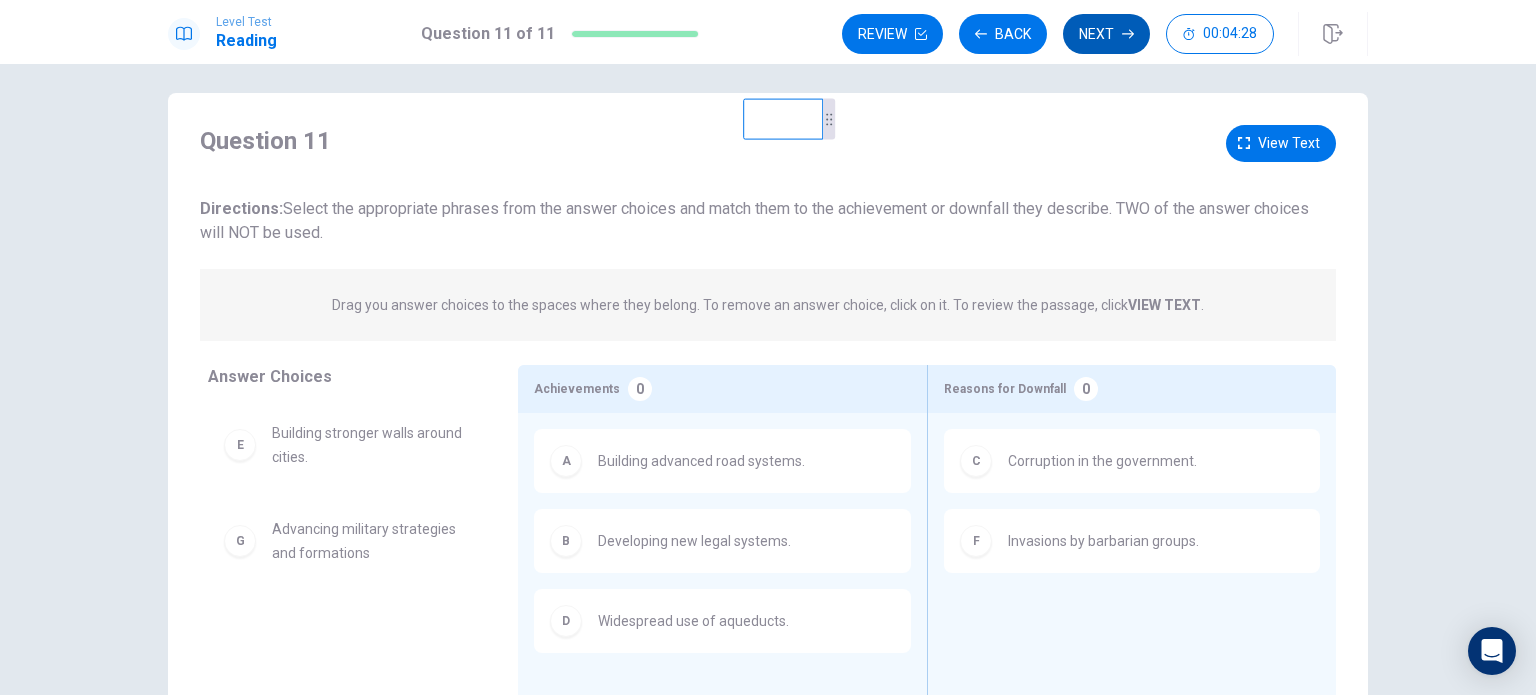 click on "Next" at bounding box center [1106, 34] 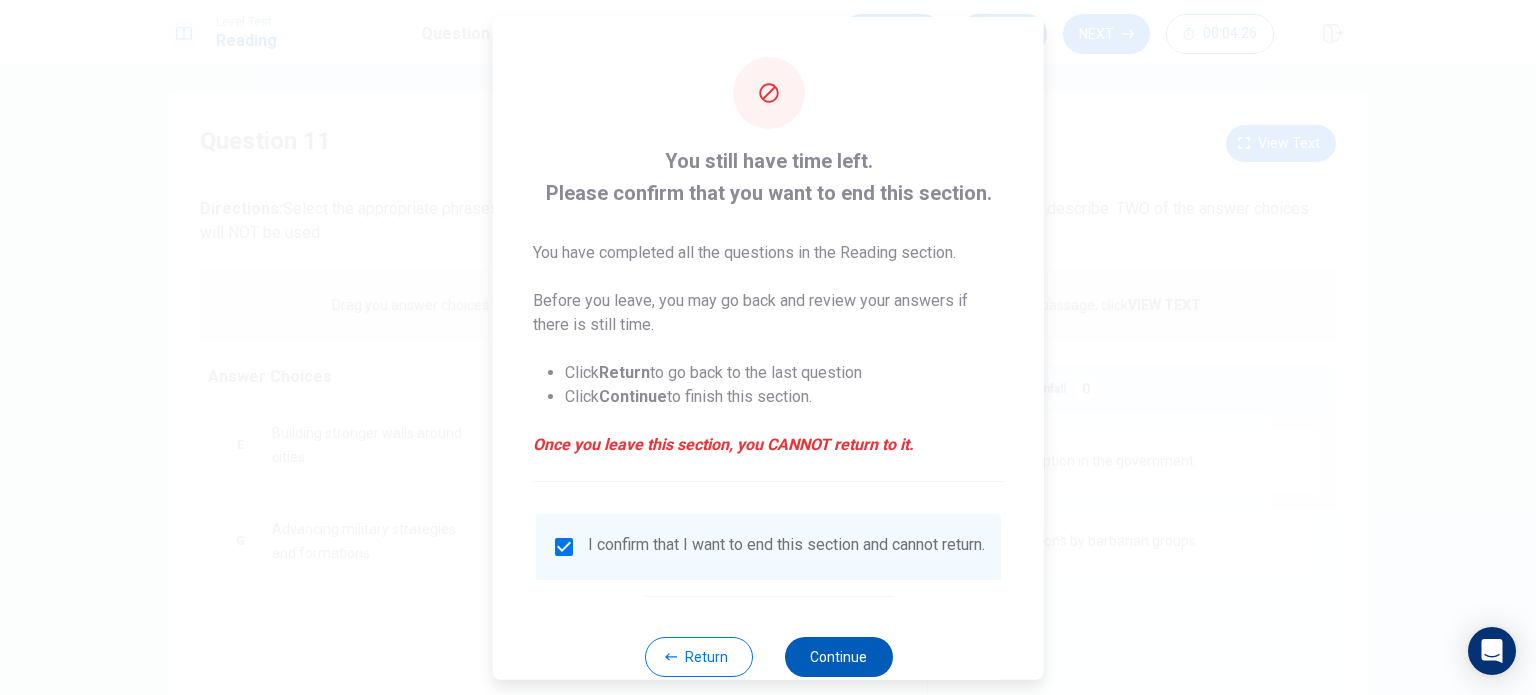 click on "Continue" at bounding box center (838, 656) 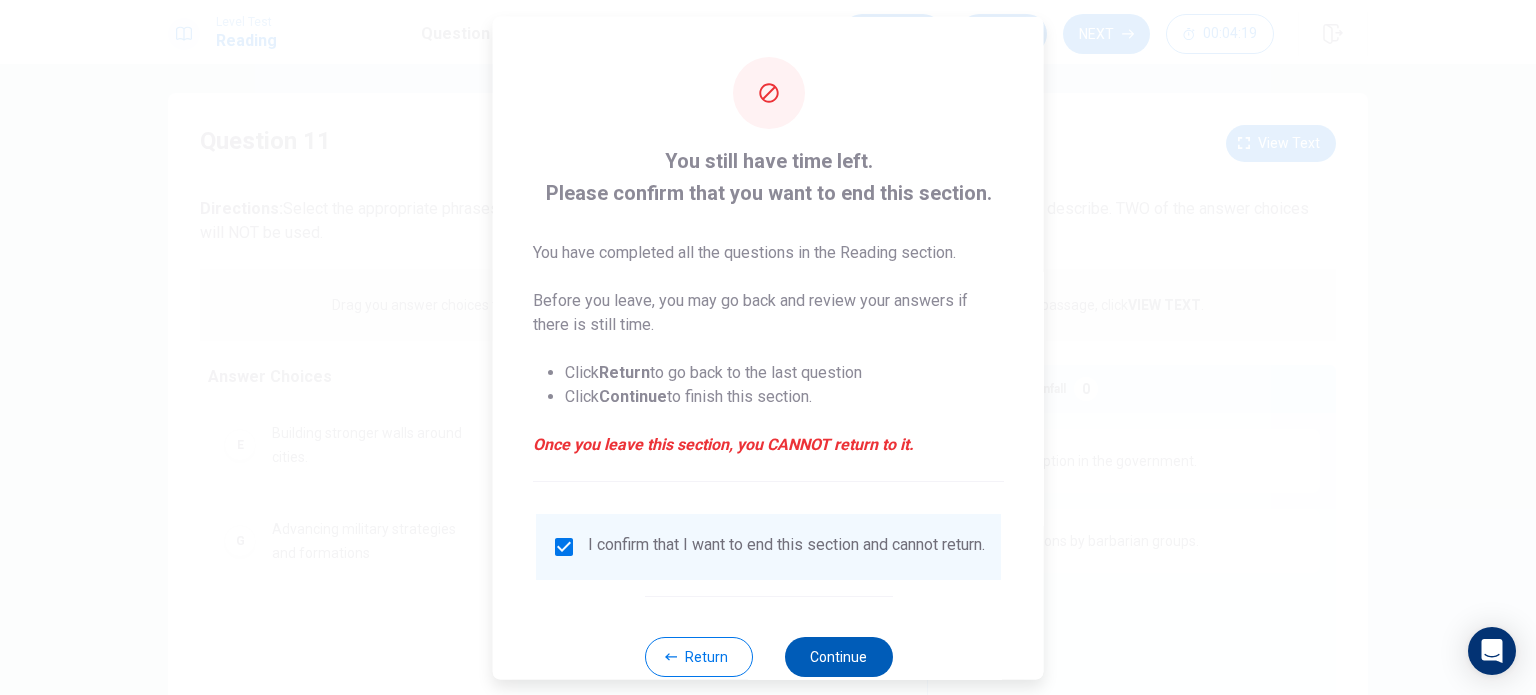 click on "Continue" at bounding box center [838, 656] 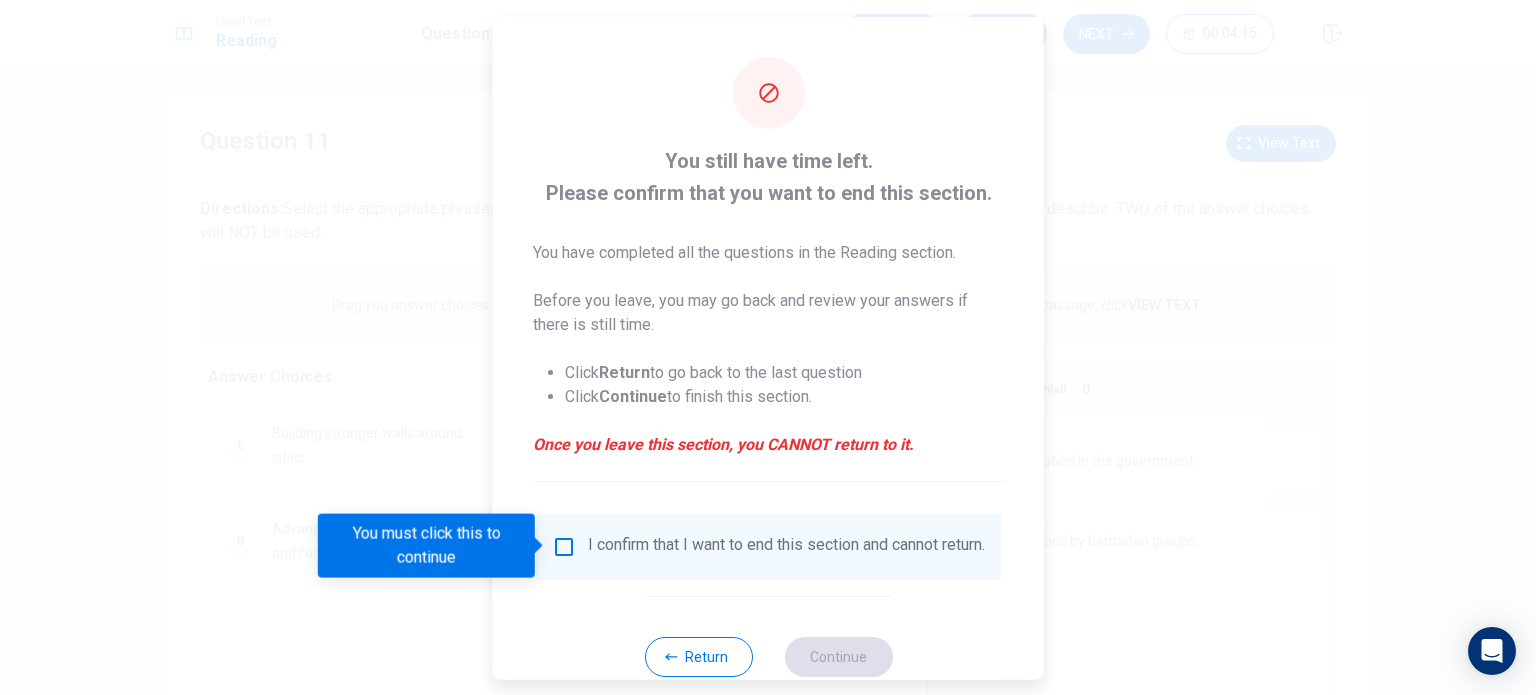 click at bounding box center [768, 92] 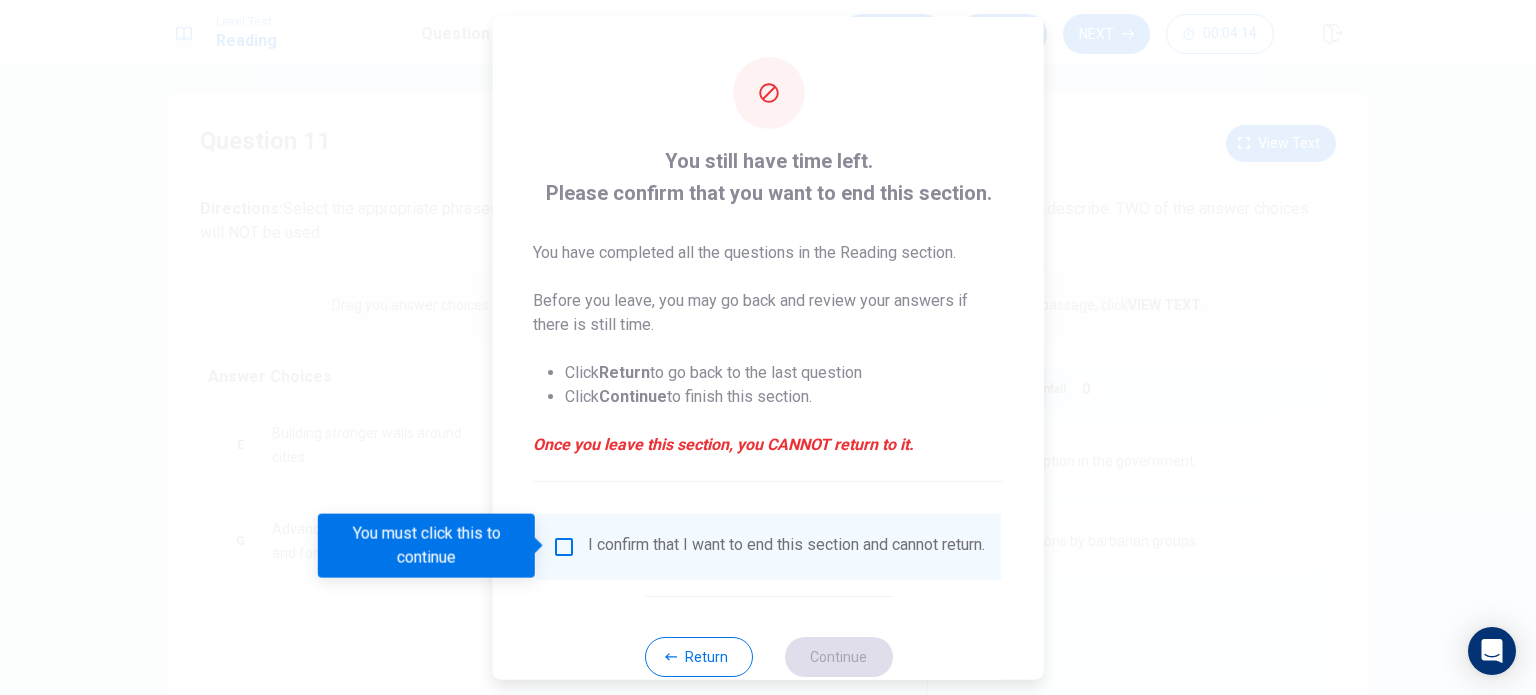 drag, startPoint x: 705, startPoint y: 367, endPoint x: 664, endPoint y: 436, distance: 80.26207 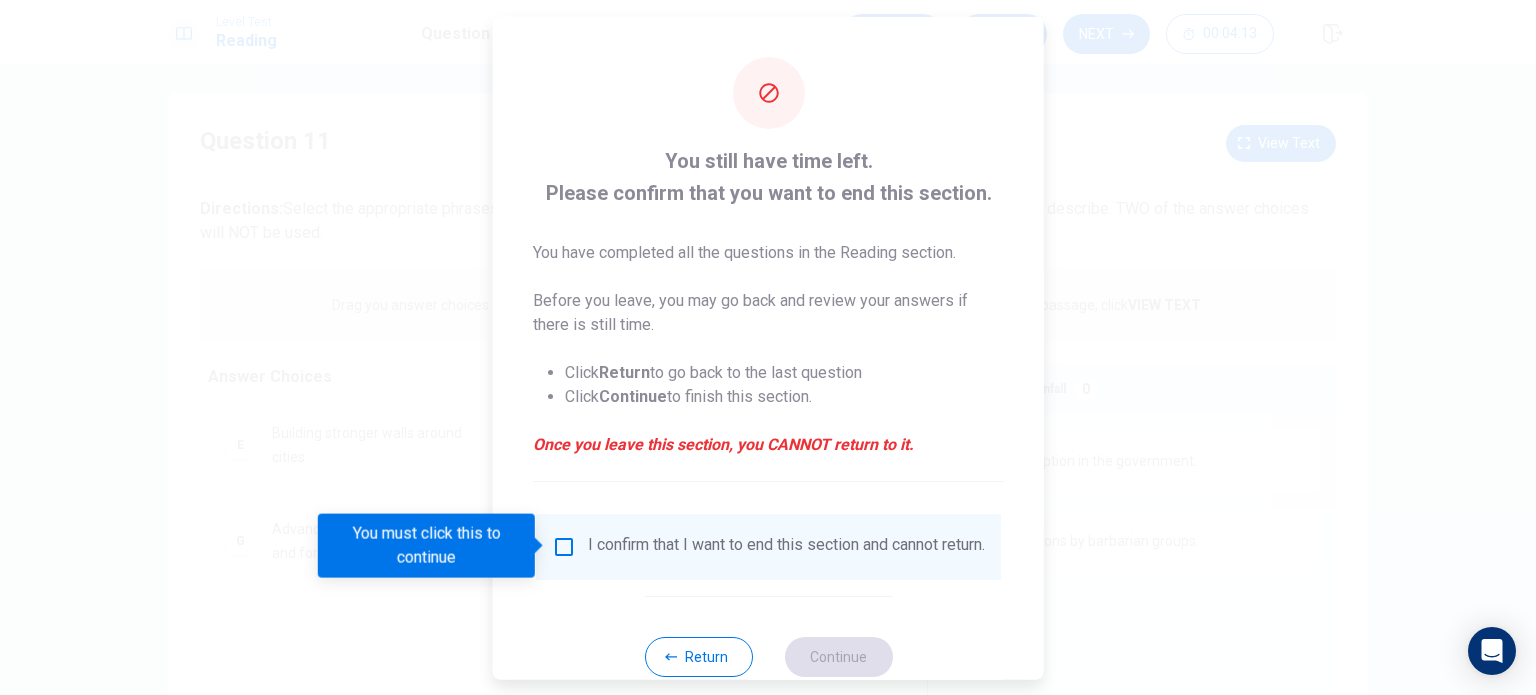 drag, startPoint x: 690, startPoint y: 387, endPoint x: 768, endPoint y: 383, distance: 78.10249 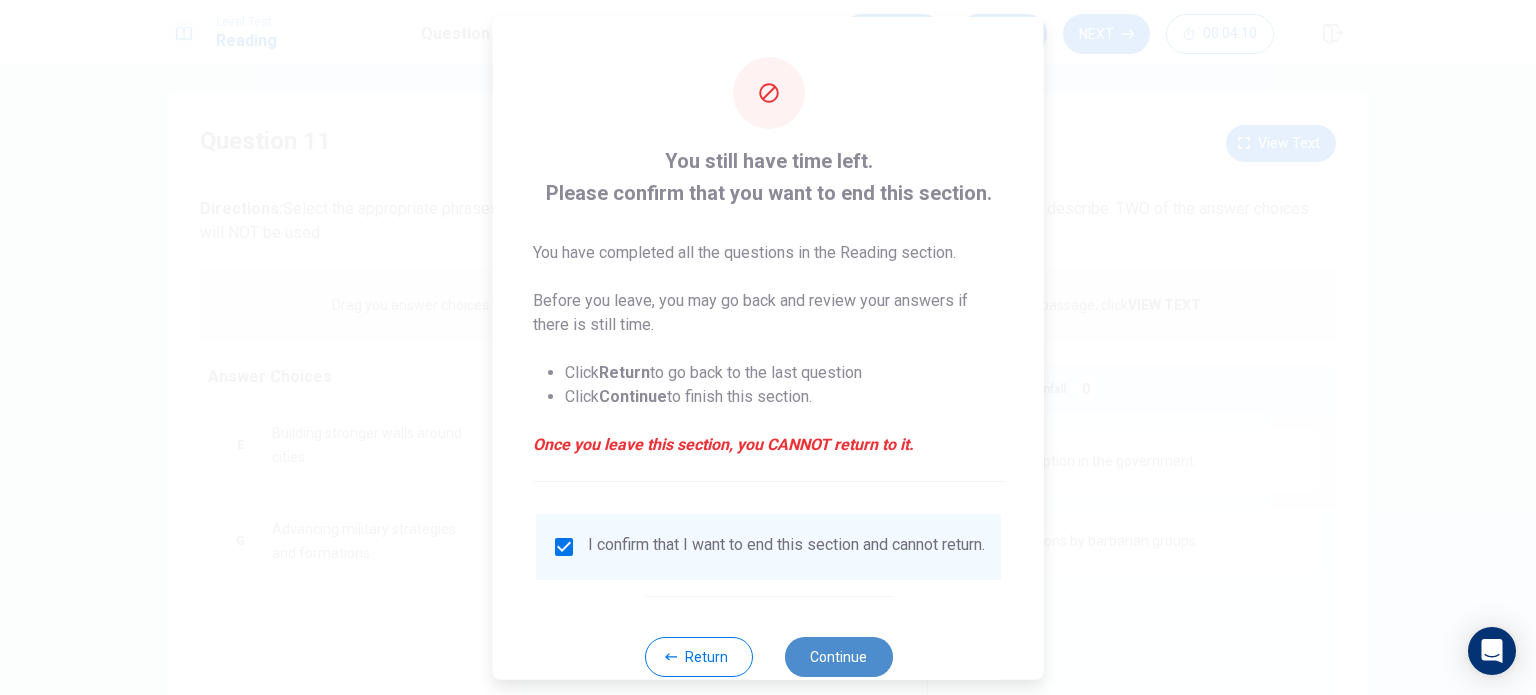 click on "Continue" at bounding box center (838, 656) 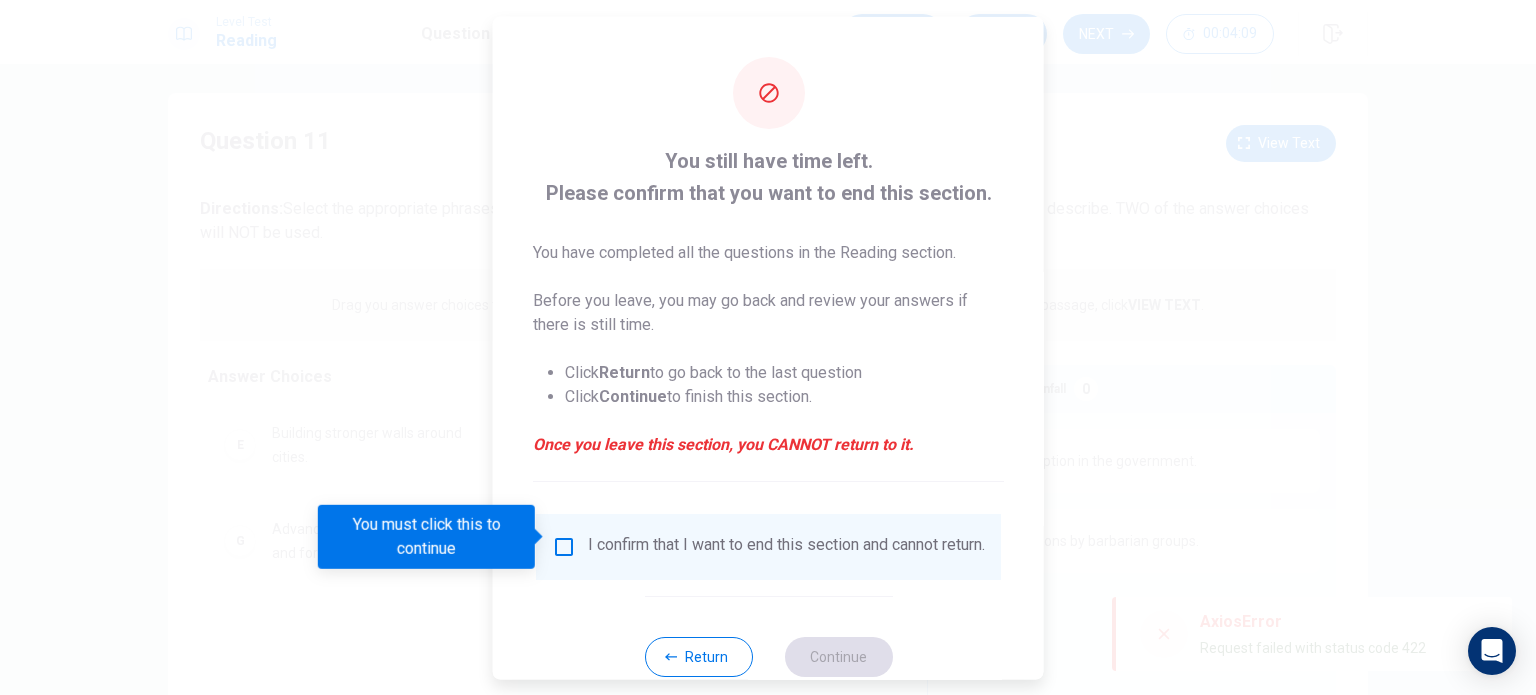 scroll, scrollTop: 50, scrollLeft: 0, axis: vertical 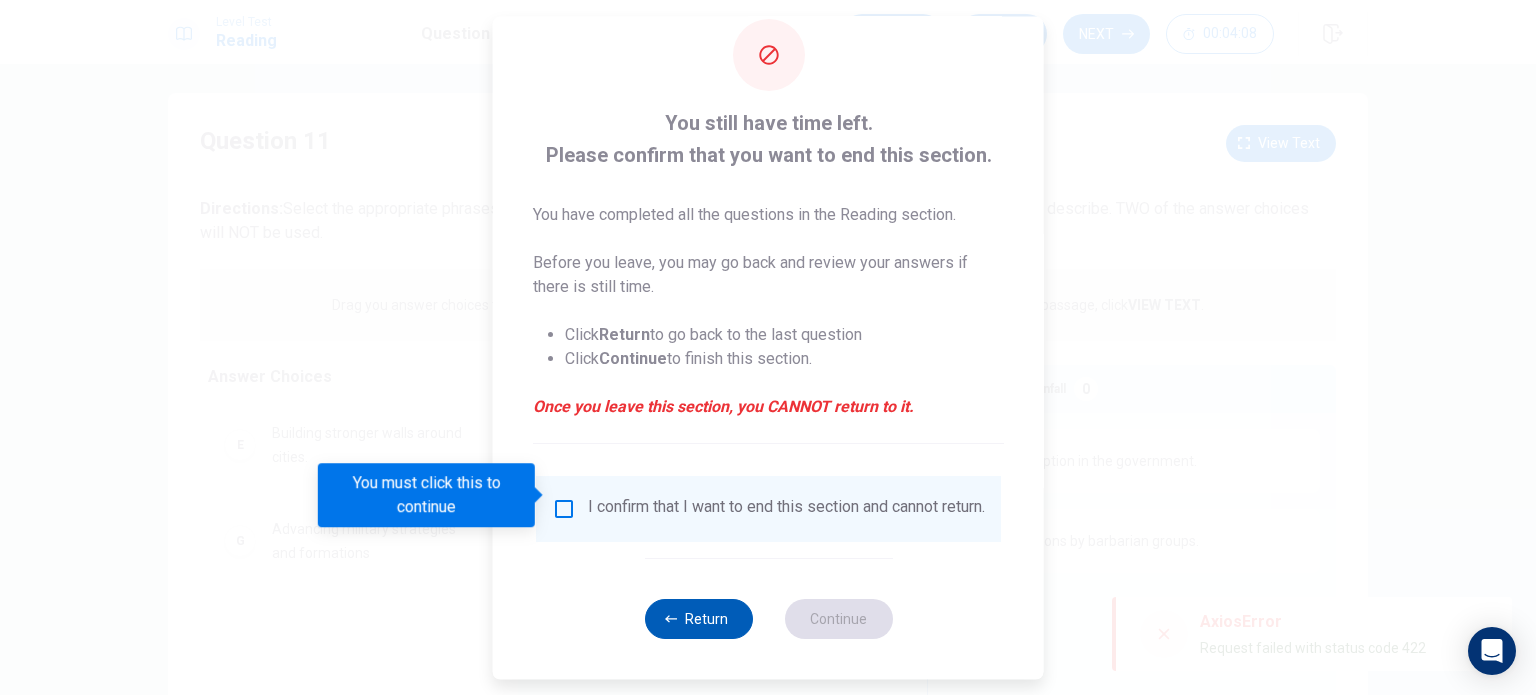 click on "Return" at bounding box center [698, 619] 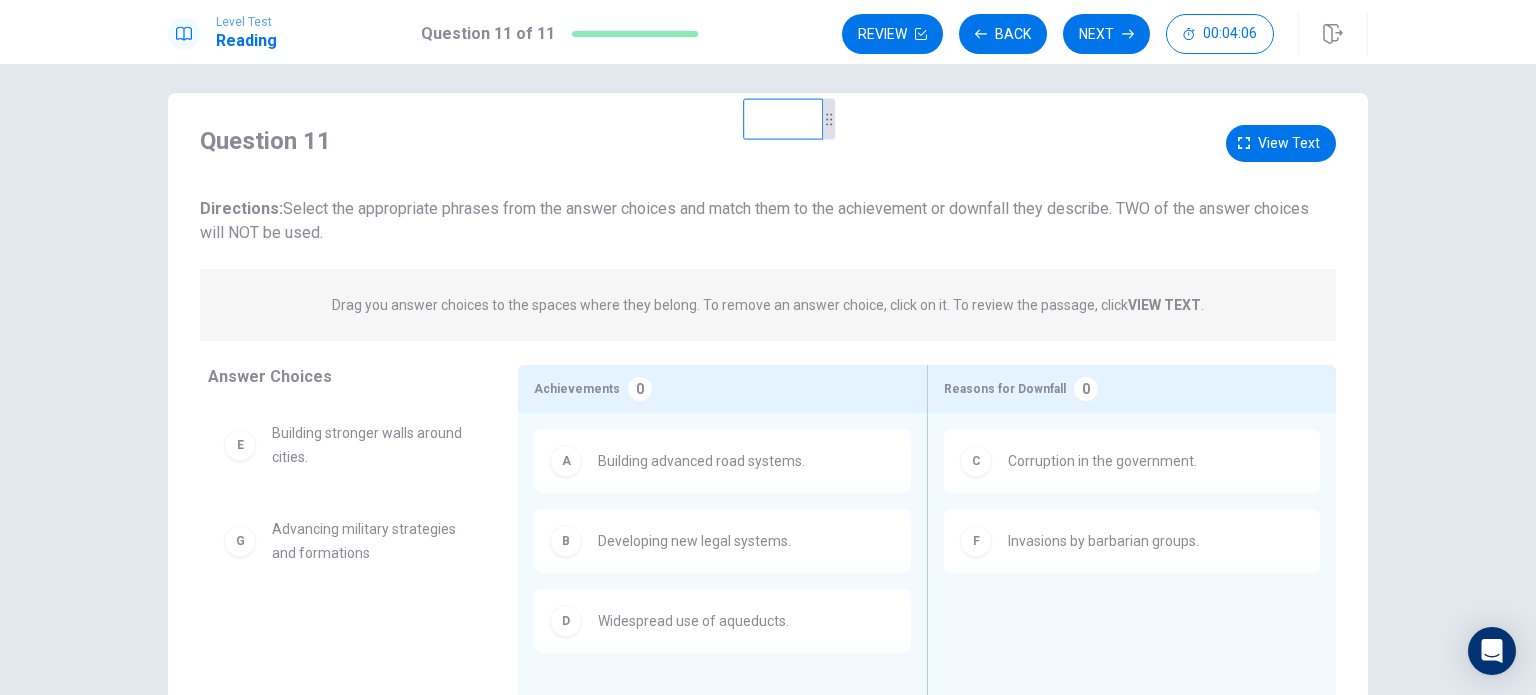 click on "Question 11 View text Directions:  Select the appropriate phrases from the answer choices and match them to the achievement or downfall they describe. TWO of the answer choices will NOT be used. Drag you answer choices to the spaces where they belong. To remove an answer choice, click on it. To review the passage, click  VIEW TEXT . E Building stronger walls around cities.
Achievements     0 Reasons for Downfall 0 G Advancing military strategies and formations Achievements     0 Reasons for Downfall 0 Achievements     3 A Building advanced road systems.
B Developing new legal systems.
D Widespread use of aqueducts.
Reasons for Downfall 2 C Corruption in the government.
F Invasions by barbarian groups. Answer Choices E Building stronger walls around cities.
G Advancing military strategies and formations Achievements     0 A Building advanced road systems.
B Developing new legal systems.
D Widespread use of aqueducts.
Reasons for Downfall 0 C Corruption in the government.
F © Copyright" at bounding box center (768, 379) 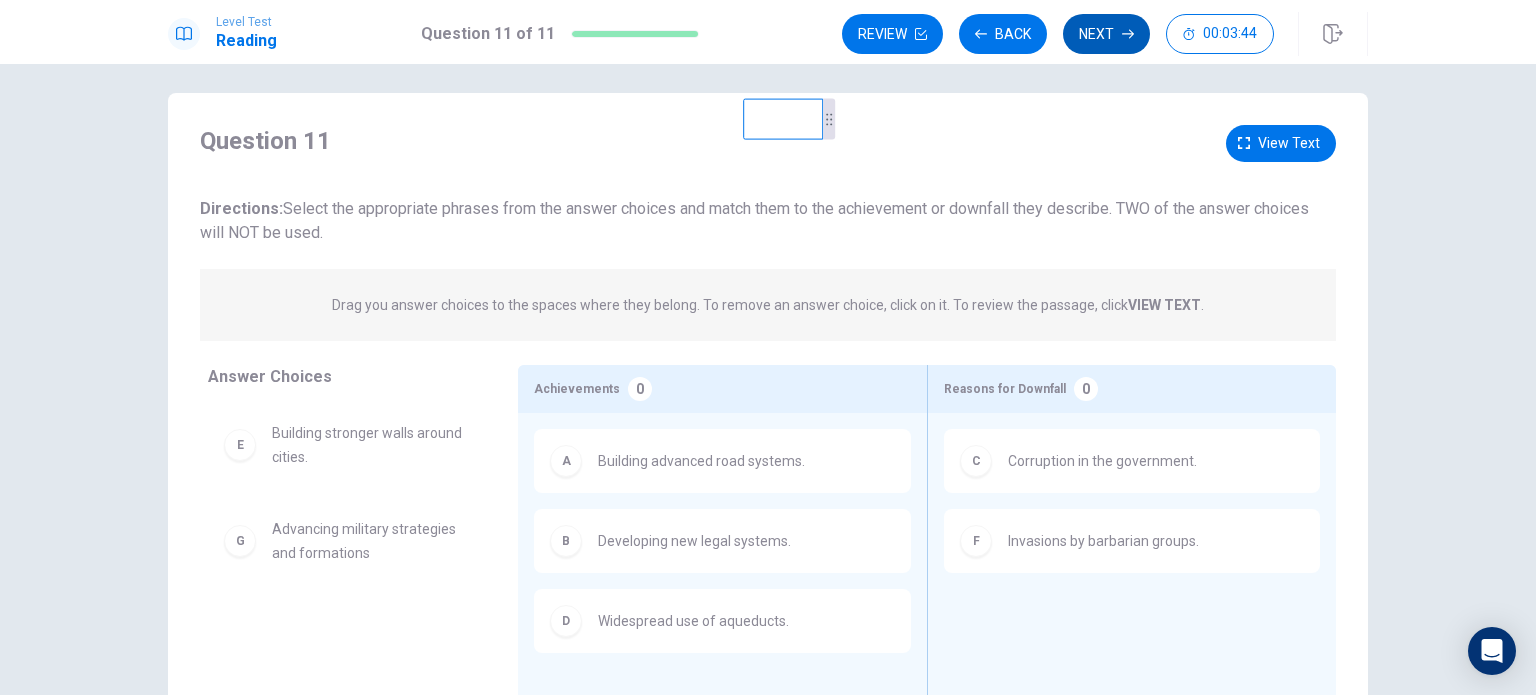 click on "Next" at bounding box center [1106, 34] 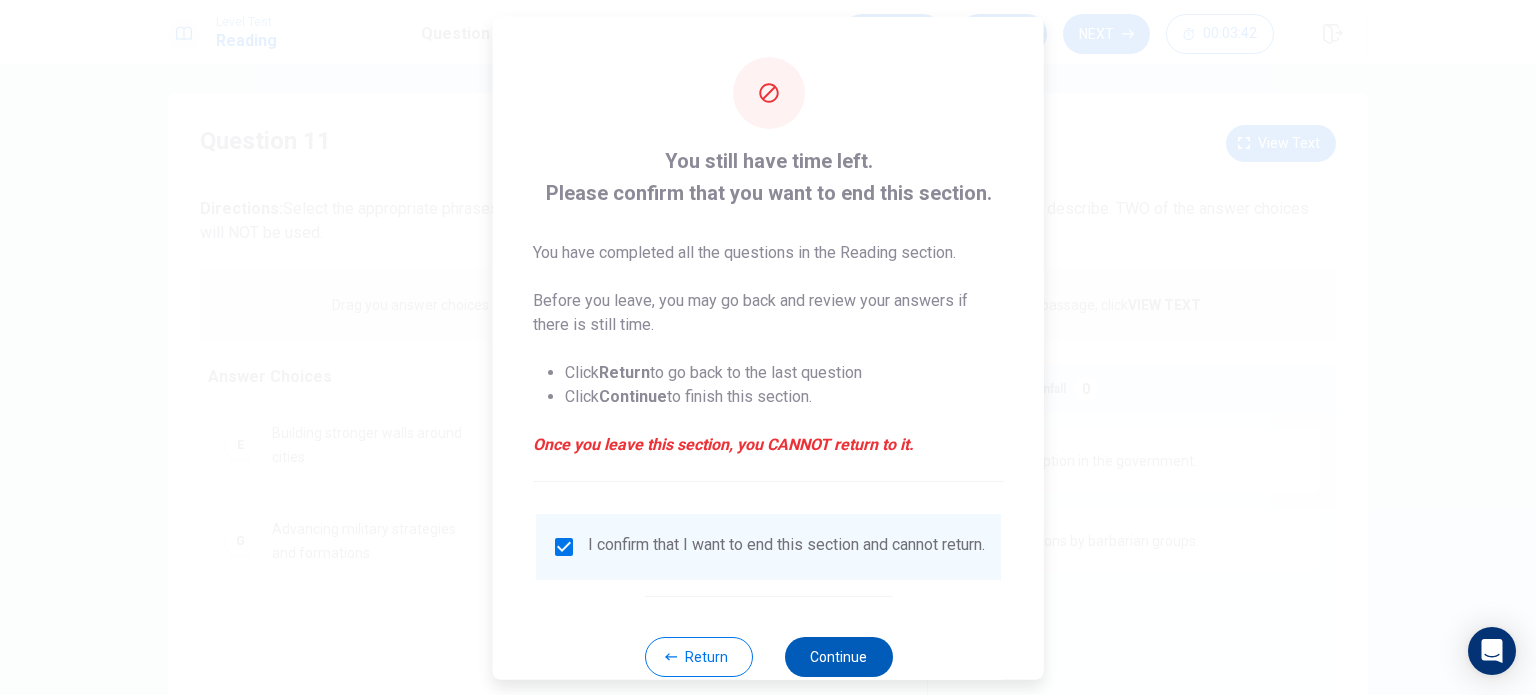 click on "Continue" at bounding box center [838, 656] 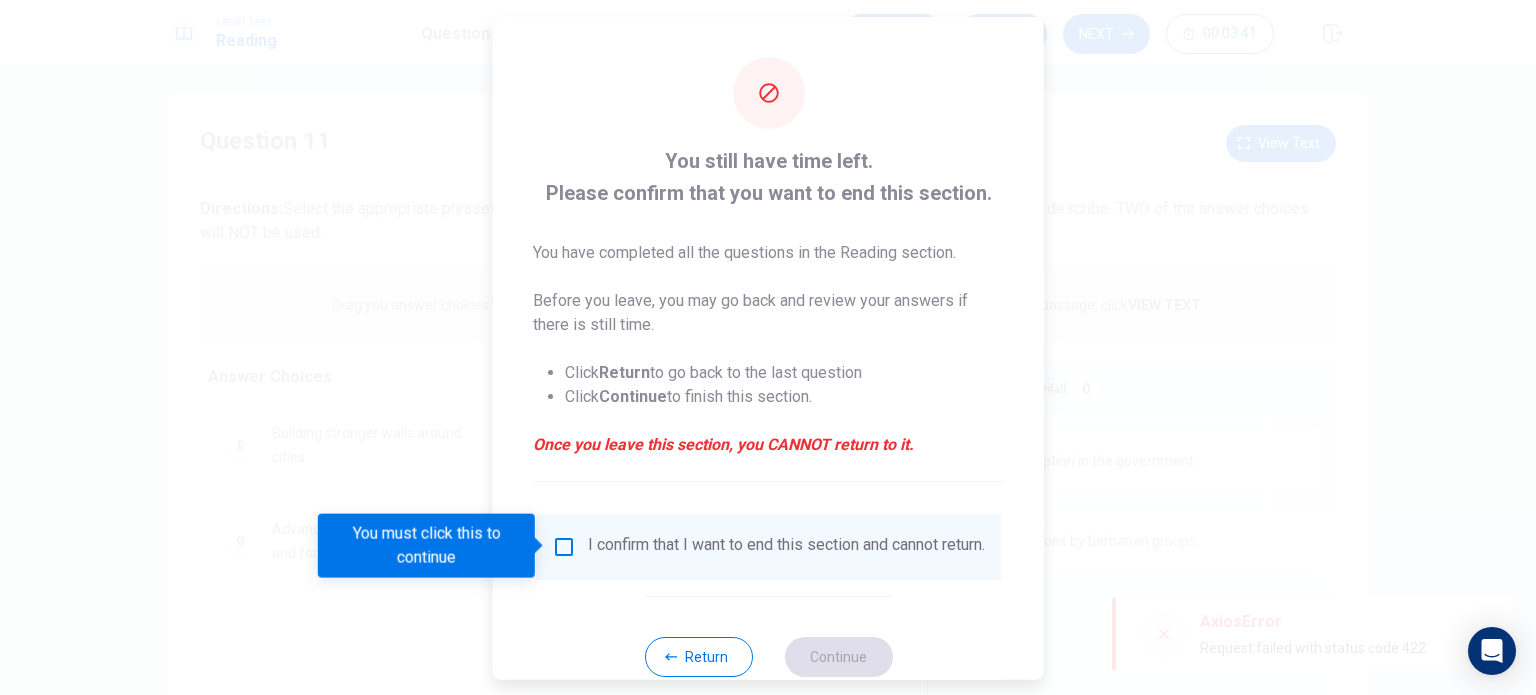 click on "I confirm that I want to end this section and cannot return." at bounding box center [786, 546] 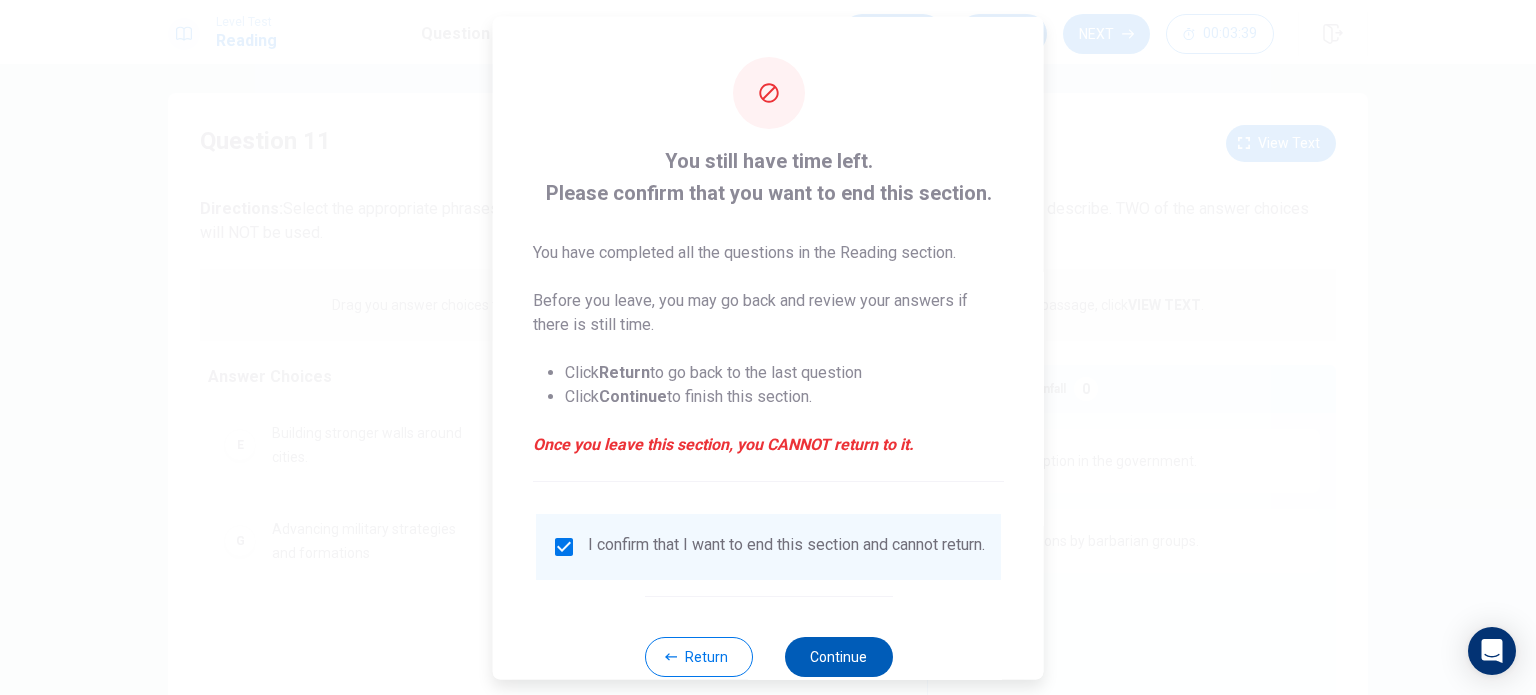 click on "Continue" at bounding box center (838, 656) 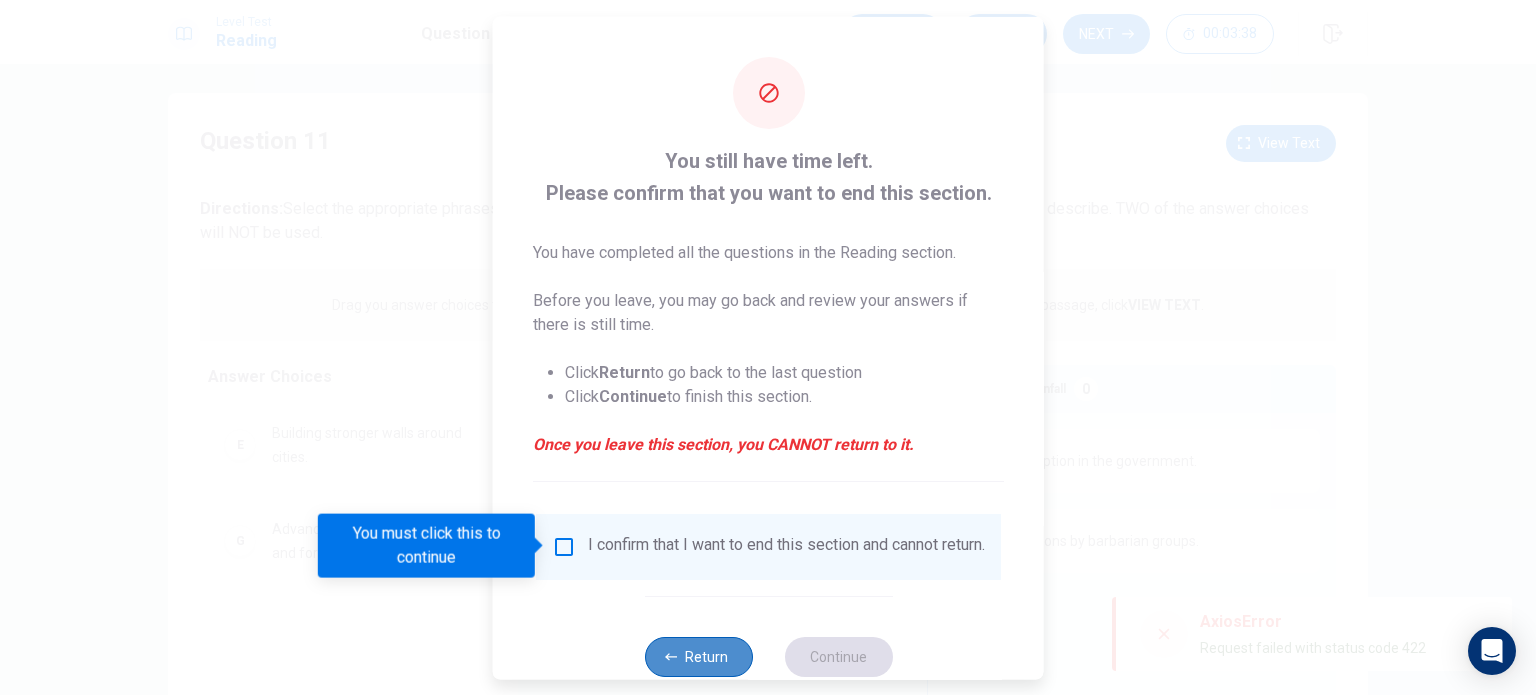 click on "Return" at bounding box center [698, 656] 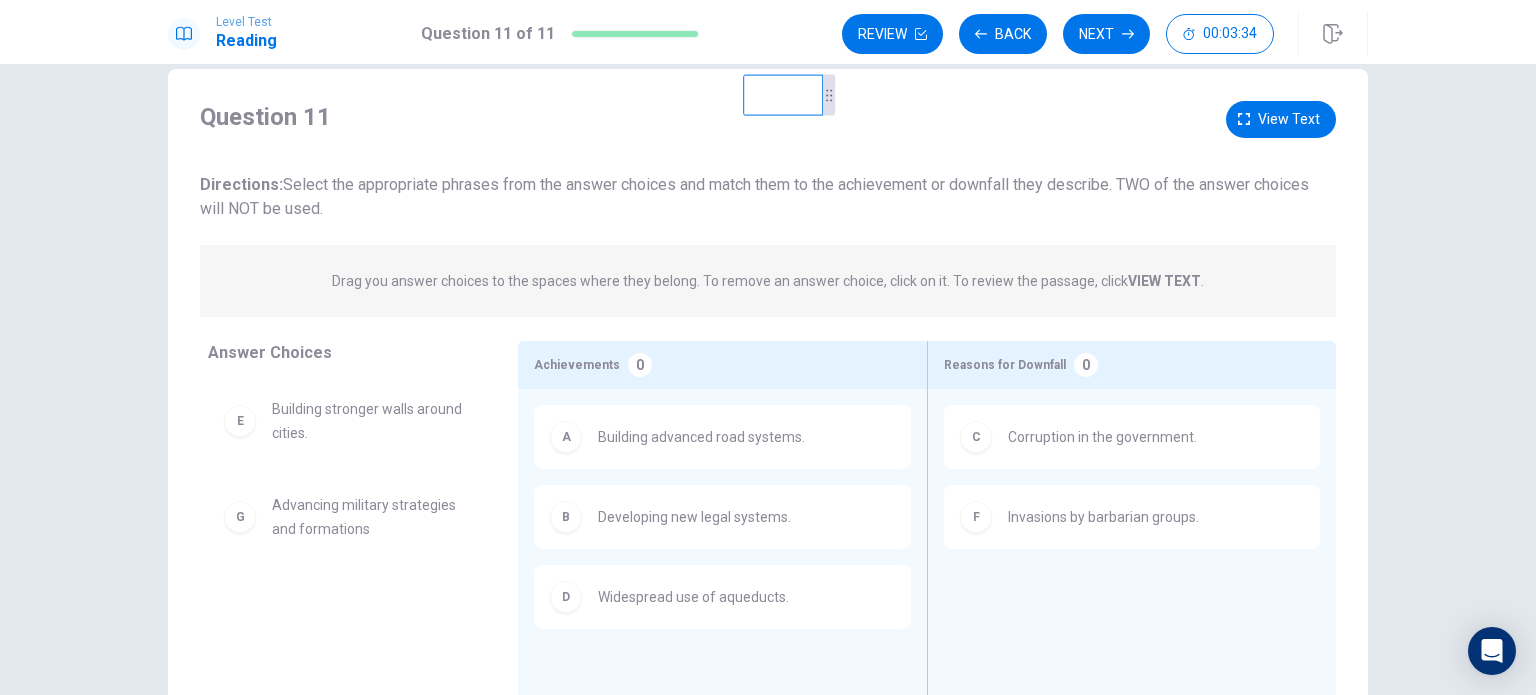 scroll, scrollTop: 37, scrollLeft: 0, axis: vertical 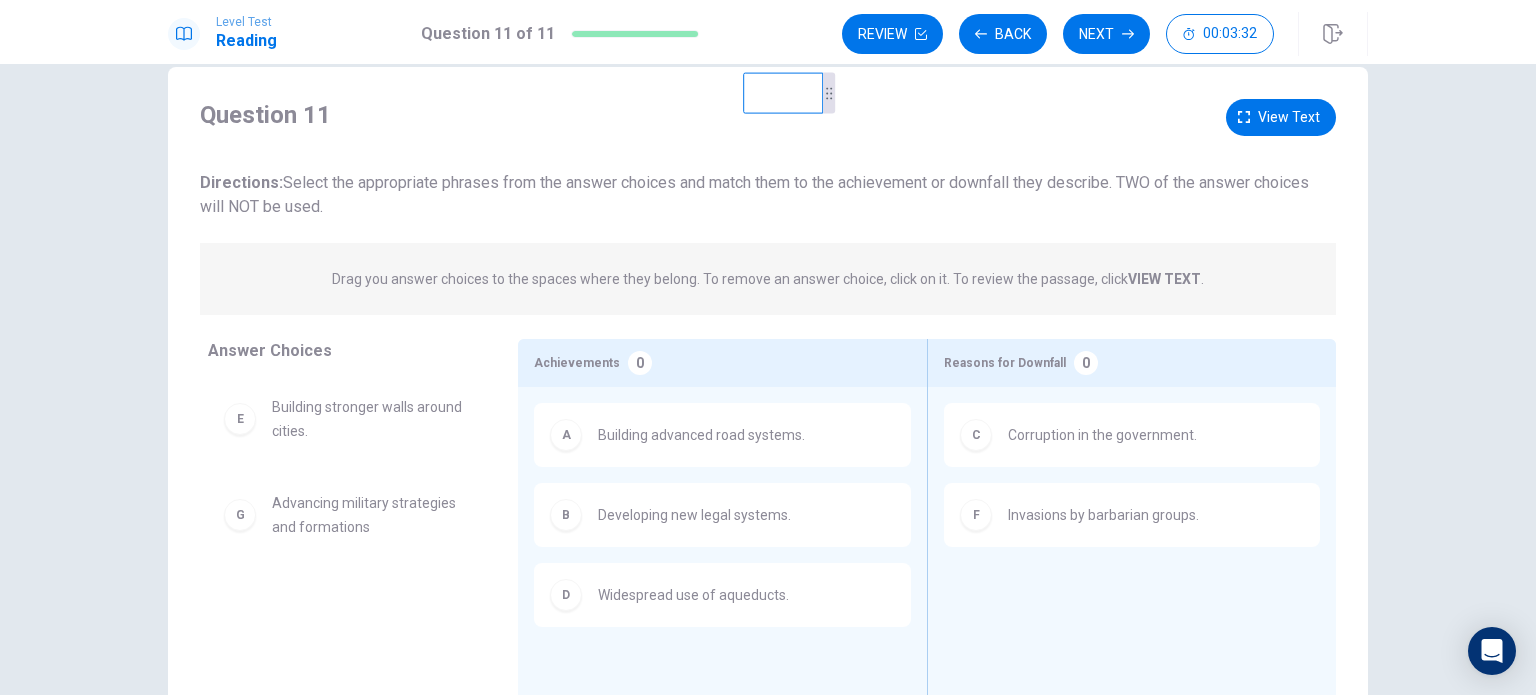 drag, startPoint x: 640, startPoint y: 179, endPoint x: 912, endPoint y: 196, distance: 272.53073 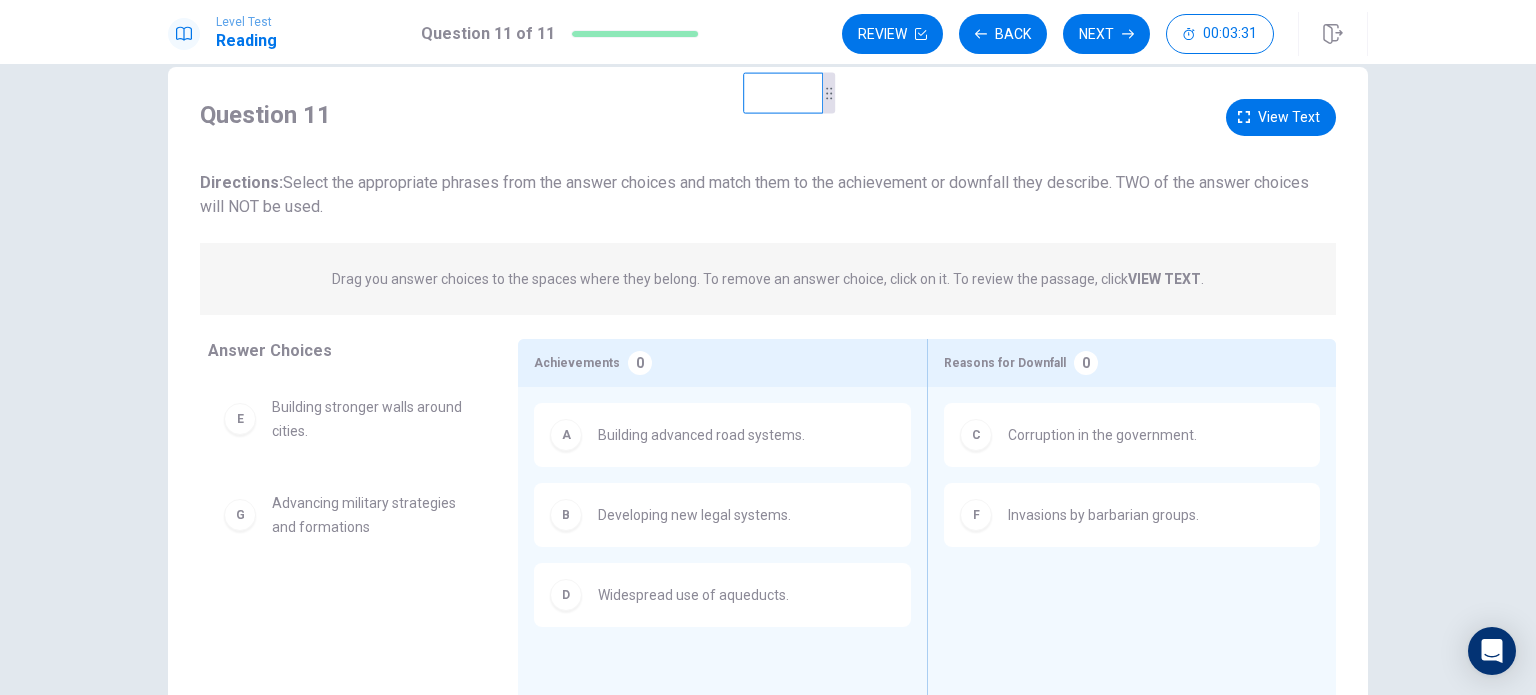 drag, startPoint x: 952, startPoint y: 181, endPoint x: 716, endPoint y: 192, distance: 236.25621 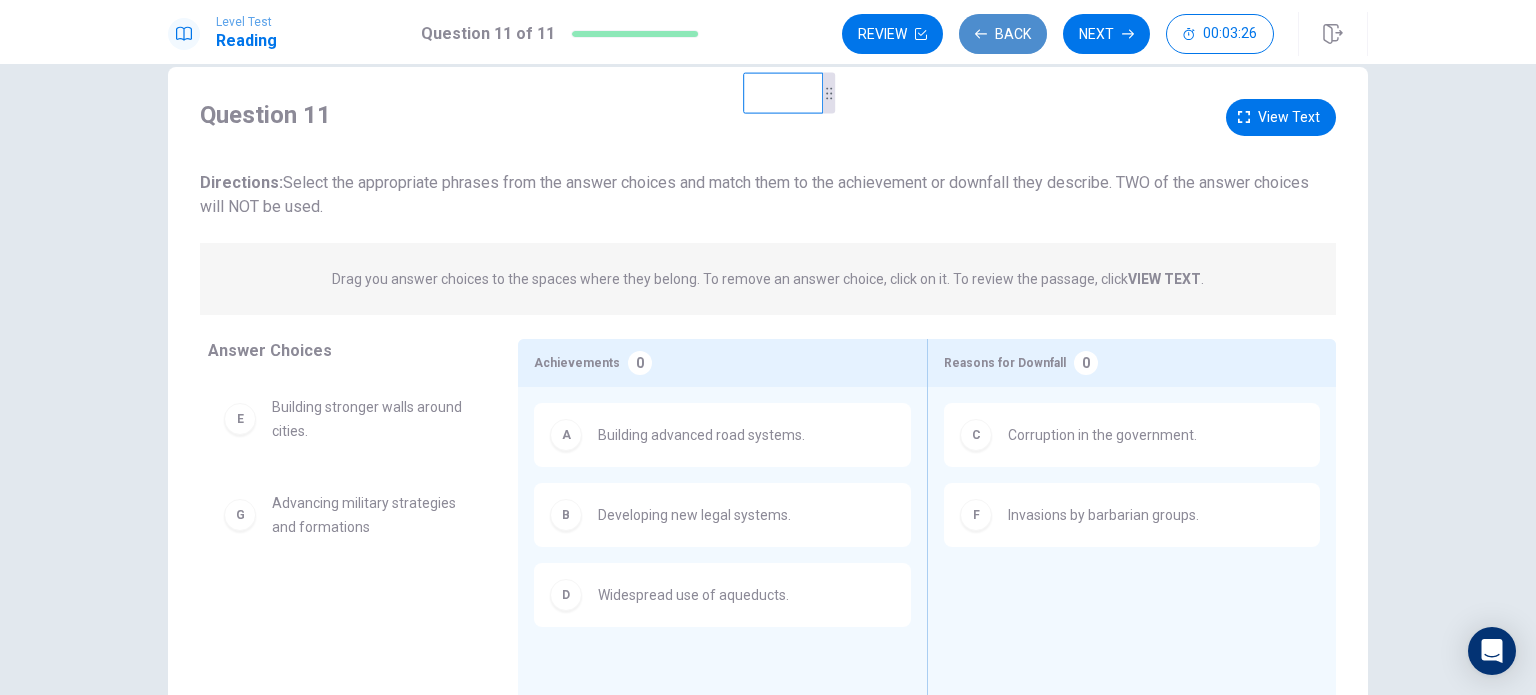 click on "Back" at bounding box center (1003, 34) 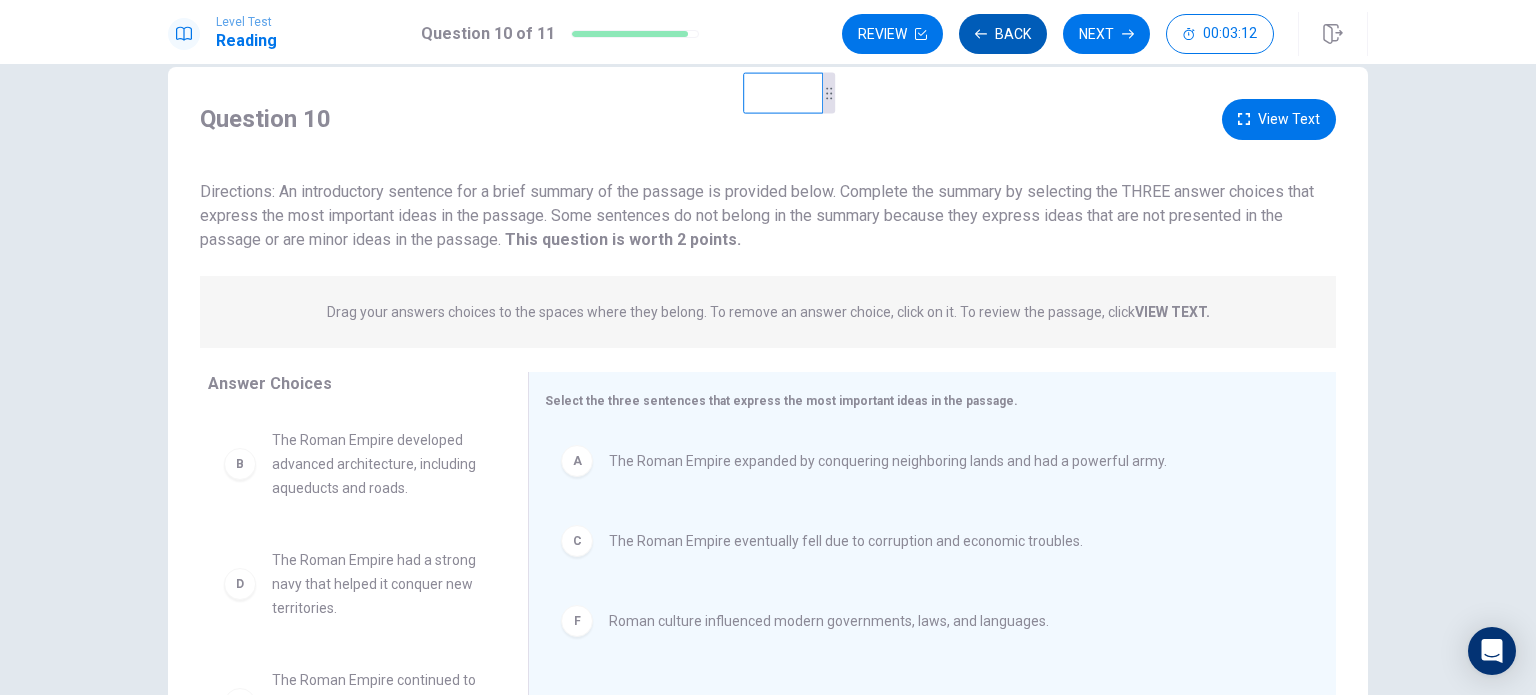click on "Back" at bounding box center [1003, 34] 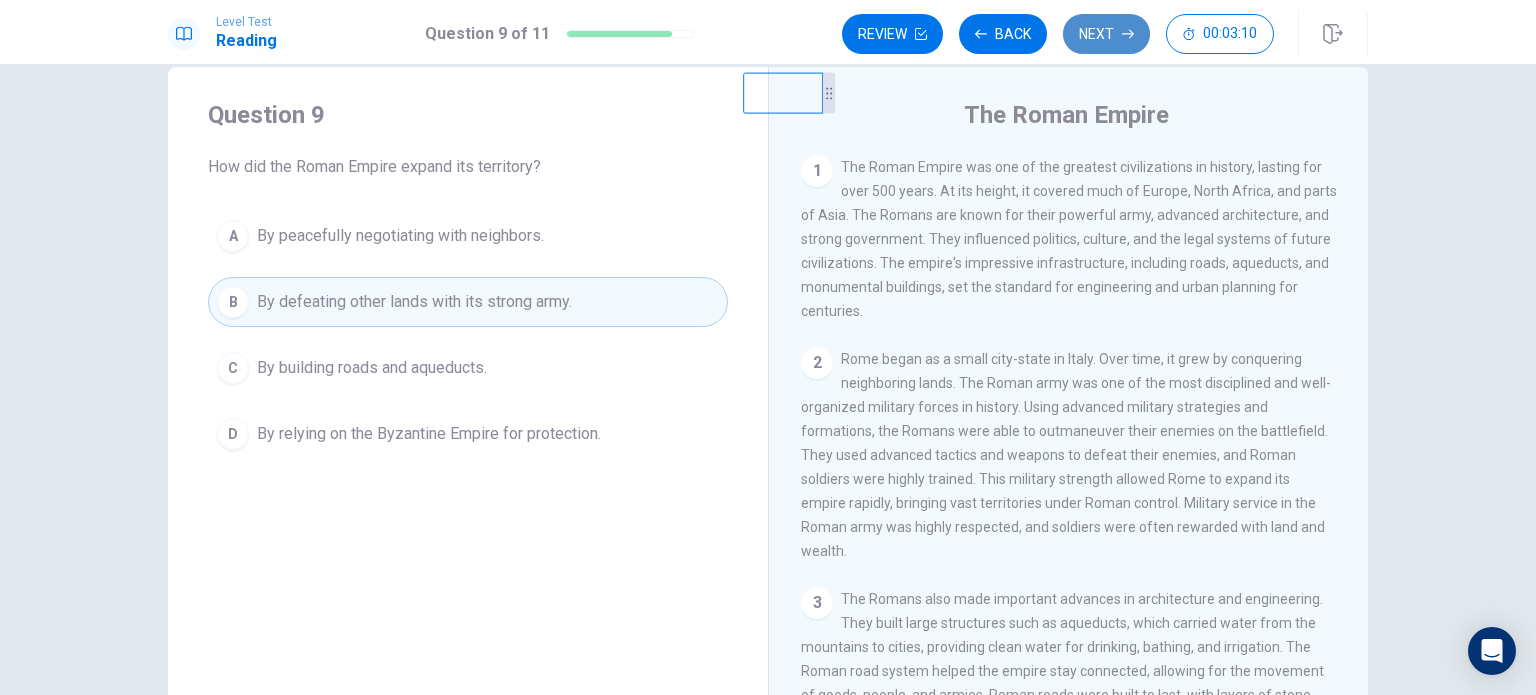 click on "Next" at bounding box center [1106, 34] 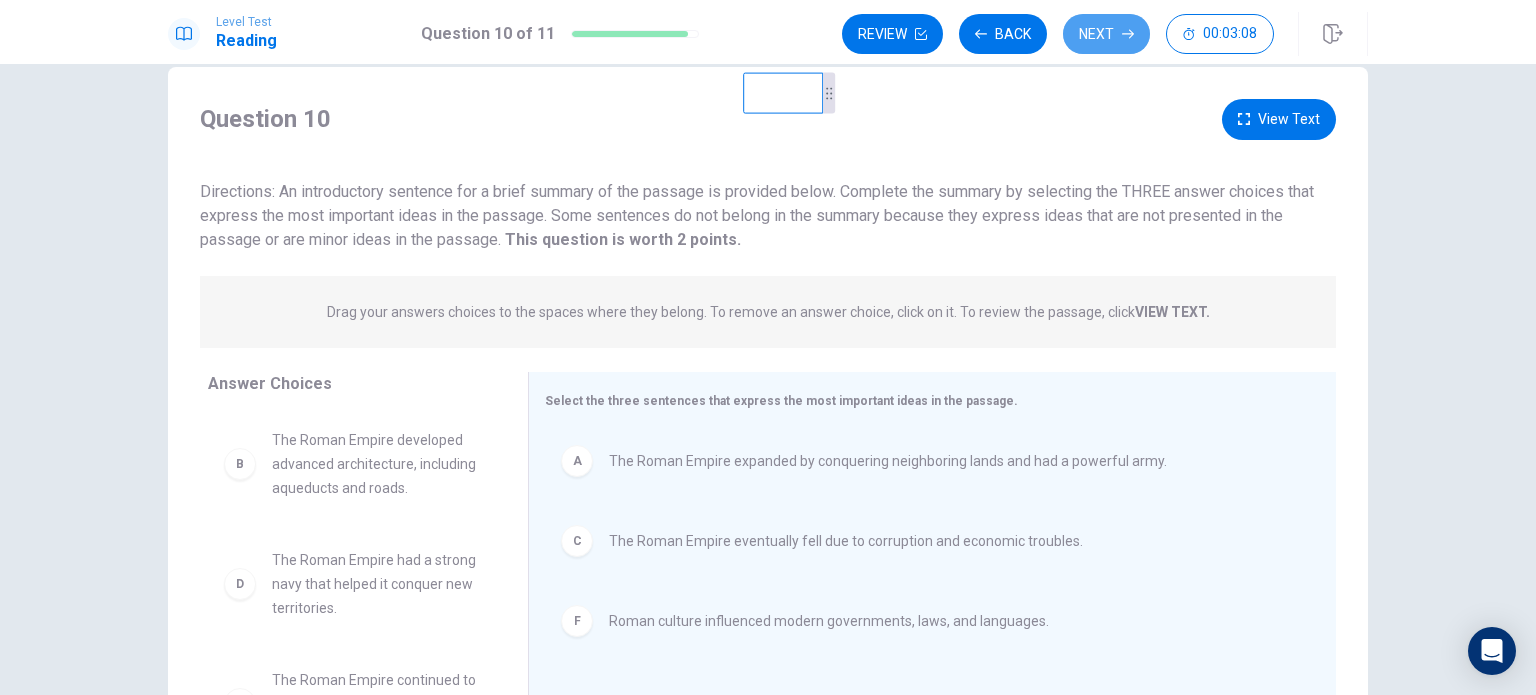 click on "Next" at bounding box center (1106, 34) 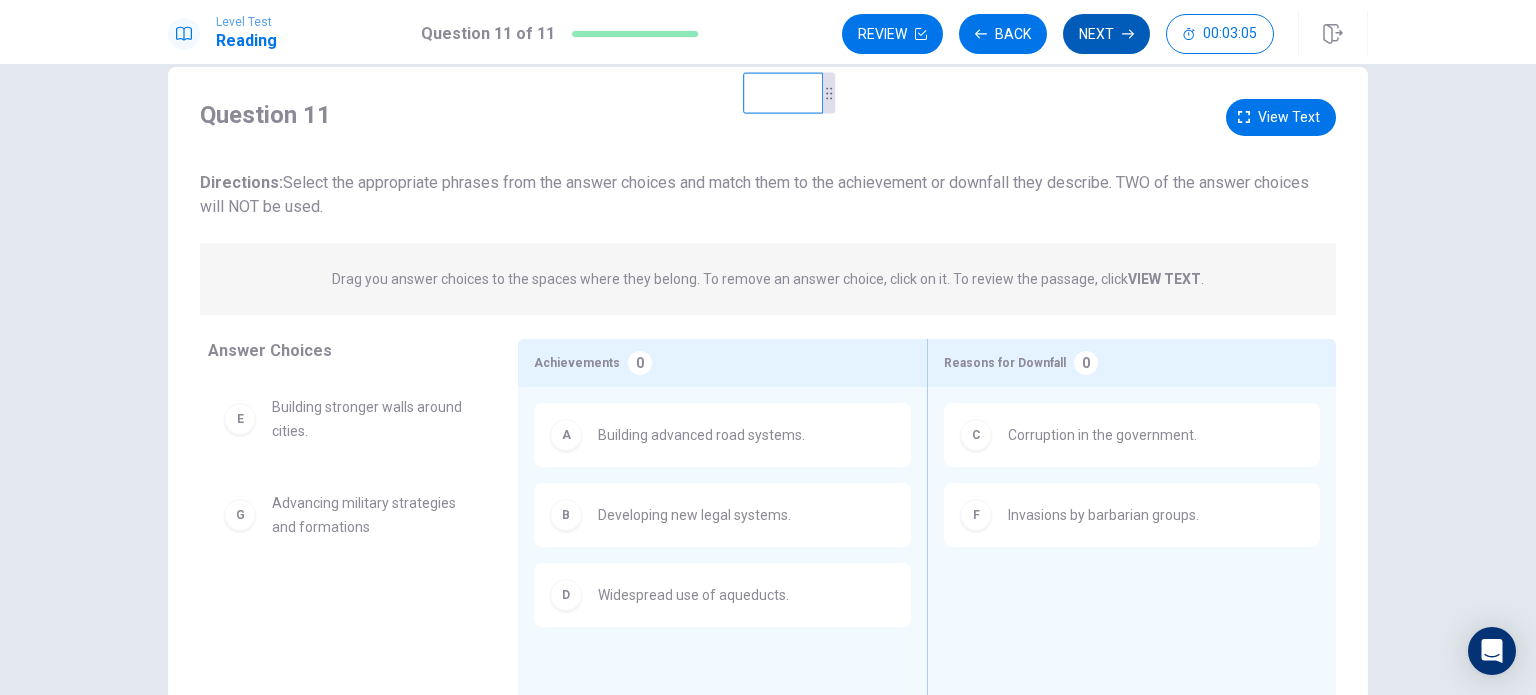 click on "Next" at bounding box center [1106, 34] 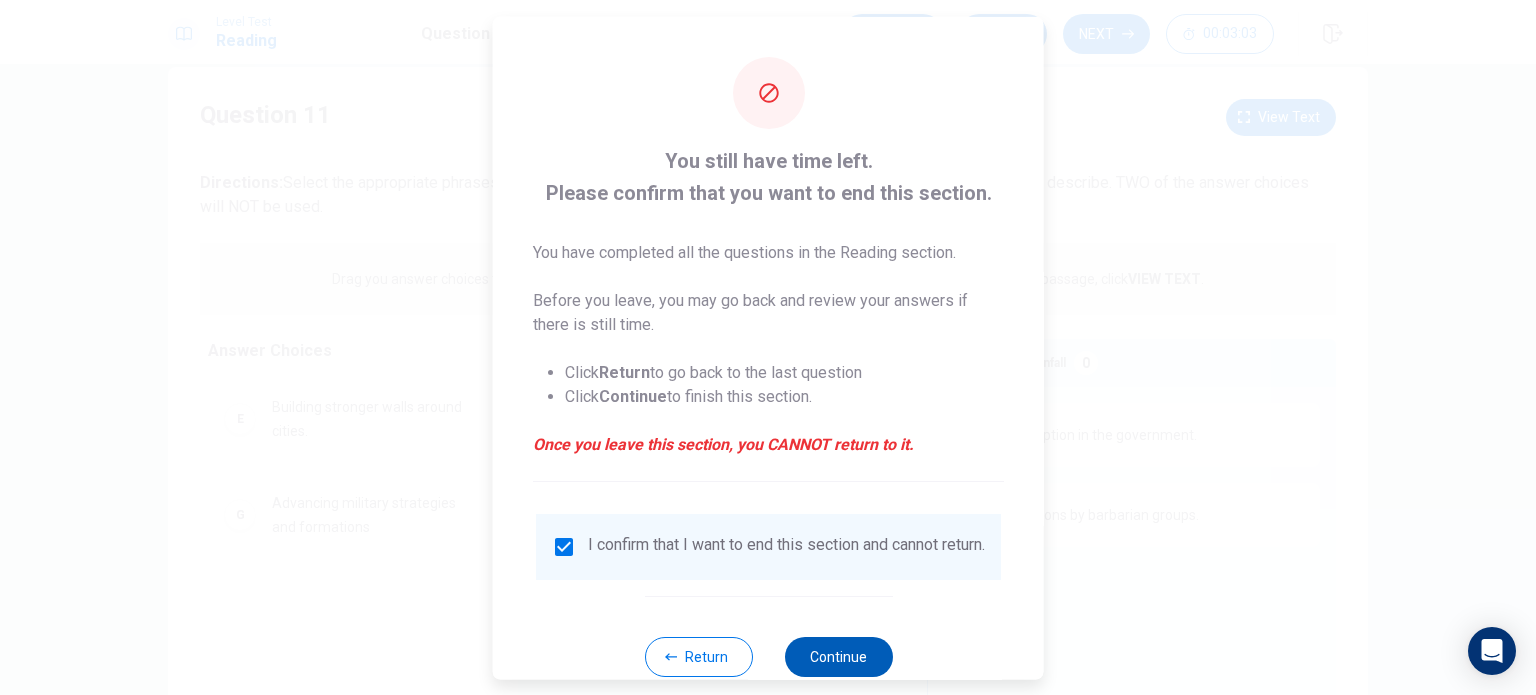 click on "Continue" at bounding box center (838, 656) 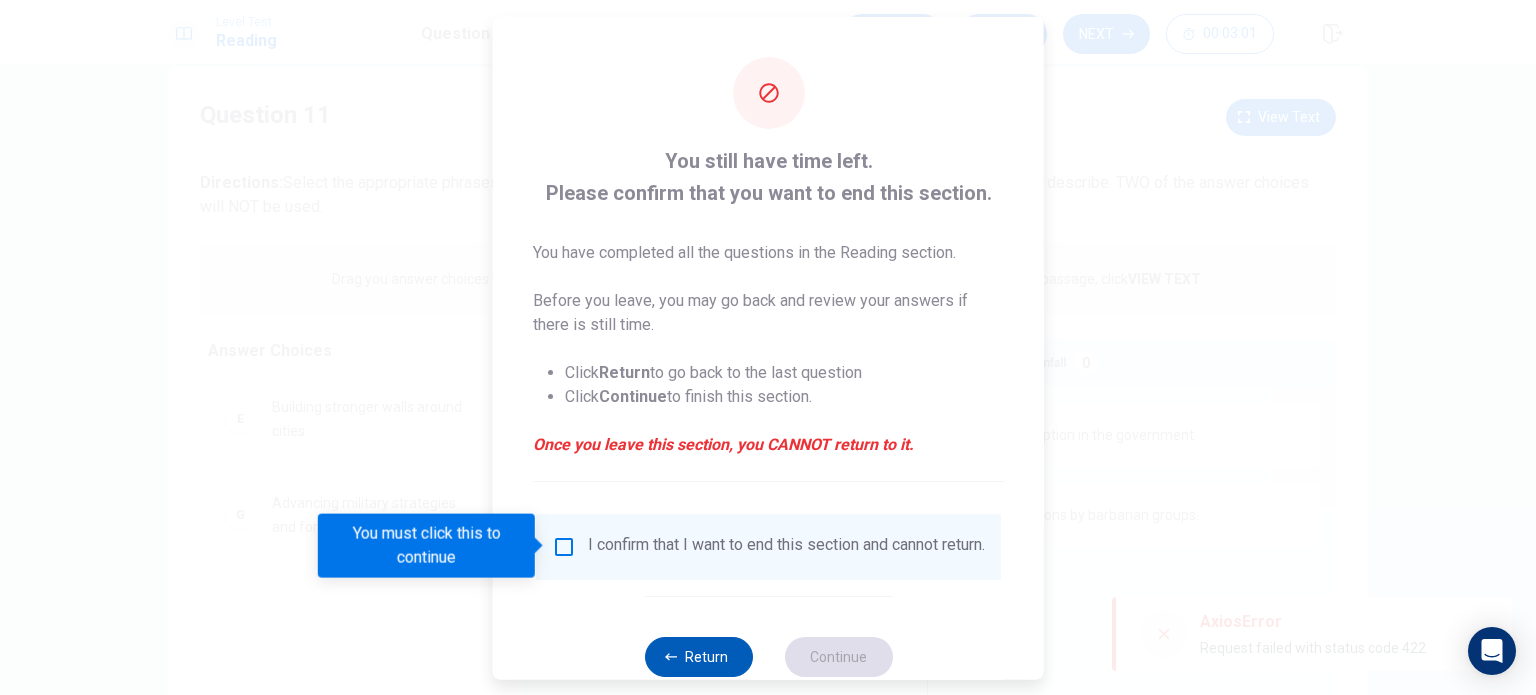 click on "Return" at bounding box center (698, 656) 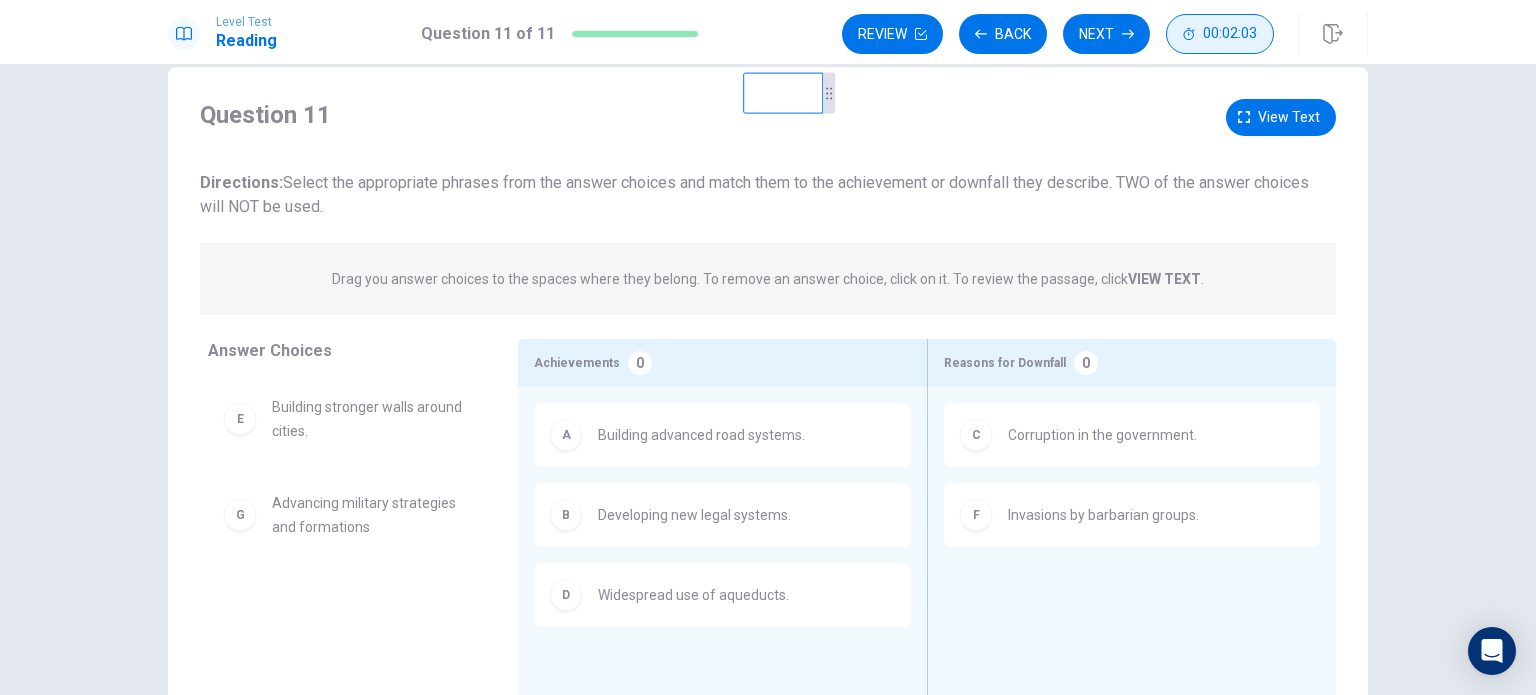 click on "00:02:03" at bounding box center (1230, 34) 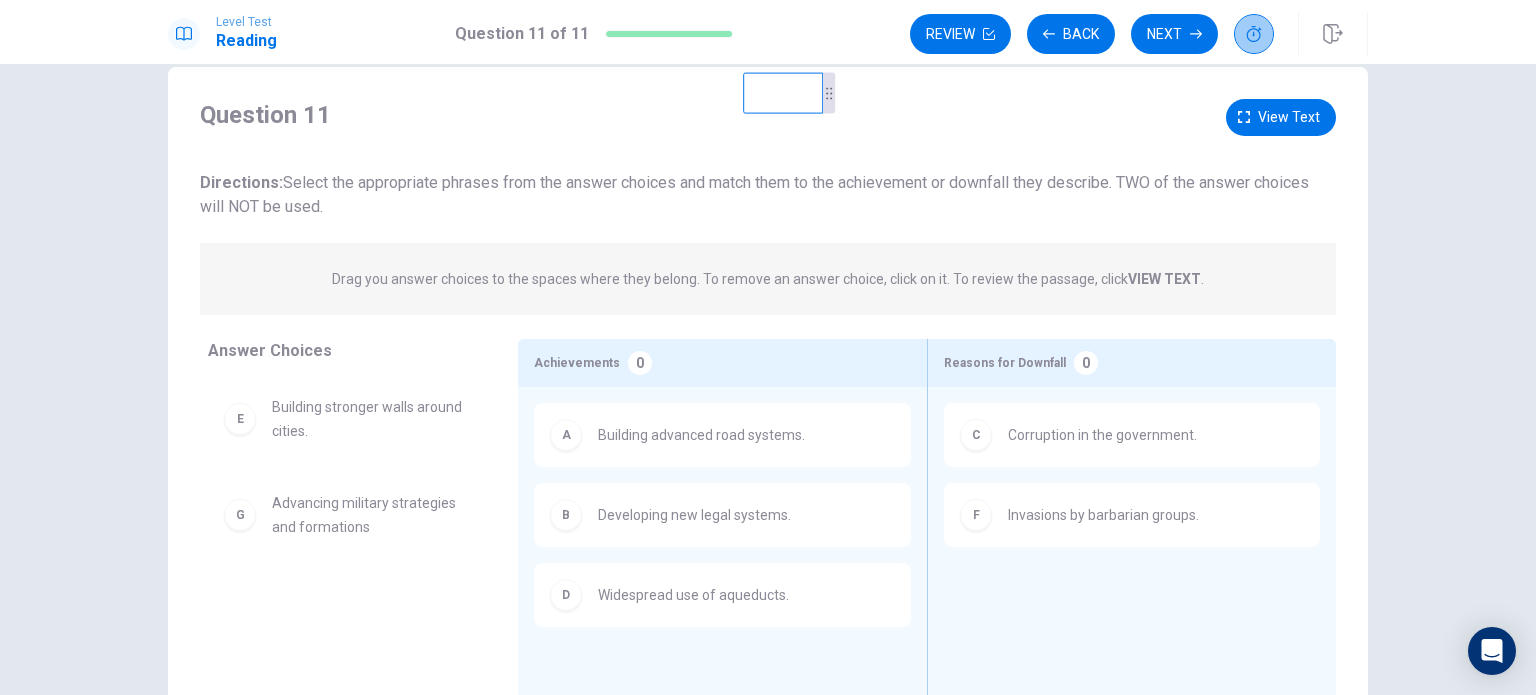 click at bounding box center (1254, 34) 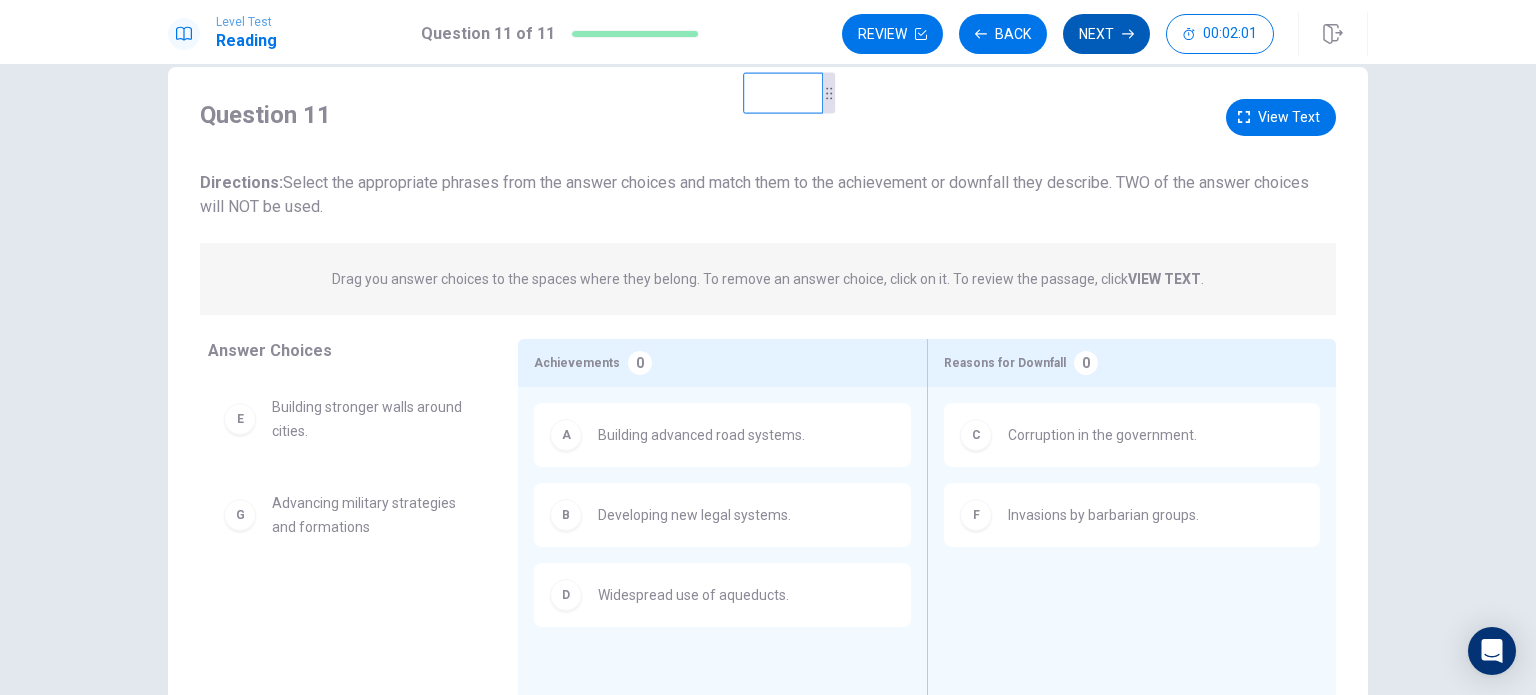 click on "Next" at bounding box center [1106, 34] 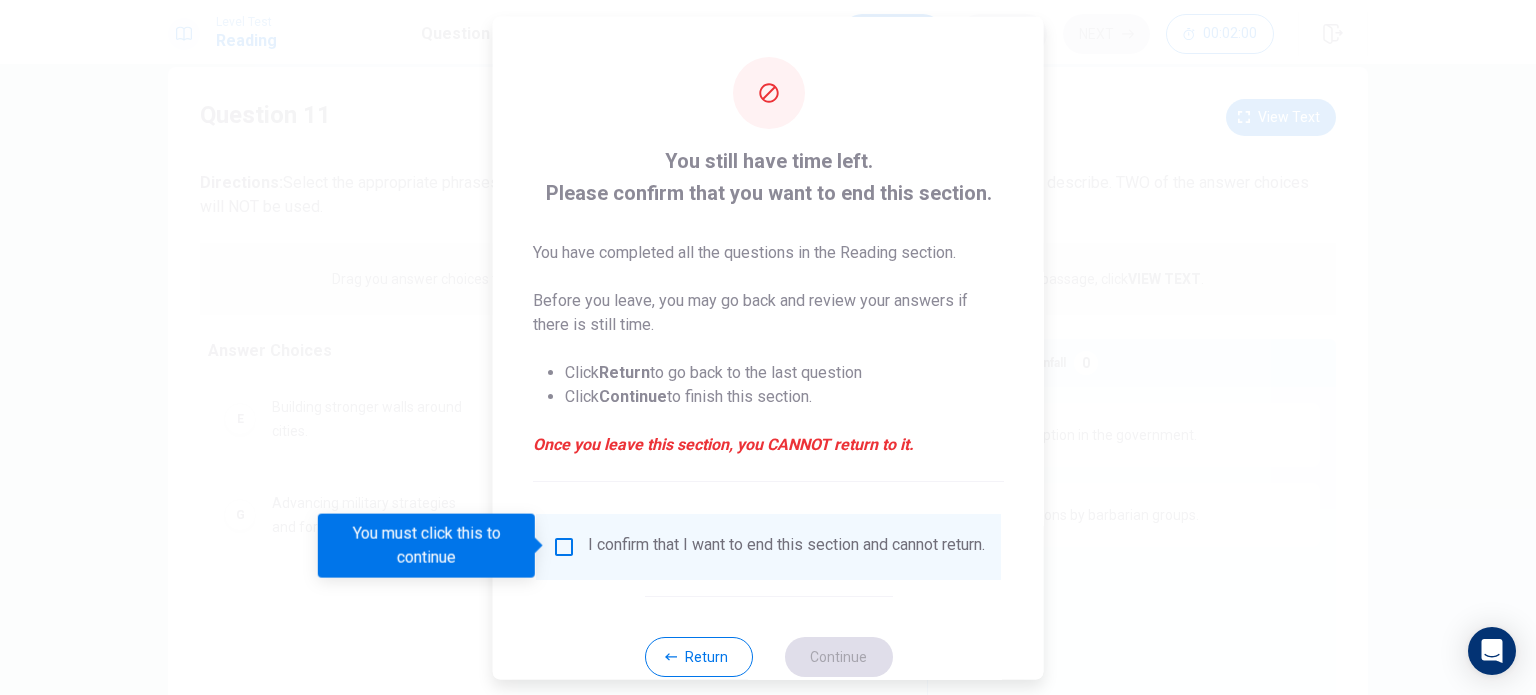 click on "I confirm that I want to end this section and cannot return." at bounding box center (786, 546) 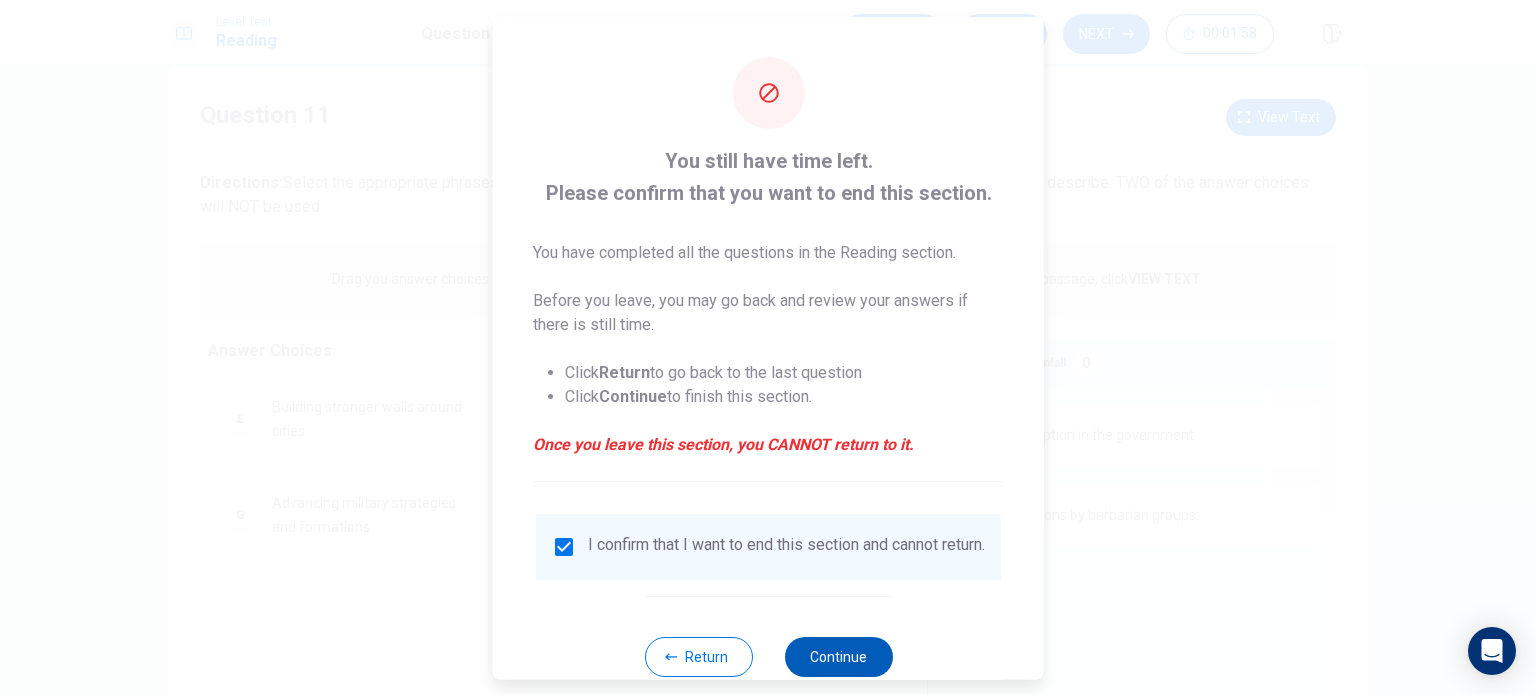 click on "Continue" at bounding box center (838, 656) 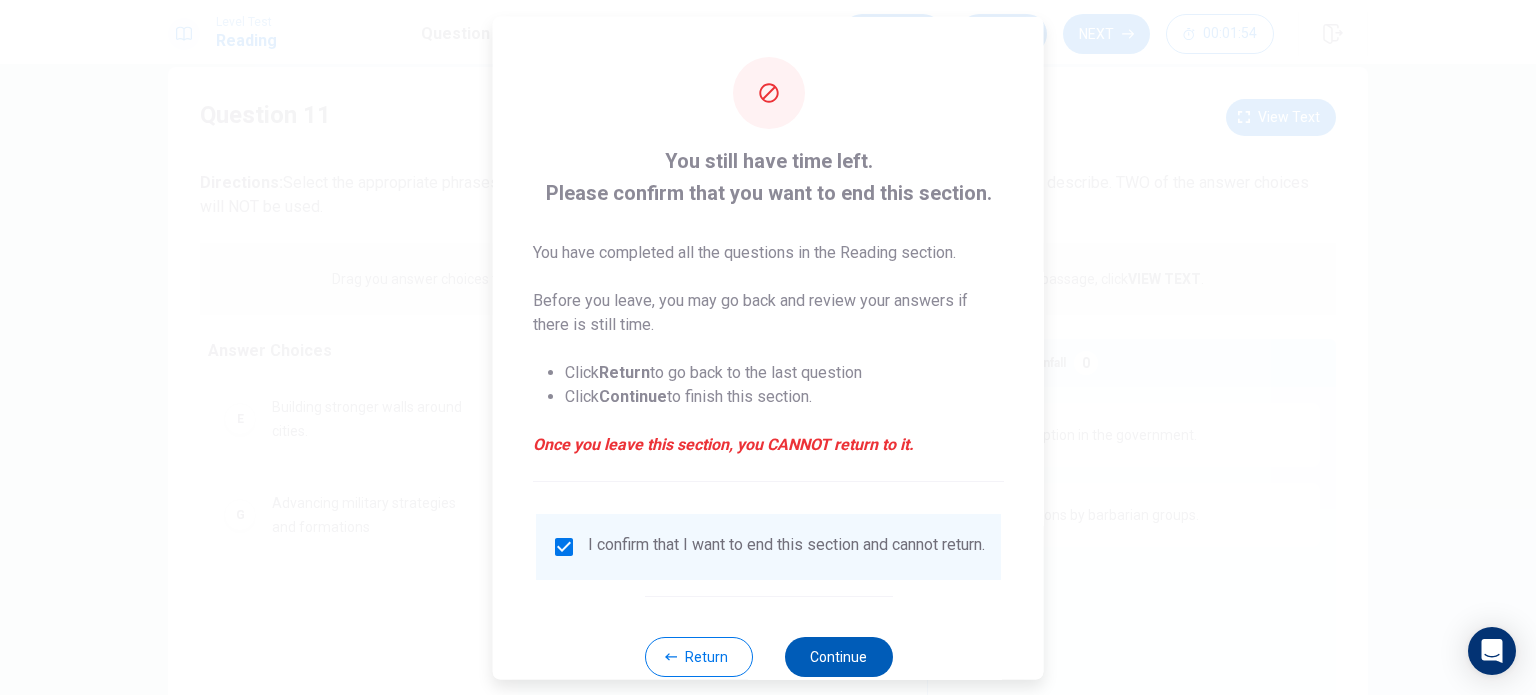 click on "Continue" at bounding box center [838, 656] 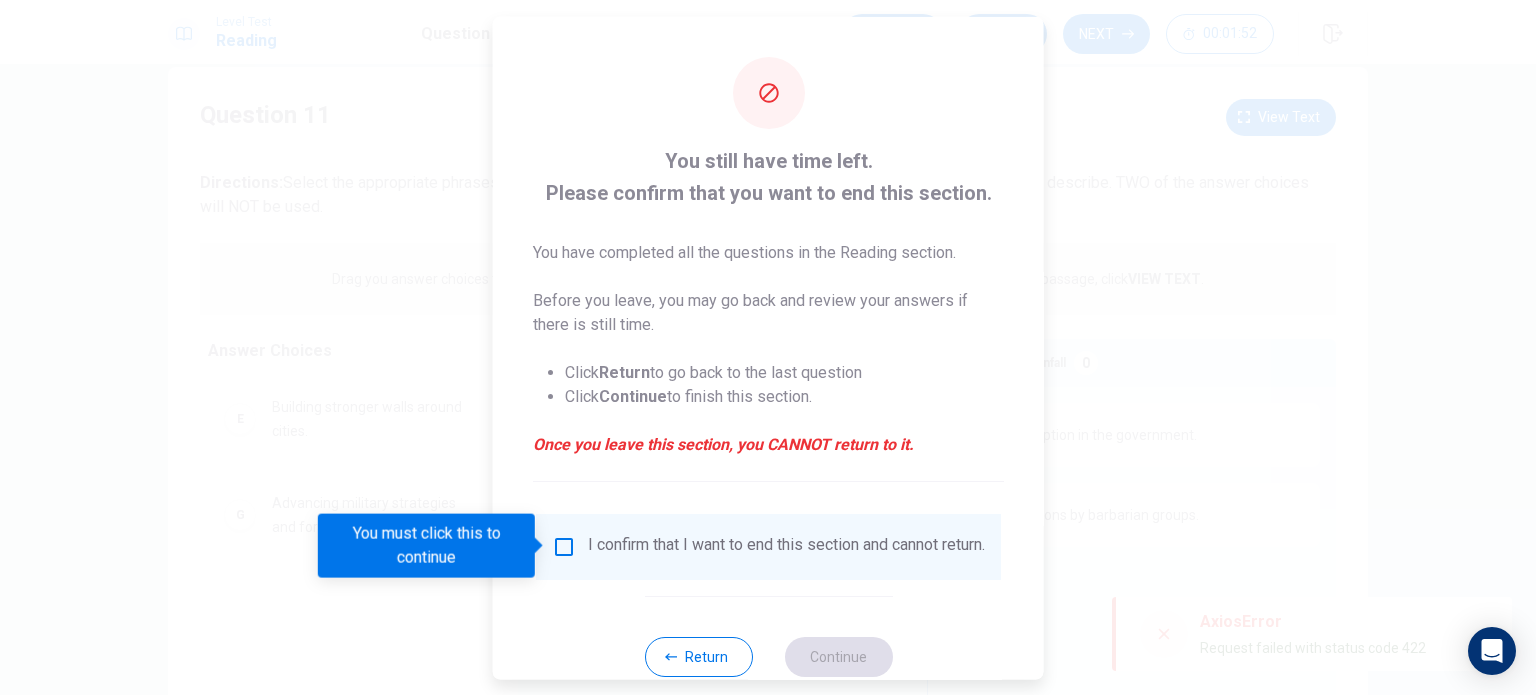 click on "Return" at bounding box center (698, 656) 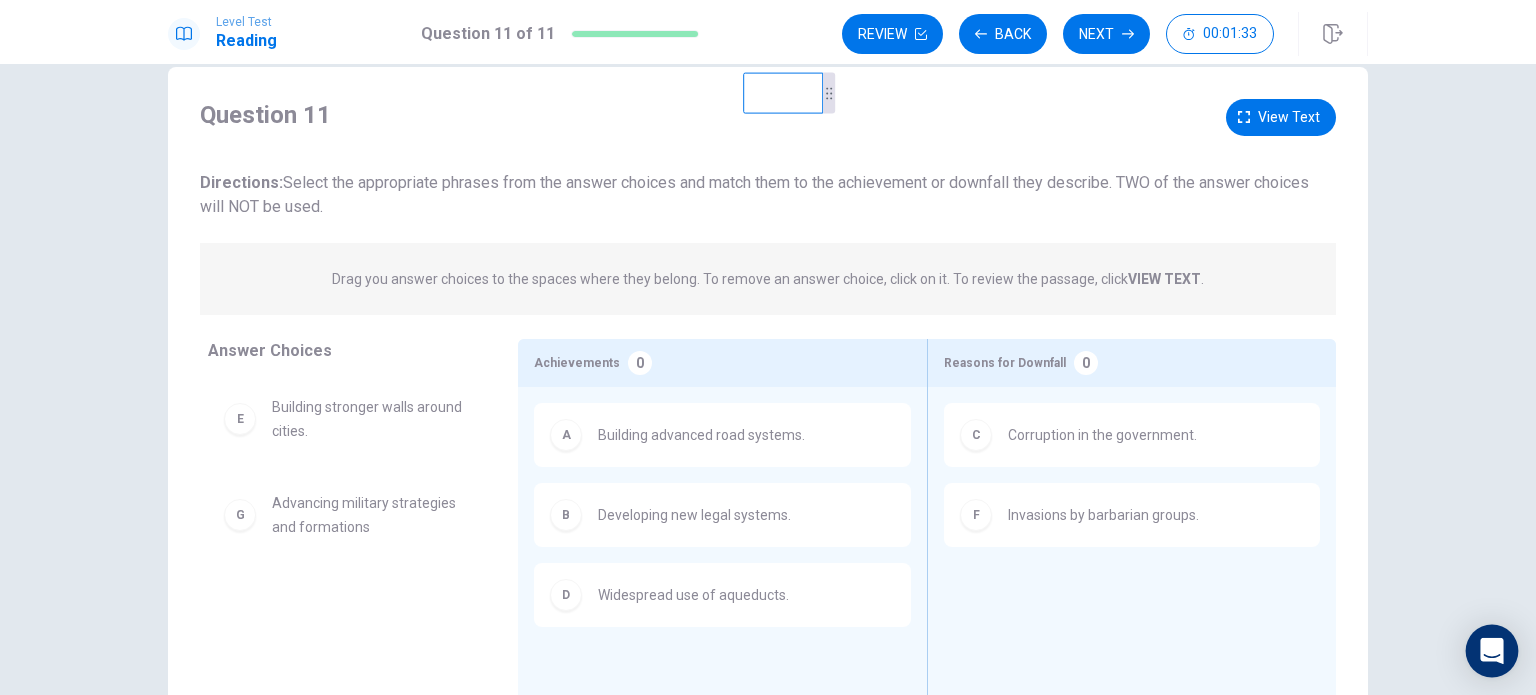 click 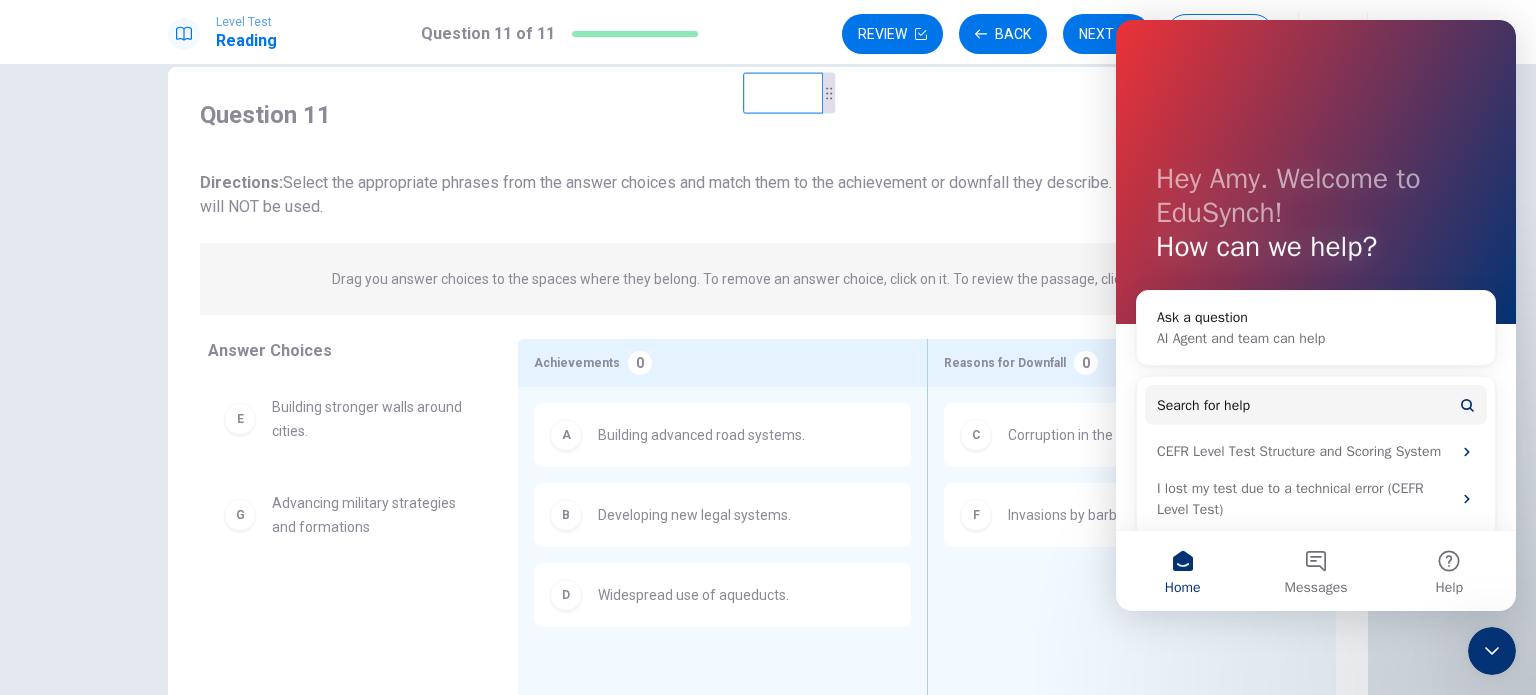 scroll, scrollTop: 0, scrollLeft: 0, axis: both 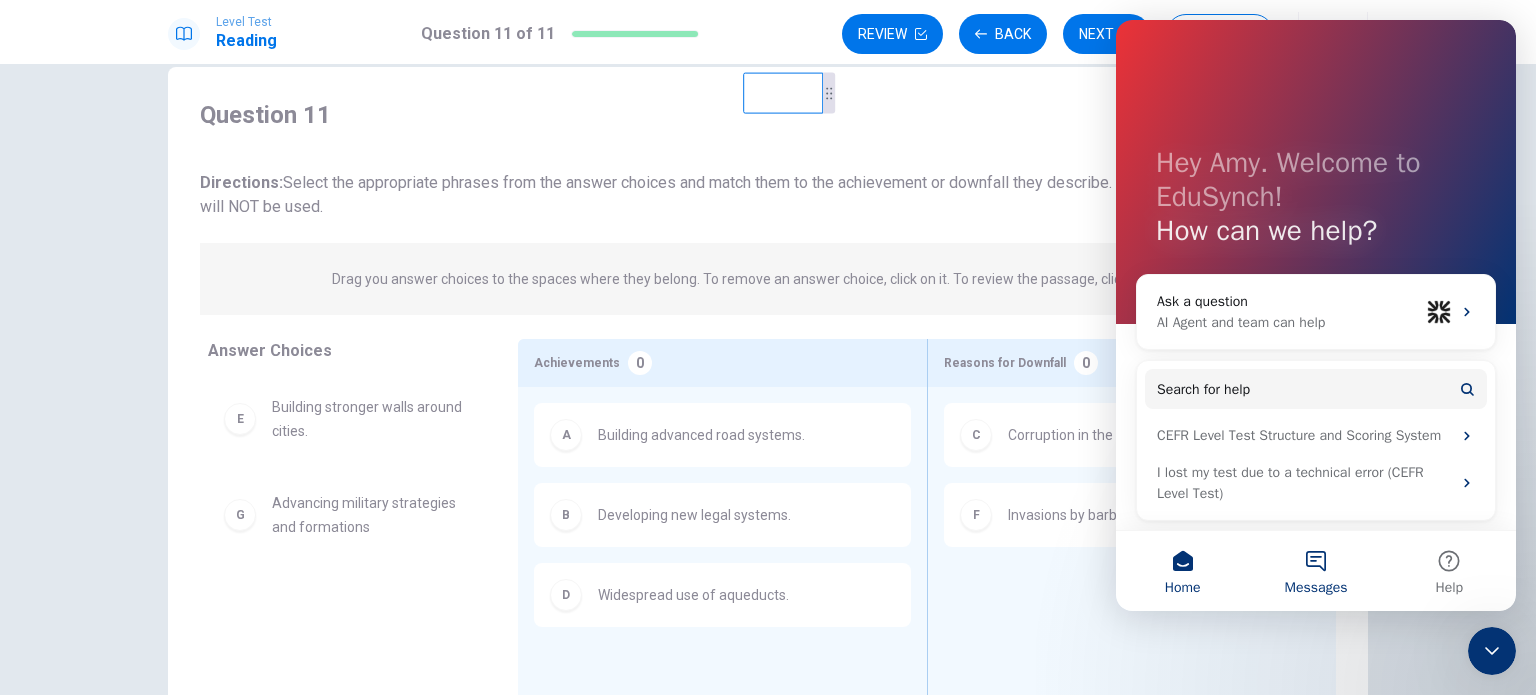 click on "Messages" at bounding box center [1315, 571] 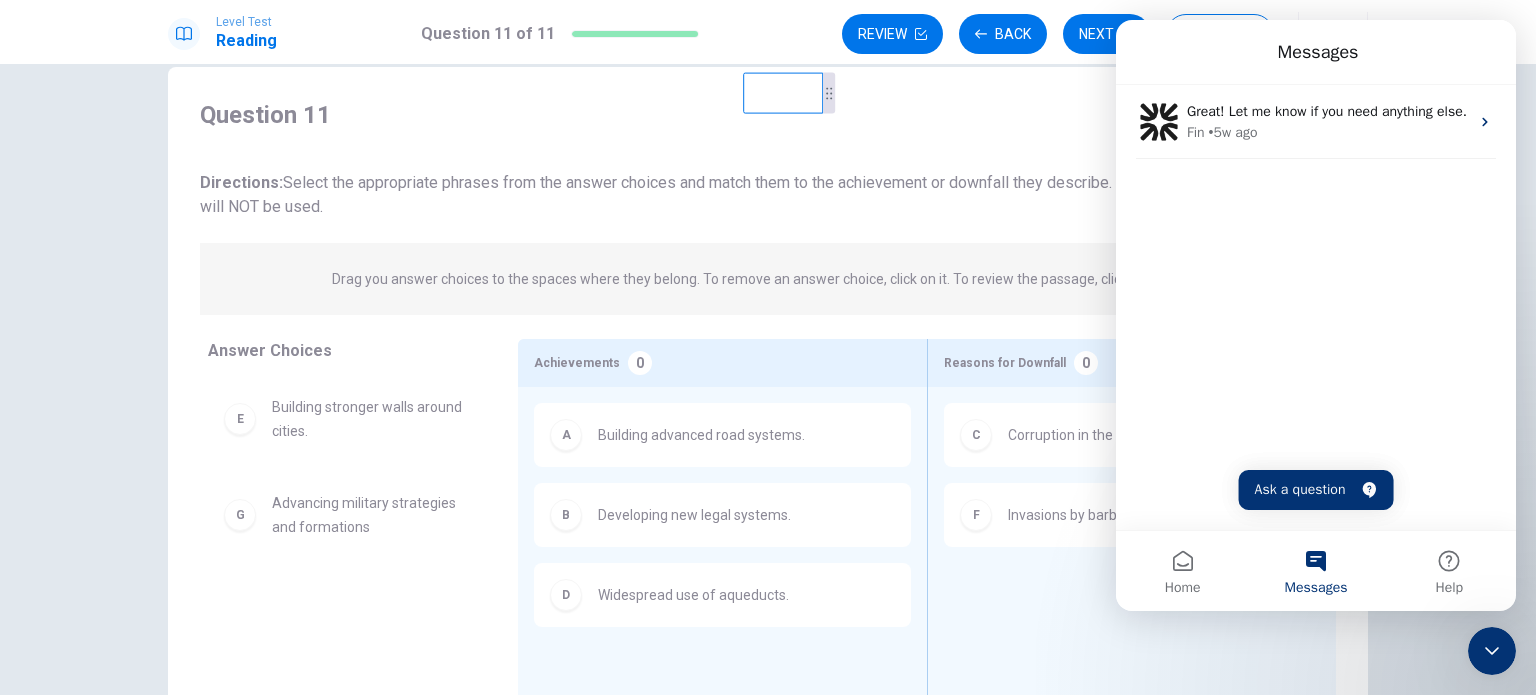 click 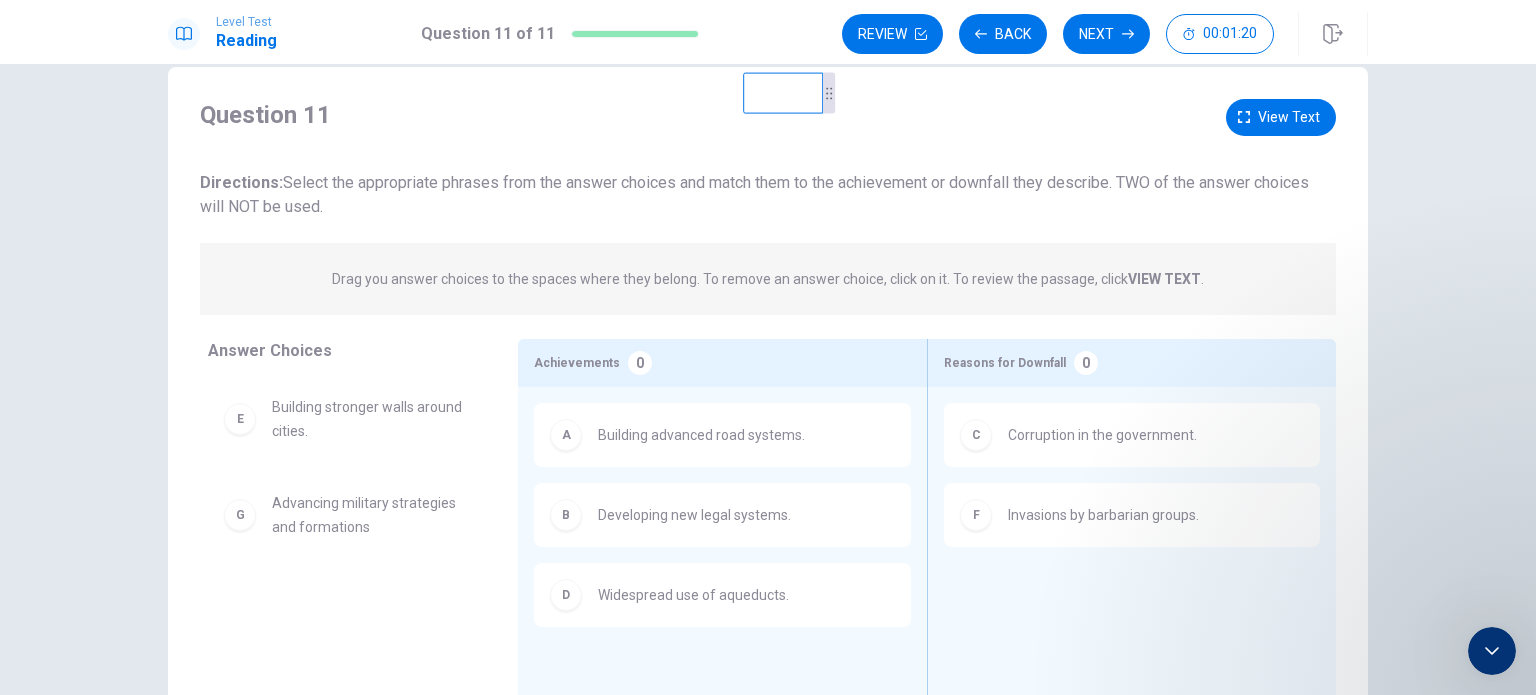 scroll, scrollTop: 0, scrollLeft: 0, axis: both 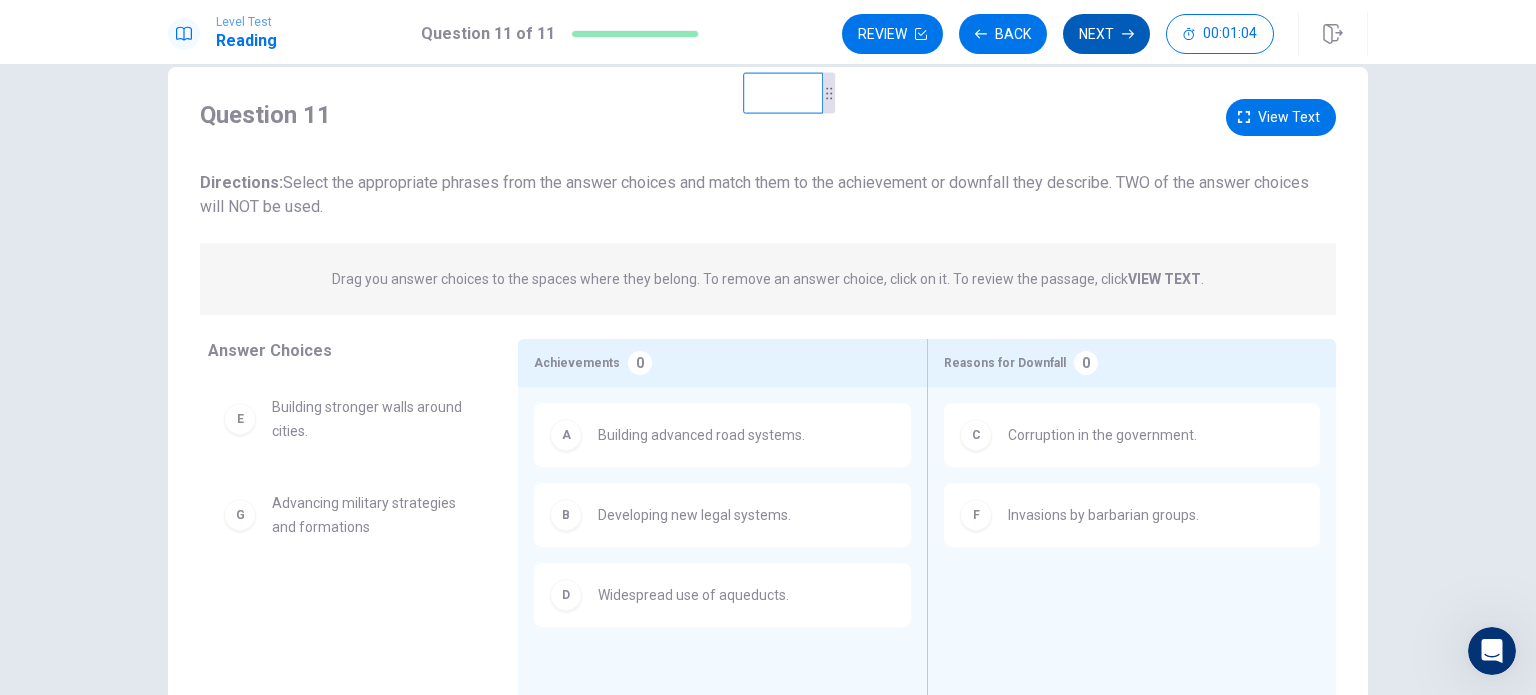 click 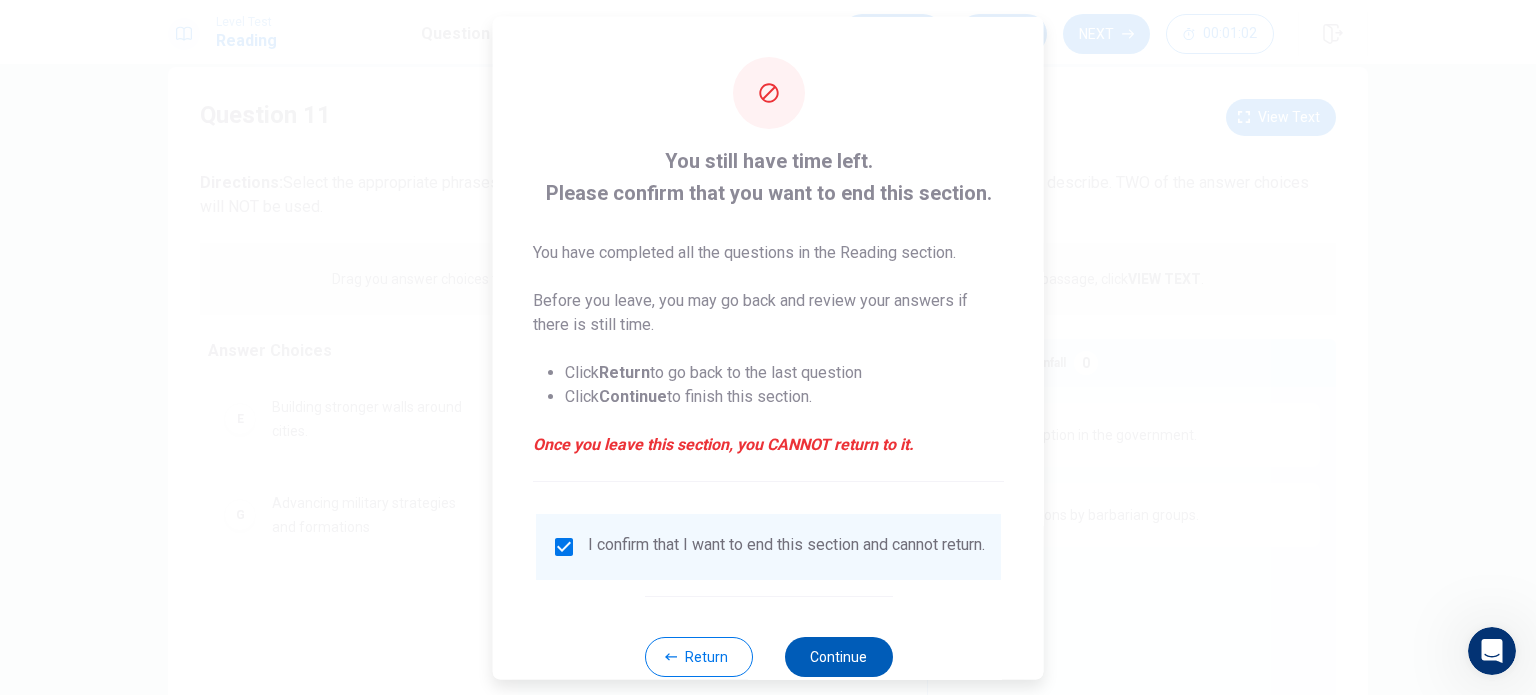 click on "Continue" at bounding box center (838, 656) 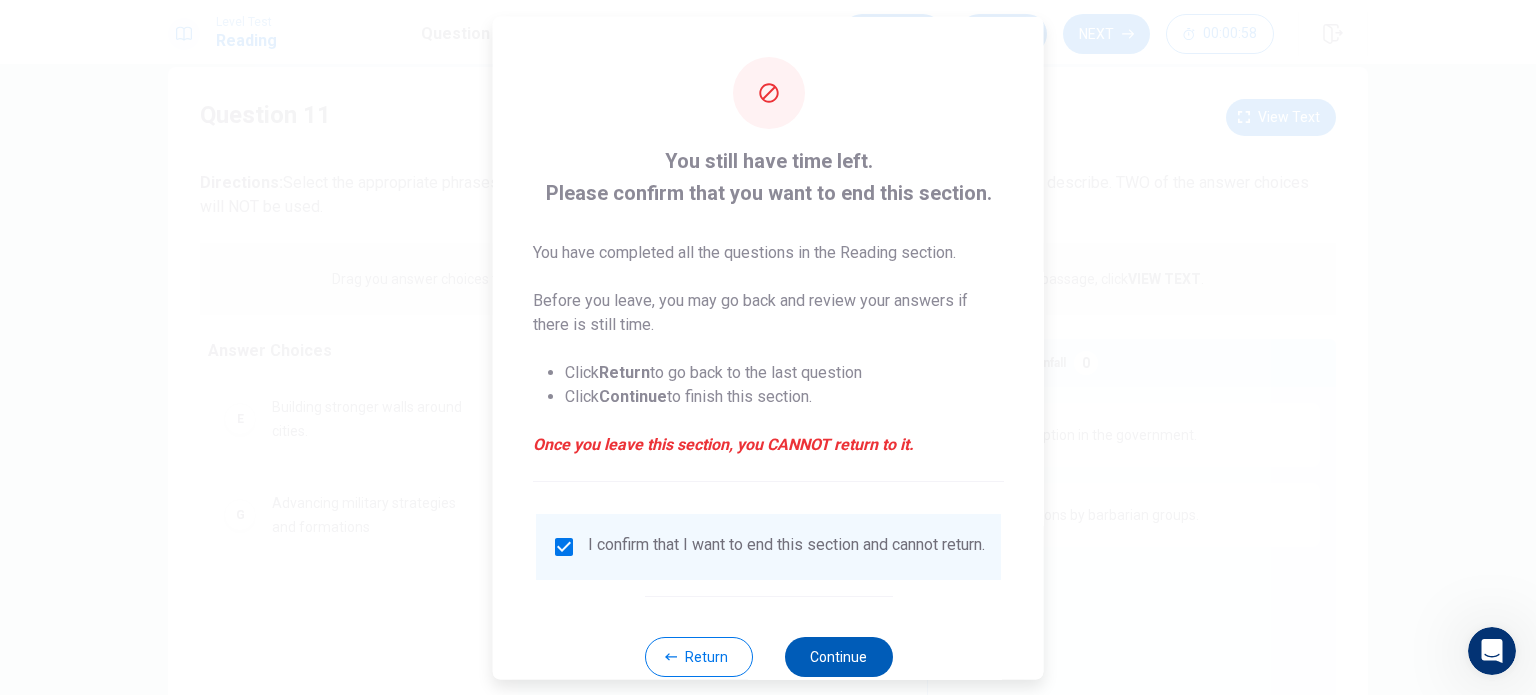 click on "Continue" at bounding box center [838, 656] 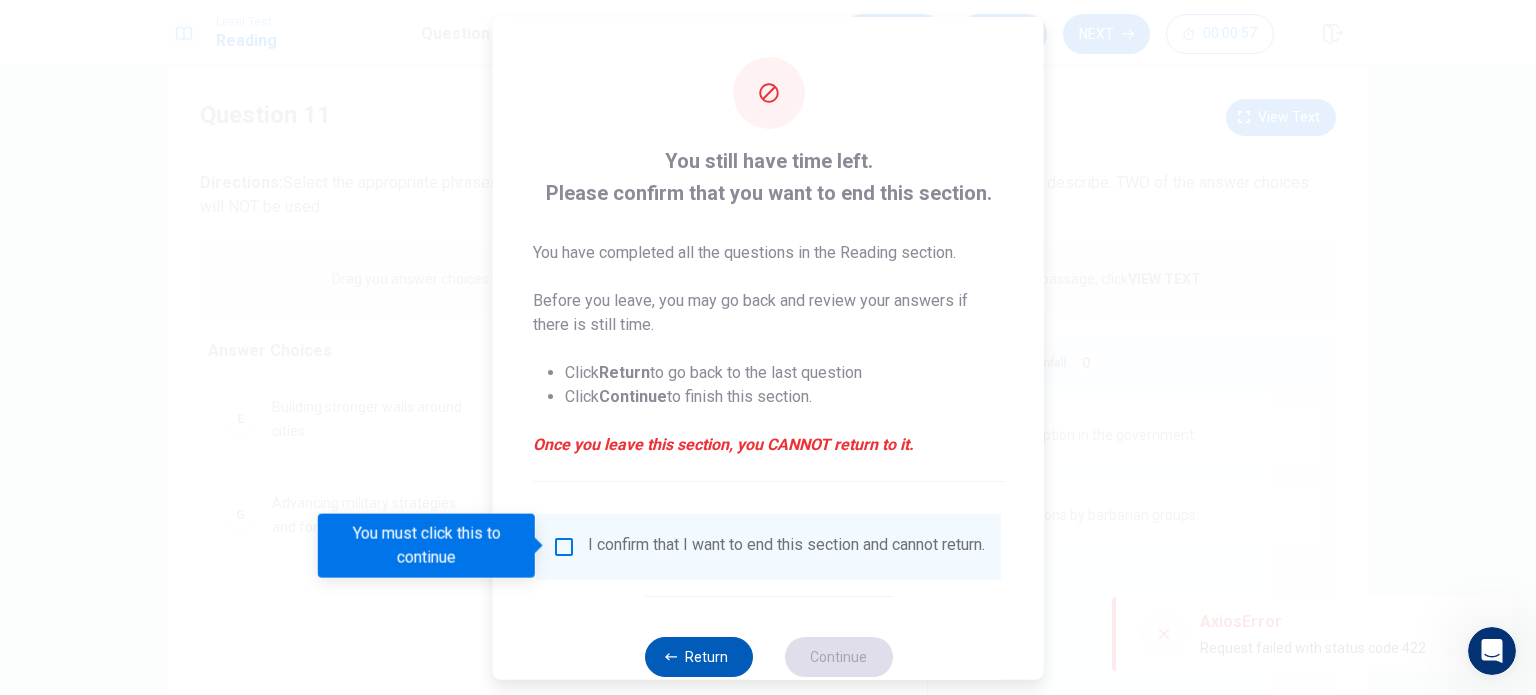 click on "Return" at bounding box center (698, 656) 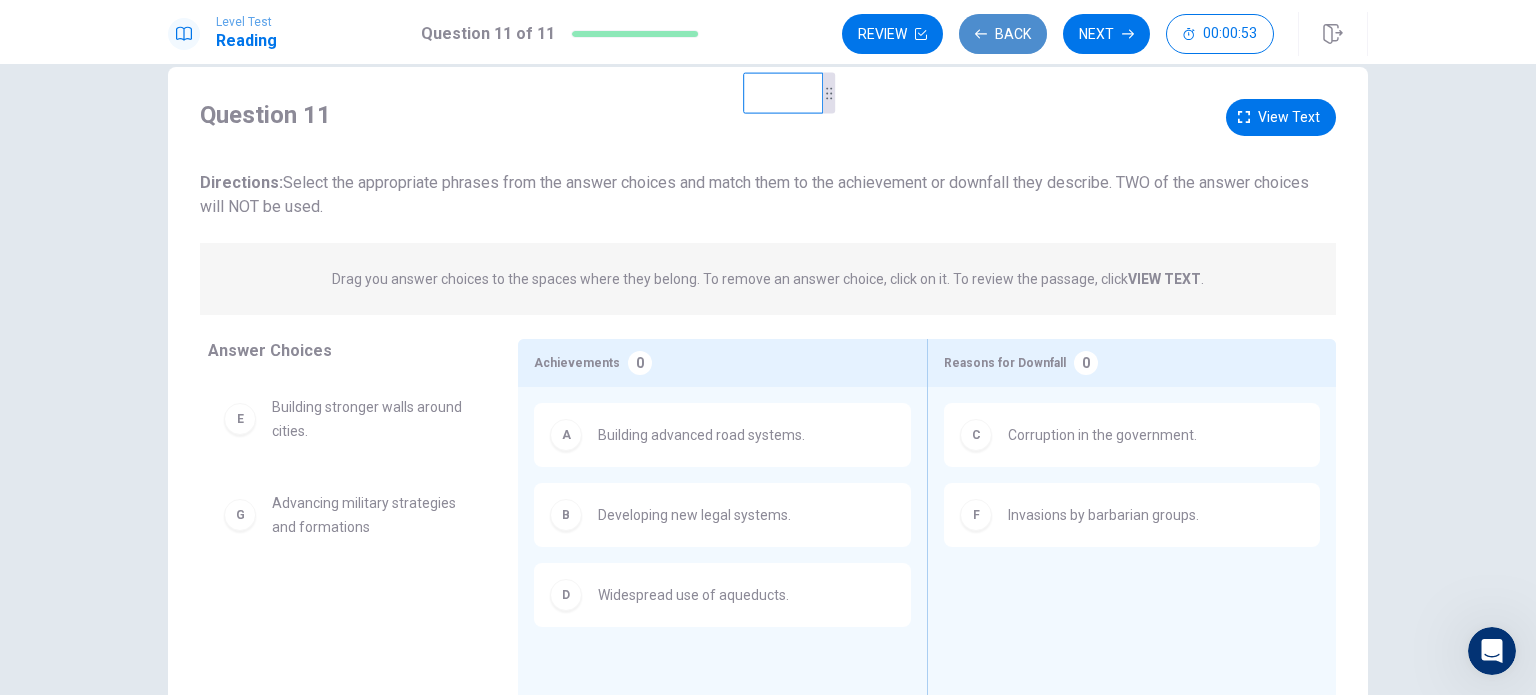 click on "Back" at bounding box center [1003, 34] 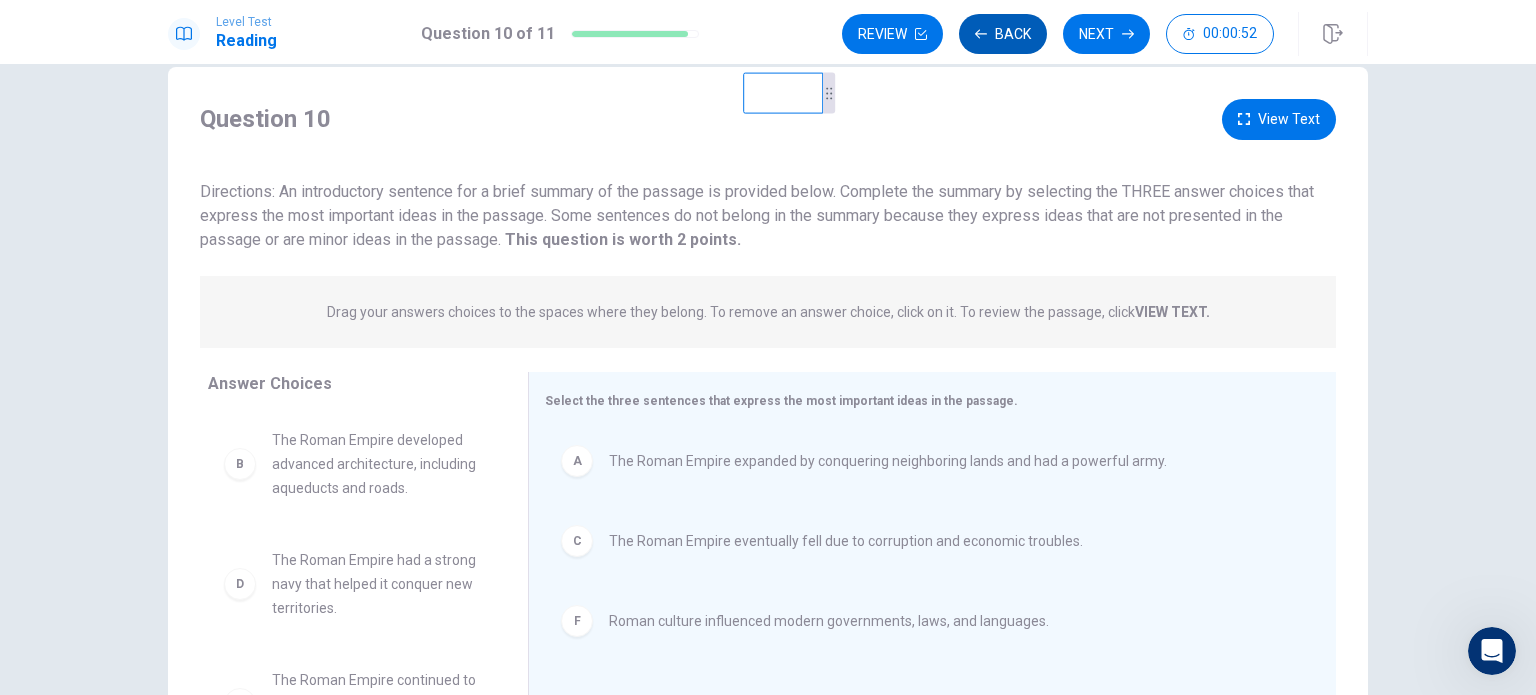 click on "Back" at bounding box center [1003, 34] 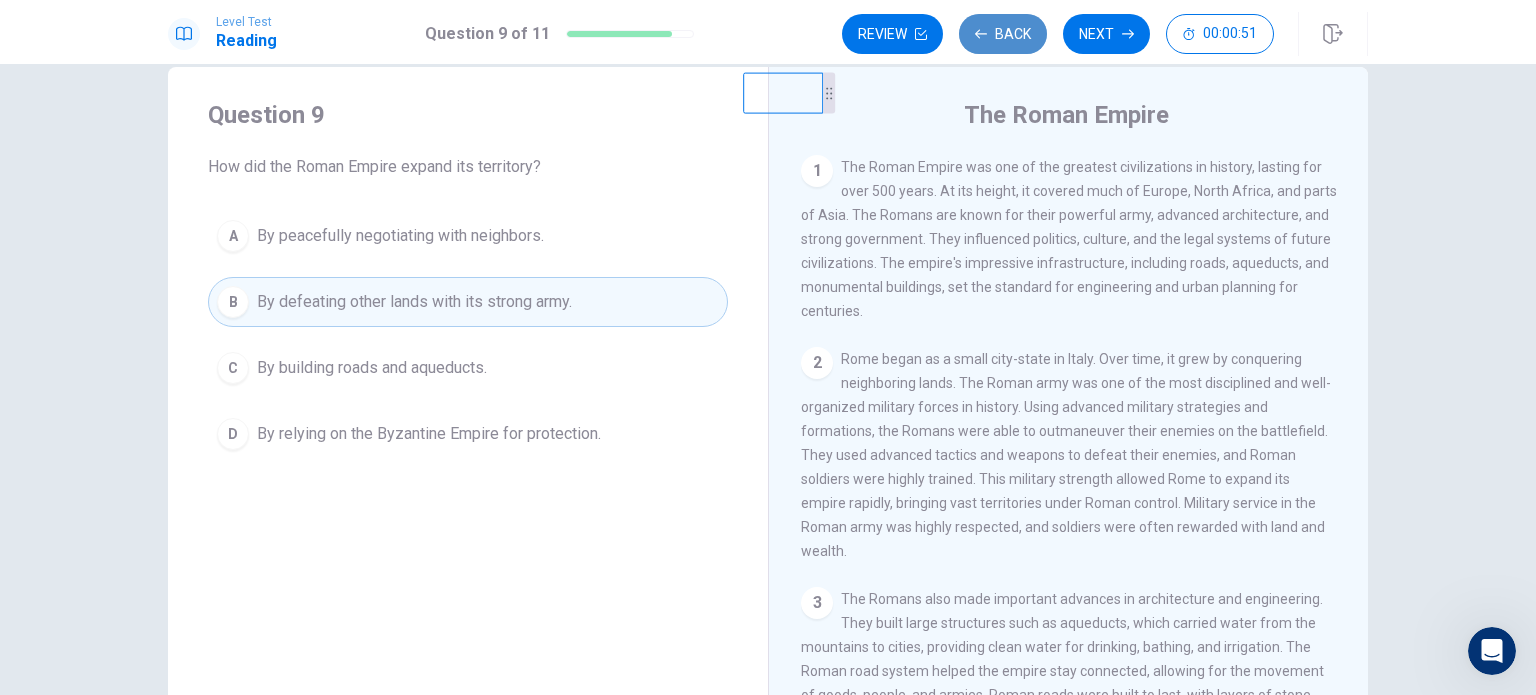 click on "Back" at bounding box center (1003, 34) 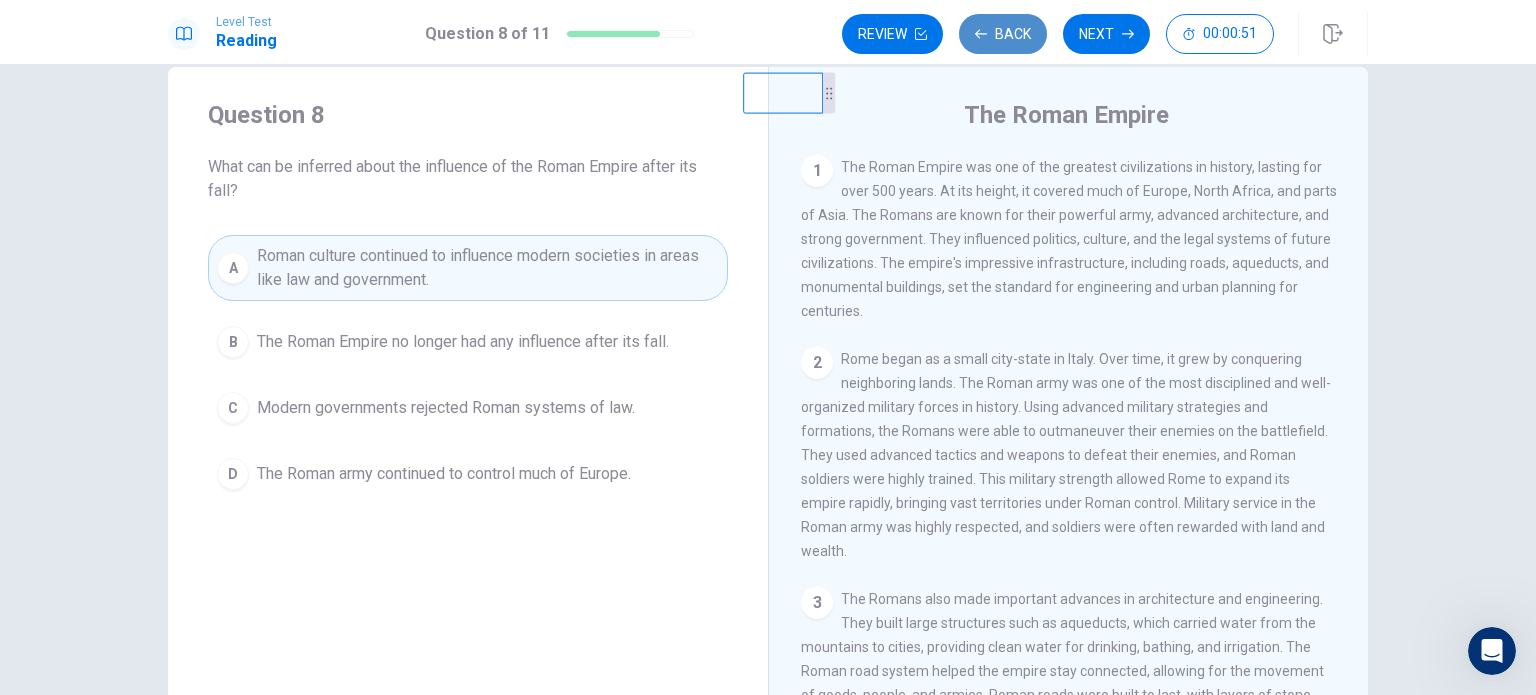 click on "Back" at bounding box center [1003, 34] 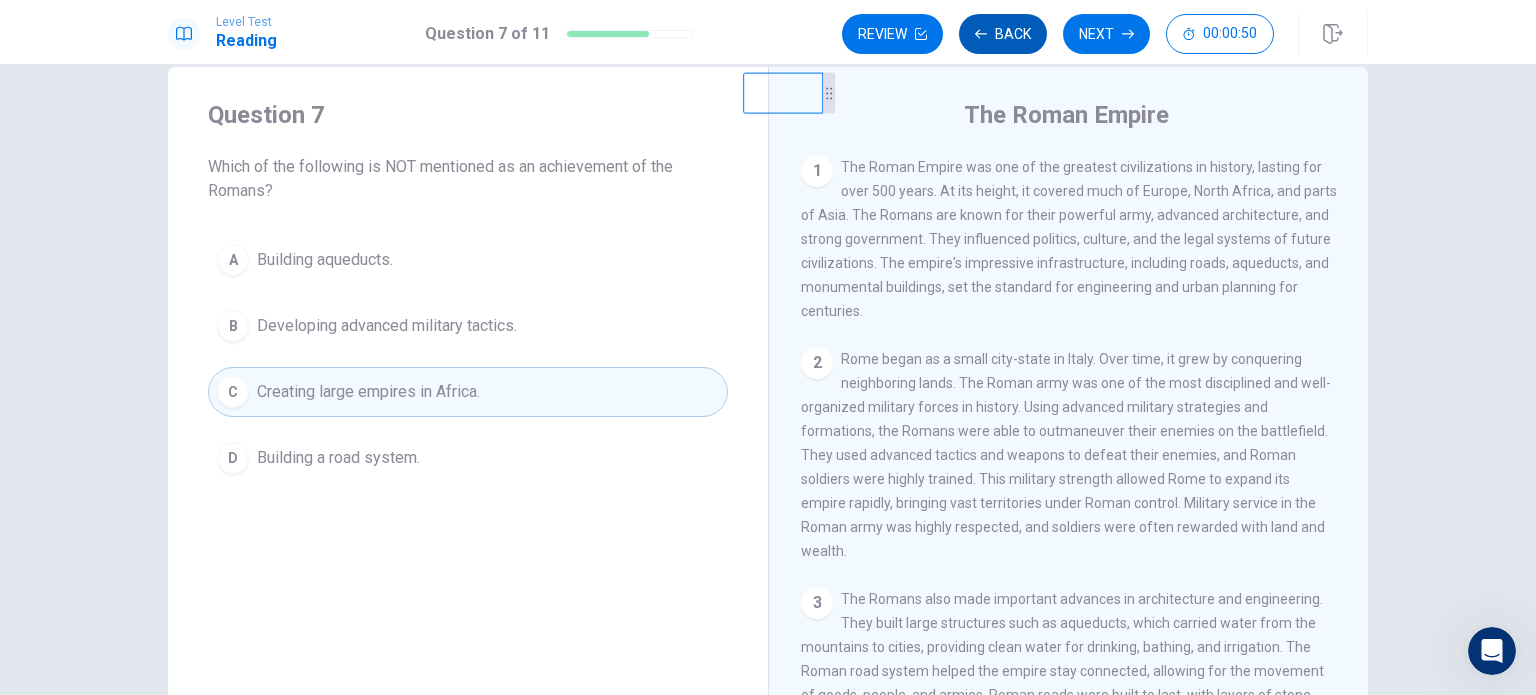 click on "Back" at bounding box center (1003, 34) 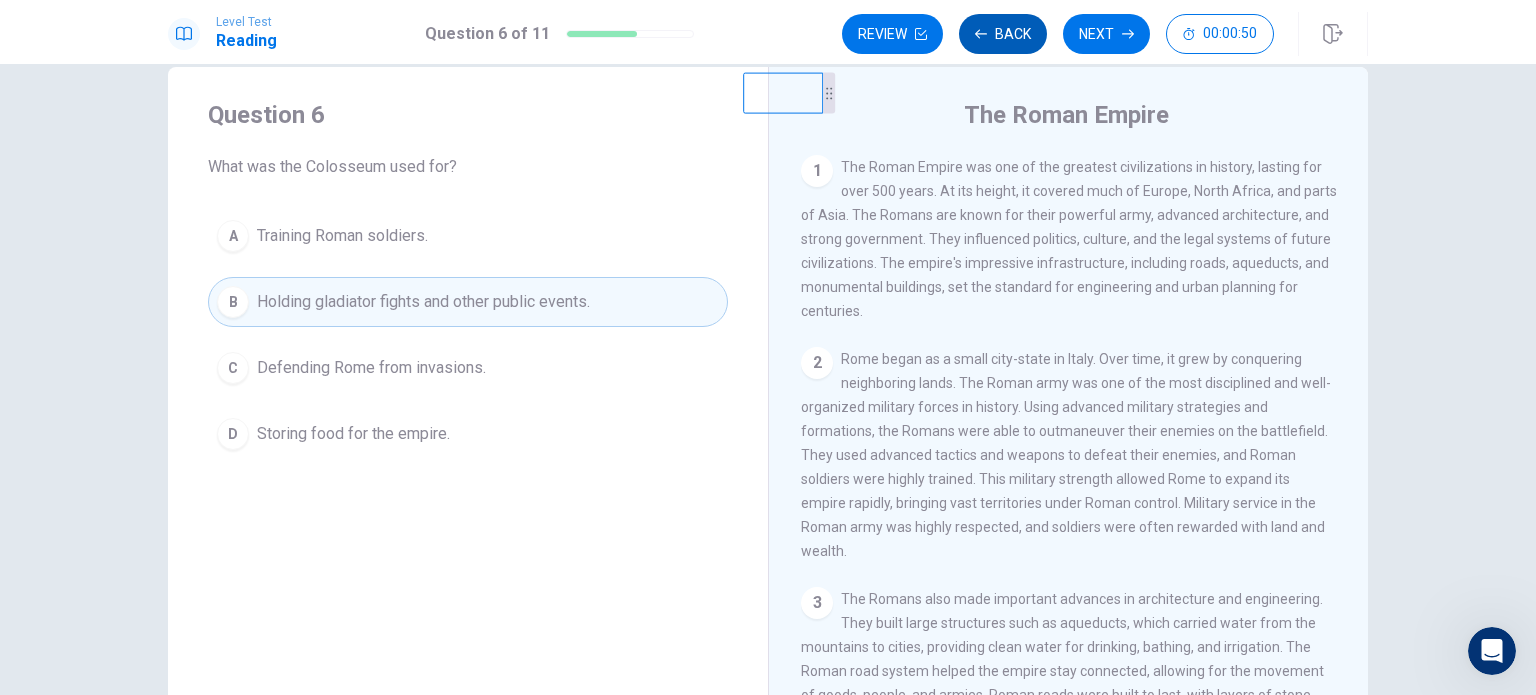 click on "Back" at bounding box center [1003, 34] 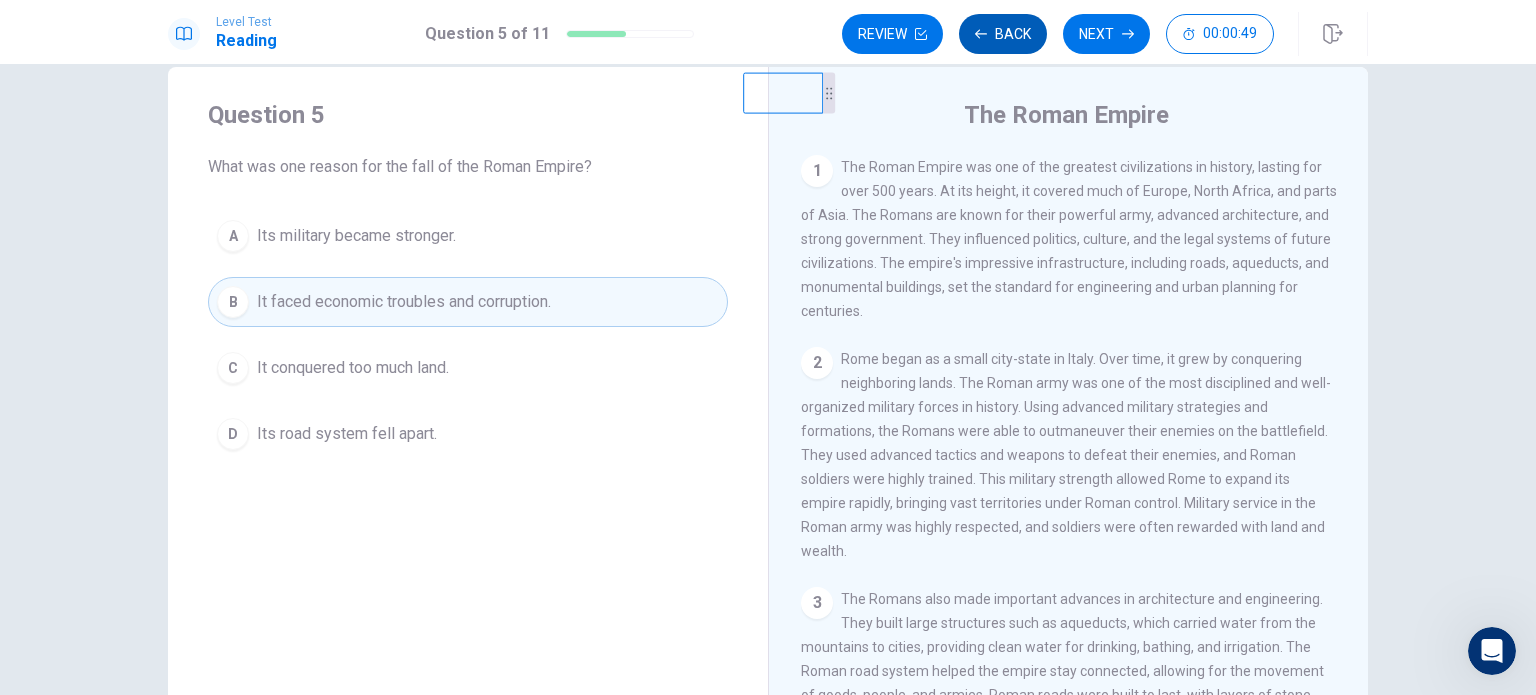 click on "Back" at bounding box center (1003, 34) 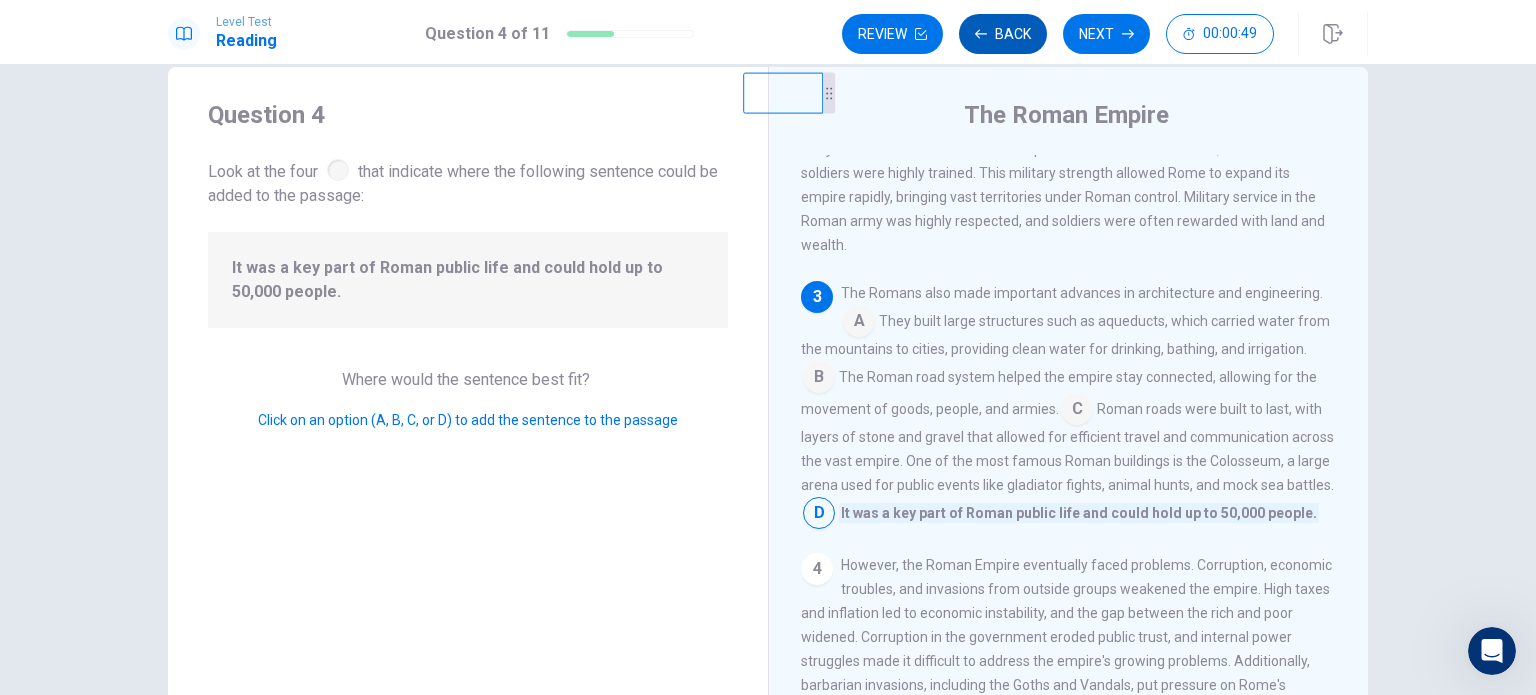 scroll, scrollTop: 341, scrollLeft: 0, axis: vertical 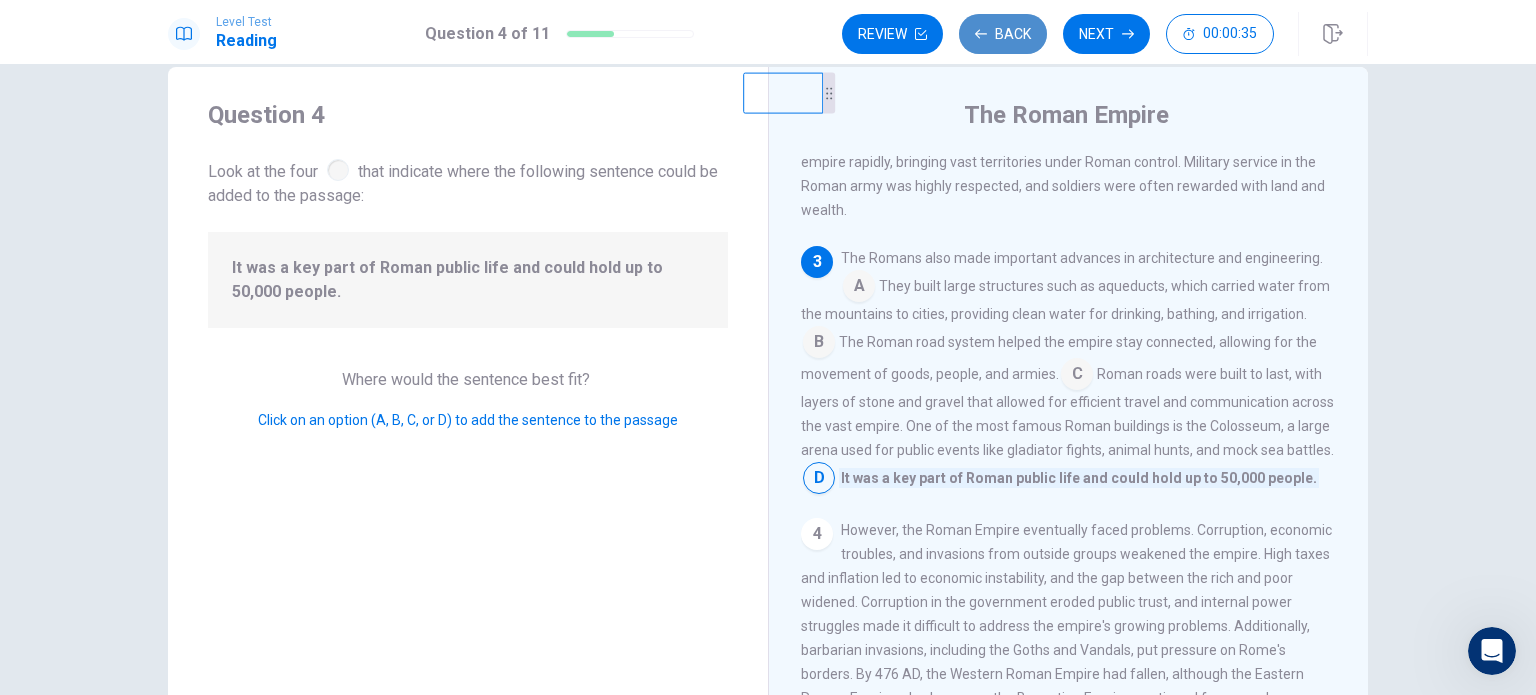 click on "Back" at bounding box center [1003, 34] 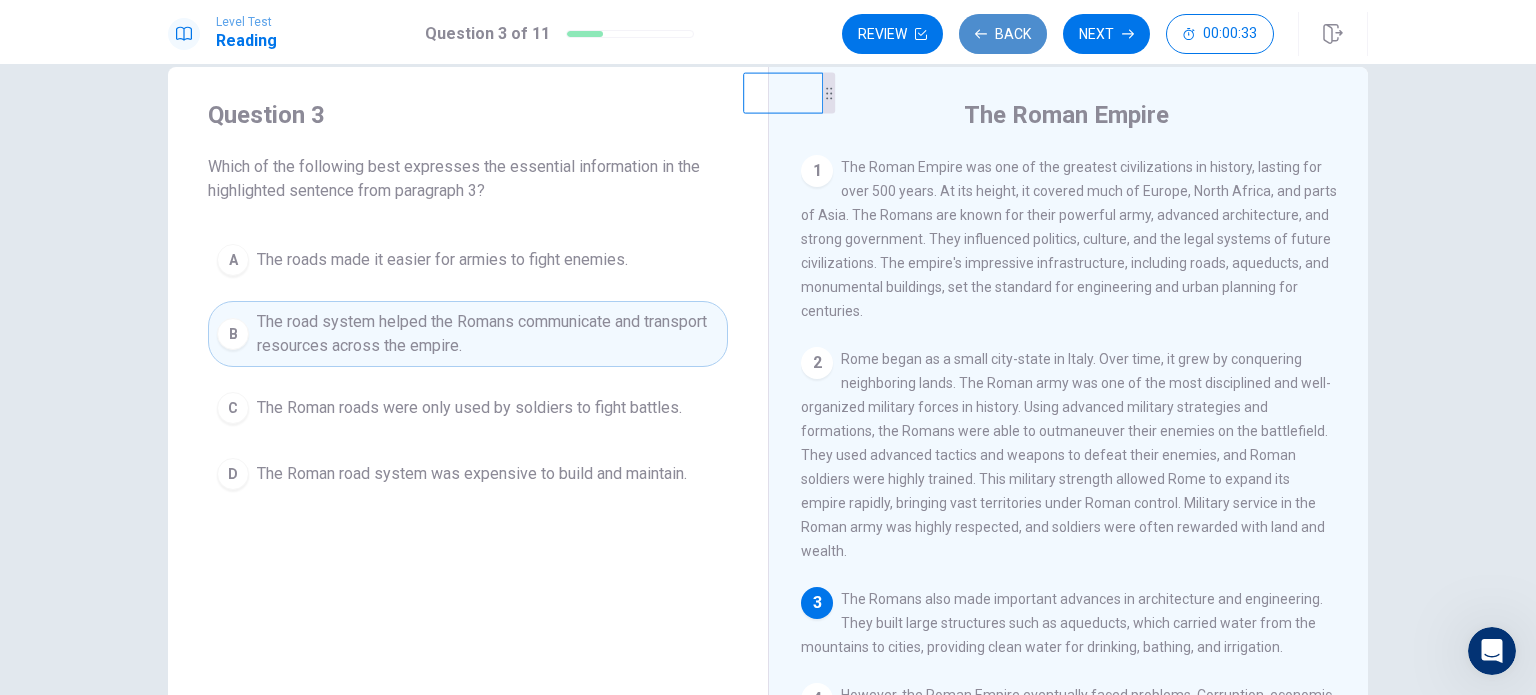 click on "Back" at bounding box center (1003, 34) 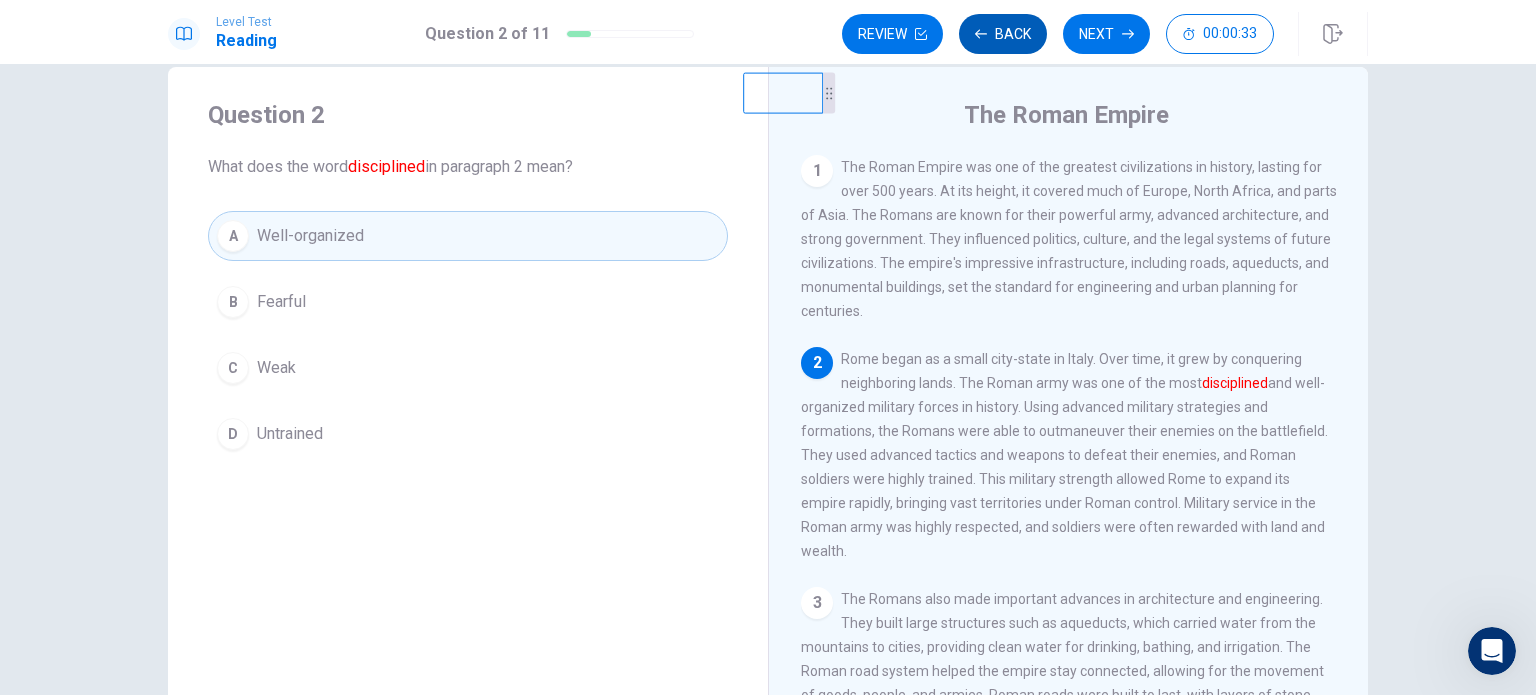 scroll, scrollTop: 45, scrollLeft: 0, axis: vertical 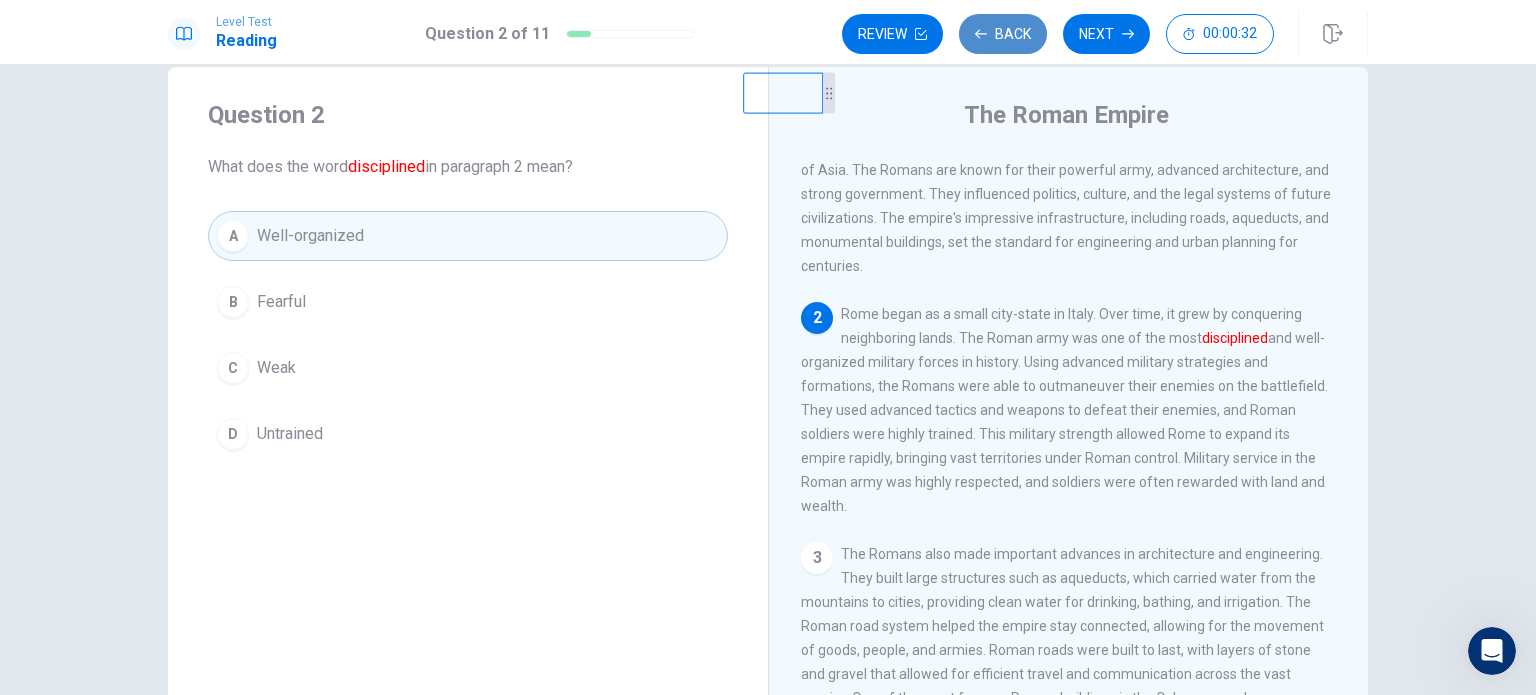click on "Back" at bounding box center [1003, 34] 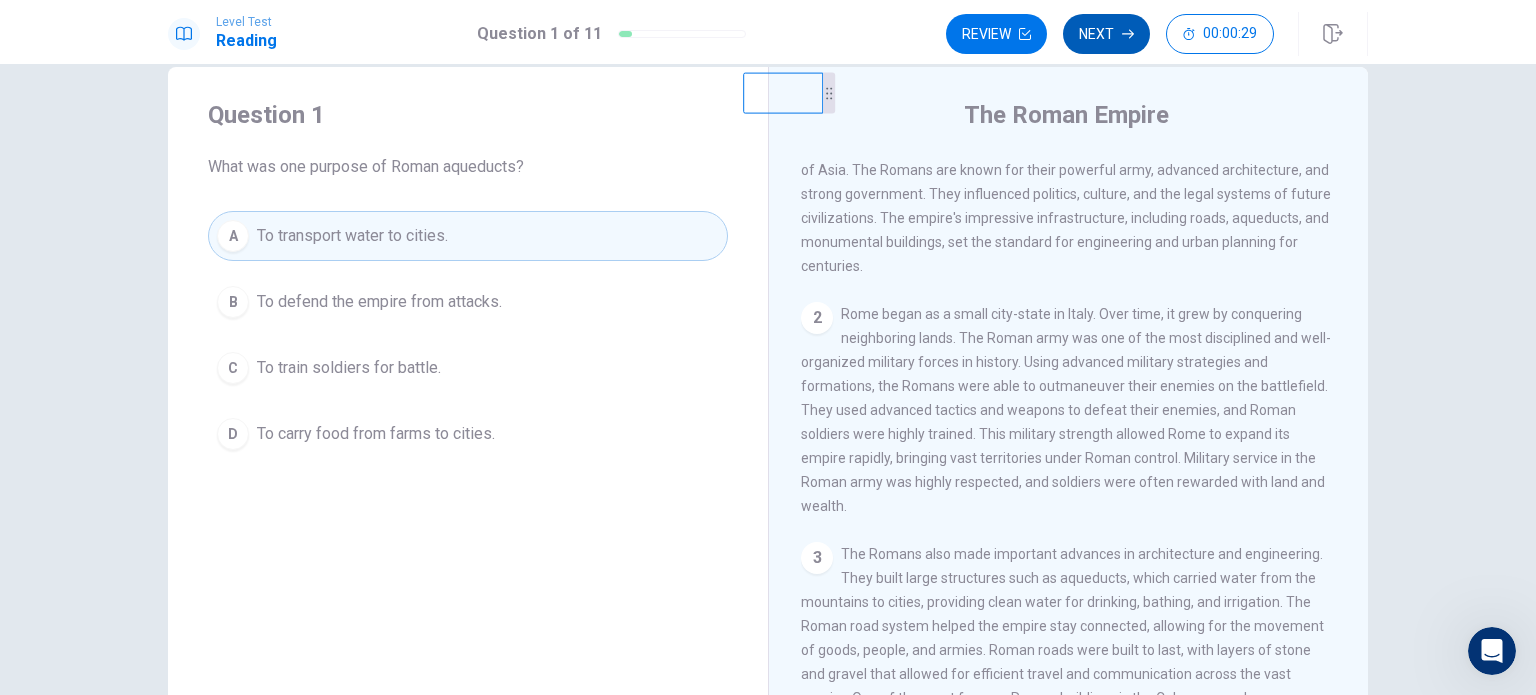 click on "Next" at bounding box center (1106, 34) 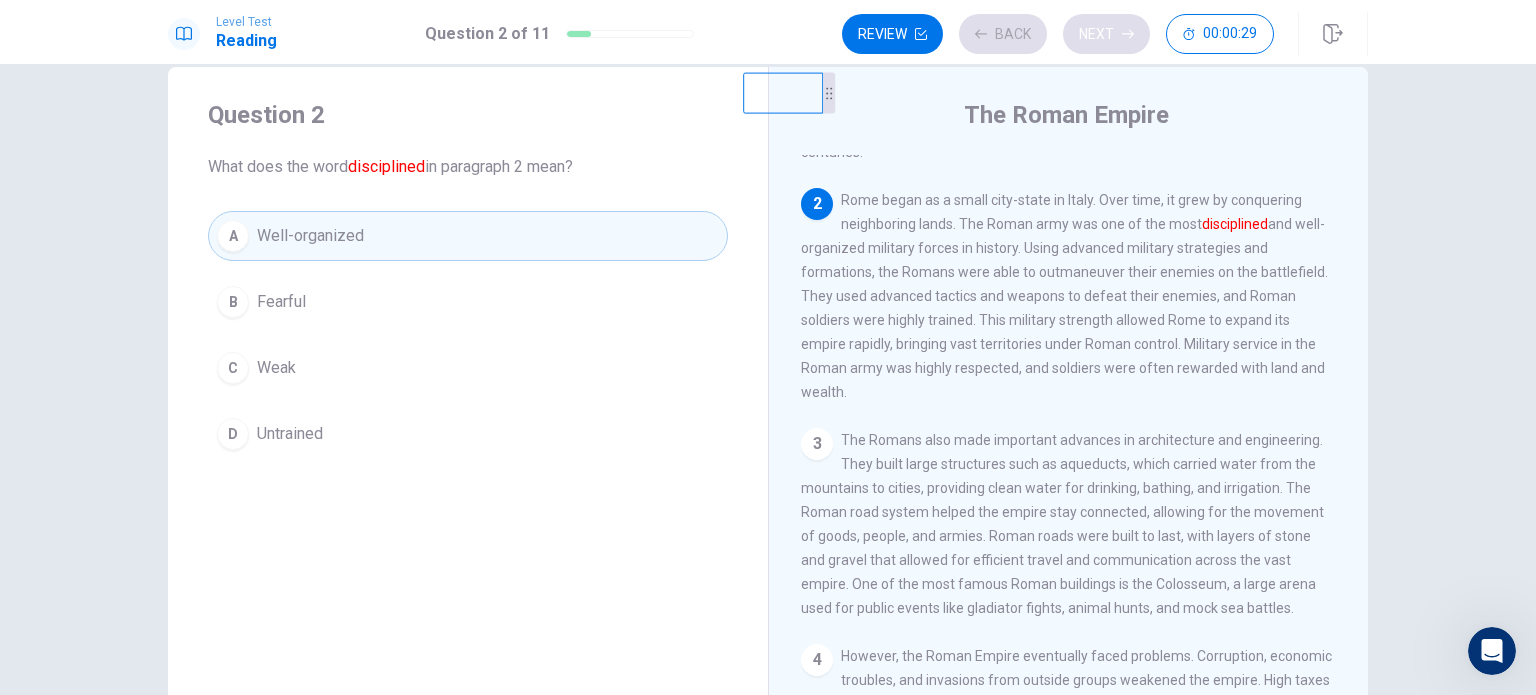 click on "Review Back Next 00:00:29" at bounding box center [1058, 34] 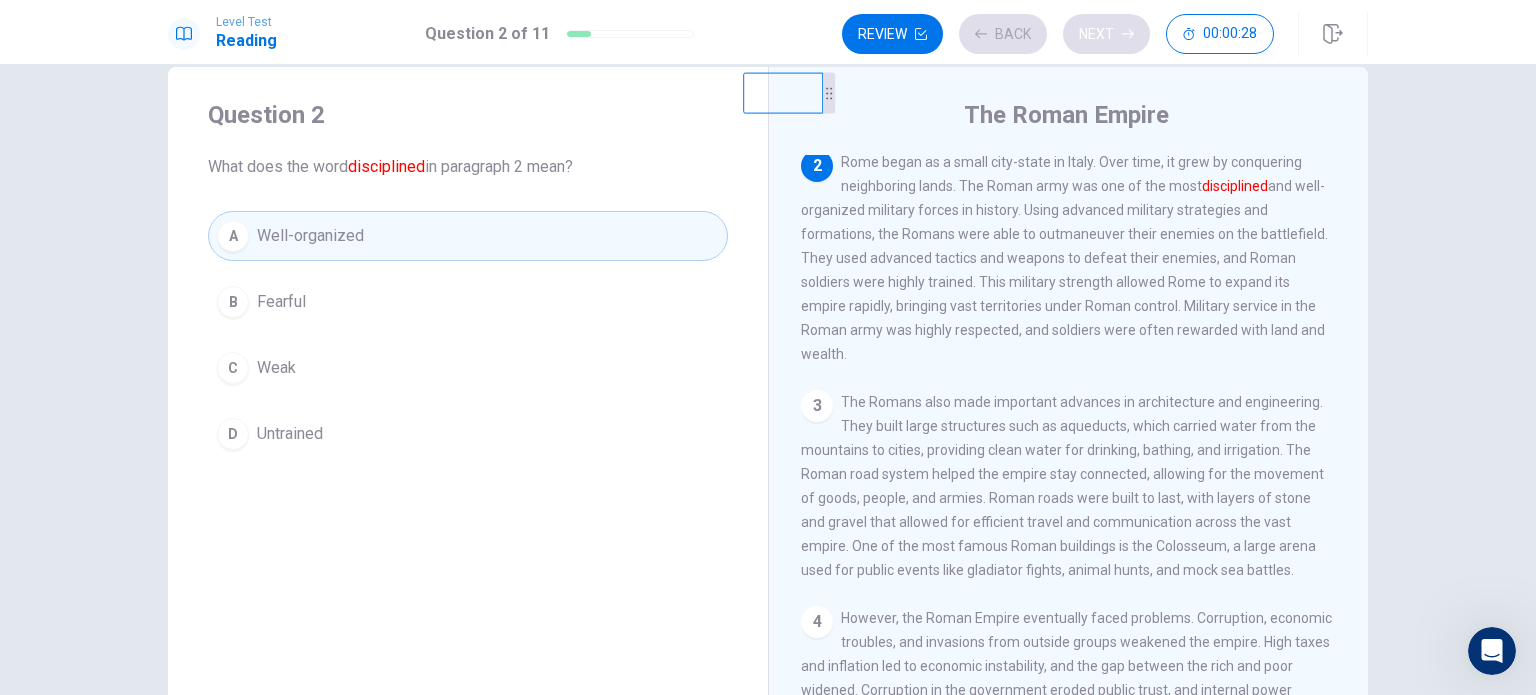 click on "Review Back Next 00:00:28" at bounding box center [1058, 34] 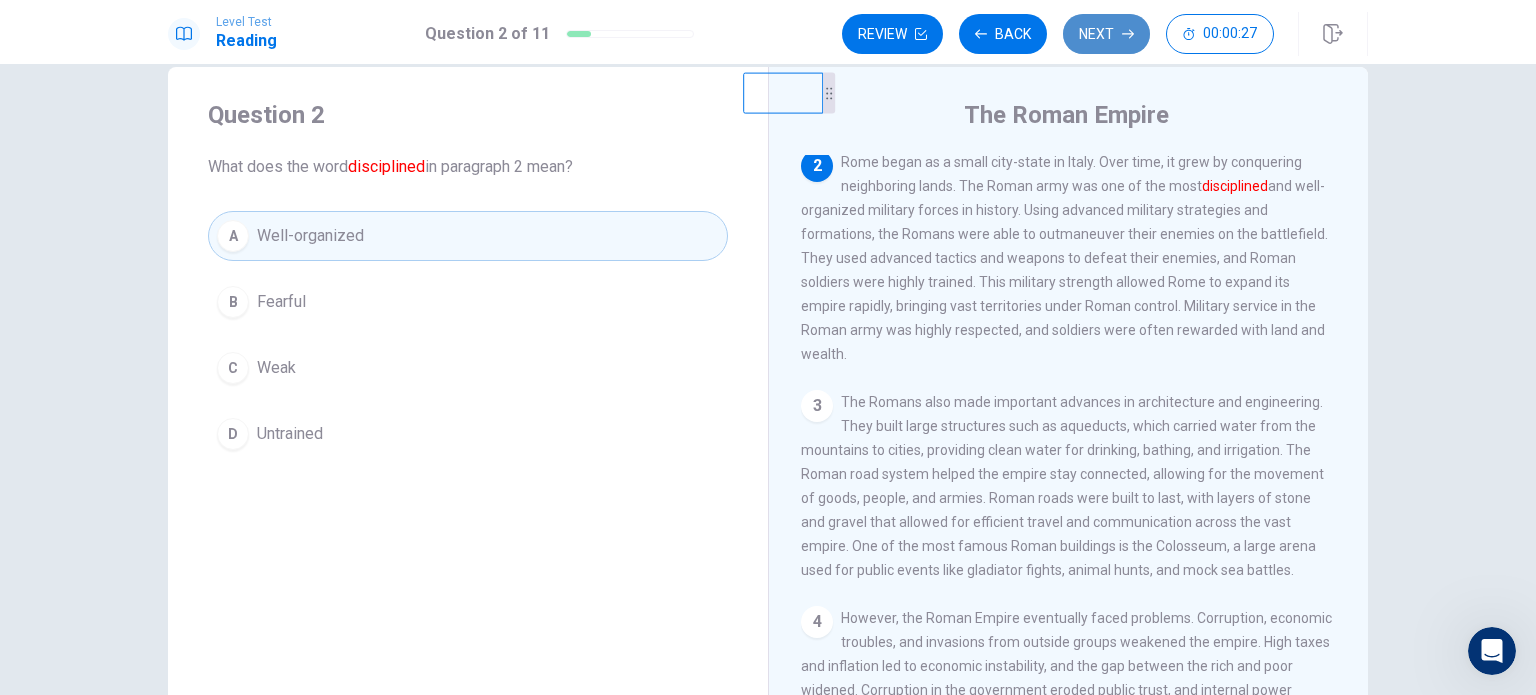 click on "Next" at bounding box center (1106, 34) 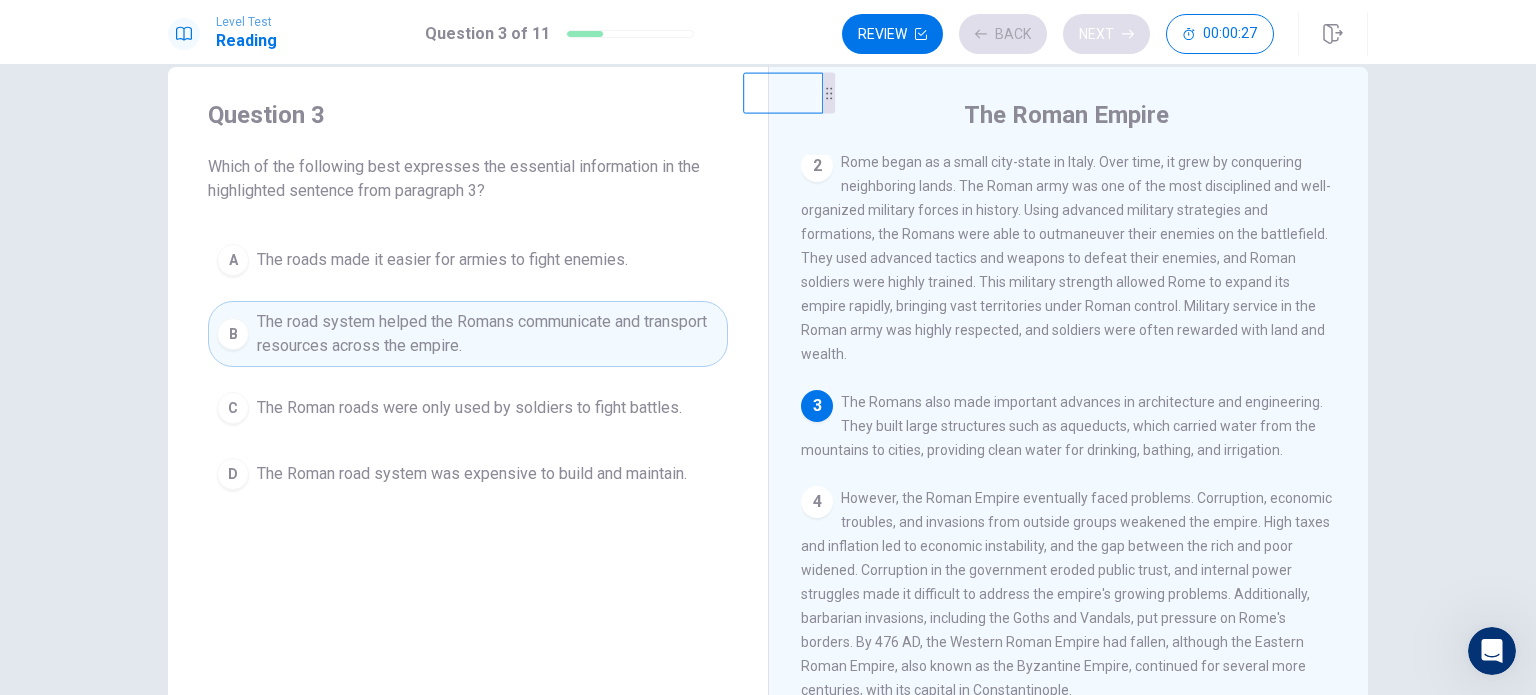 scroll, scrollTop: 412, scrollLeft: 0, axis: vertical 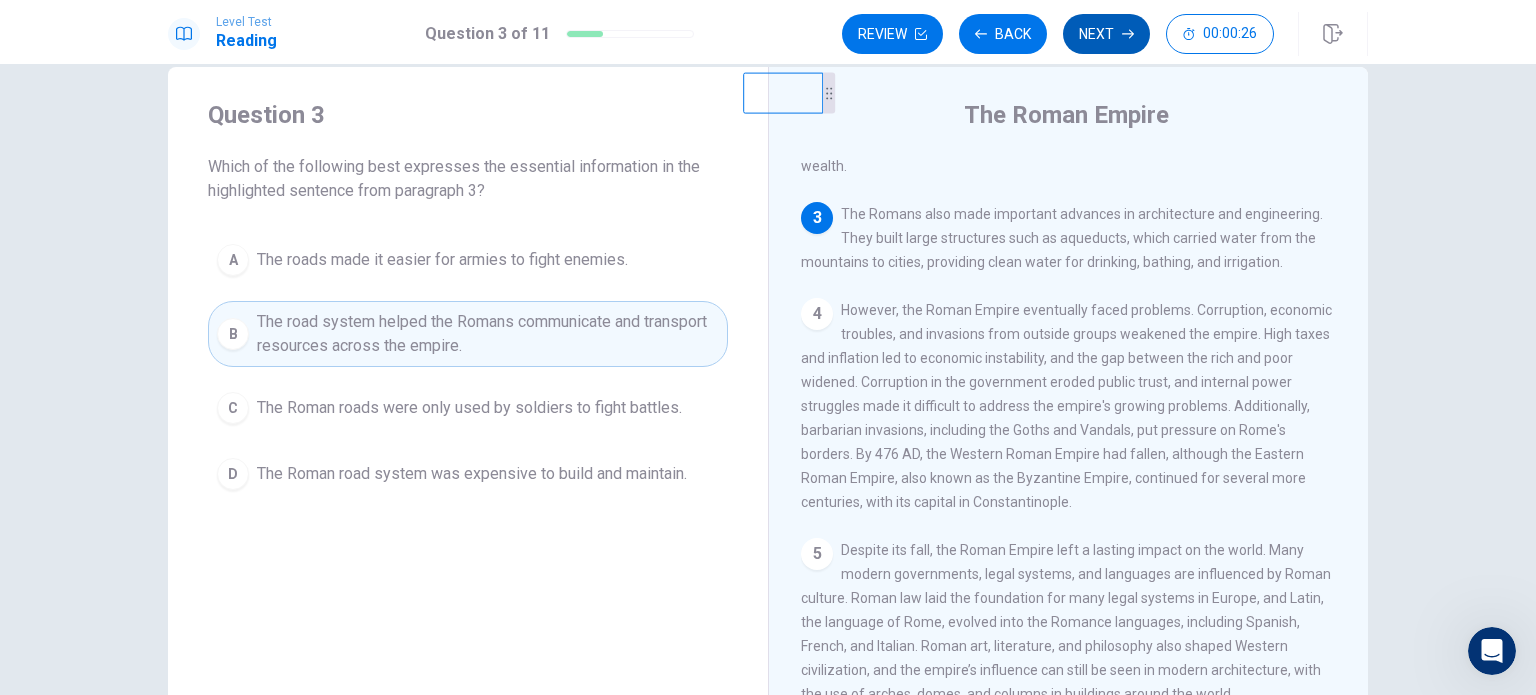 click on "Next" at bounding box center (1106, 34) 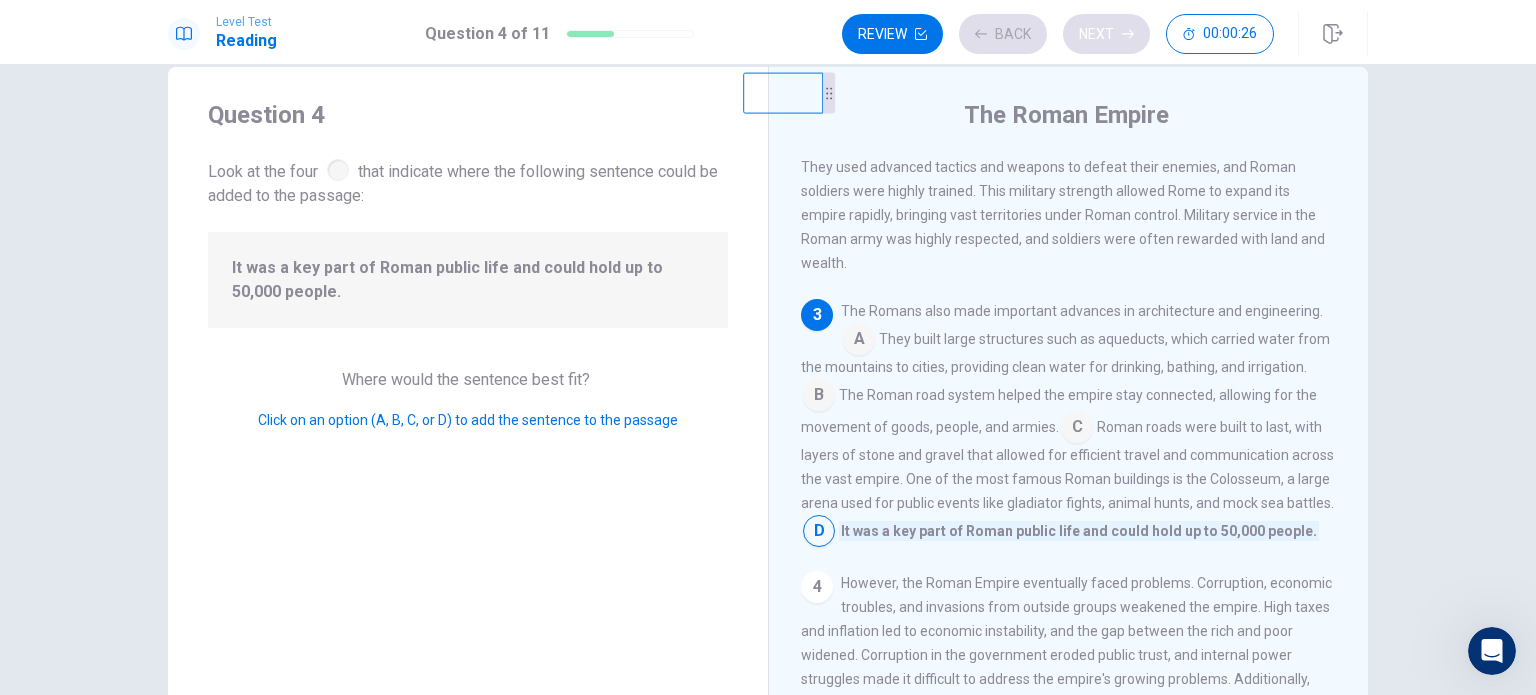 scroll, scrollTop: 341, scrollLeft: 0, axis: vertical 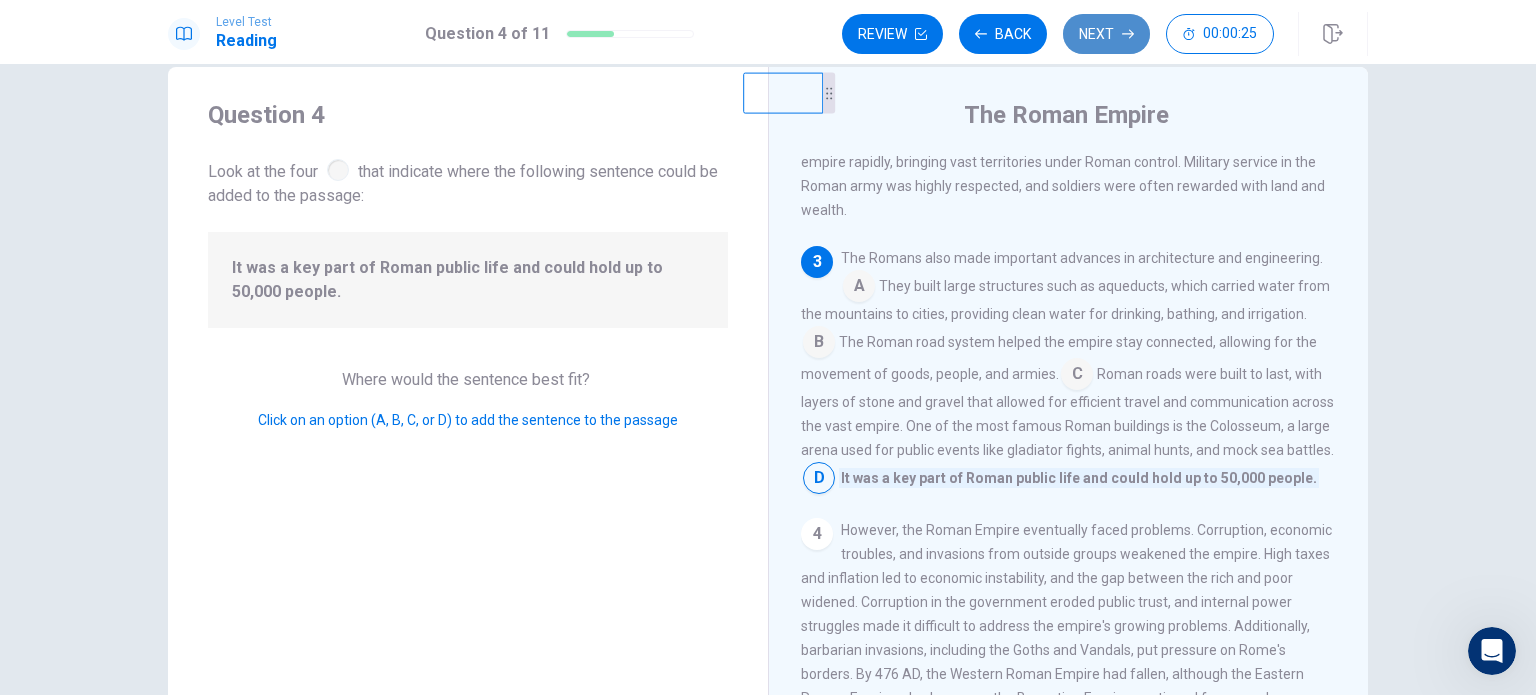 click on "Next" at bounding box center (1106, 34) 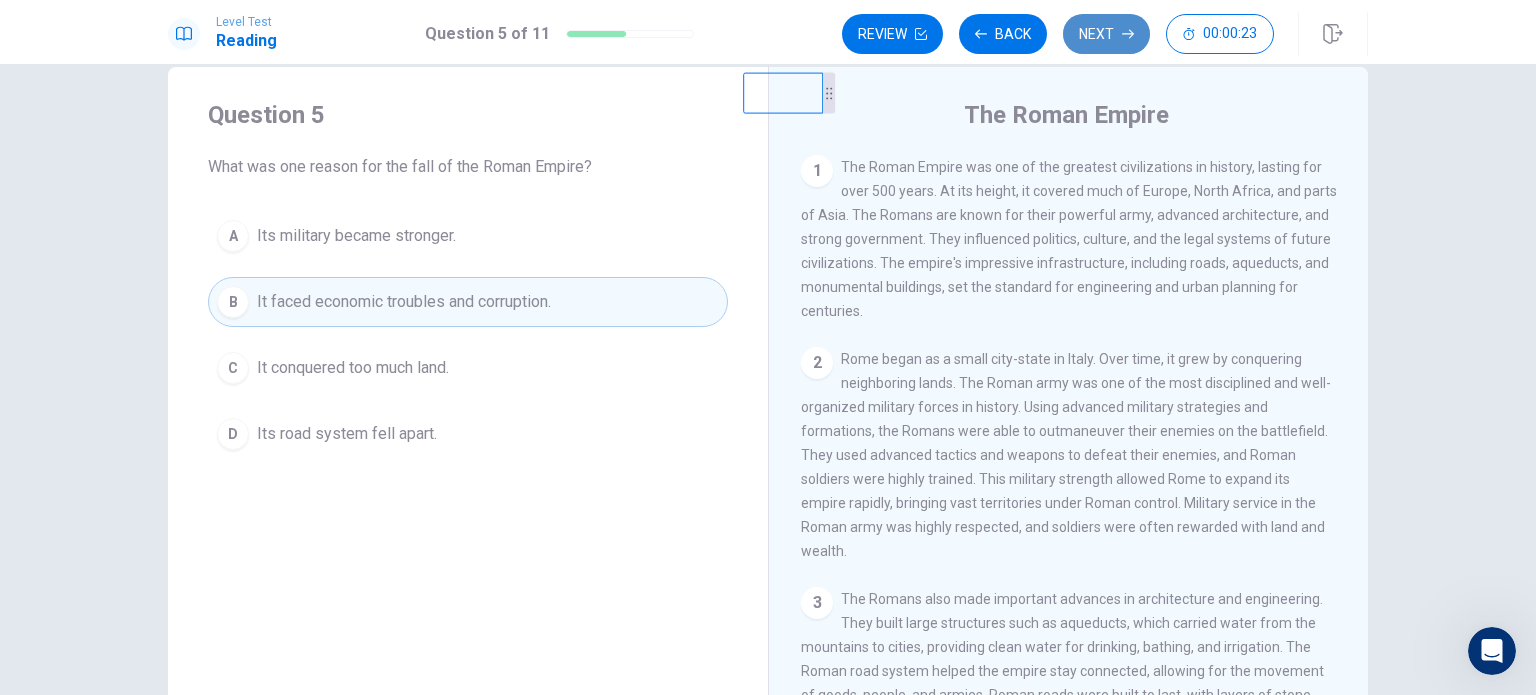 click on "Next" at bounding box center [1106, 34] 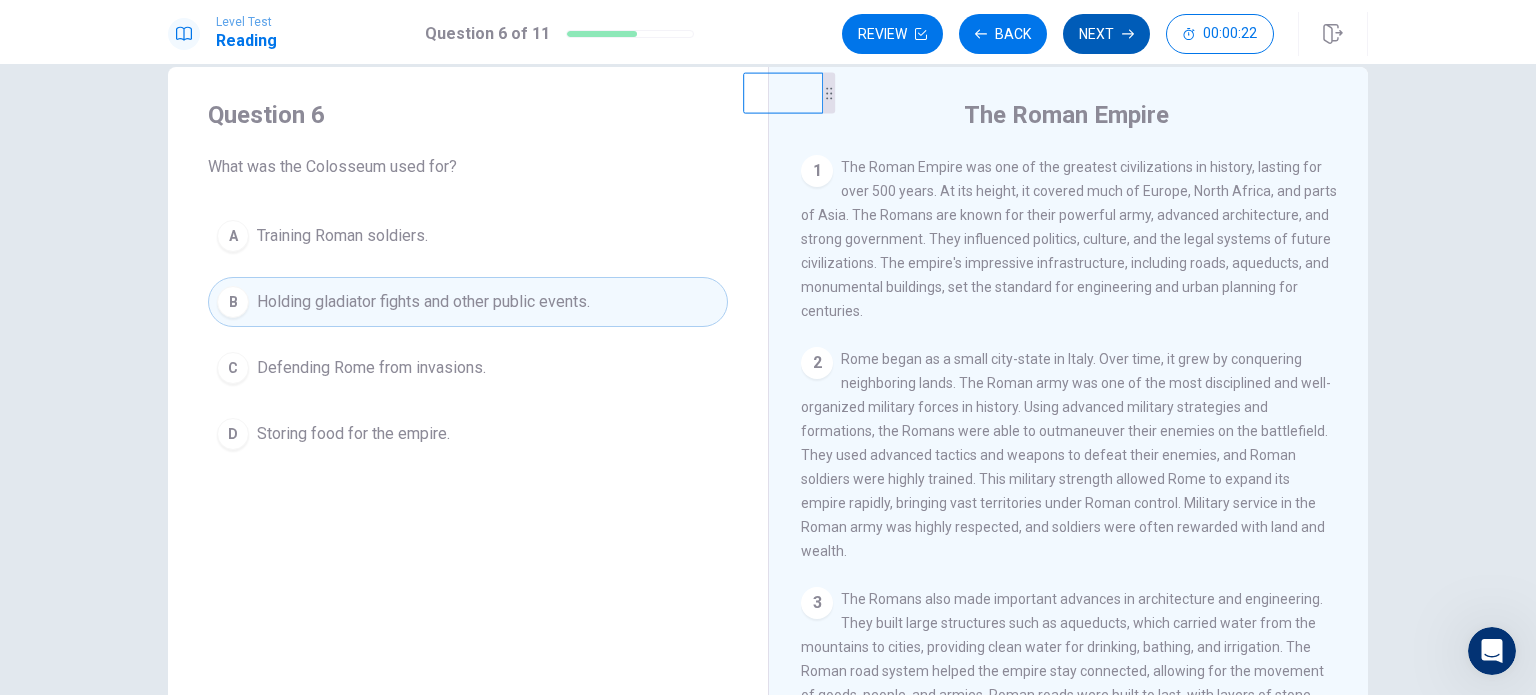 click on "Next" at bounding box center [1106, 34] 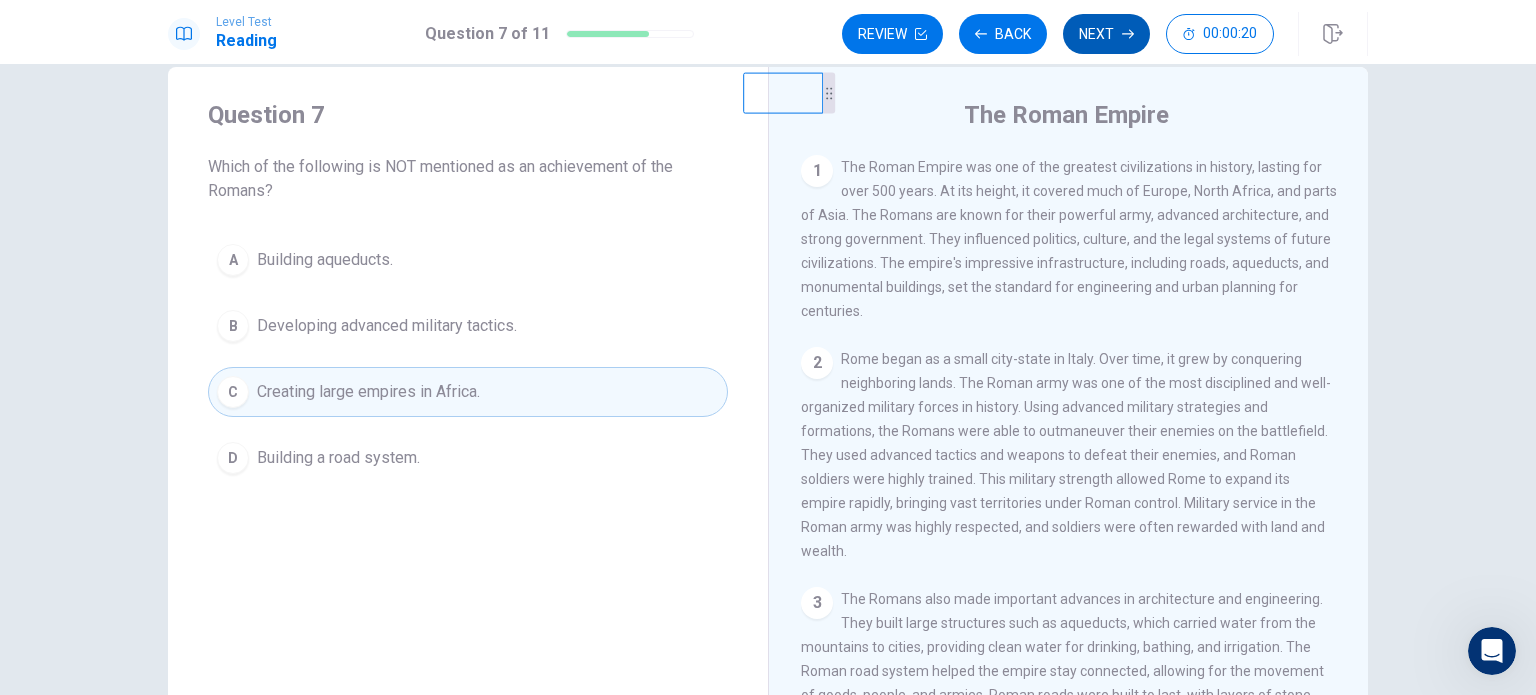 click on "Next" at bounding box center (1106, 34) 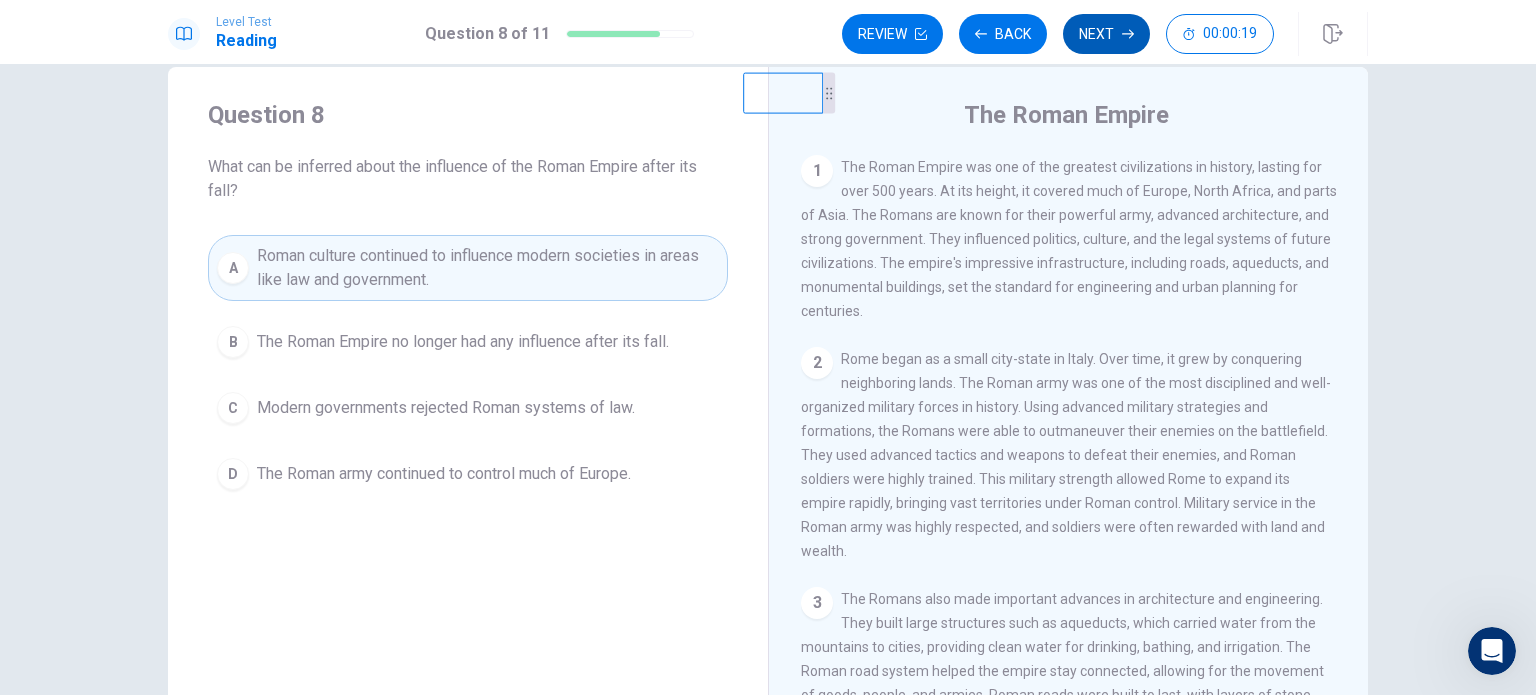 click on "Next" at bounding box center (1106, 34) 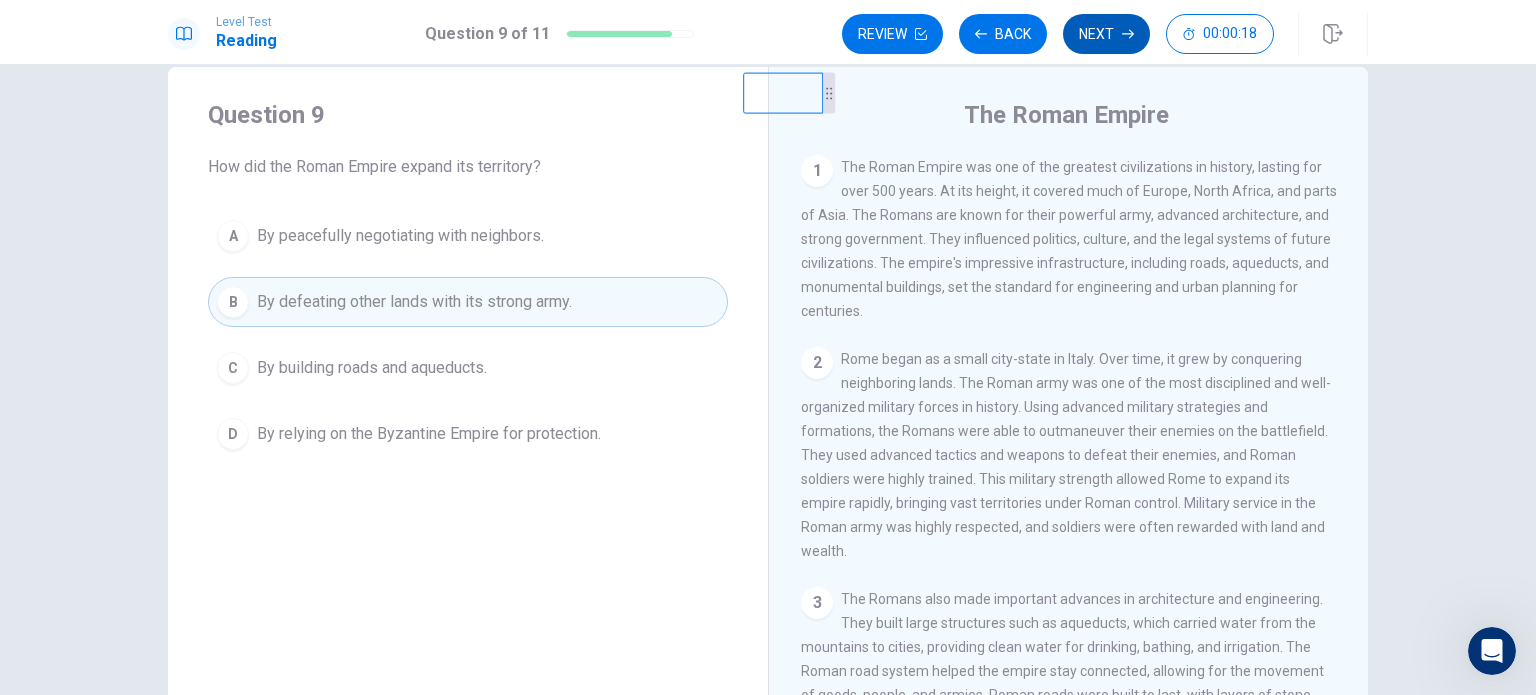 click on "Next" at bounding box center (1106, 34) 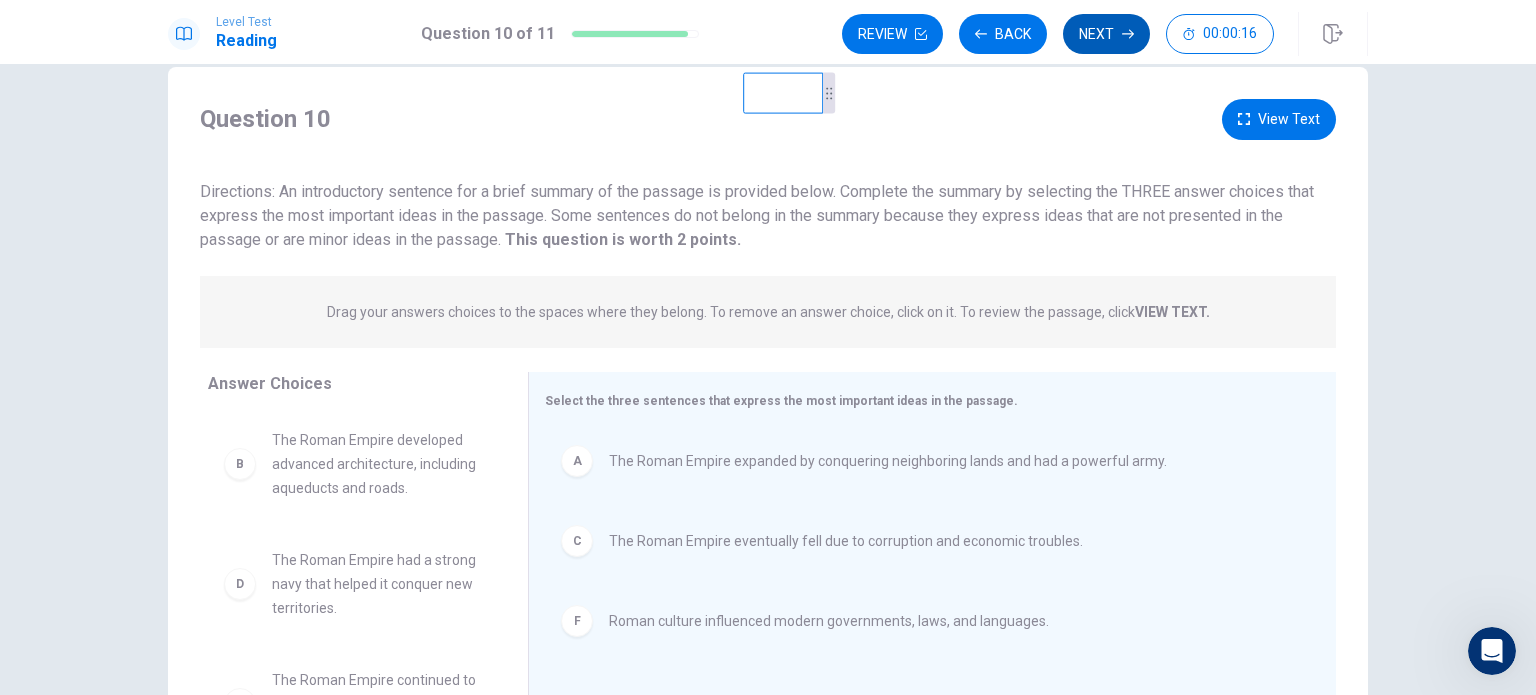click on "Next" at bounding box center [1106, 34] 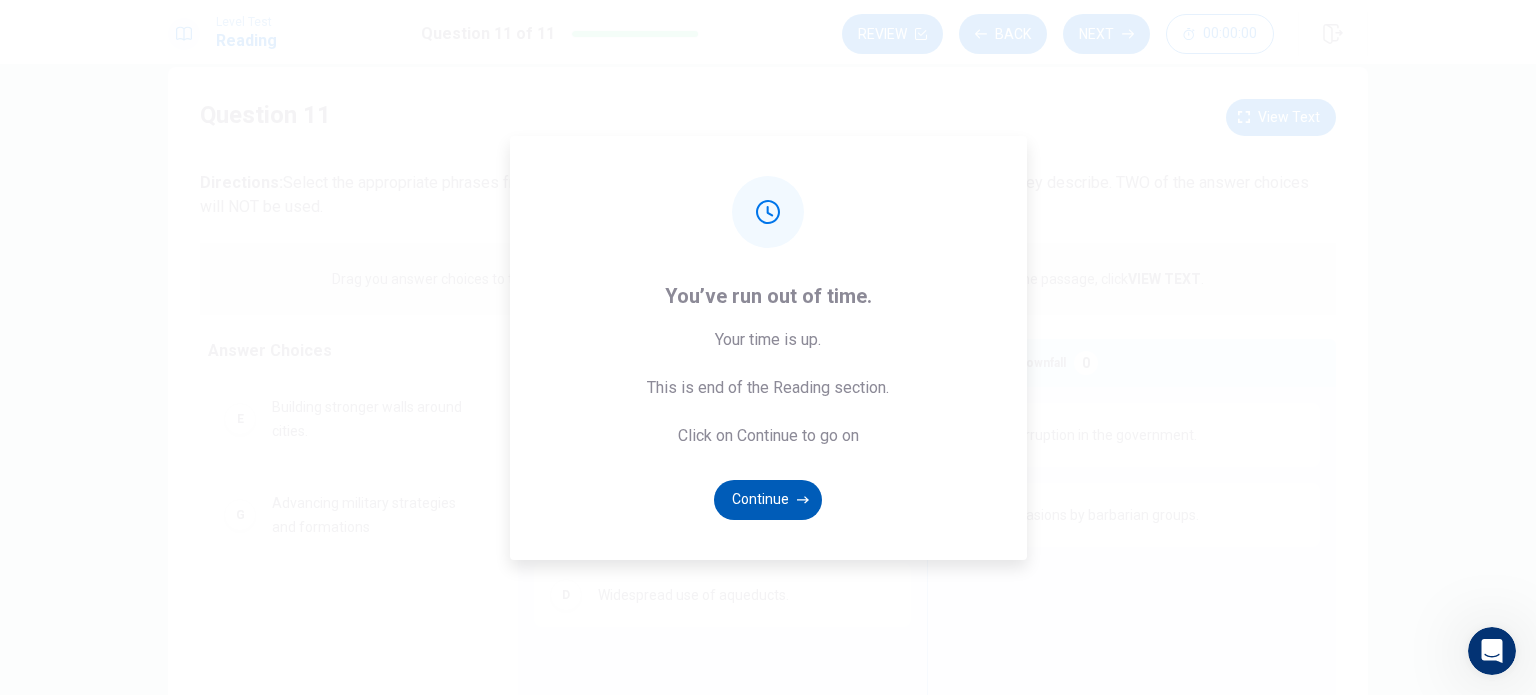 click 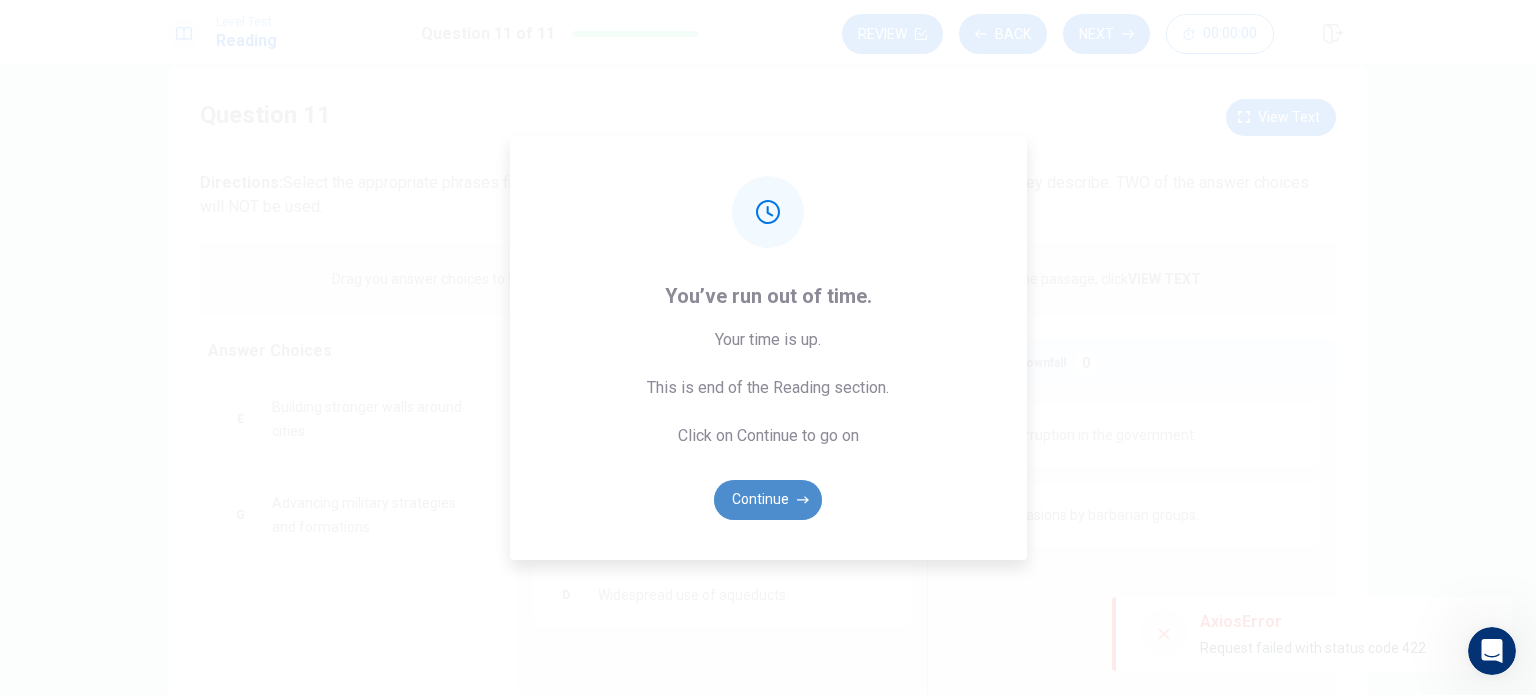 click on "Continue" at bounding box center [768, 500] 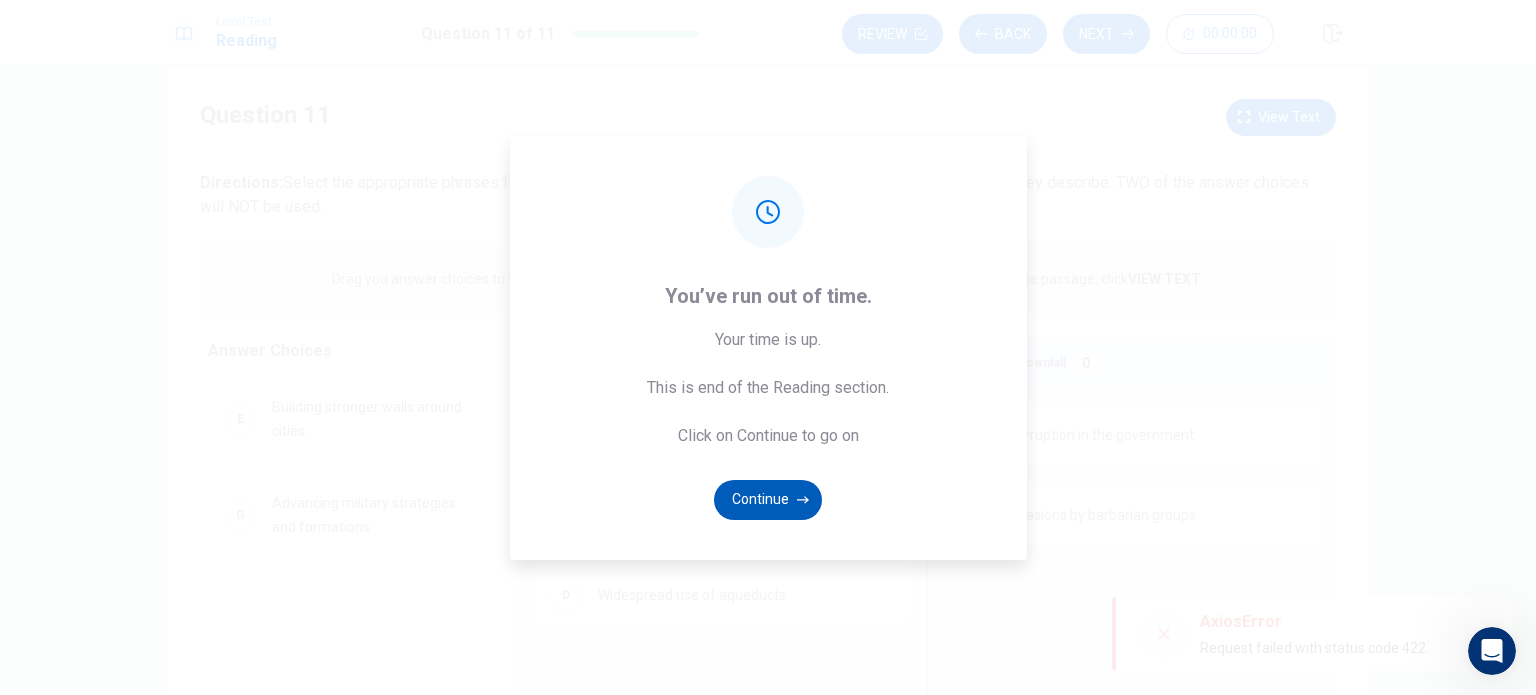 click on "Continue" at bounding box center (768, 500) 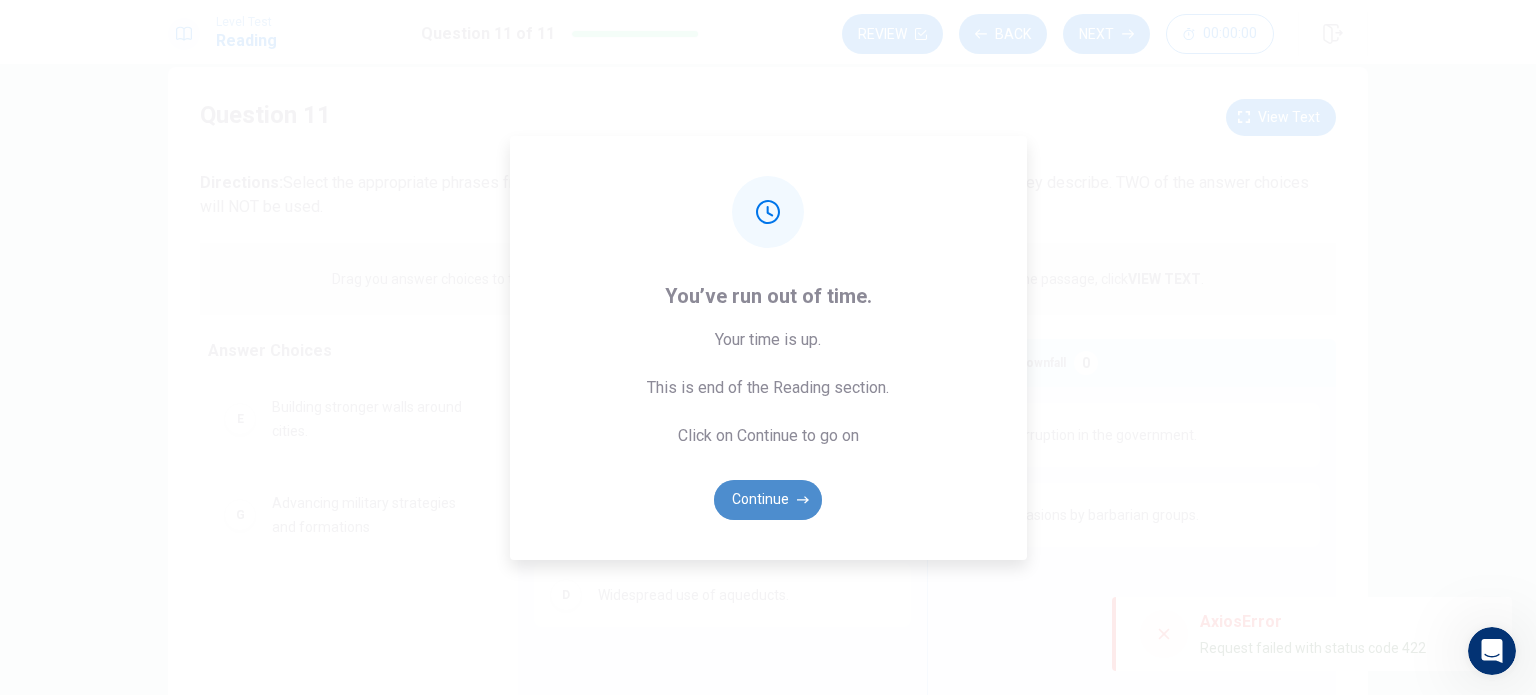 click on "Continue" at bounding box center (768, 500) 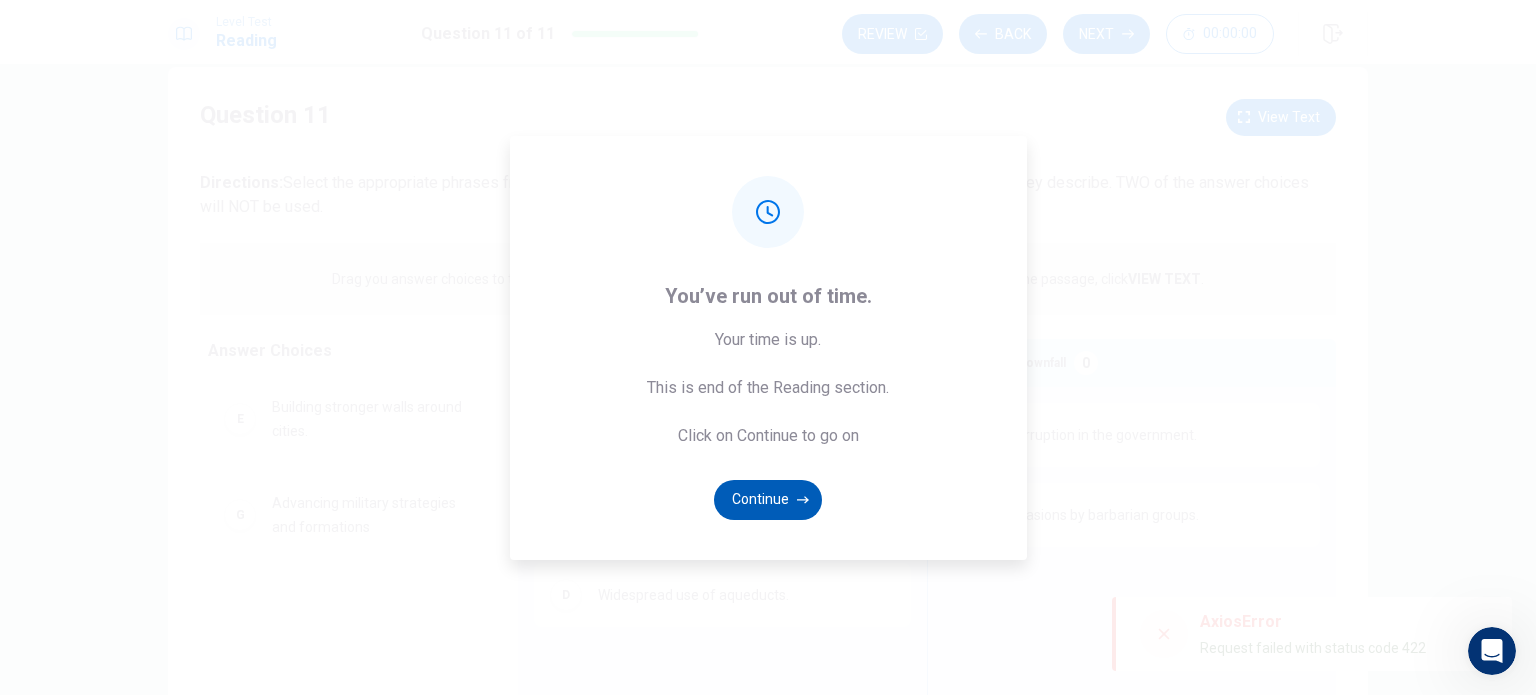 click on "Continue" at bounding box center (768, 500) 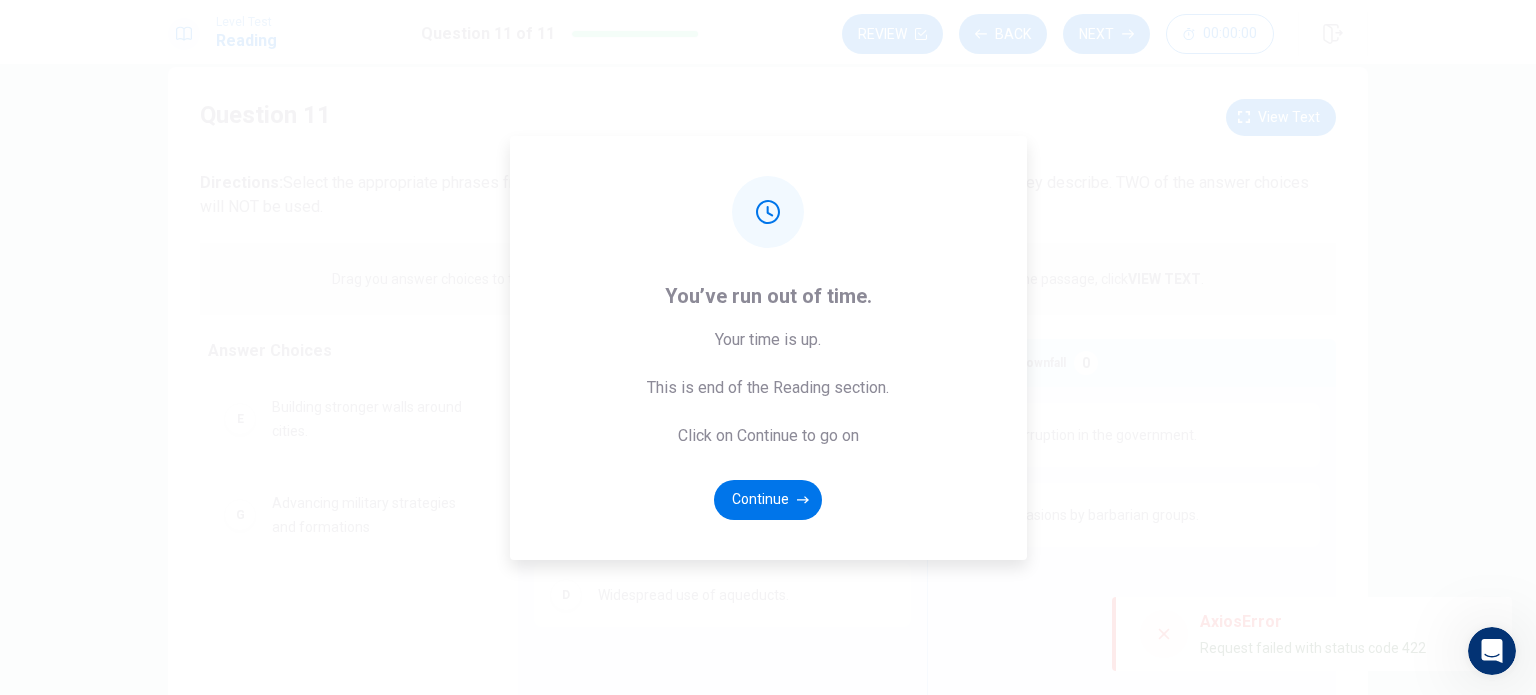 click 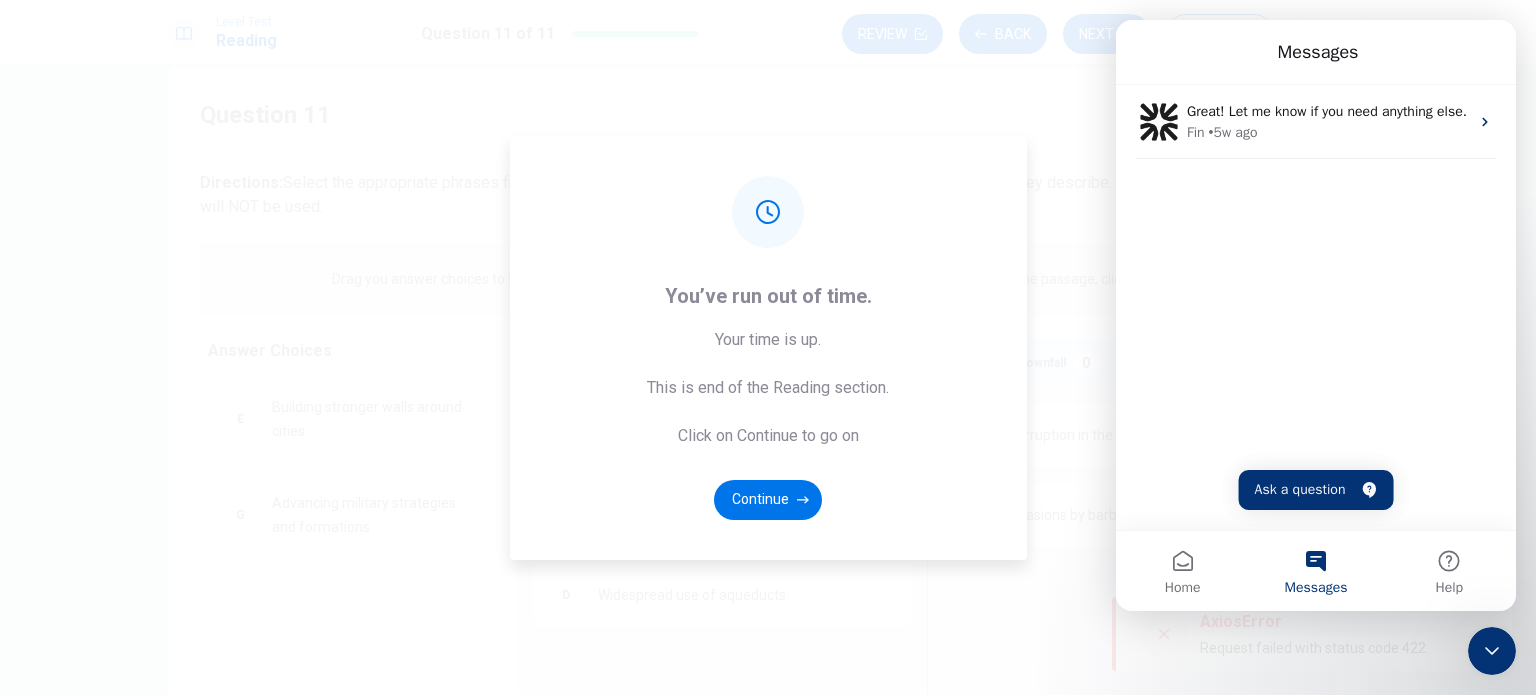 click on "Ask a question" at bounding box center [1316, 490] 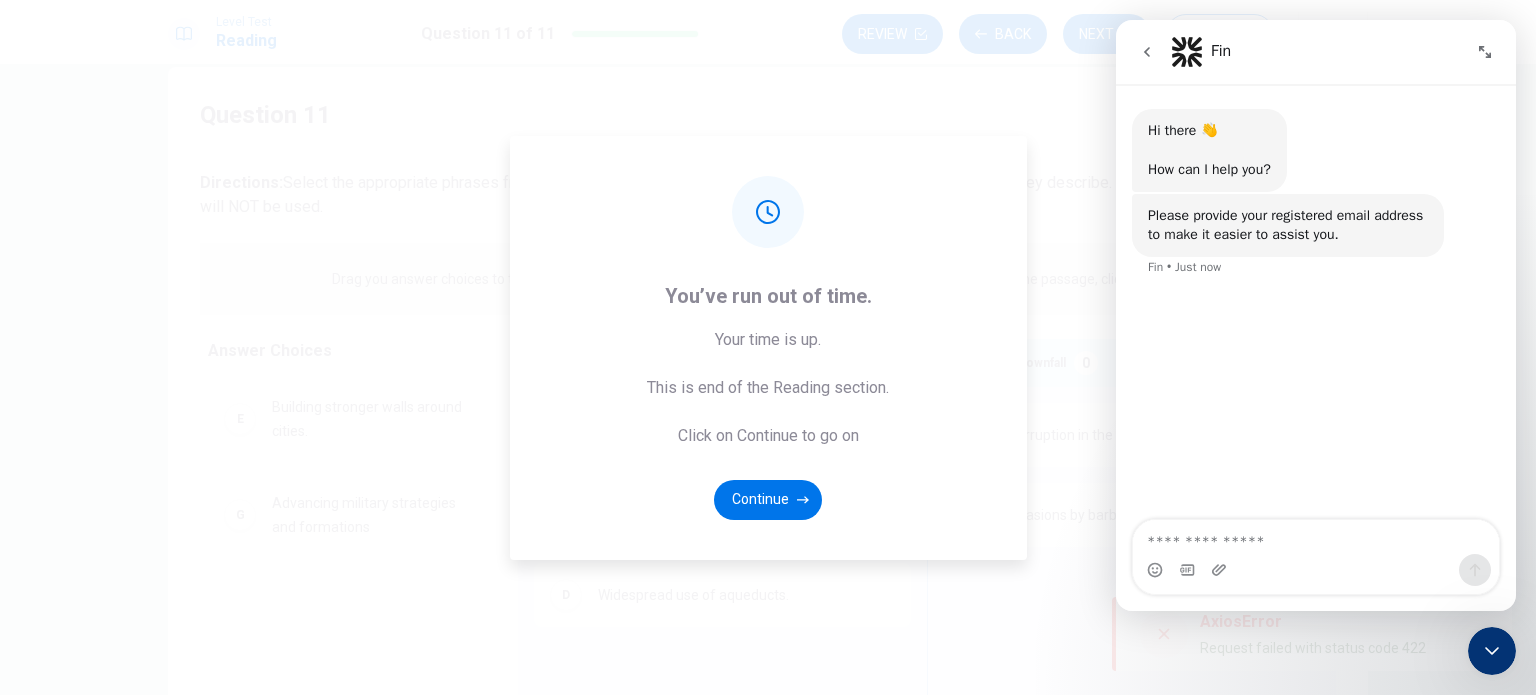 click at bounding box center [1316, 537] 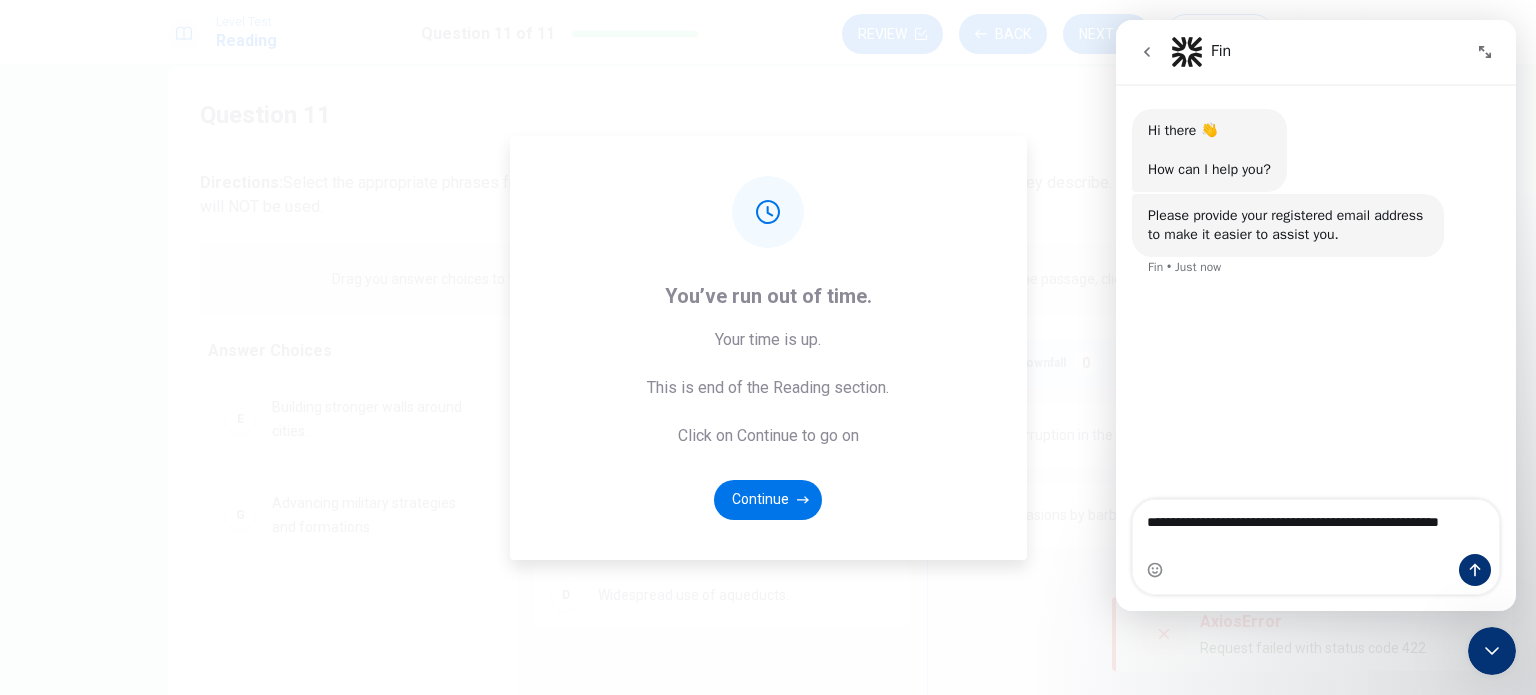 type on "**********" 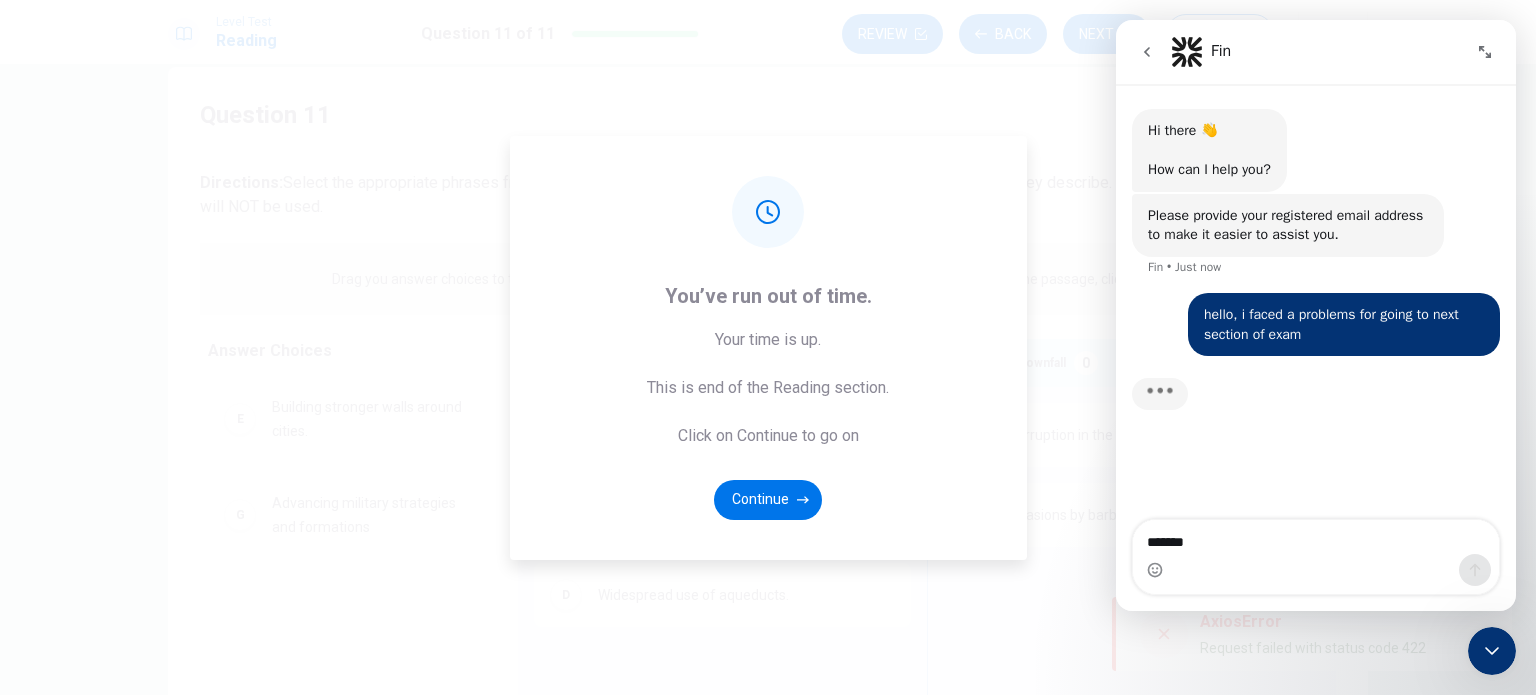 type on "*******" 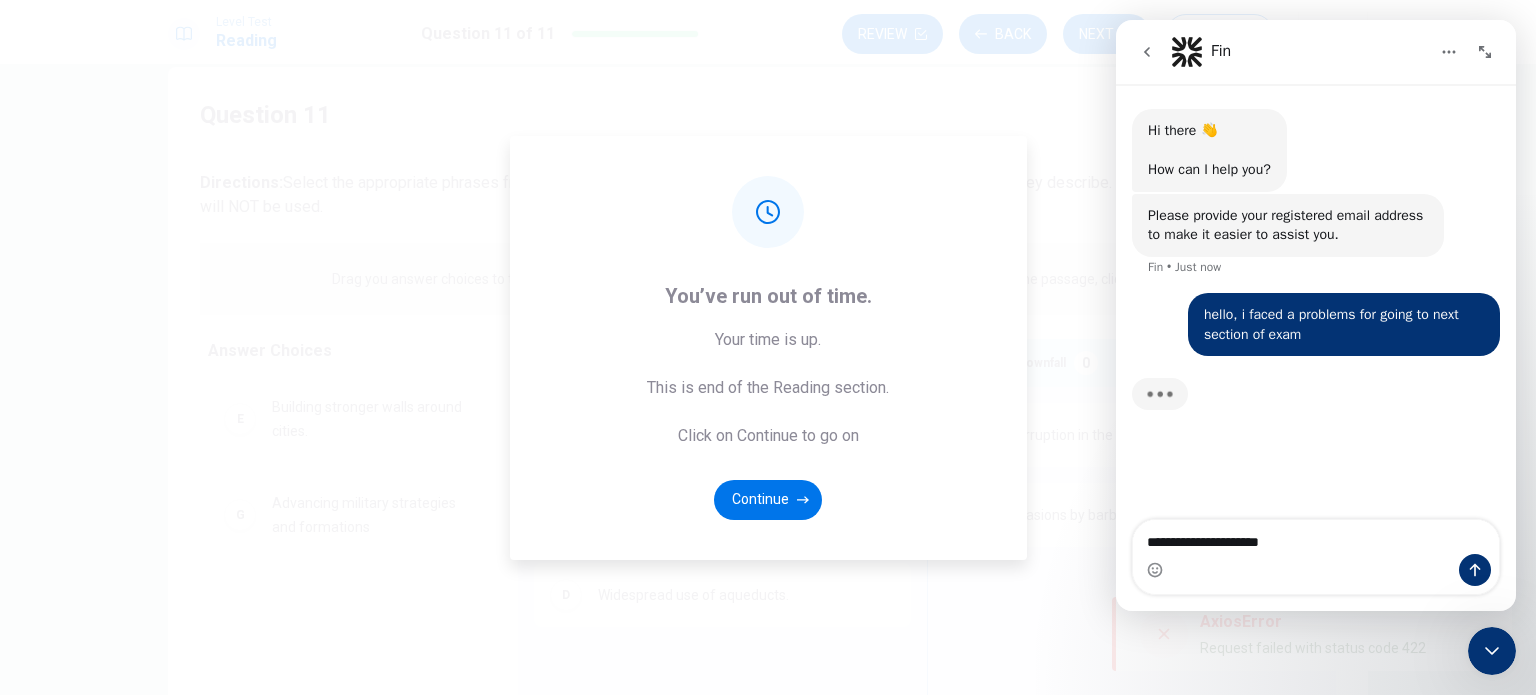 type on "**********" 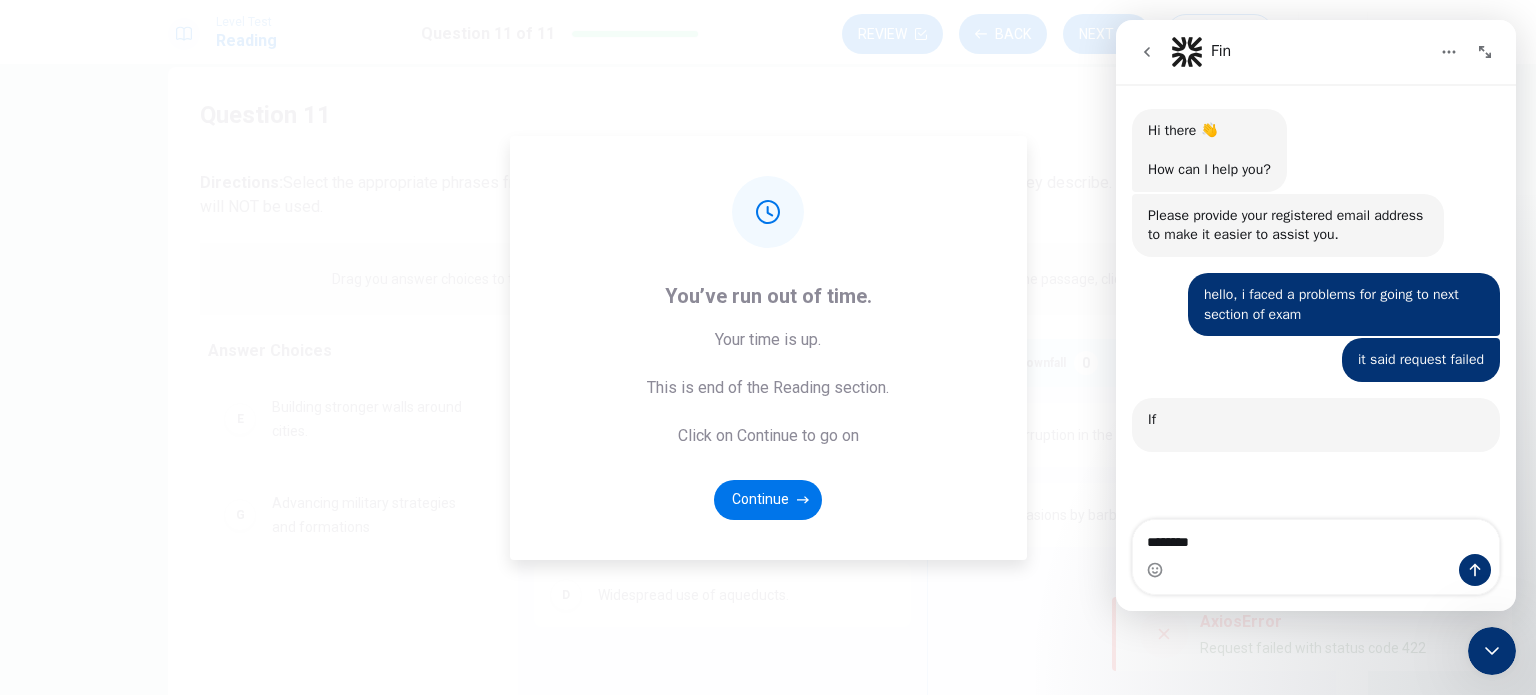 scroll, scrollTop: 2, scrollLeft: 0, axis: vertical 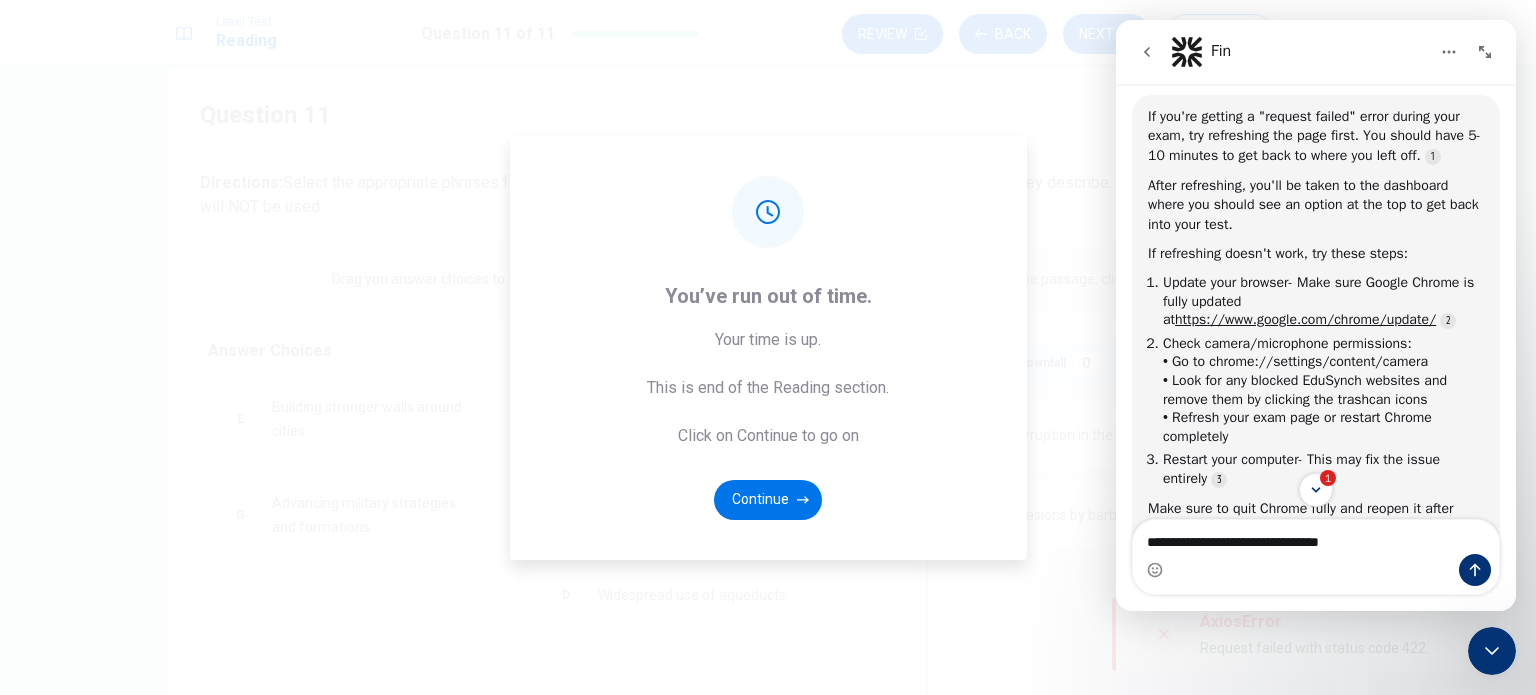 type on "**********" 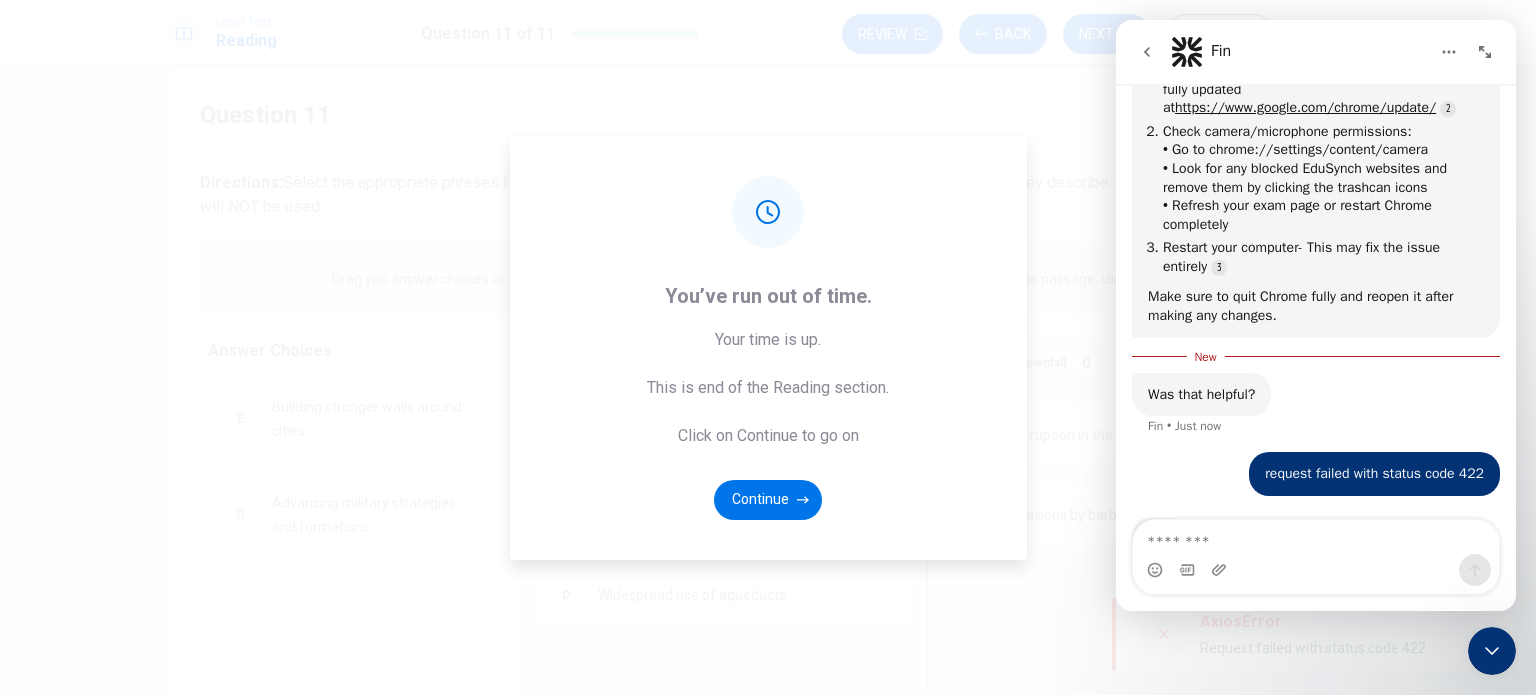 scroll, scrollTop: 576, scrollLeft: 0, axis: vertical 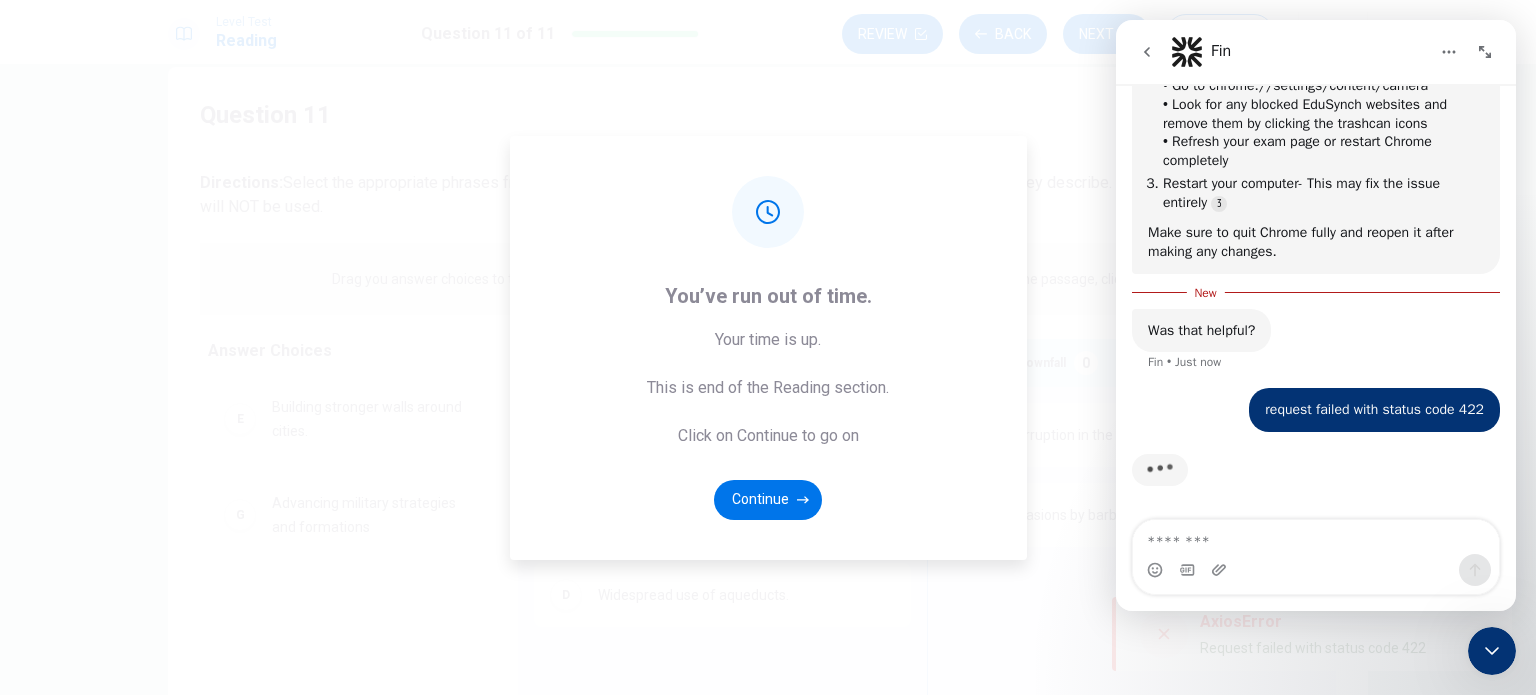 type 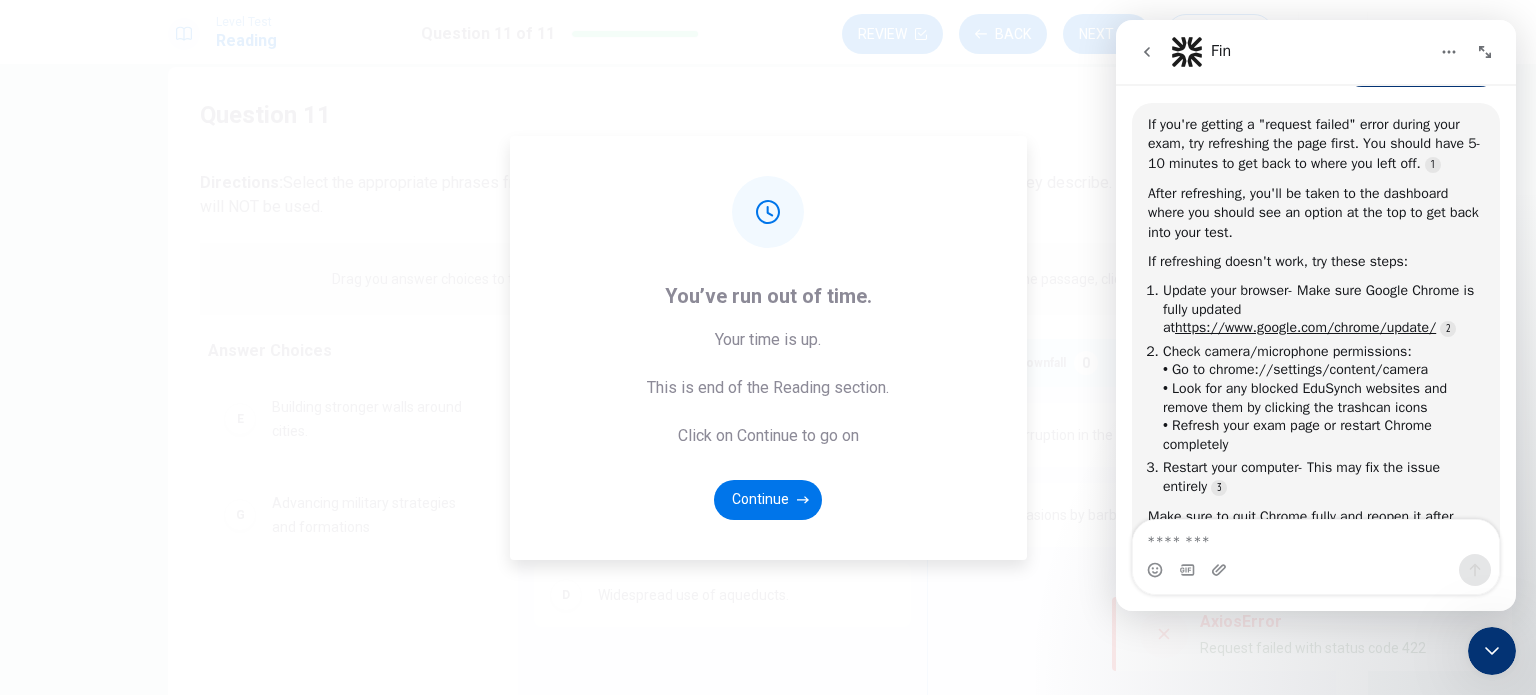 scroll, scrollTop: 288, scrollLeft: 0, axis: vertical 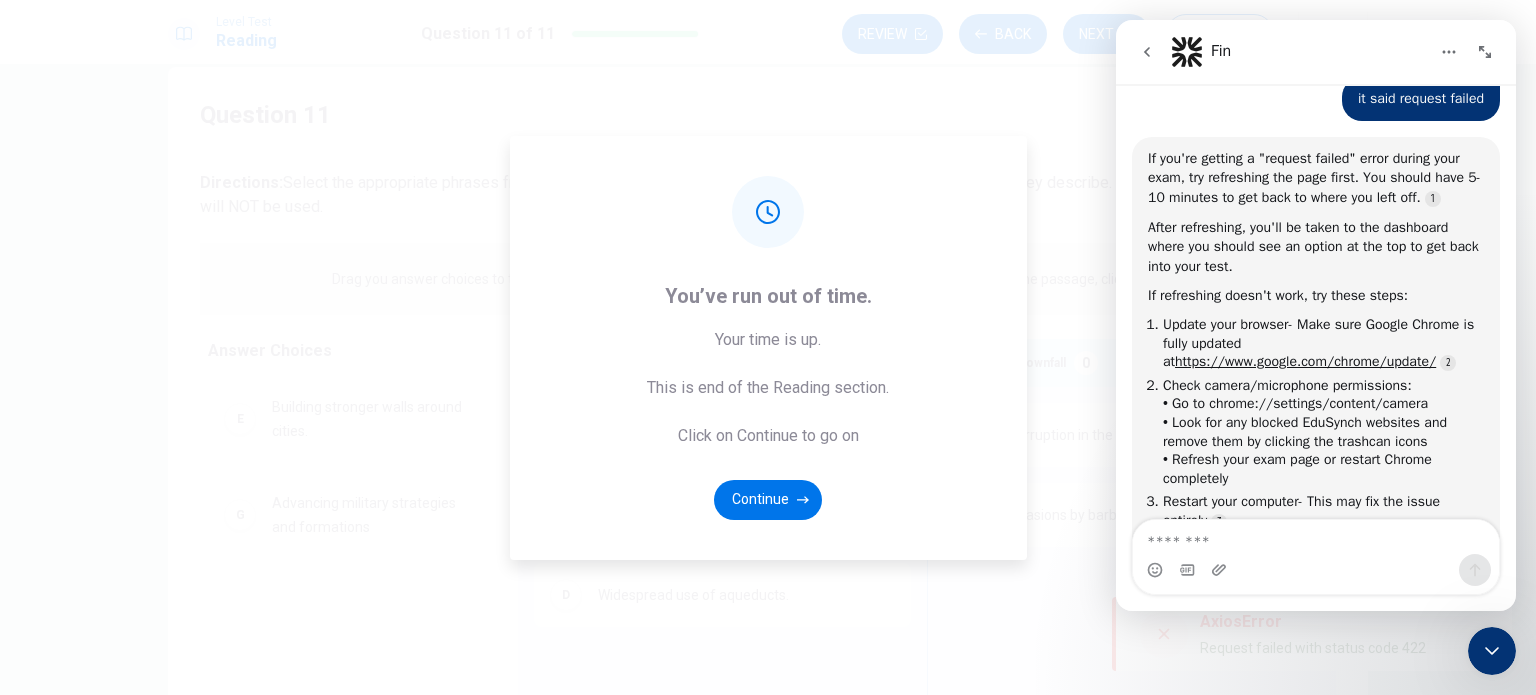 click on "You’ve run out of time. Your time is up. This is end of the Reading section. Click on Continue to go on Continue" at bounding box center (768, 347) 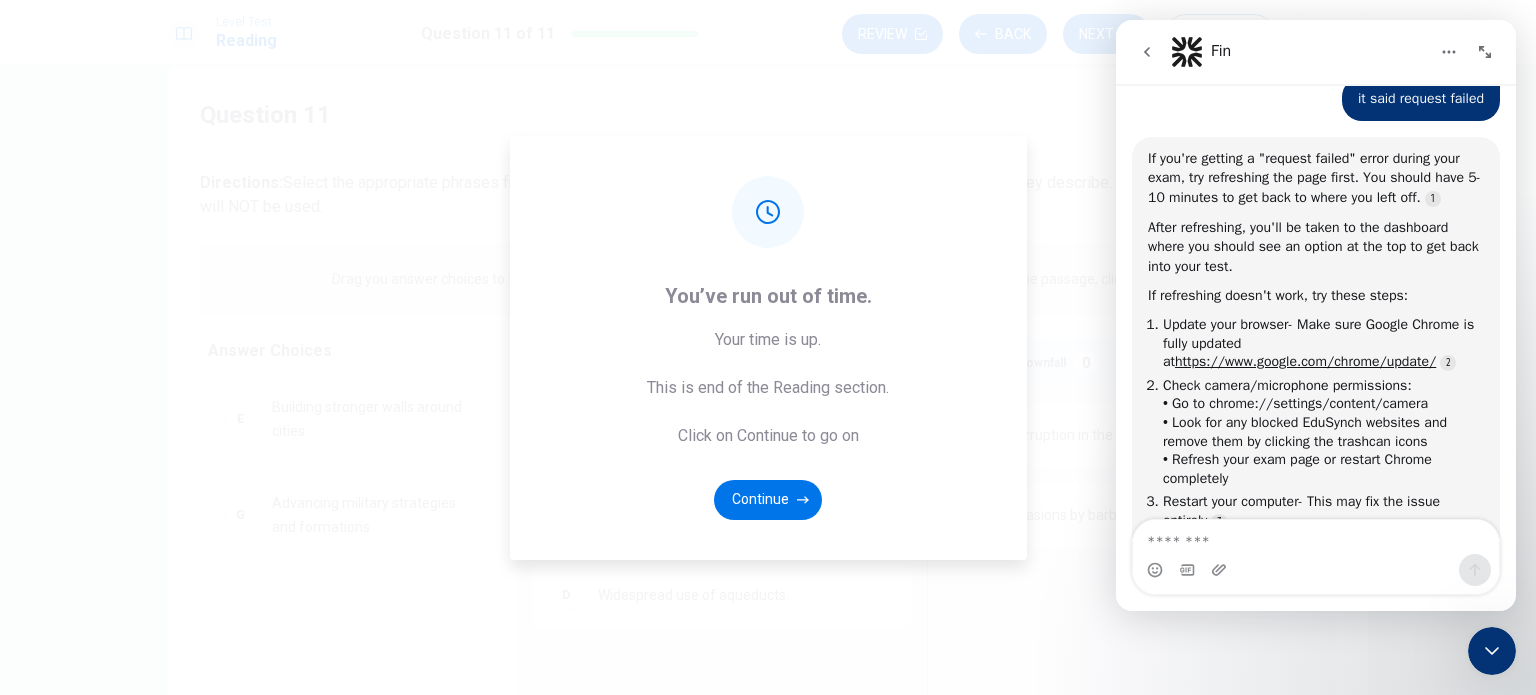 click on "Continue" at bounding box center (768, 500) 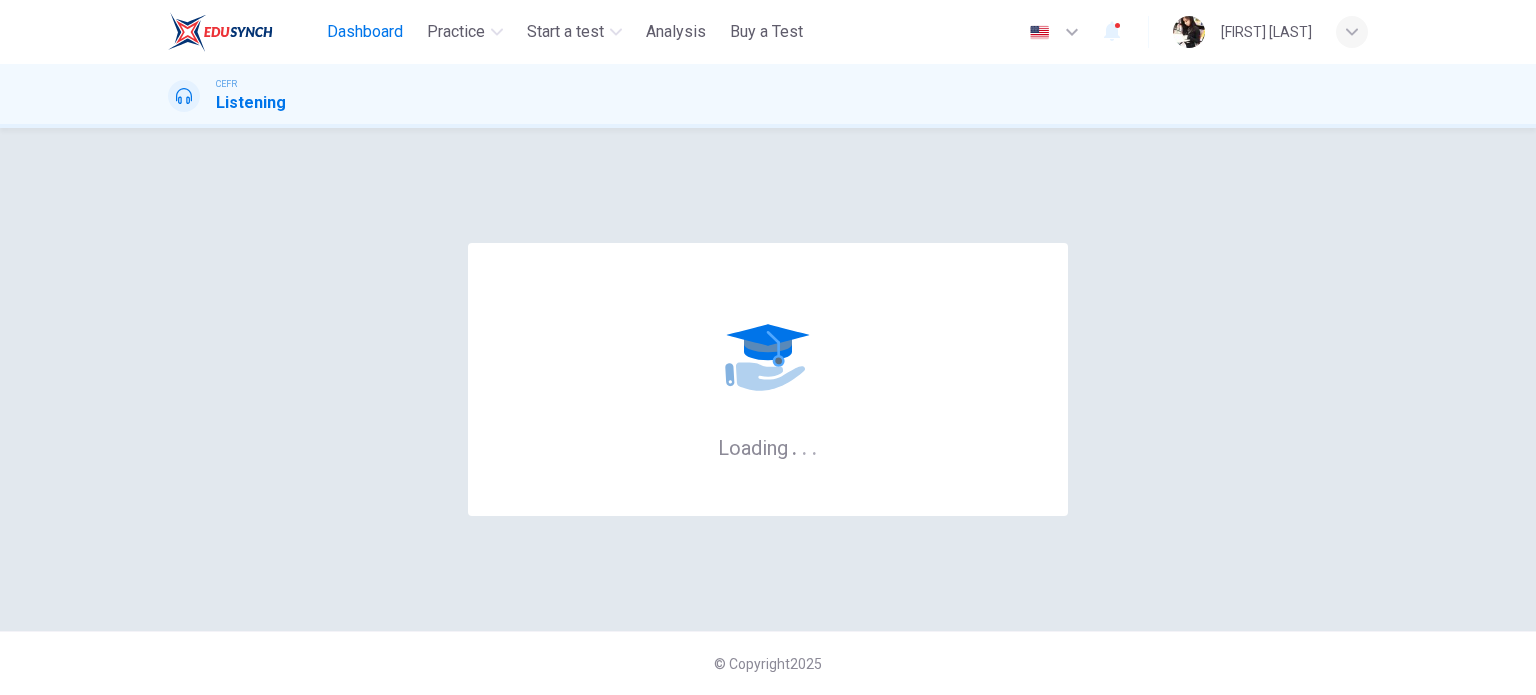 scroll, scrollTop: 0, scrollLeft: 0, axis: both 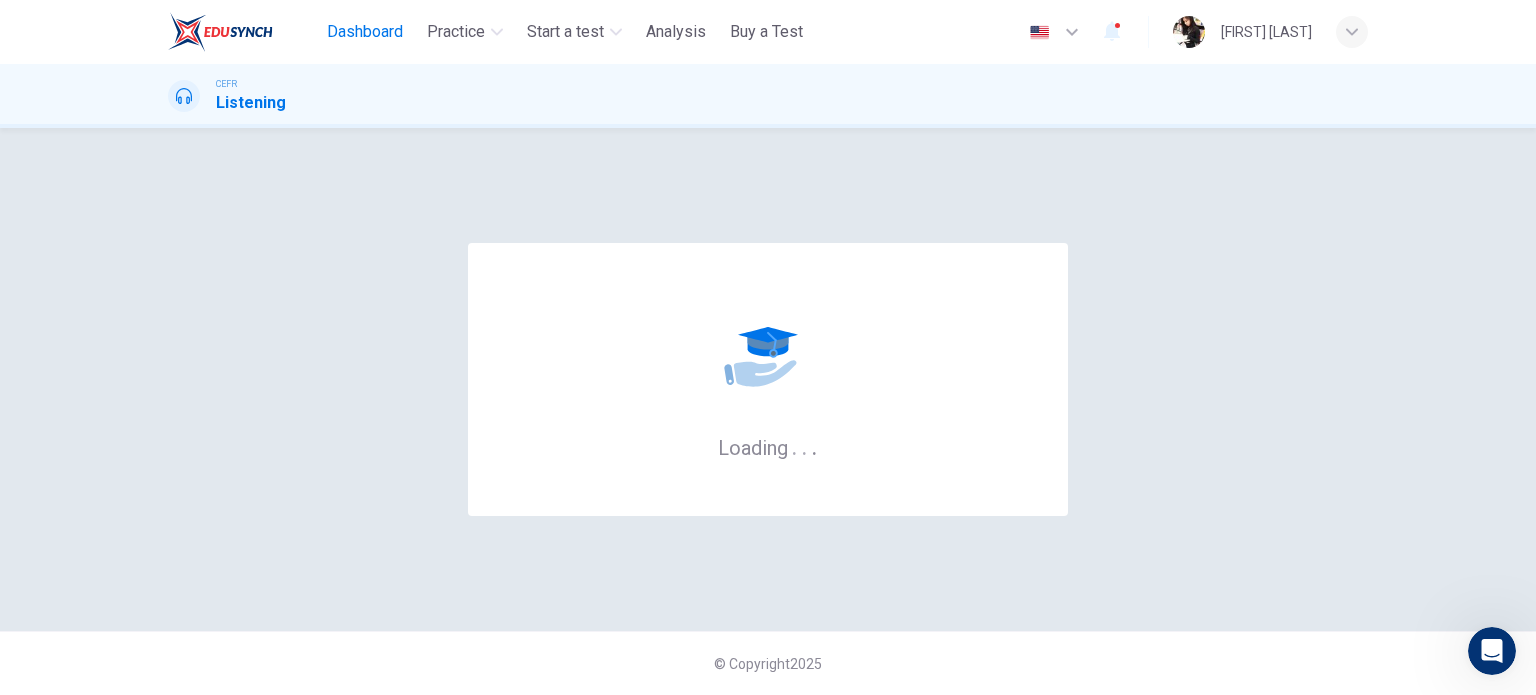 click on "Dashboard" at bounding box center [365, 32] 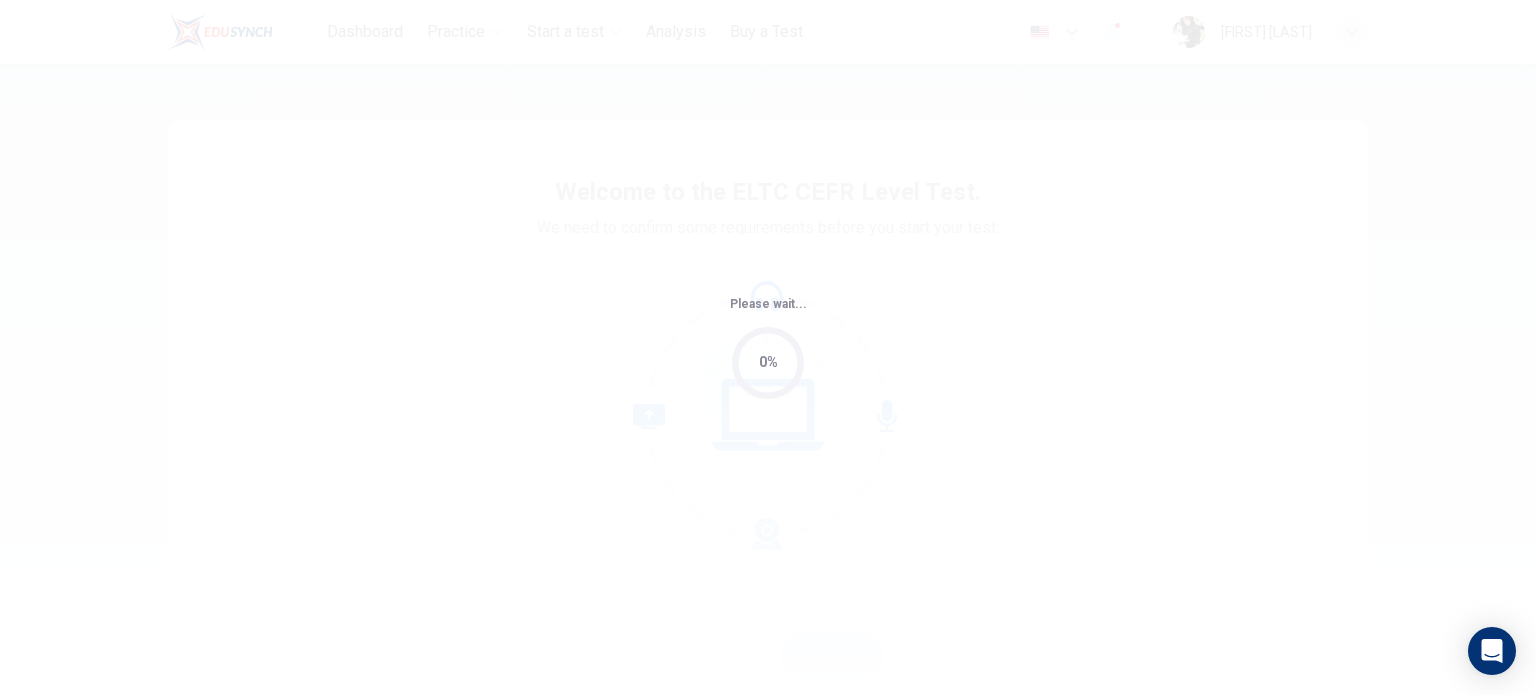 scroll, scrollTop: 0, scrollLeft: 0, axis: both 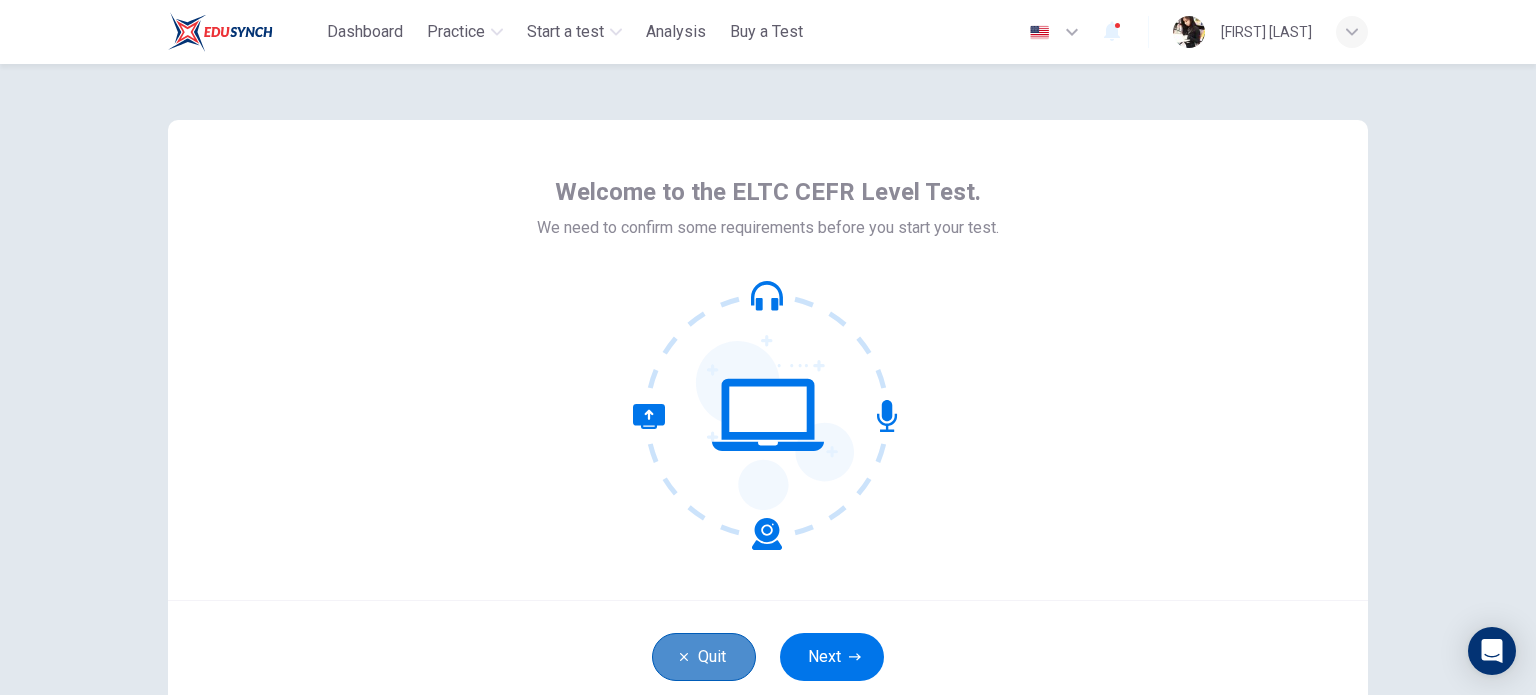 click on "Quit" at bounding box center (704, 657) 